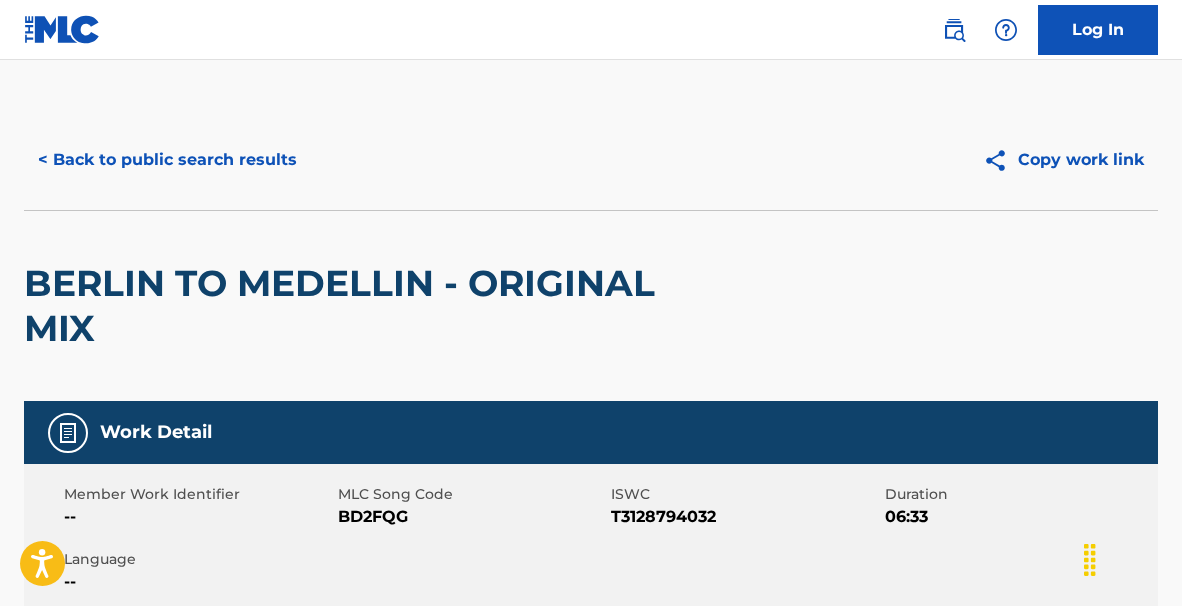 scroll, scrollTop: 643, scrollLeft: 0, axis: vertical 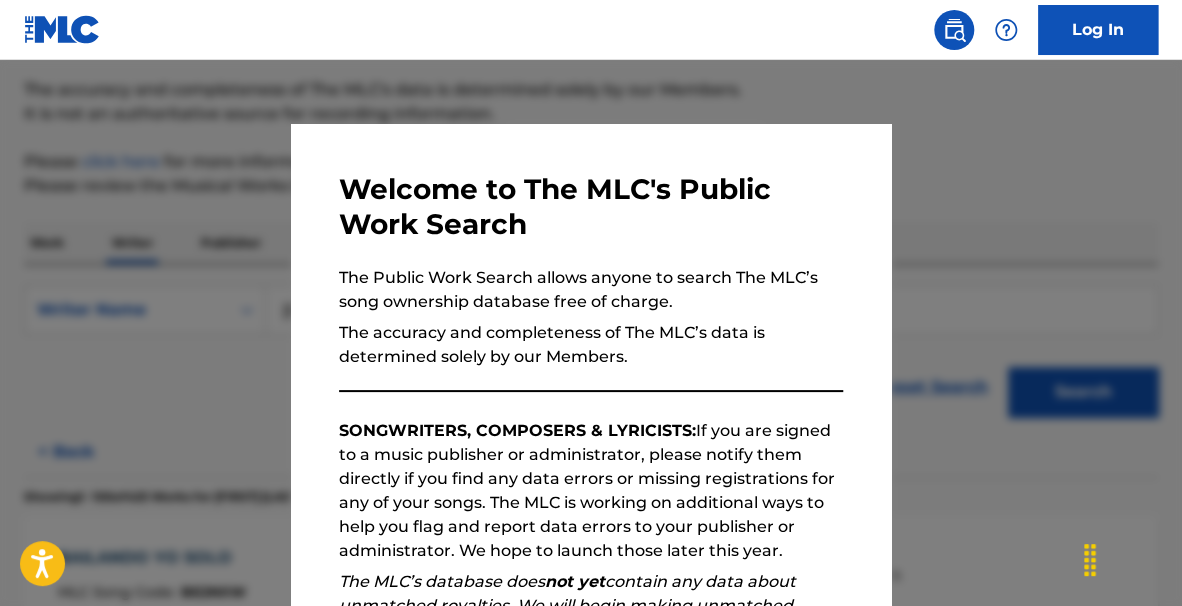 drag, startPoint x: 537, startPoint y: 93, endPoint x: 561, endPoint y: 105, distance: 26.832815 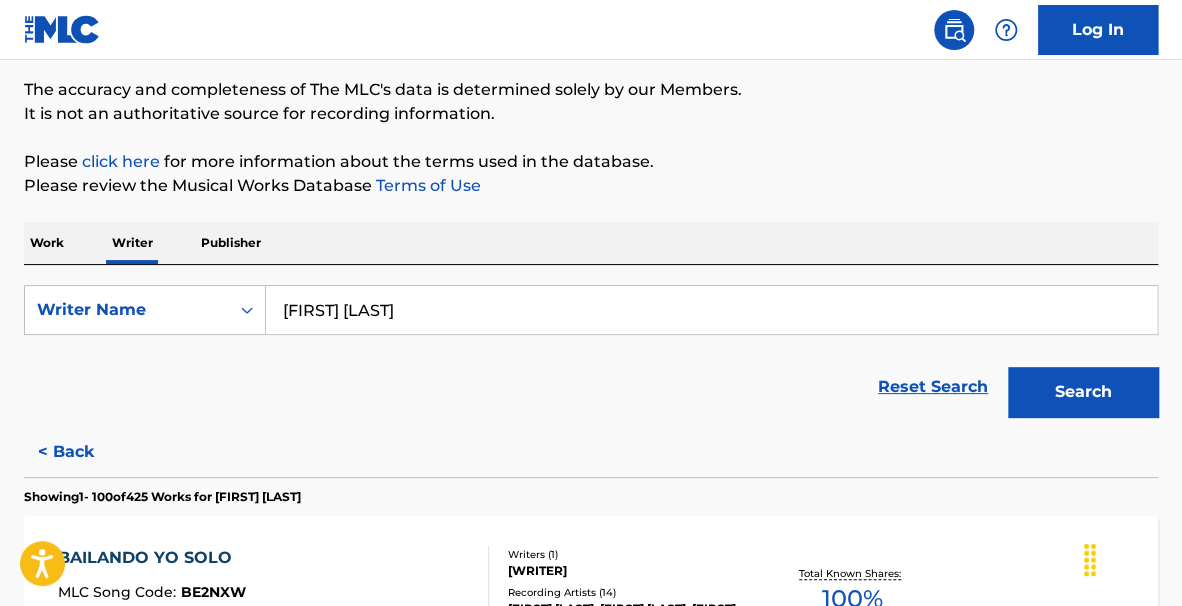 click on "Work" at bounding box center [47, 243] 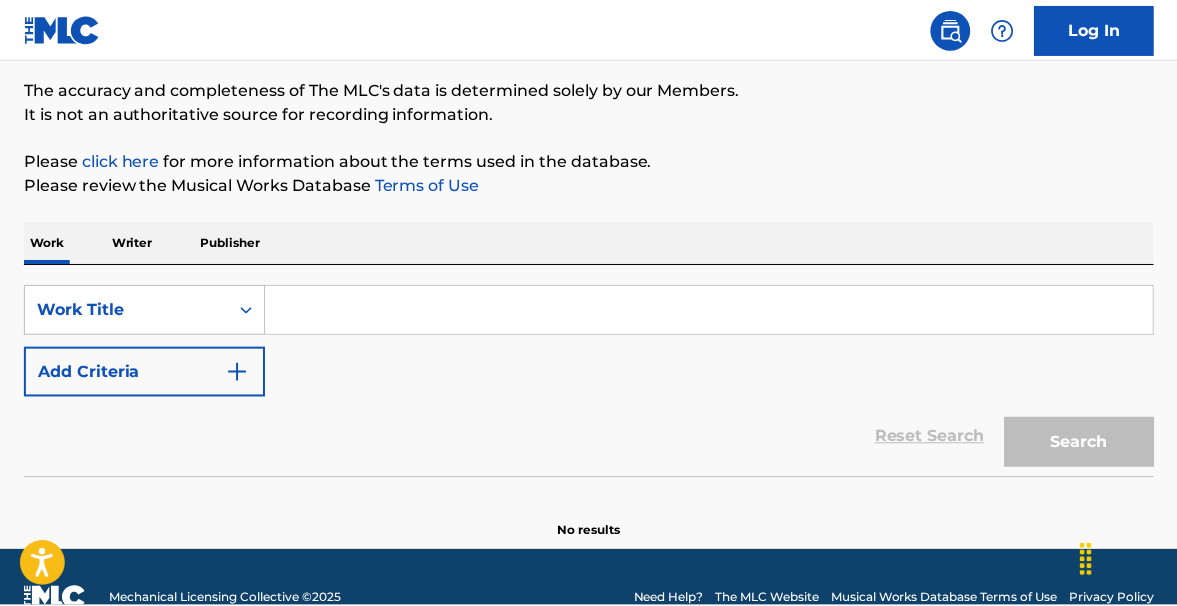 scroll, scrollTop: 0, scrollLeft: 0, axis: both 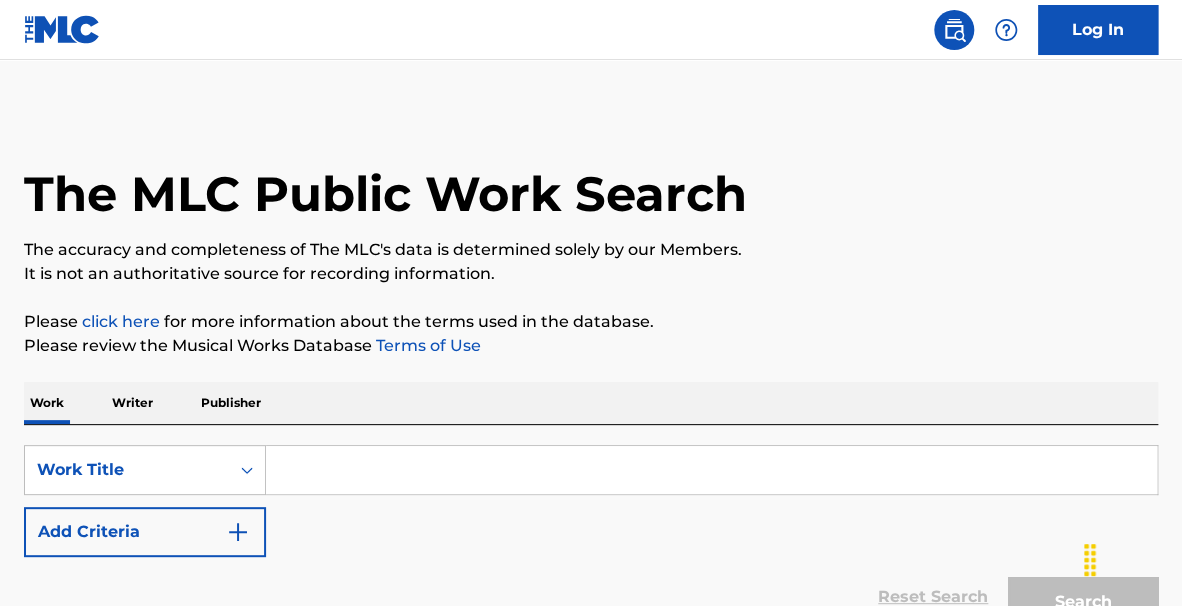 click at bounding box center [711, 470] 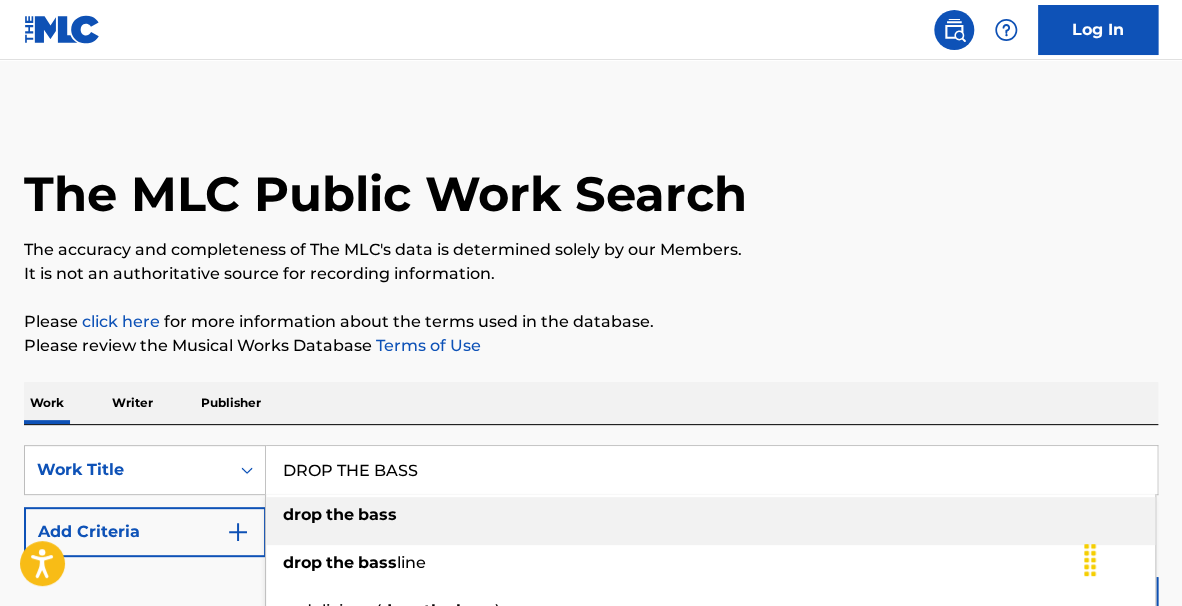 type on "DROP THE BASS" 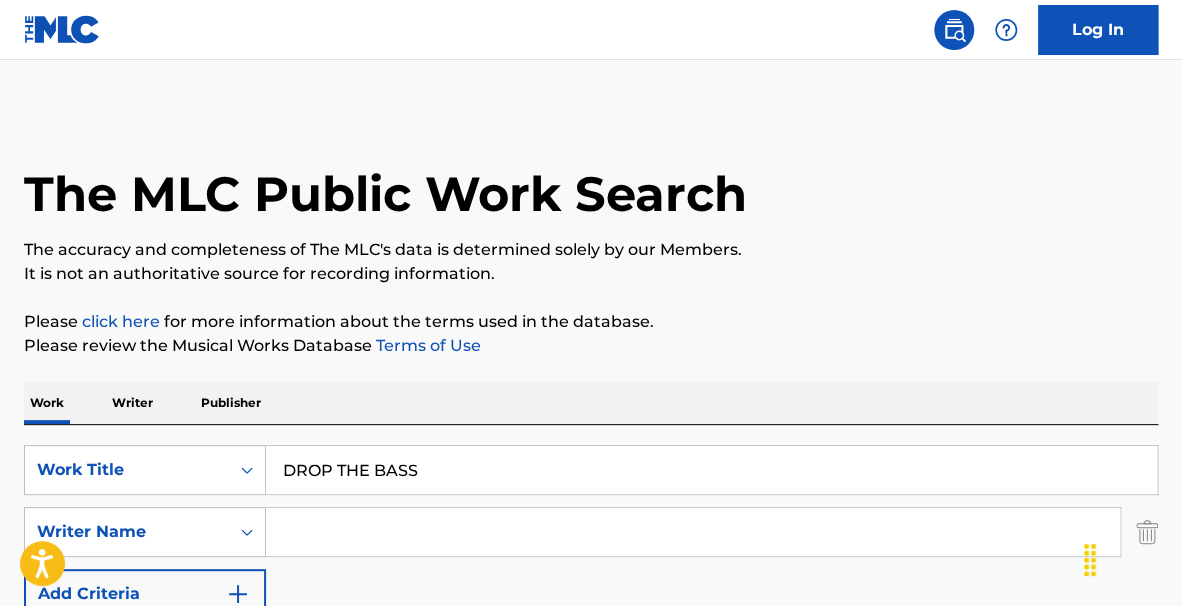click at bounding box center [693, 532] 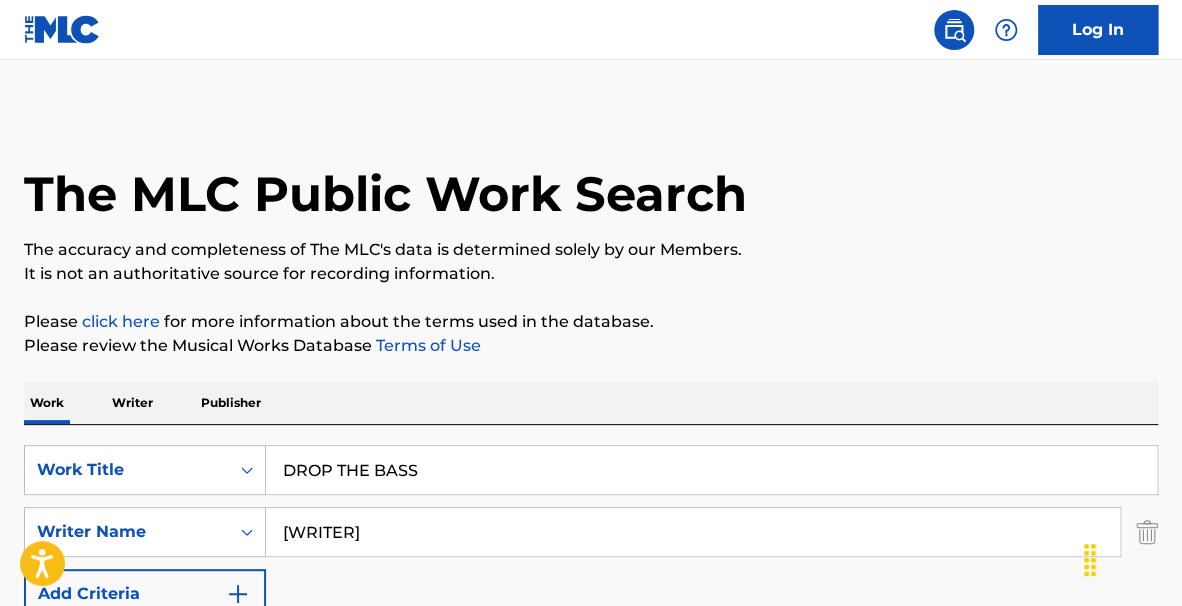 type on "[WRITER]" 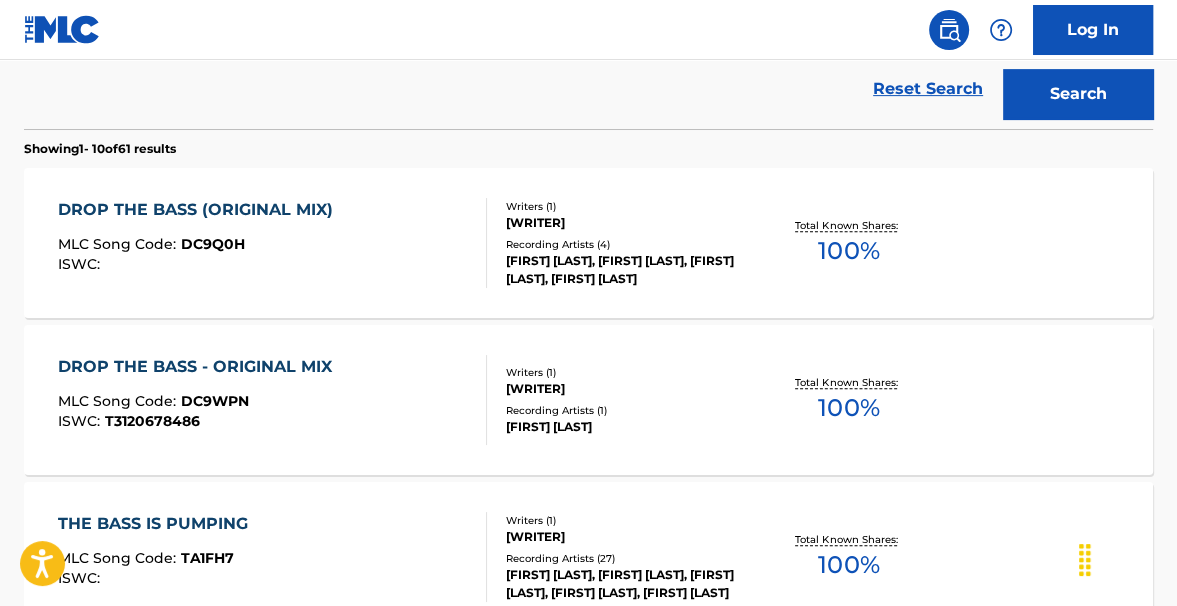 scroll, scrollTop: 574, scrollLeft: 0, axis: vertical 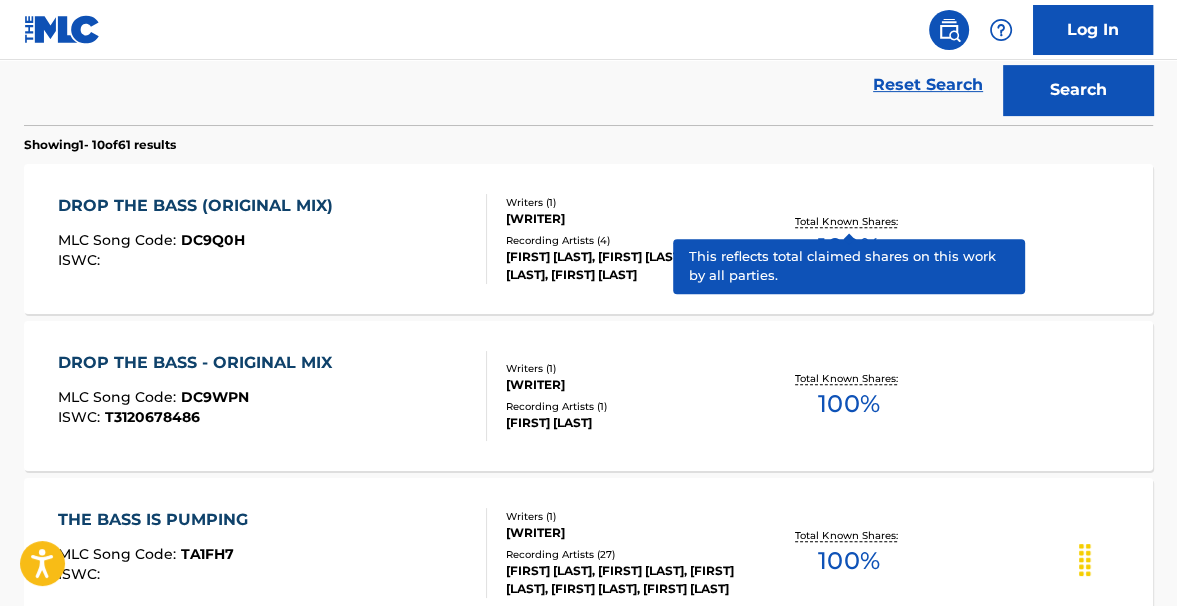 click on "Total Known Shares:" at bounding box center [848, 221] 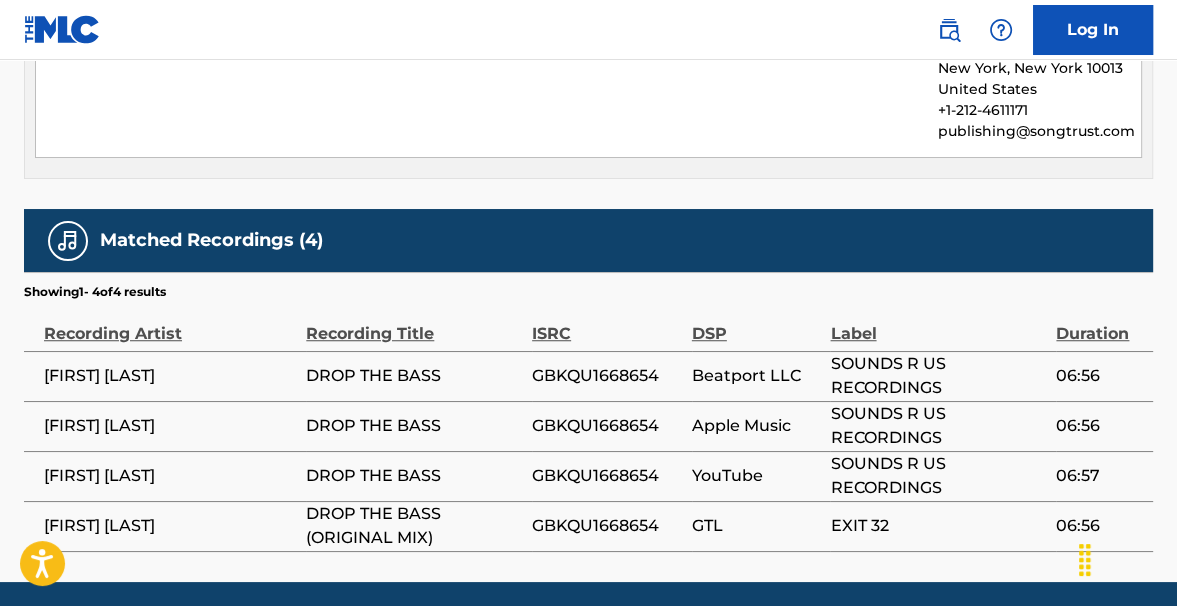 scroll, scrollTop: 1155, scrollLeft: 0, axis: vertical 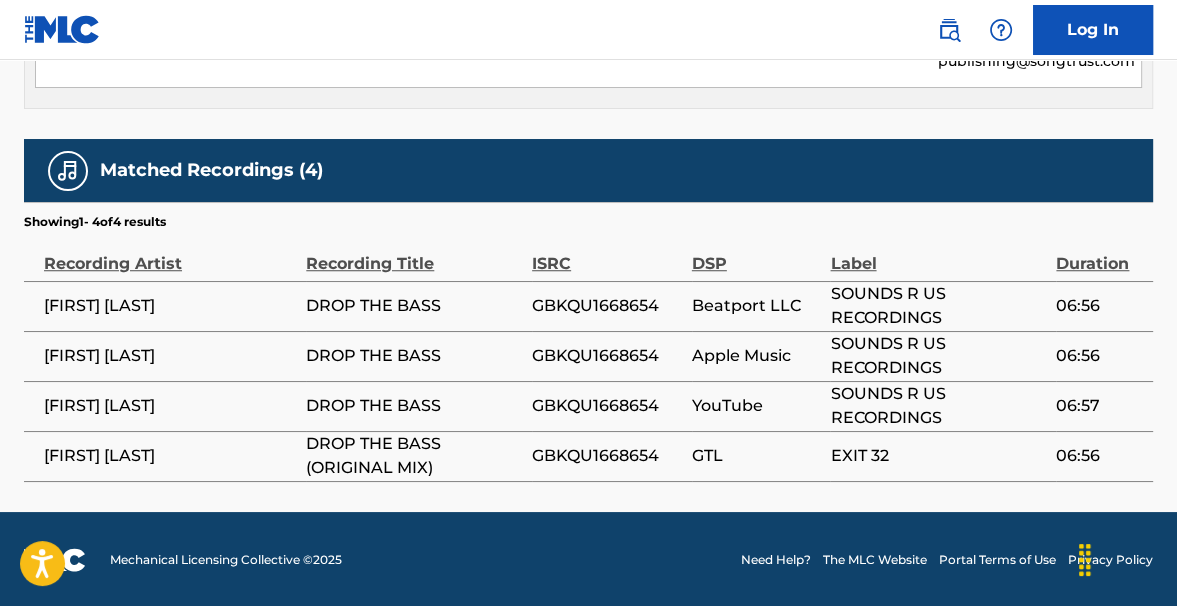 click on "GBKQU1668654" at bounding box center [607, 406] 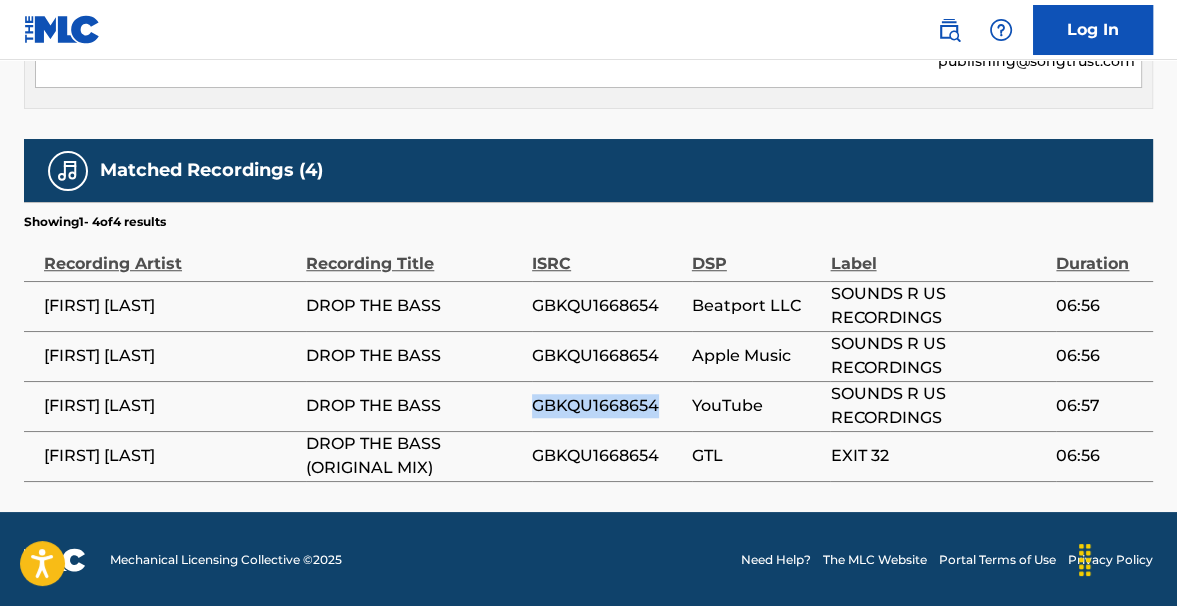 click on "GBKQU1668654" at bounding box center (607, 406) 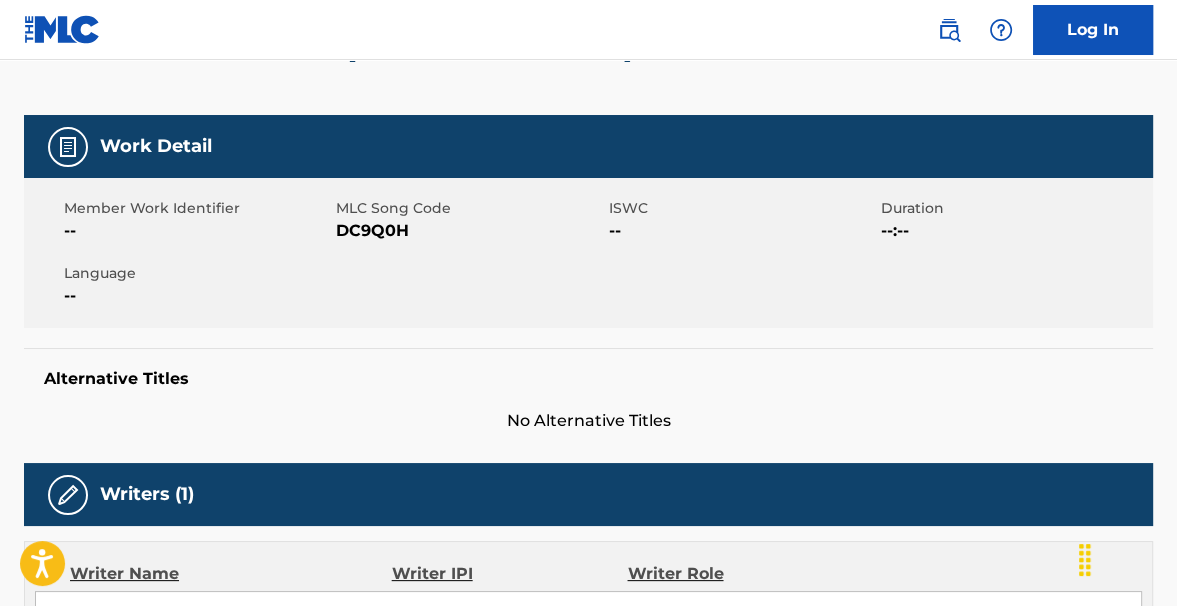 scroll, scrollTop: 195, scrollLeft: 0, axis: vertical 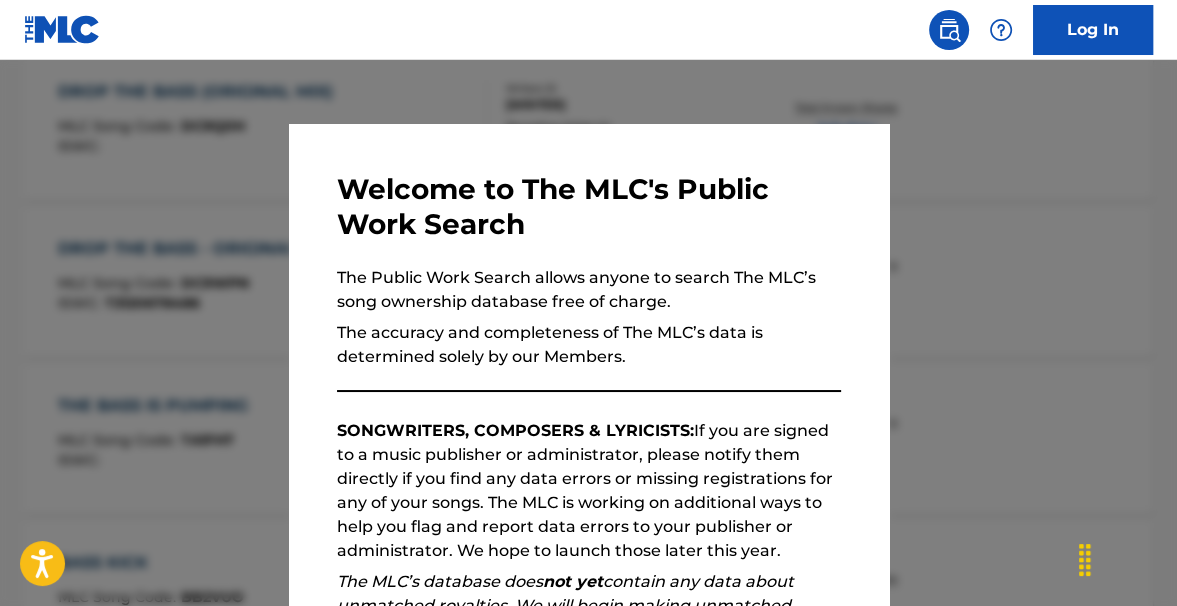 drag, startPoint x: 995, startPoint y: 263, endPoint x: 1071, endPoint y: 286, distance: 79.40403 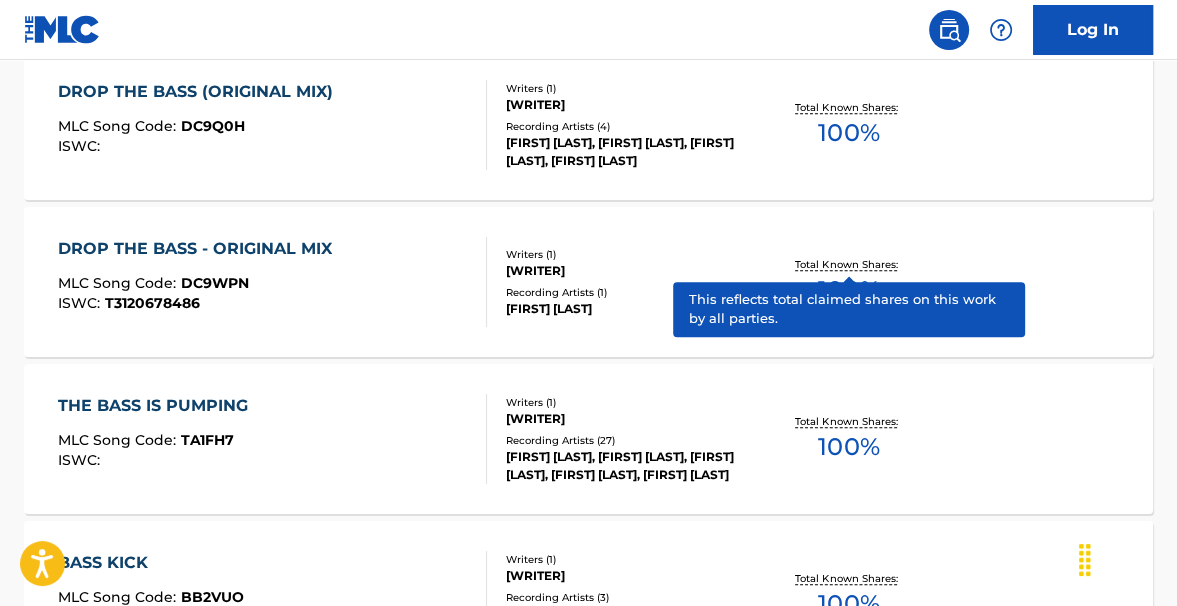 click on "Total Known Shares:" at bounding box center [848, 264] 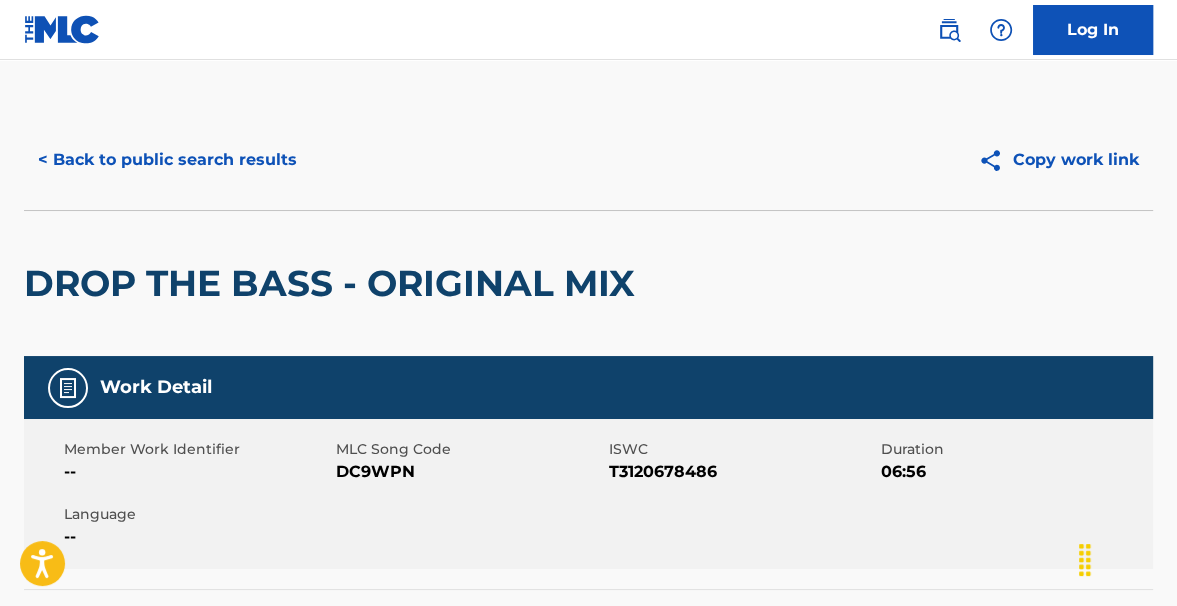click on "T3120678486" at bounding box center [742, 472] 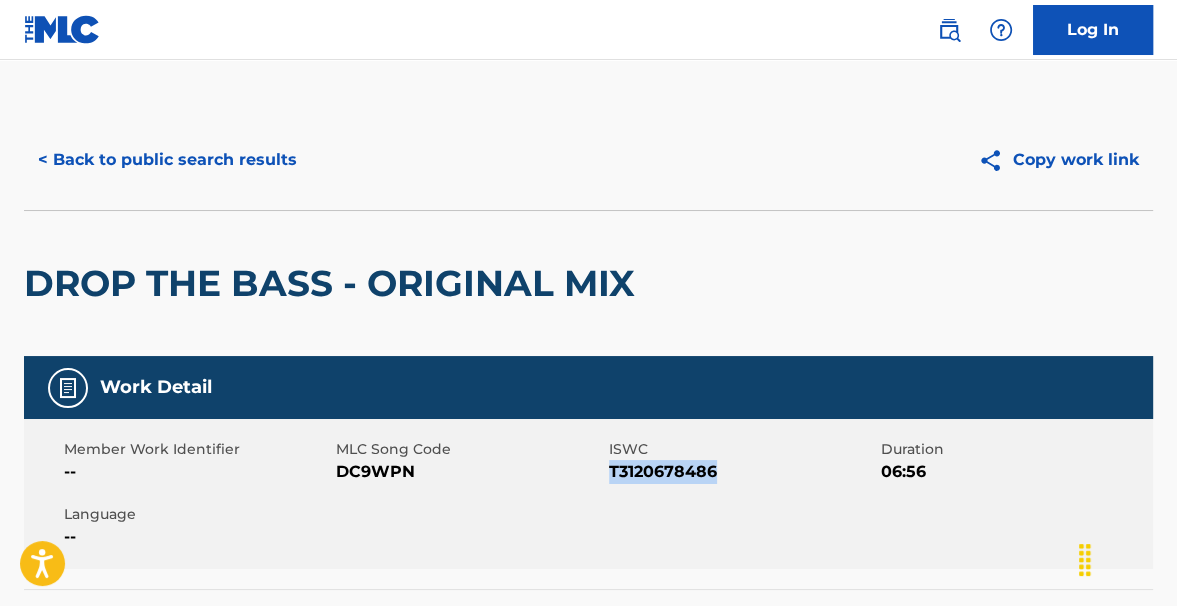 click on "T3120678486" at bounding box center (742, 472) 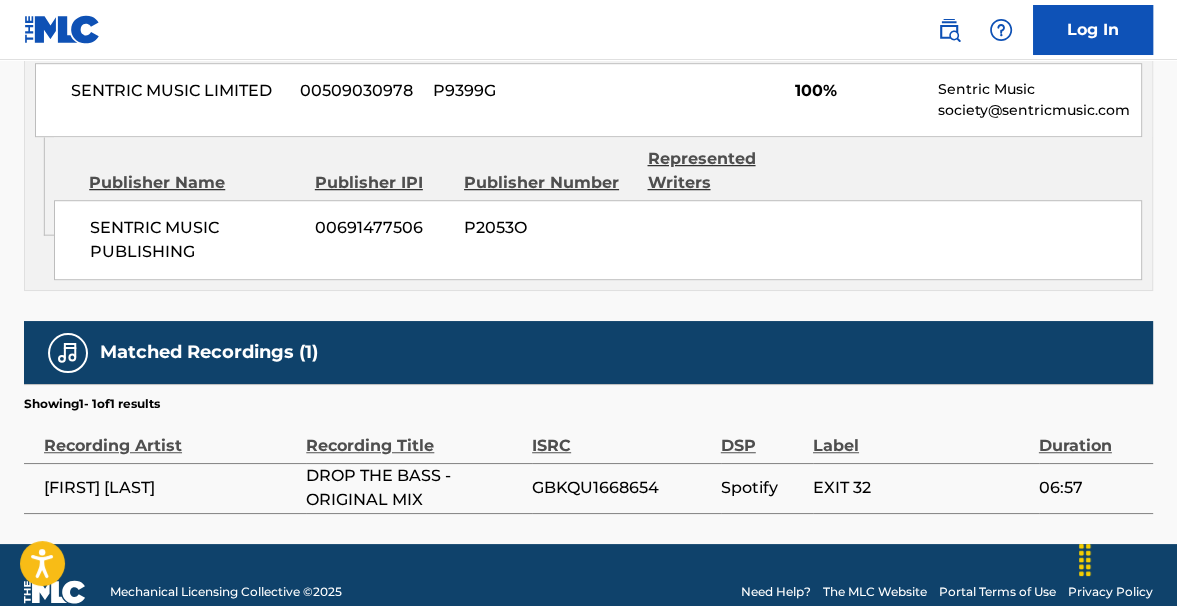 scroll, scrollTop: 1020, scrollLeft: 0, axis: vertical 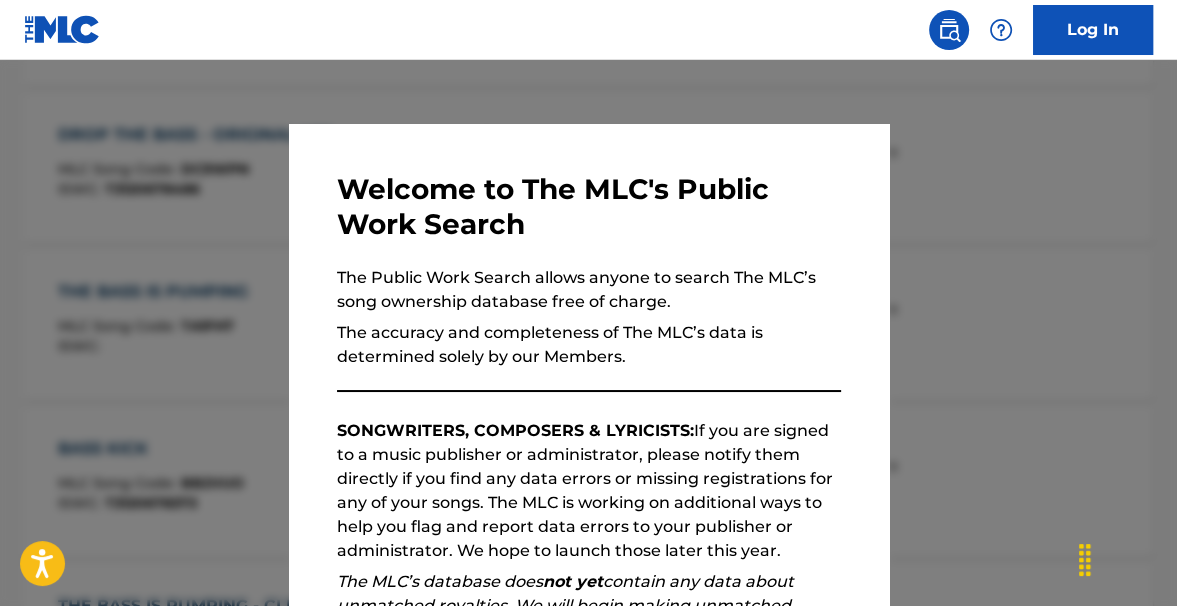 click at bounding box center (588, 363) 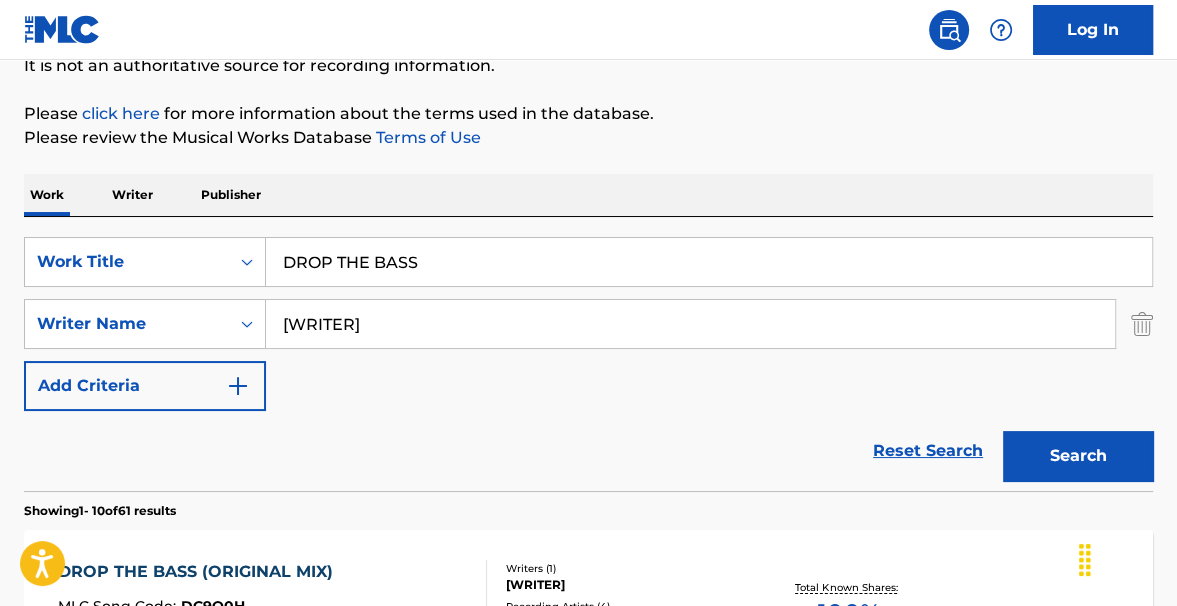 scroll, scrollTop: 202, scrollLeft: 0, axis: vertical 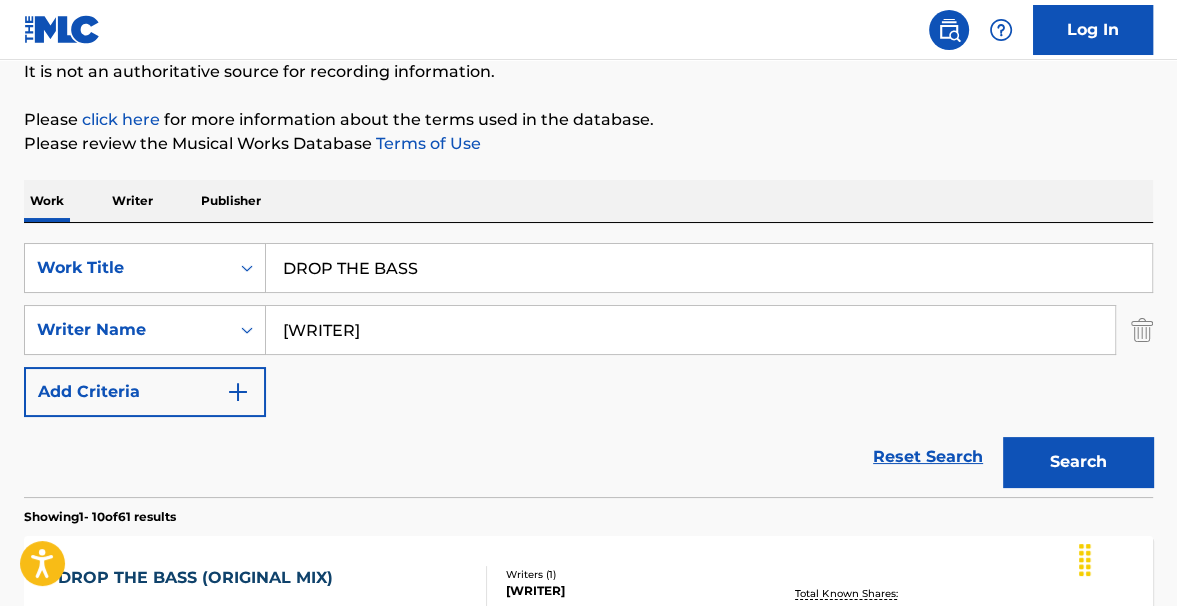 drag, startPoint x: 92, startPoint y: 213, endPoint x: 32, endPoint y: 185, distance: 66.211784 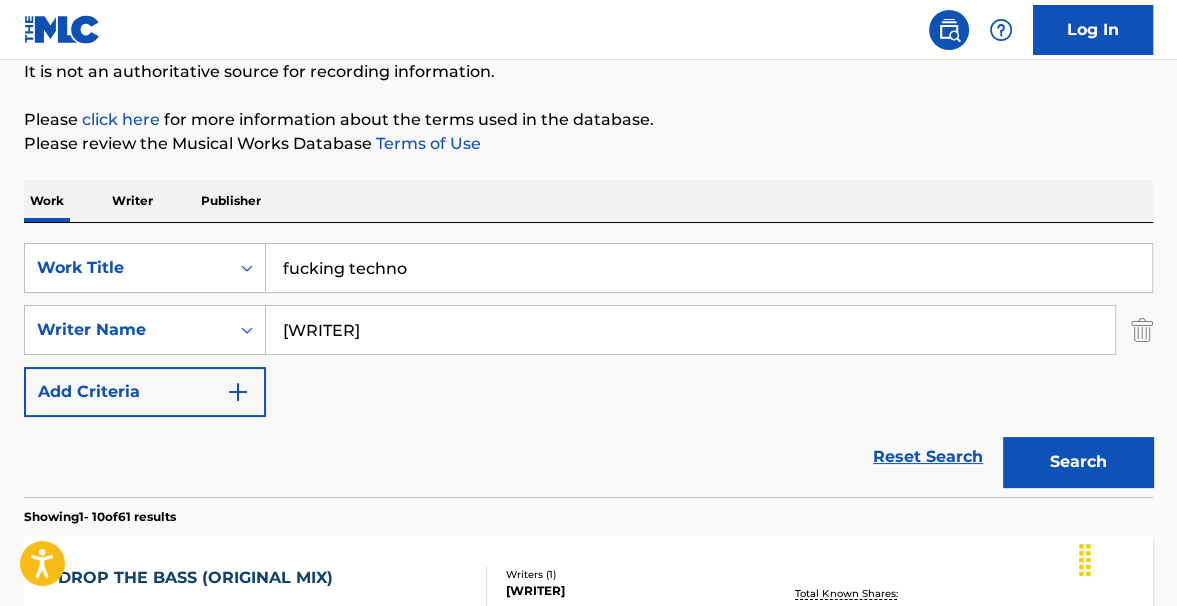 type on "fucking techno" 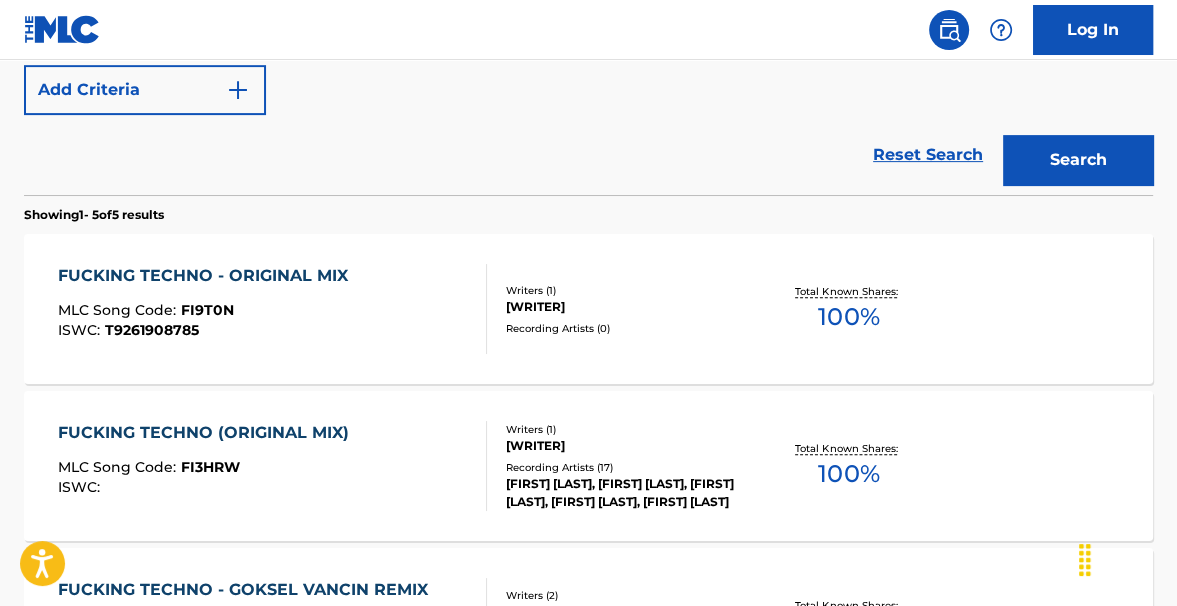 scroll, scrollTop: 508, scrollLeft: 0, axis: vertical 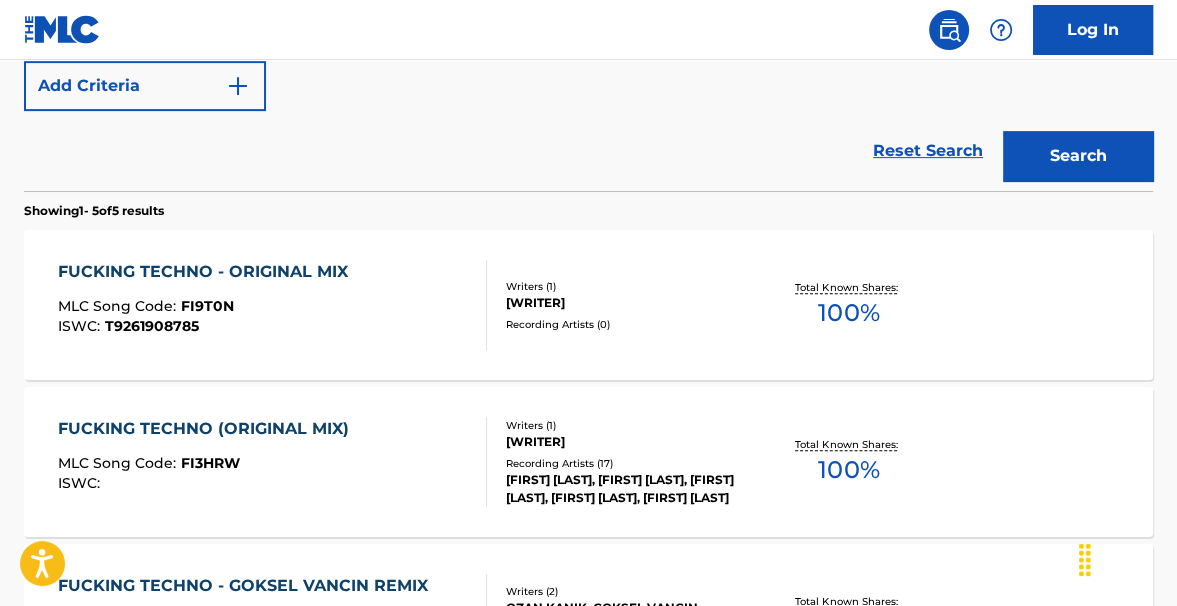click on "100 %" at bounding box center (848, 313) 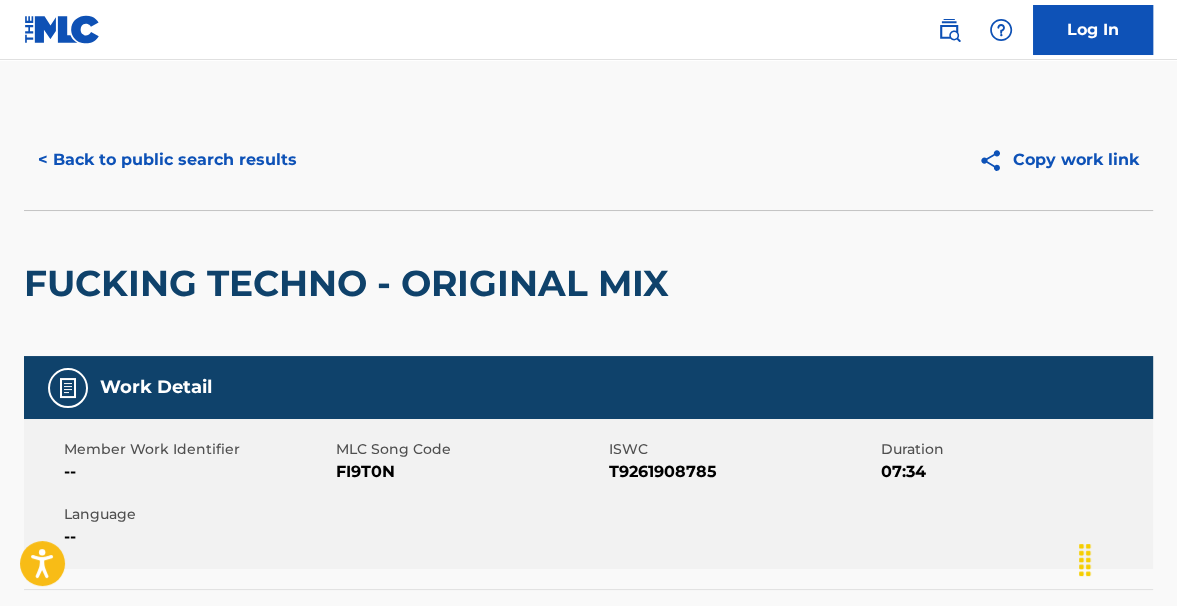 click on "T9261908785" at bounding box center (742, 472) 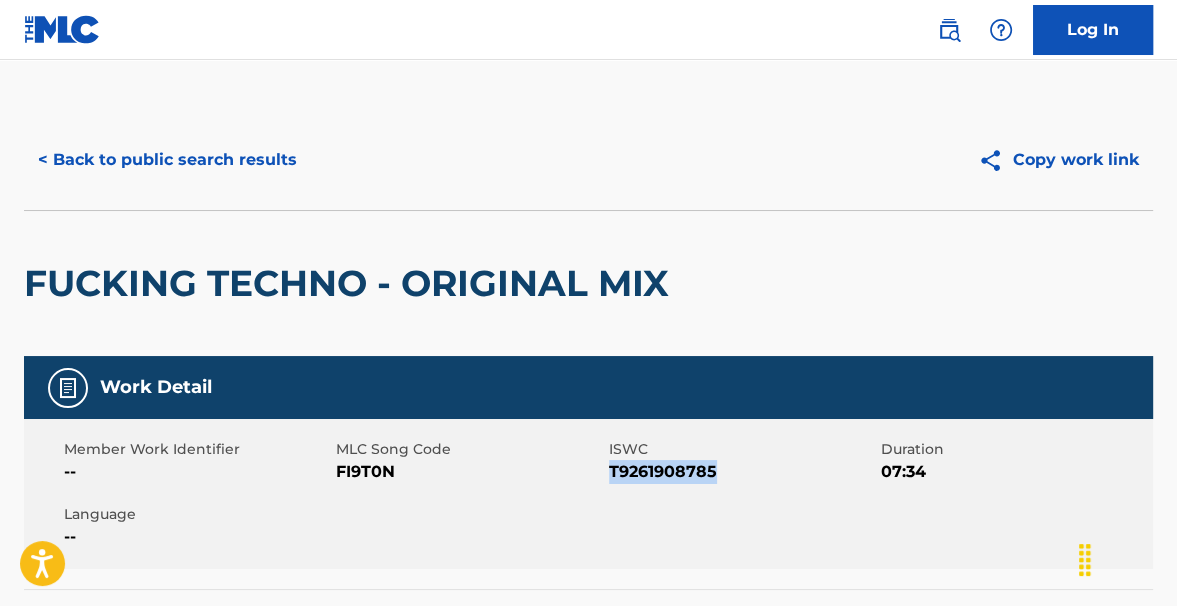 click on "T9261908785" at bounding box center [742, 472] 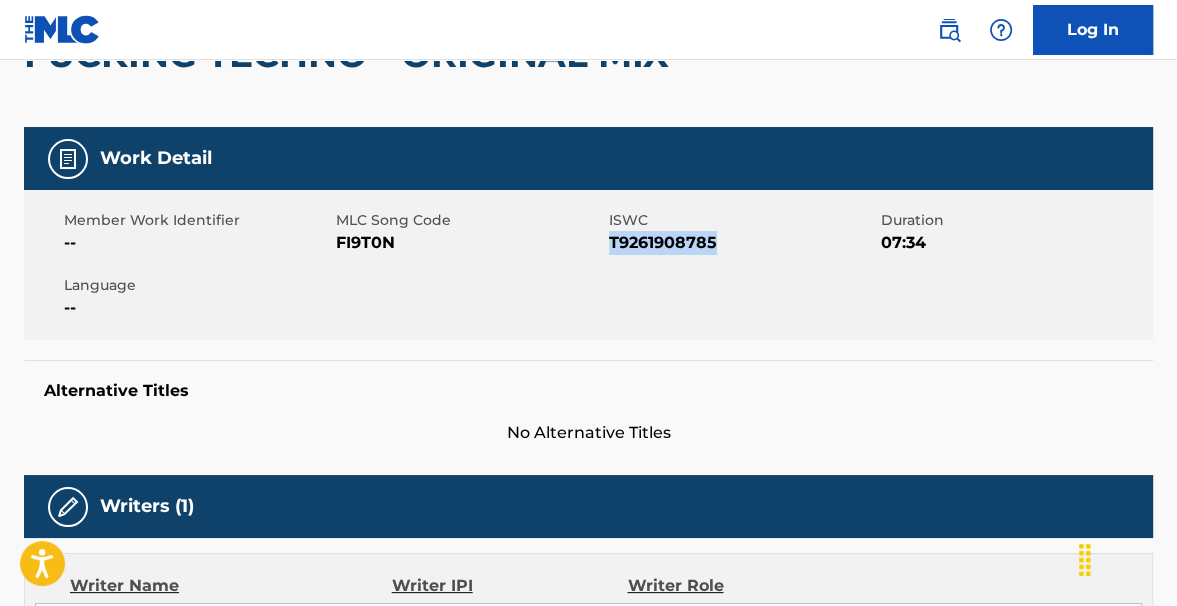 scroll, scrollTop: 118, scrollLeft: 0, axis: vertical 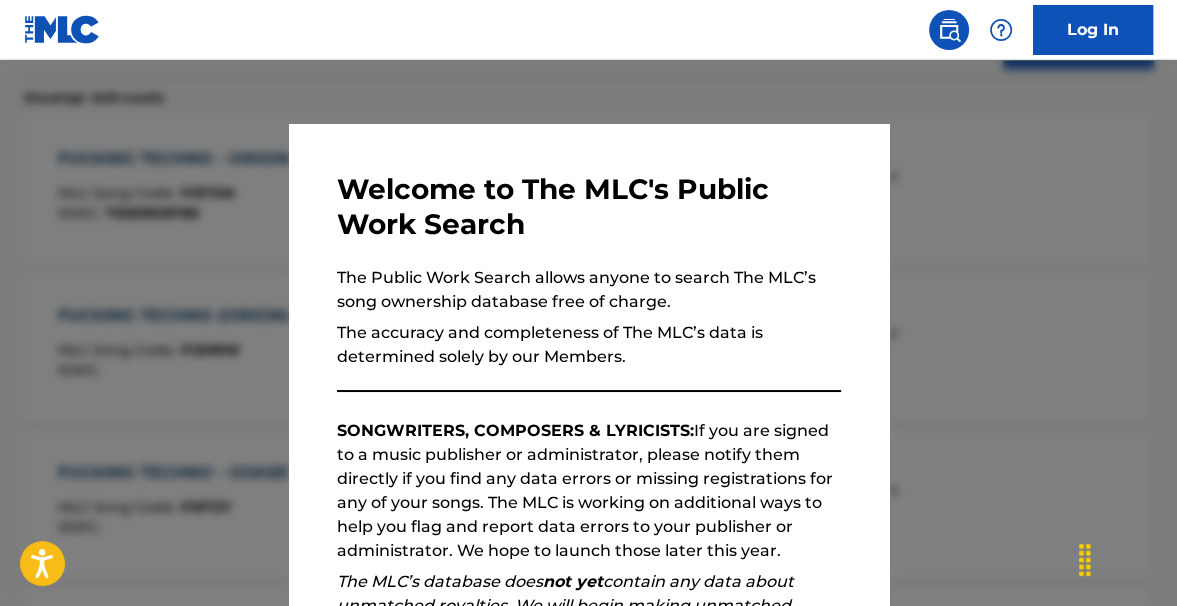 drag, startPoint x: 601, startPoint y: 97, endPoint x: 618, endPoint y: 99, distance: 17.117243 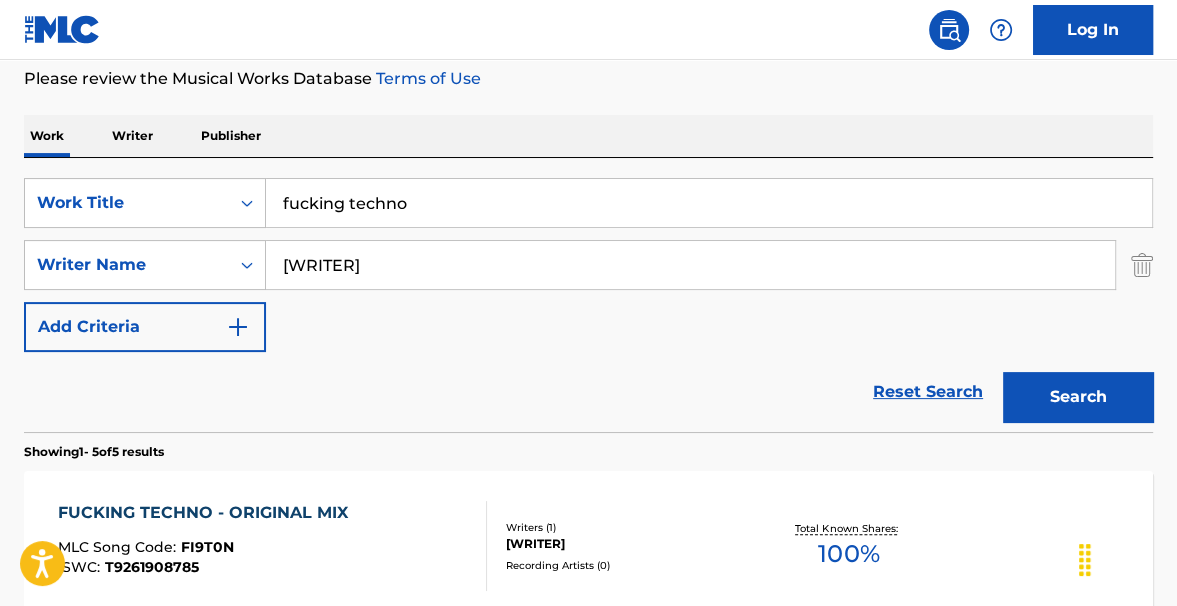 scroll, scrollTop: 181, scrollLeft: 0, axis: vertical 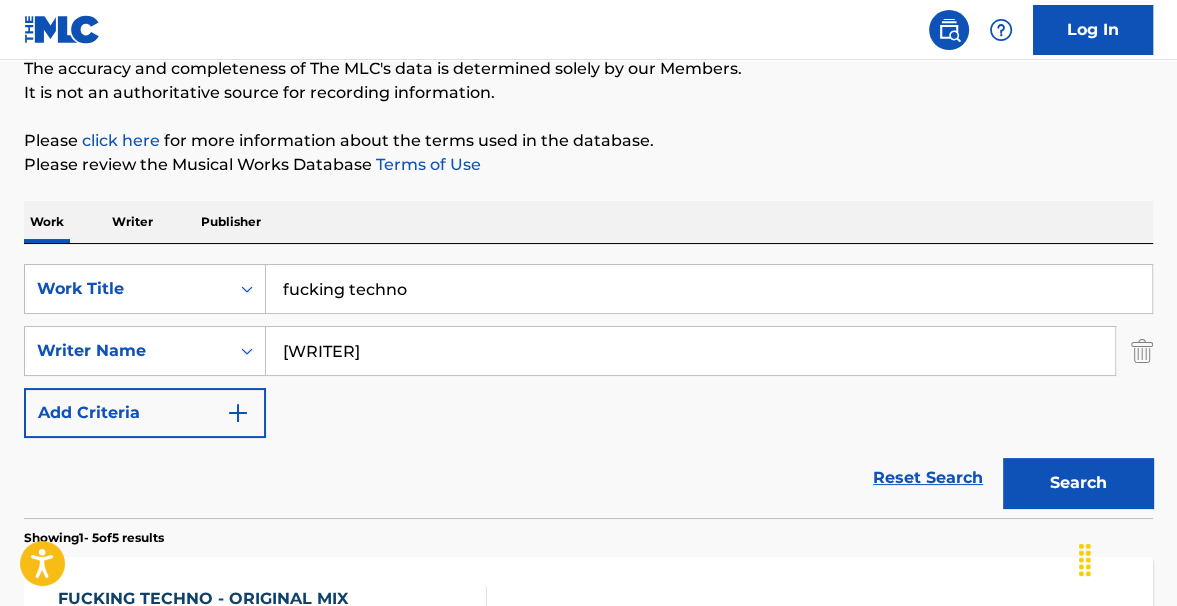 click on "Work Writer Publisher SearchWithCriteriaff9fc327-2466-430d-b8ff-9cc51aca6e4e Work Title fucking techno SearchWithCriteria4aa0c47b-b0e6-4e9c-9382-4488faa78bb2 Writer Name [FIRST] [LAST] Add Criteria Reset Search Search Showing  1  -   5  of  5   results   FUCKING TECHNO - ORIGINAL MIX MLC Song Code : FI9T0N ISWC : T9261908785 Writers ( 1 ) [FIRST] [LAST] Recording Artists ( 0 ) Total Known Shares: 100 % FUCKING TECHNO (ORIGINAL MIX) MLC Song Code : FI3HRW ISWC : Writers ( 1 ) [FIRST] [LAST] Recording Artists ( 17 ) [FIRST] [LAST], [FIRST] [LAST], [FIRST] [LAST], [FIRST] [LAST], [FIRST] [LAST] Total Known Shares: 100 % FUCKING TECHNO - [FIRST] [LAST] REMIX MLC Song Code : FI9TZY ISWC : Writers ( 2 ) [FIRST] [LAST], [FIRST] [LAST] Recording Artists ( 2 ) [FIRST] [LAST], [FIRST] [LAST] Total Known Shares: 75 % FUCKING TECHNO - [FIRST] [LAST] FUNKNDY REMIX MLC Song Code : FI9NSJ ISWC : Writers ( 2 ) [FIRST] [LAST], [FIRST] [LAST] Recording Artists ( 3 ) [FIRST] [LAST], [FIRST] [LAST], [FIRST] [LAST] Total Known Shares: 75 % UNDERGROUND CLUB - [FIRST] [LAST]'S PLAIN TECHNO REMIX : UA8JQJ" at bounding box center (588, 815) 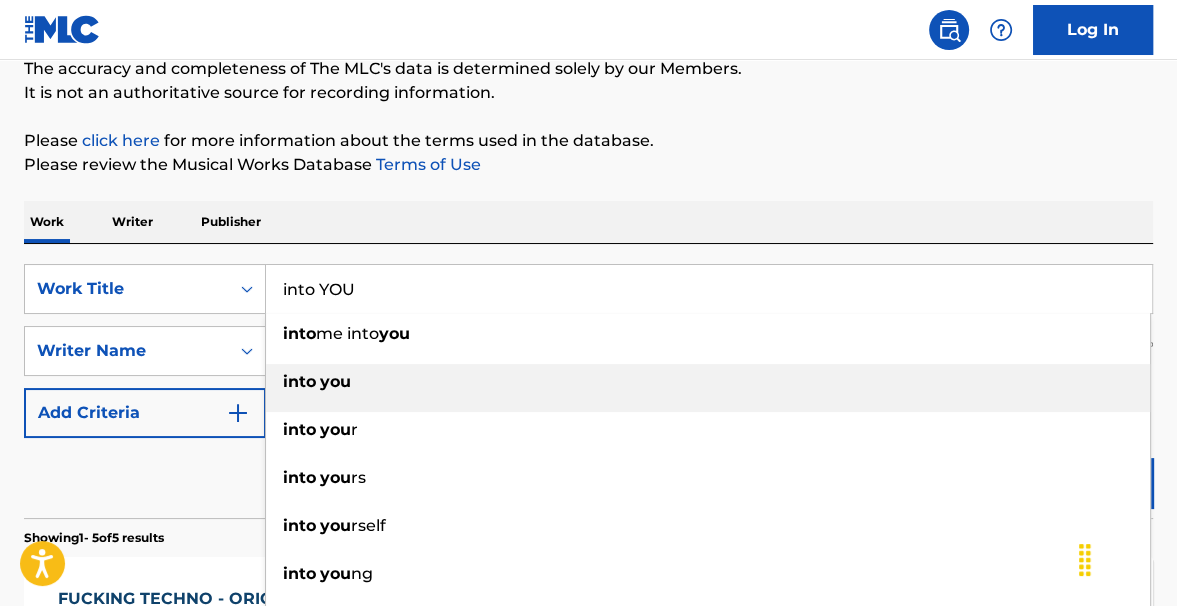 click on "into   you" at bounding box center (708, 382) 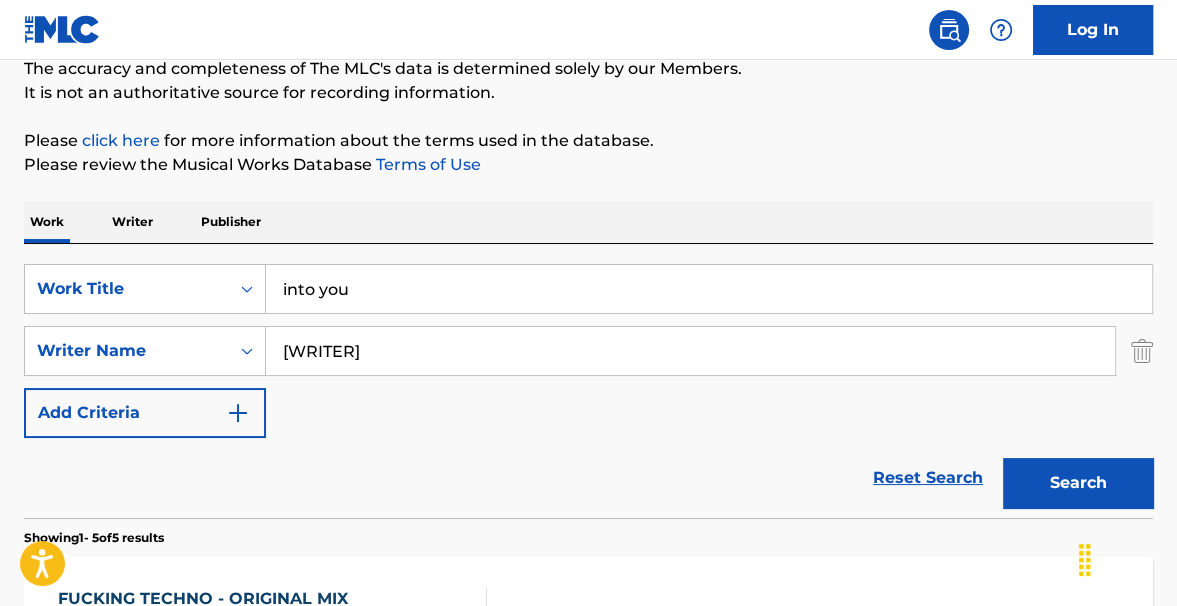 click on "Search" at bounding box center (1078, 483) 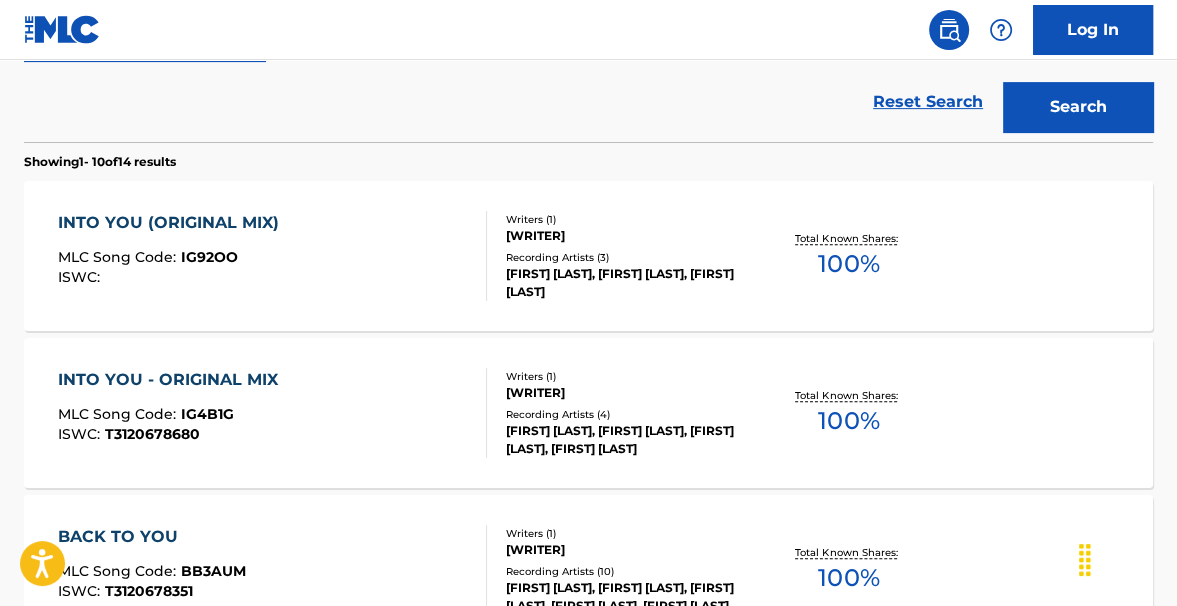 scroll, scrollTop: 576, scrollLeft: 0, axis: vertical 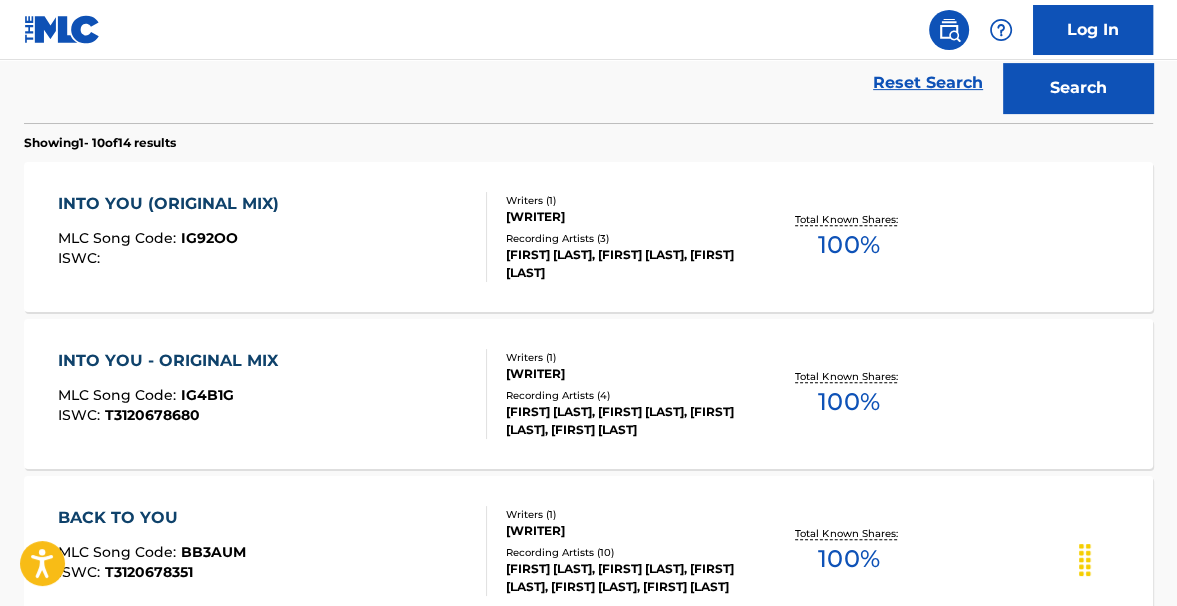 click on "100 %" at bounding box center [848, 402] 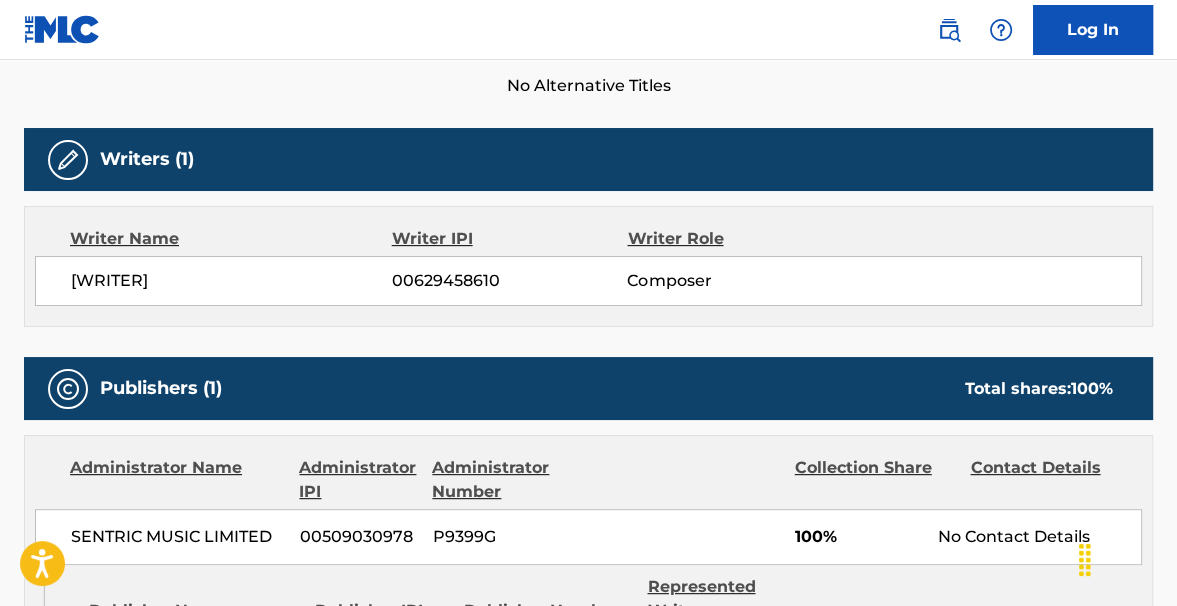 scroll, scrollTop: 0, scrollLeft: 0, axis: both 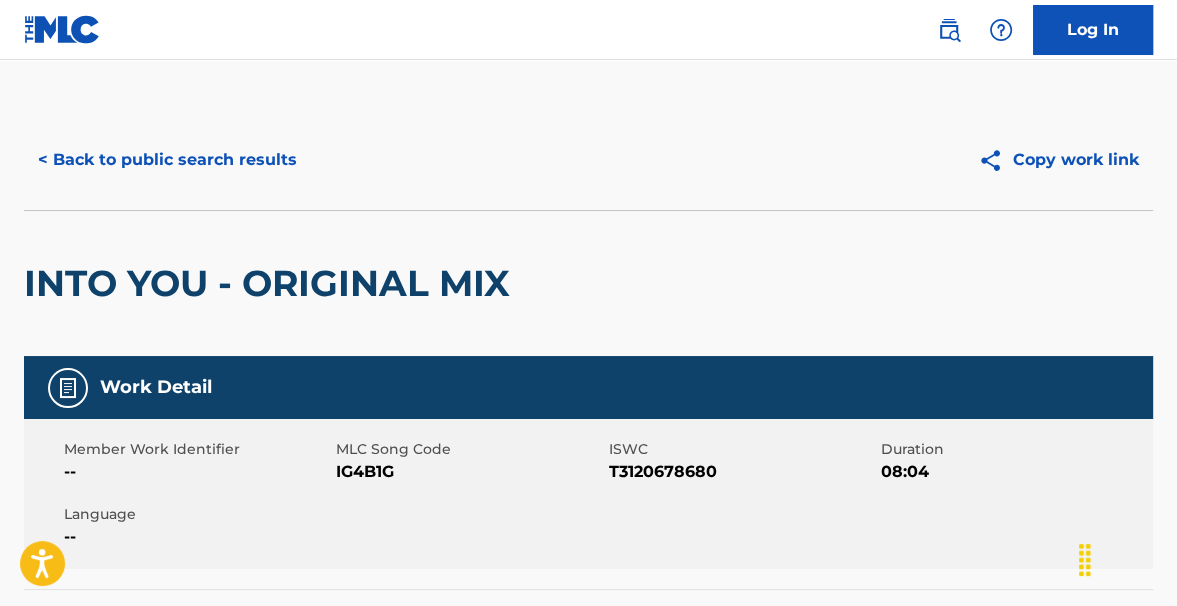 click on "T3120678680" at bounding box center (742, 472) 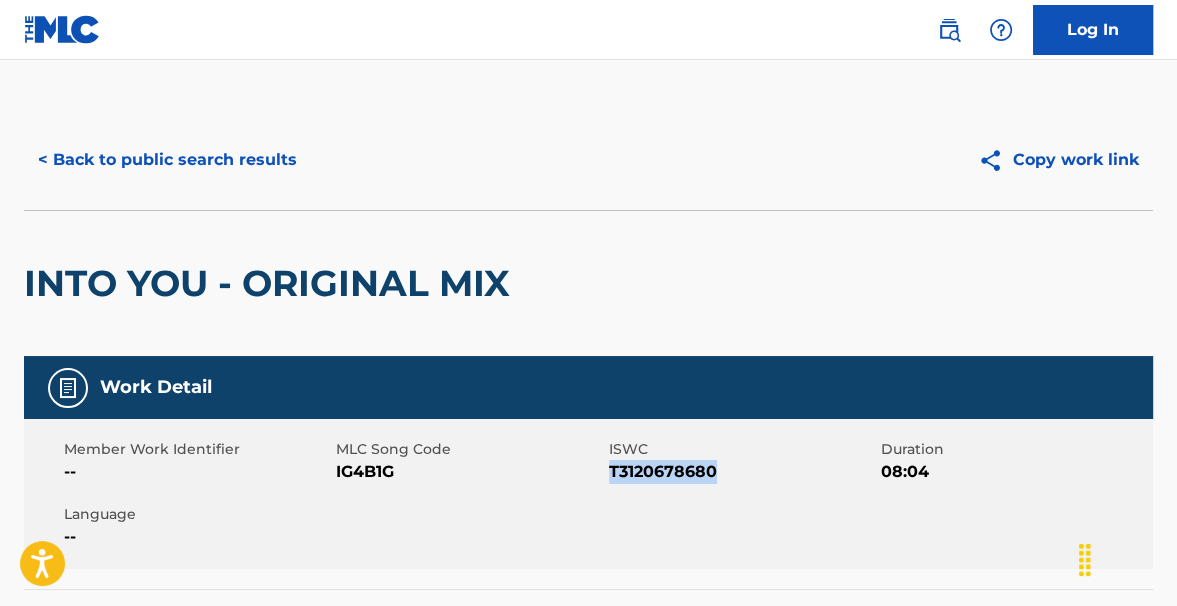 click on "T3120678680" at bounding box center (742, 472) 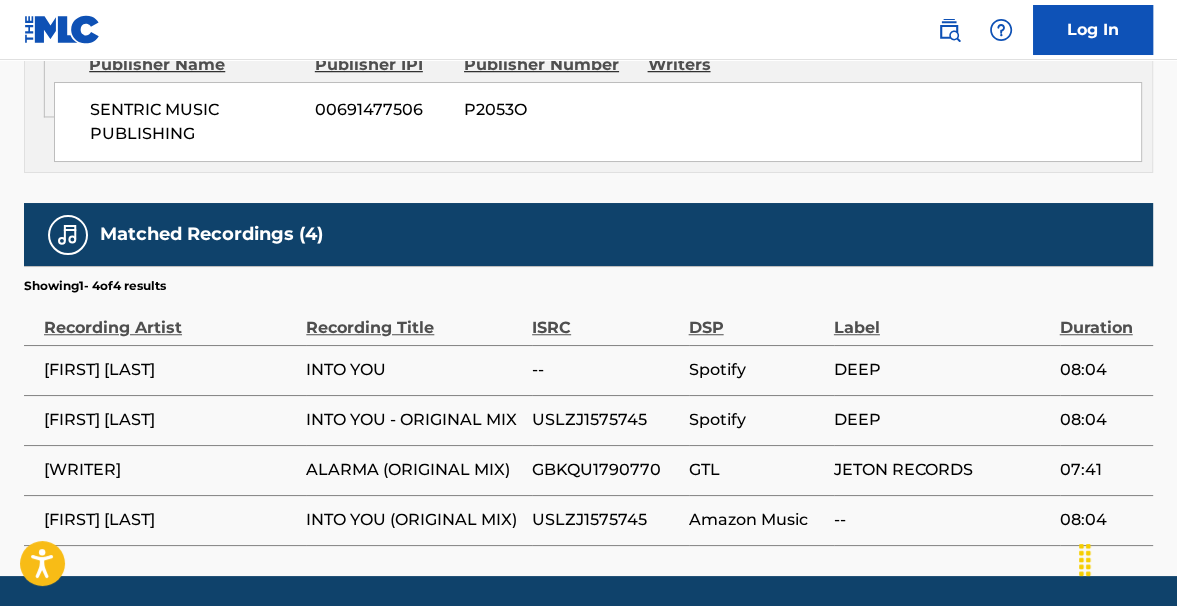 scroll, scrollTop: 1141, scrollLeft: 0, axis: vertical 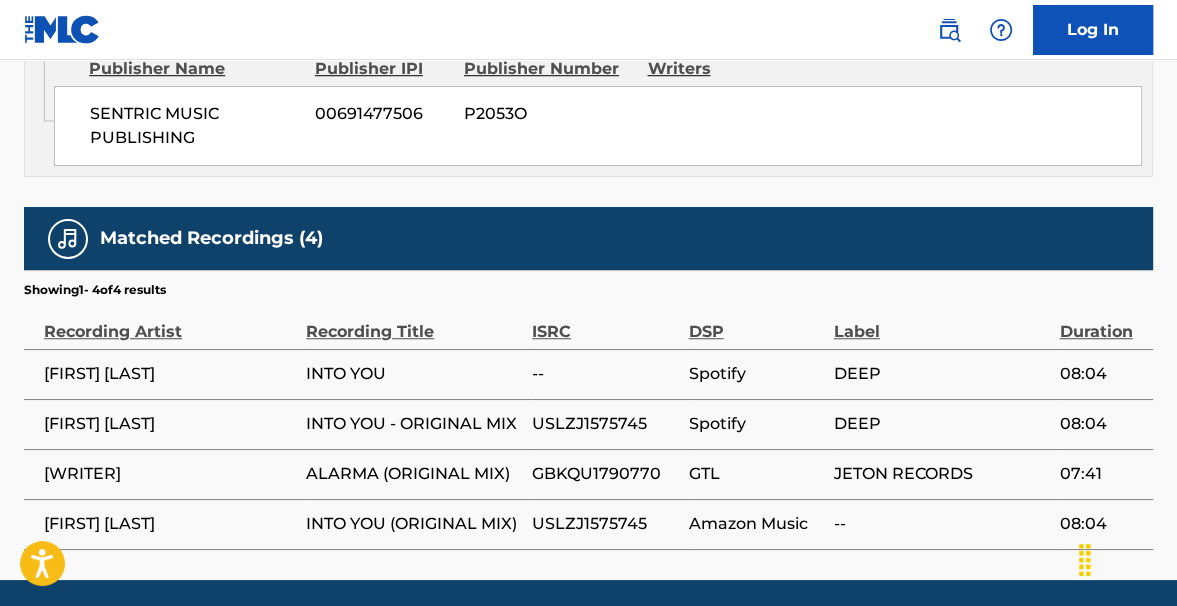 click on "USLZJ1575745" at bounding box center [605, 424] 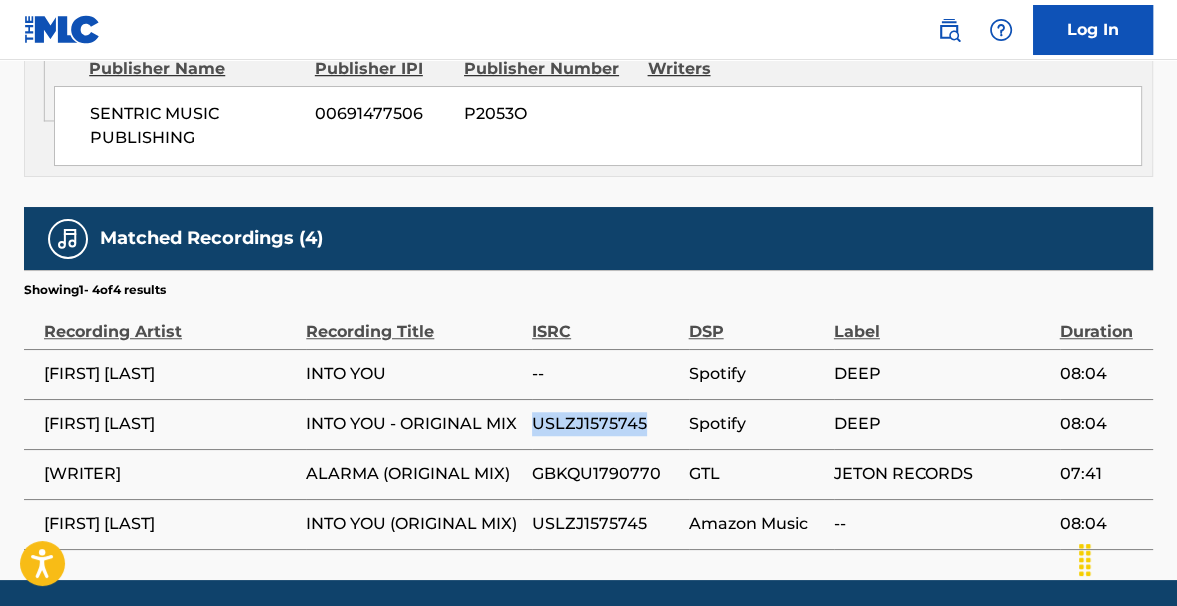 click on "USLZJ1575745" at bounding box center (605, 424) 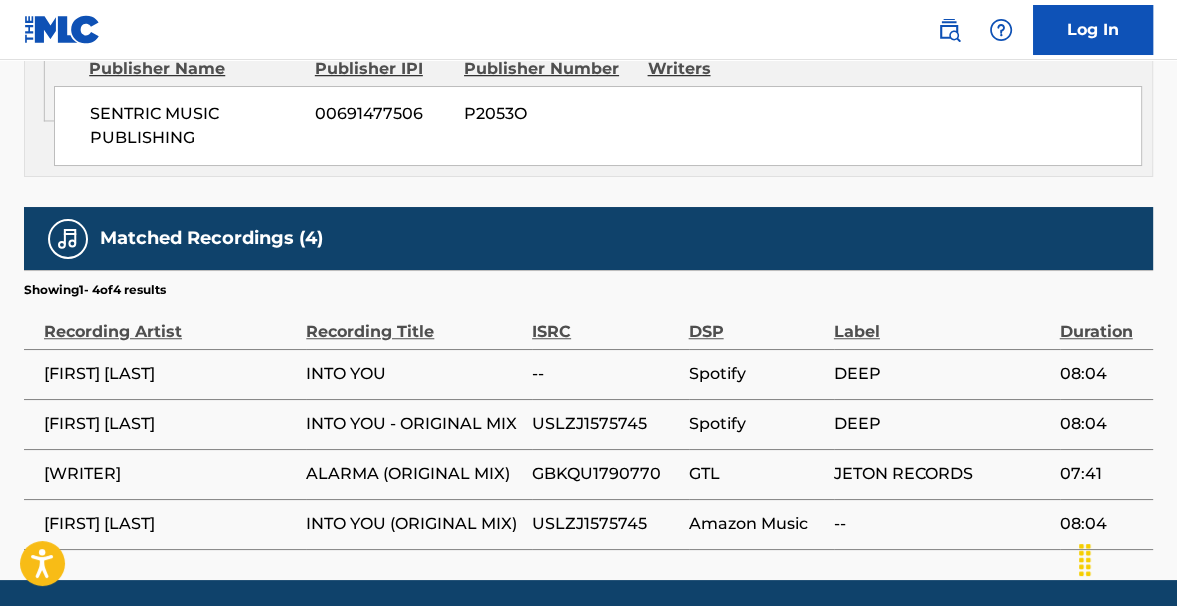 click on "< Back to public search results Copy work link INTO YOU - ORIGINAL MIX     Work Detail   Member Work Identifier -- MLC Song Code IG4B1G ISWC T3120678680 Duration 08:04 Language -- Alternative Titles No Alternative Titles Writers   (1) Writer Name Writer IPI Writer Role [FIRST] [LAST] 00629458610 Composer Publishers   (1) Total shares:  100 % Administrator Name Administrator IPI Administrator Number Collection Share Contact Details SENTRIC MUSIC LIMITED 00509030978 P9399G 100% Sentric Music society@sentricmusic.com Admin Original Publisher Connecting Line Publisher Name Publisher IPI Publisher Number Represented Writers SENTRIC MUSIC PUBLISHING 00691477506 P2053O Total shares:  100 % Matched Recordings   (4) Showing  1  -   4  of  4   results   Recording Artist Recording Title ISRC DSP Label Duration OZ ROMITA INTO YOU -- Spotify DEEP 08:04 OZ ROMITA INTO YOU - ORIGINAL MIX USLZJ1575745 Spotify DEEP 08:04 OZAN KANIK ALARMA (ORIGINAL MIX) GBKQU1790770 GTL  JETON RECORDS 07:41 OZ ROMITA INTO YOU (ORIGINAL MIX) --" at bounding box center (588, -238) 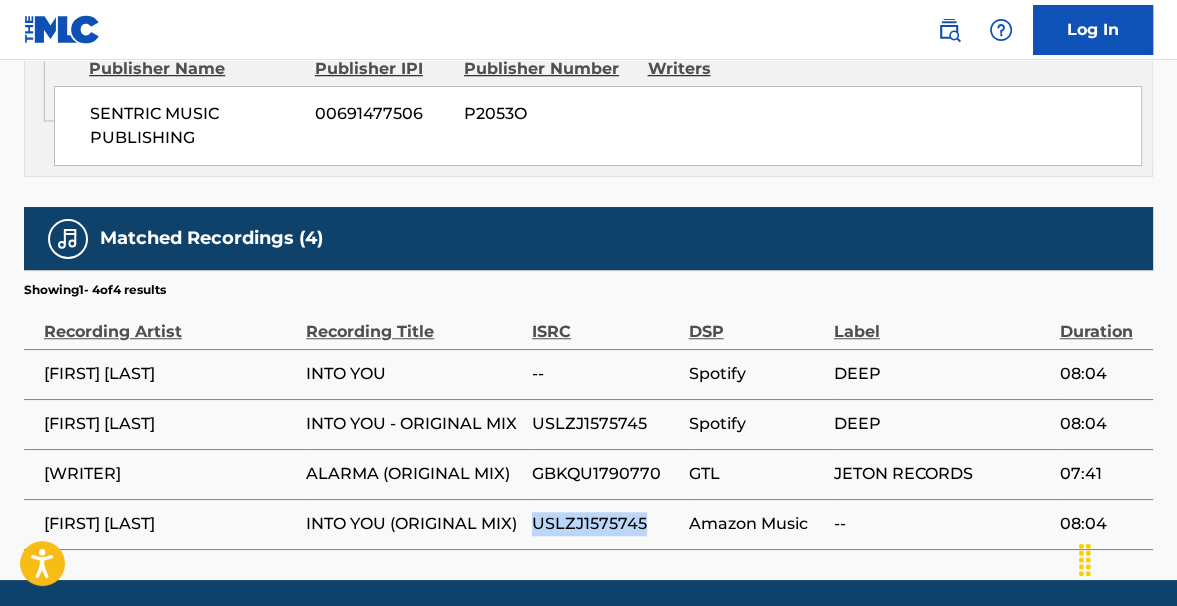 click on "USLZJ1575745" at bounding box center [605, 524] 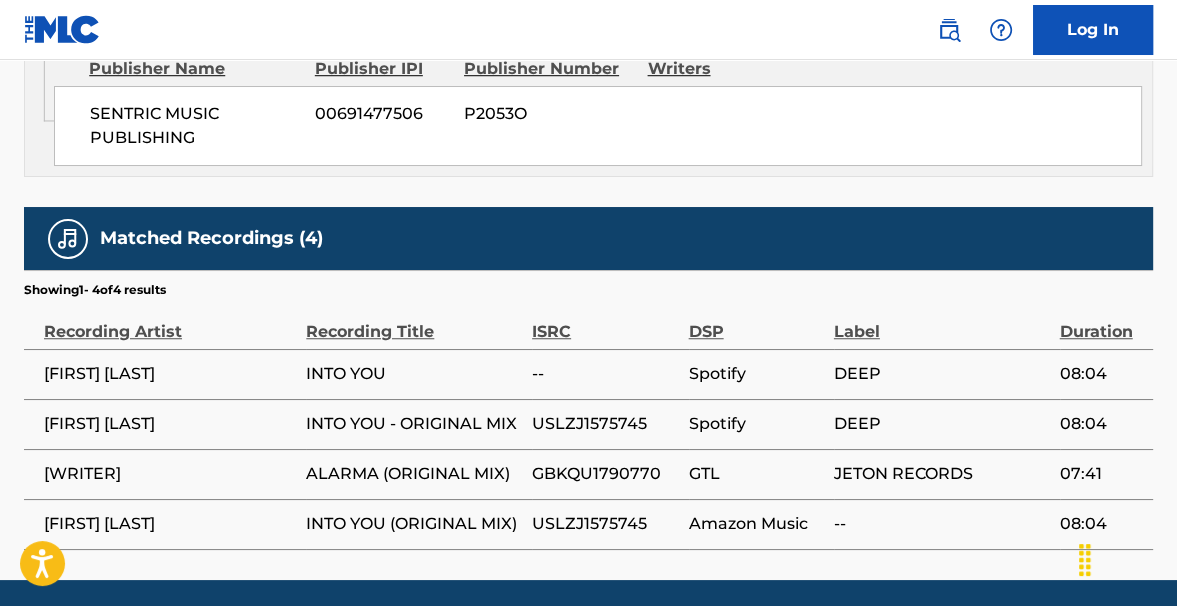 click on "< Back to public search results Copy work link INTO YOU - ORIGINAL MIX     Work Detail   Member Work Identifier -- MLC Song Code IG4B1G ISWC T3120678680 Duration 08:04 Language -- Alternative Titles No Alternative Titles Writers   (1) Writer Name Writer IPI Writer Role [FIRST] [LAST] 00629458610 Composer Publishers   (1) Total shares:  100 % Administrator Name Administrator IPI Administrator Number Collection Share Contact Details SENTRIC MUSIC LIMITED 00509030978 P9399G 100% Sentric Music society@sentricmusic.com Admin Original Publisher Connecting Line Publisher Name Publisher IPI Publisher Number Represented Writers SENTRIC MUSIC PUBLISHING 00691477506 P2053O Total shares:  100 % Matched Recordings   (4) Showing  1  -   4  of  4   results   Recording Artist Recording Title ISRC DSP Label Duration OZ ROMITA INTO YOU -- Spotify DEEP 08:04 OZ ROMITA INTO YOU - ORIGINAL MIX USLZJ1575745 Spotify DEEP 08:04 OZAN KANIK ALARMA (ORIGINAL MIX) GBKQU1790770 GTL  JETON RECORDS 07:41 OZ ROMITA INTO YOU (ORIGINAL MIX) --" at bounding box center (588, -238) 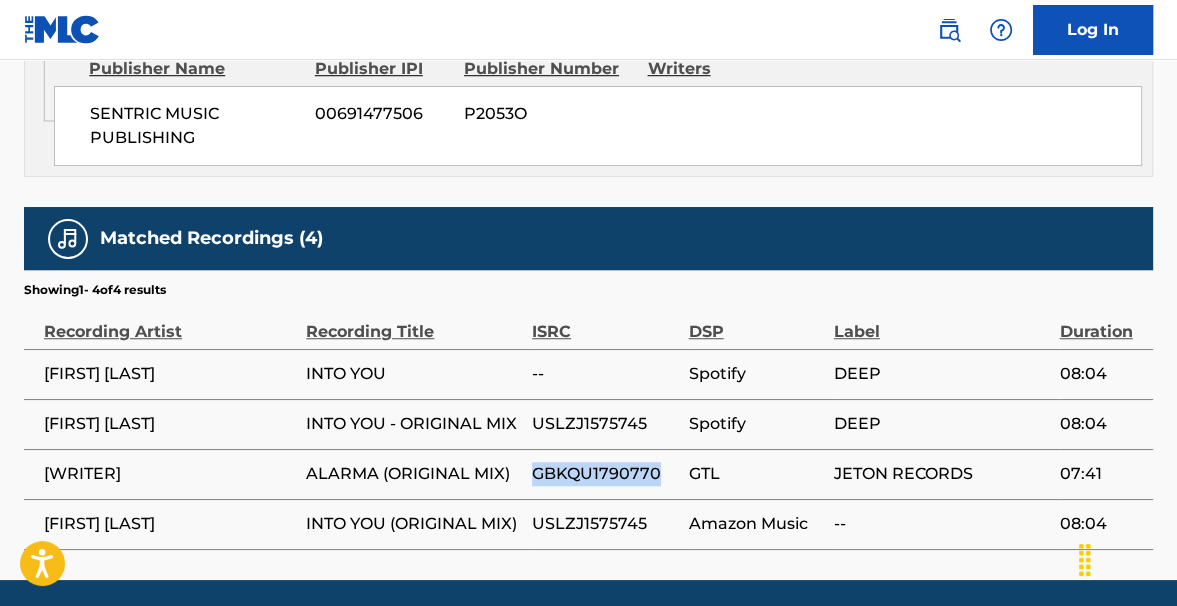 click on "GBKQU1790770" at bounding box center (605, 474) 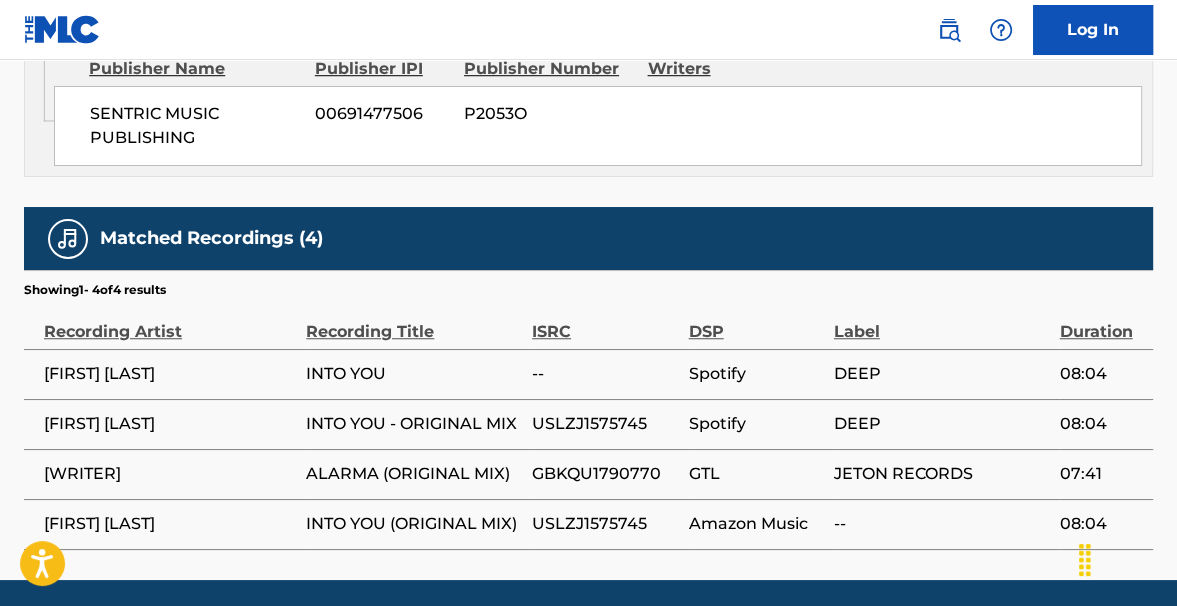 click on "< Back to public search results Copy work link INTO YOU - ORIGINAL MIX     Work Detail   Member Work Identifier -- MLC Song Code IG4B1G ISWC T3120678680 Duration 08:04 Language -- Alternative Titles No Alternative Titles Writers   (1) Writer Name Writer IPI Writer Role [FIRST] [LAST] 00629458610 Composer Publishers   (1) Total shares:  100 % Administrator Name Administrator IPI Administrator Number Collection Share Contact Details SENTRIC MUSIC LIMITED 00509030978 P9399G 100% Sentric Music society@sentricmusic.com Admin Original Publisher Connecting Line Publisher Name Publisher IPI Publisher Number Represented Writers SENTRIC MUSIC PUBLISHING 00691477506 P2053O Total shares:  100 % Matched Recordings   (4) Showing  1  -   4  of  4   results   Recording Artist Recording Title ISRC DSP Label Duration OZ ROMITA INTO YOU -- Spotify DEEP 08:04 OZ ROMITA INTO YOU - ORIGINAL MIX USLZJ1575745 Spotify DEEP 08:04 OZAN KANIK ALARMA (ORIGINAL MIX) GBKQU1790770 GTL  JETON RECORDS 07:41 OZ ROMITA INTO YOU (ORIGINAL MIX) --" at bounding box center (588, -238) 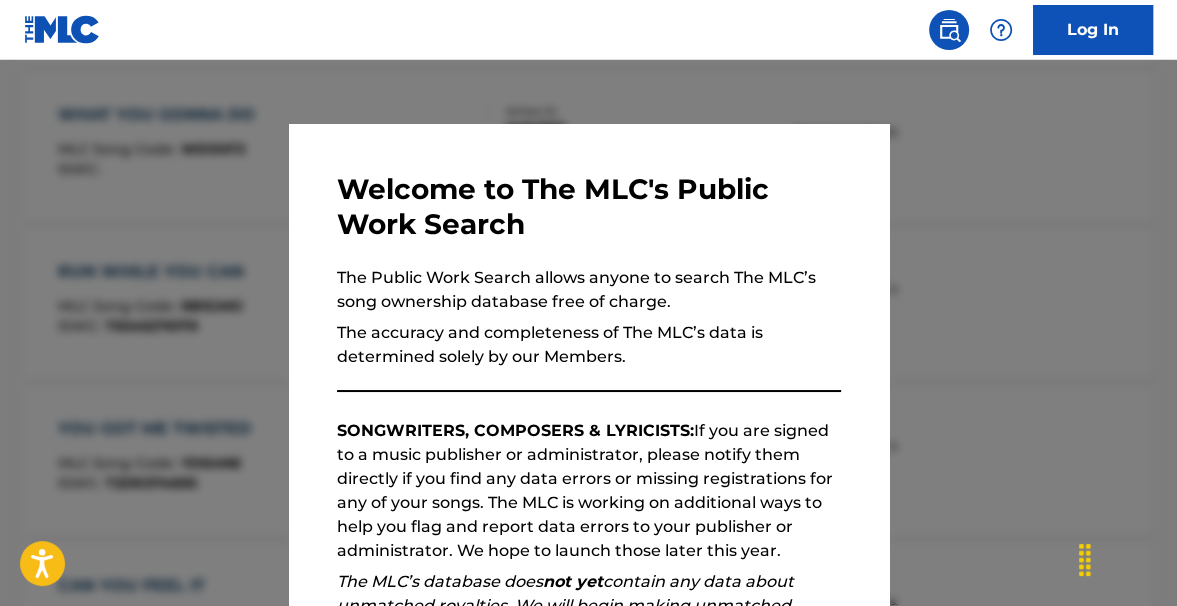 scroll, scrollTop: 691, scrollLeft: 0, axis: vertical 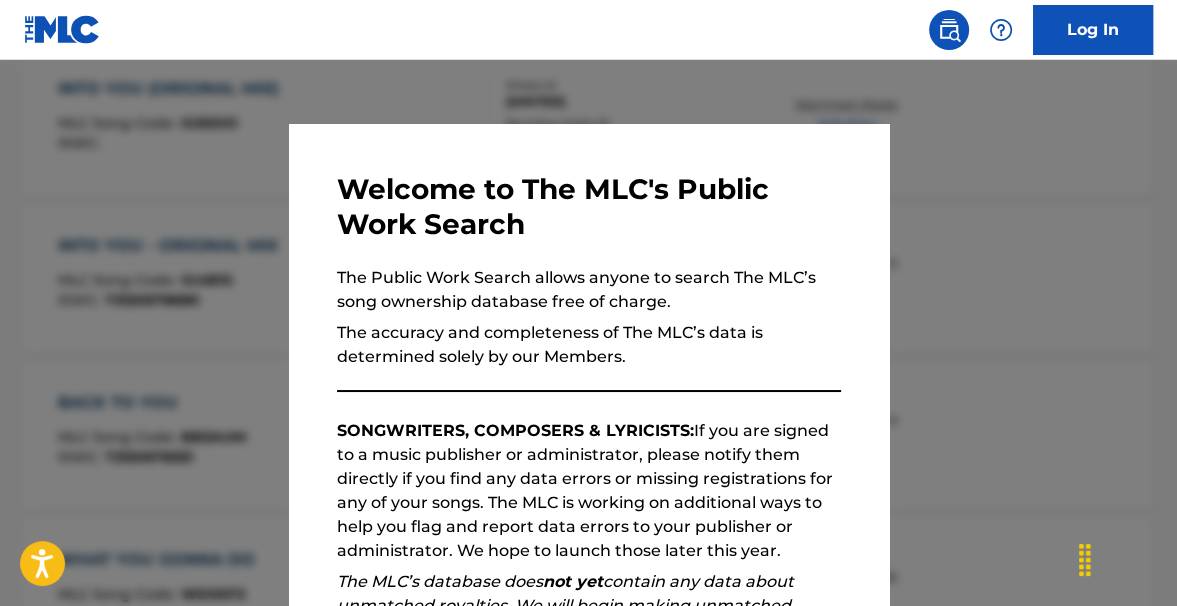 click at bounding box center [588, 363] 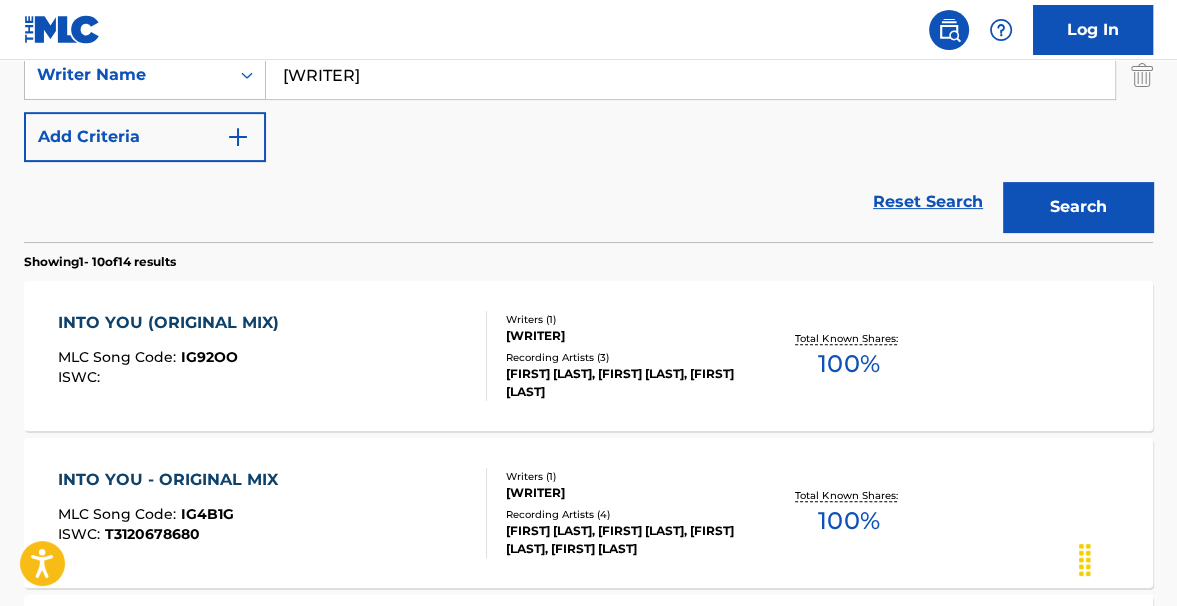 scroll, scrollTop: 258, scrollLeft: 0, axis: vertical 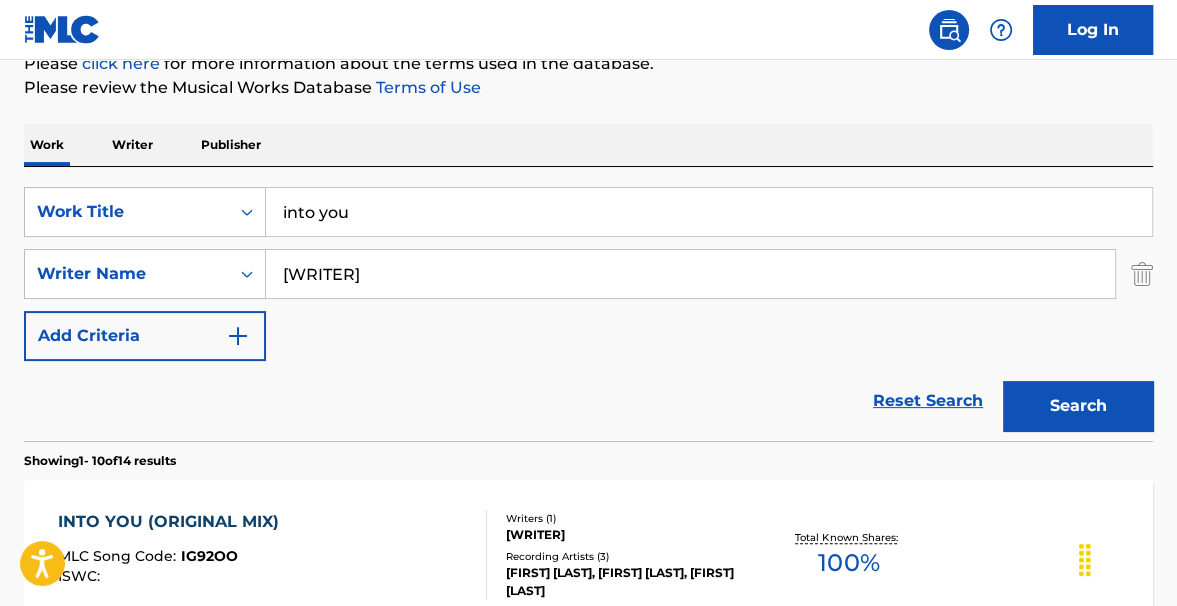 click on "The MLC Public Work Search The accuracy and completeness of The MLC's data is determined solely by our Members. It is not an authoritative source for recording information. Please   click here   for more information about the terms used in the database. Please review the Musical Works Database   Terms of Use Work Writer Publisher SearchWithCriteriaff9fc327-2466-430d-b8ff-9cc51aca6e4e Work Title into you SearchWithCriteria4aa0c47b-b0e6-4e9c-9382-4488faa78bb2 Writer Name [FIRST] [LAST] Add Criteria Reset Search Search Showing  1  -   10  of  14   results   INTO YOU (ORIGINAL MIX) MLC Song Code : IG92OO ISWC : Writers ( 1 ) [FIRST] [LAST] Recording Artists ( 3 ) [FIRST] [LAST], [FIRST] [LAST], [FIRST] [LAST] Total Known Shares: 100 % INTO YOU - ORIGINAL MIX MLC Song Code : IG4B1G ISWC : T3120678680 Writers ( 1 ) [FIRST] [LAST] Recording Artists ( 4 ) [FIRST] [LAST], [FIRST] [LAST], [FIRST] [LAST], [FIRST] [LAST] Total Known Shares: 100 % BACK TO YOU MLC Song Code : BB3AUM ISWC : T3120678351 Writers ( 1 ) [FIRST] [LAST] Recording Artists ( 10 ) 100 % : WD0XF3 :" at bounding box center (588, 999) 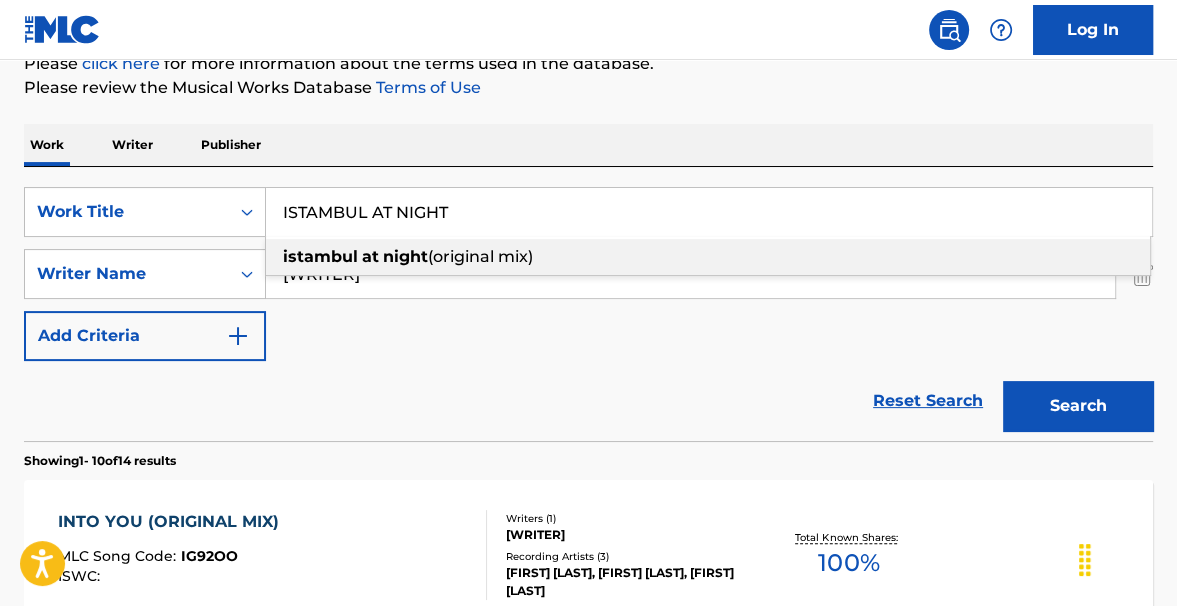 click on "(original mix)" at bounding box center (480, 256) 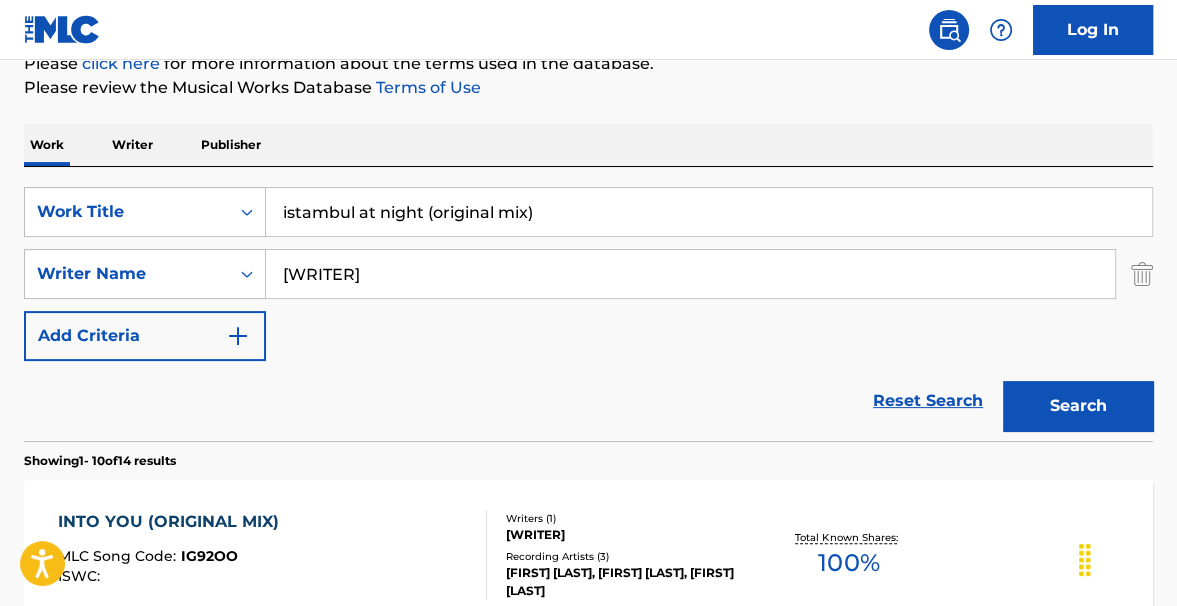 click on "Search" at bounding box center (1078, 406) 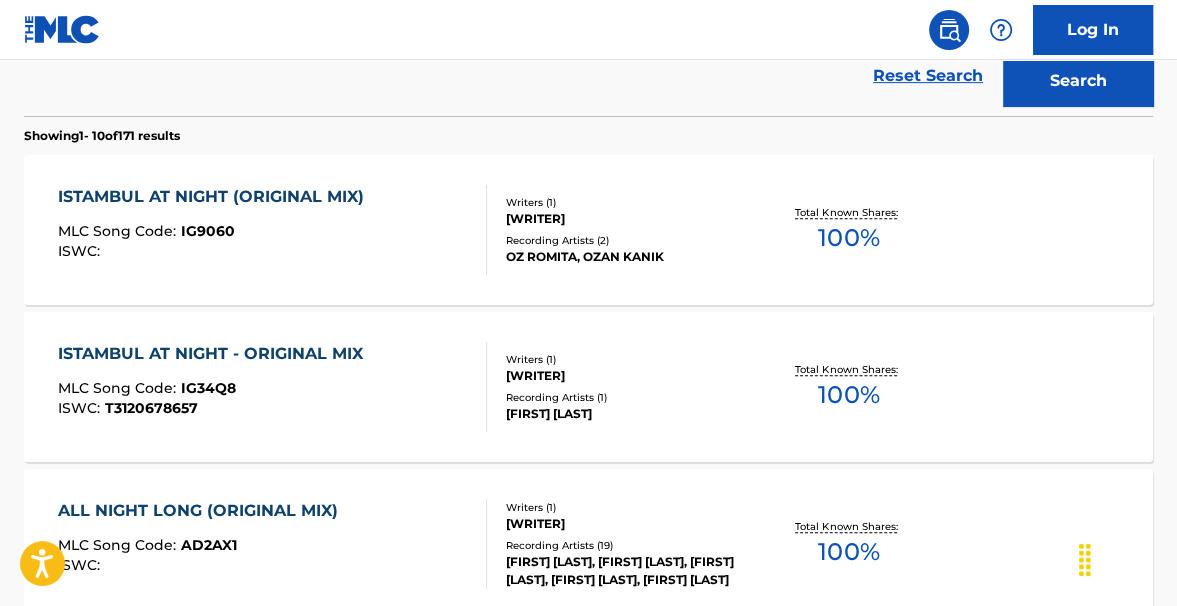 scroll, scrollTop: 607, scrollLeft: 0, axis: vertical 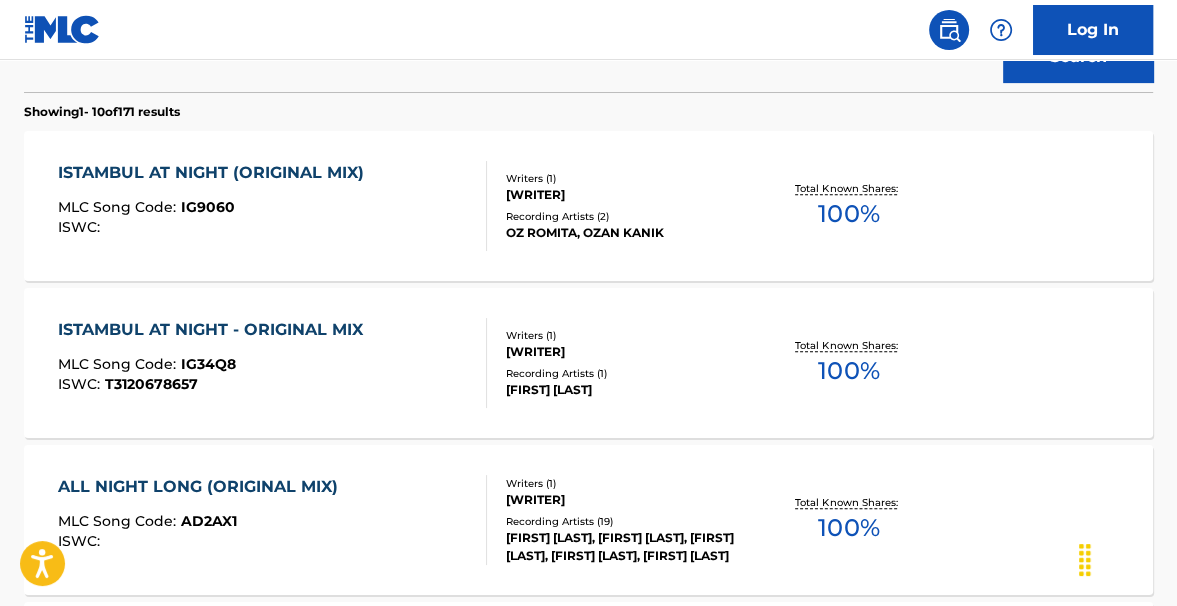 click on "100 %" at bounding box center (848, 371) 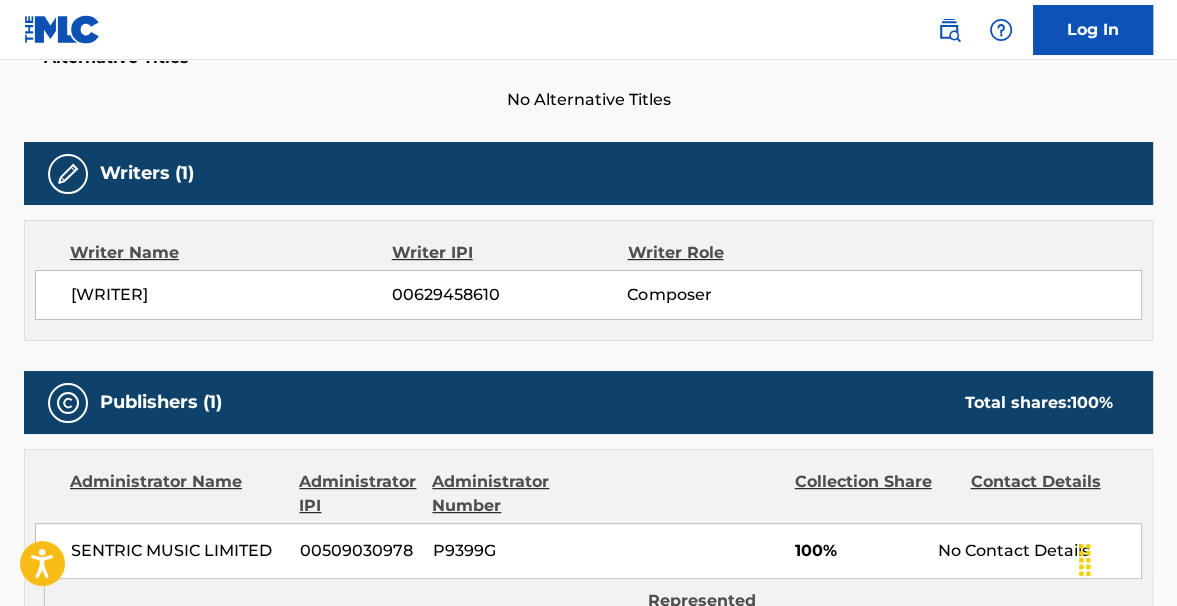 scroll, scrollTop: 0, scrollLeft: 0, axis: both 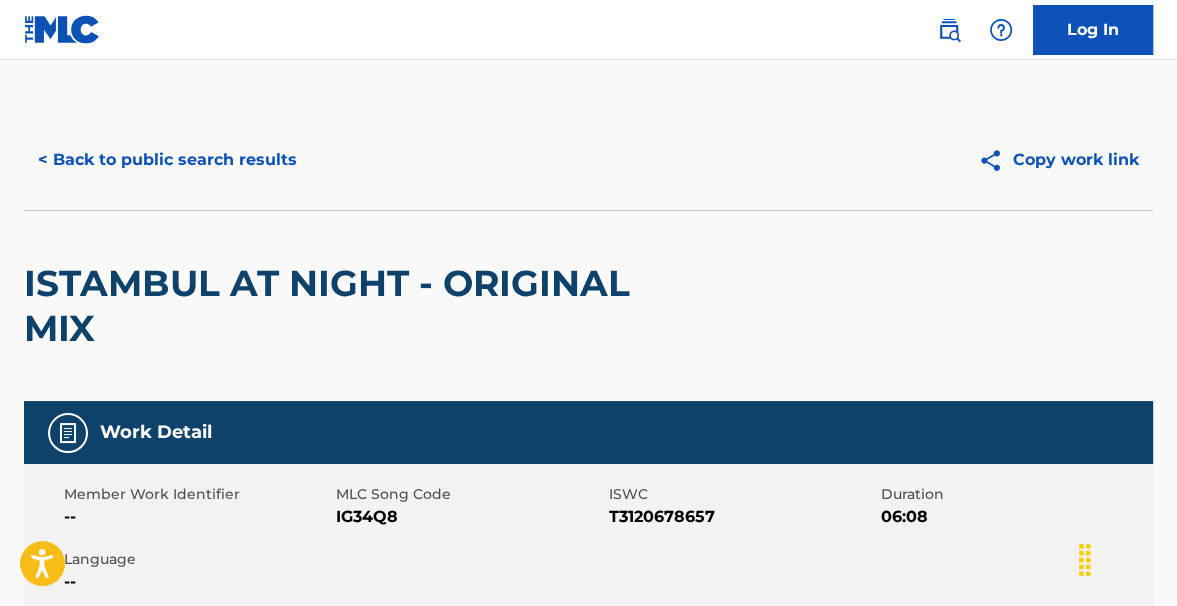 click on "T3120678657" at bounding box center [742, 517] 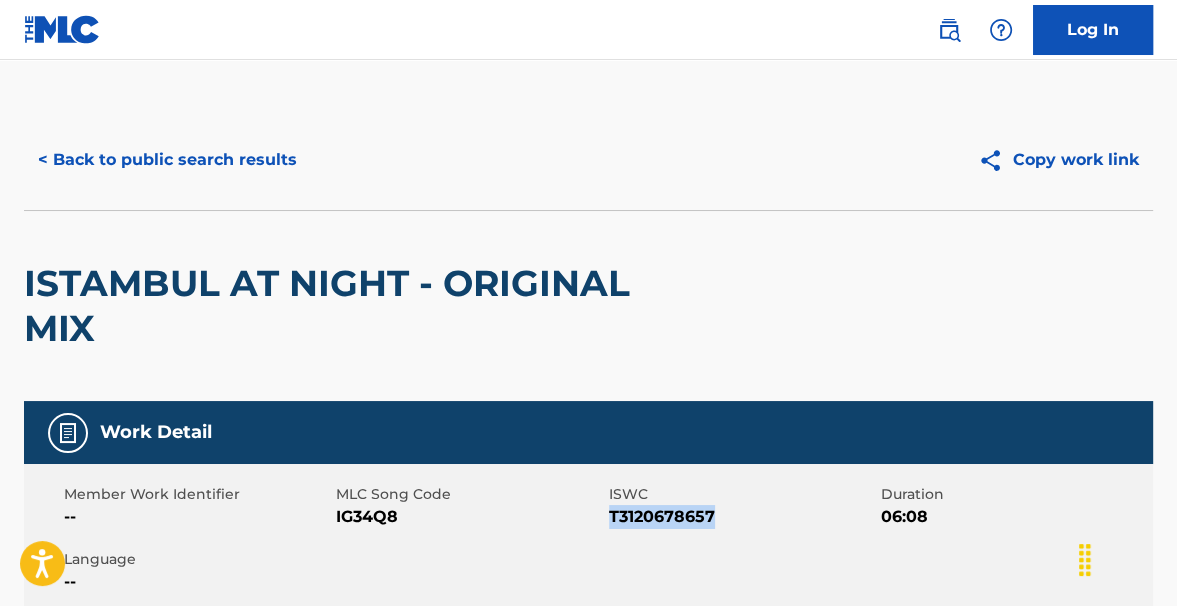 click on "T3120678657" at bounding box center [742, 517] 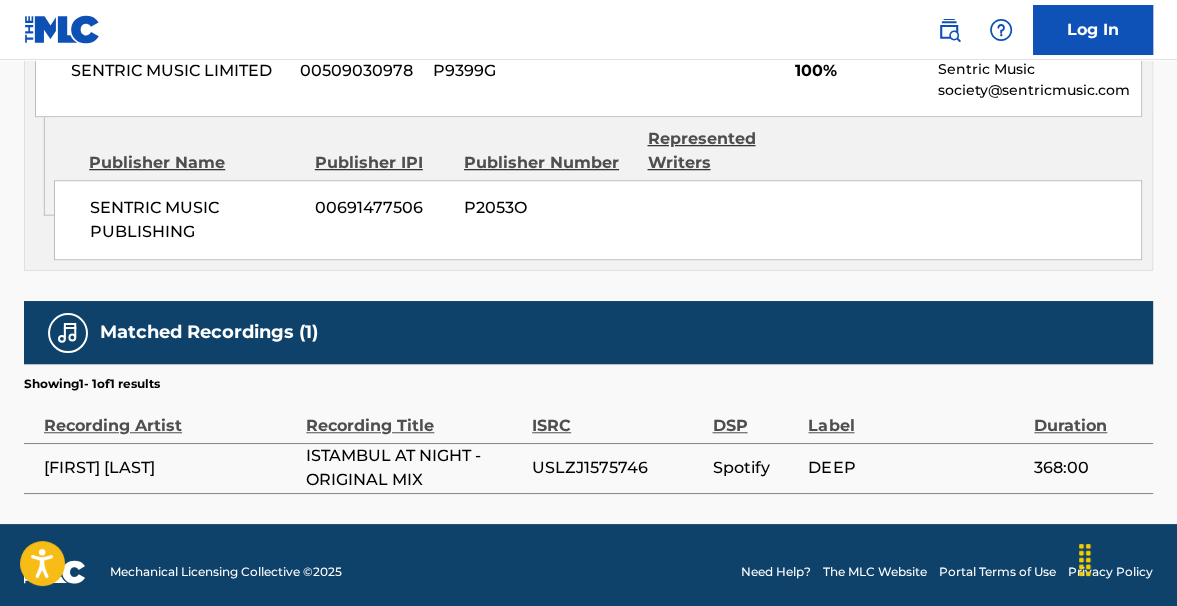scroll, scrollTop: 1062, scrollLeft: 0, axis: vertical 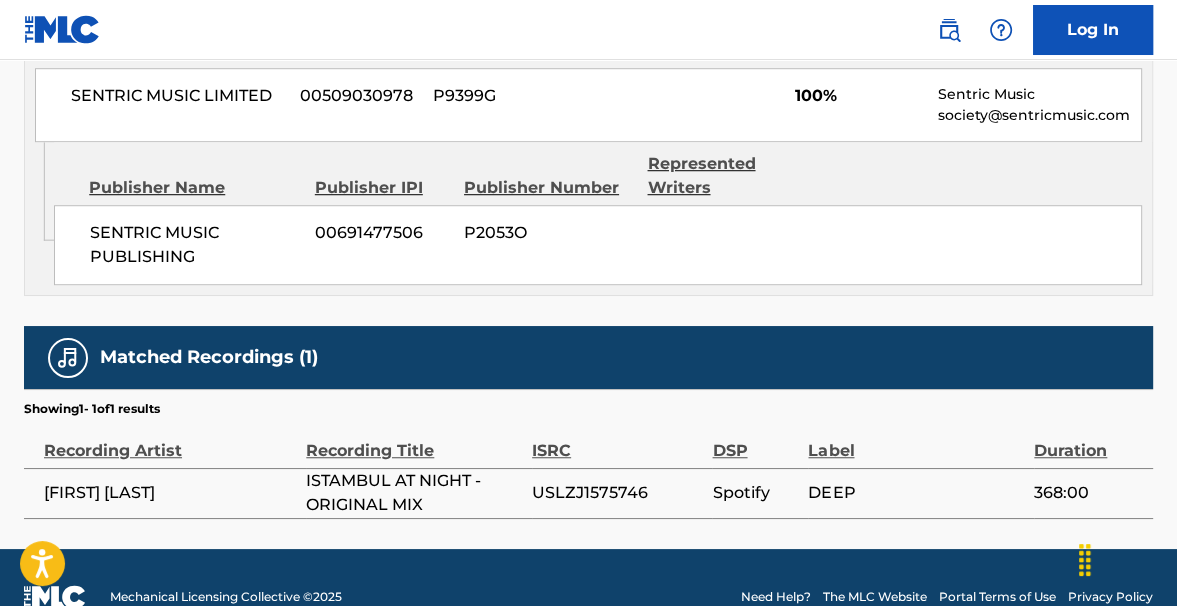 click on "USLZJ1575746" at bounding box center (617, 493) 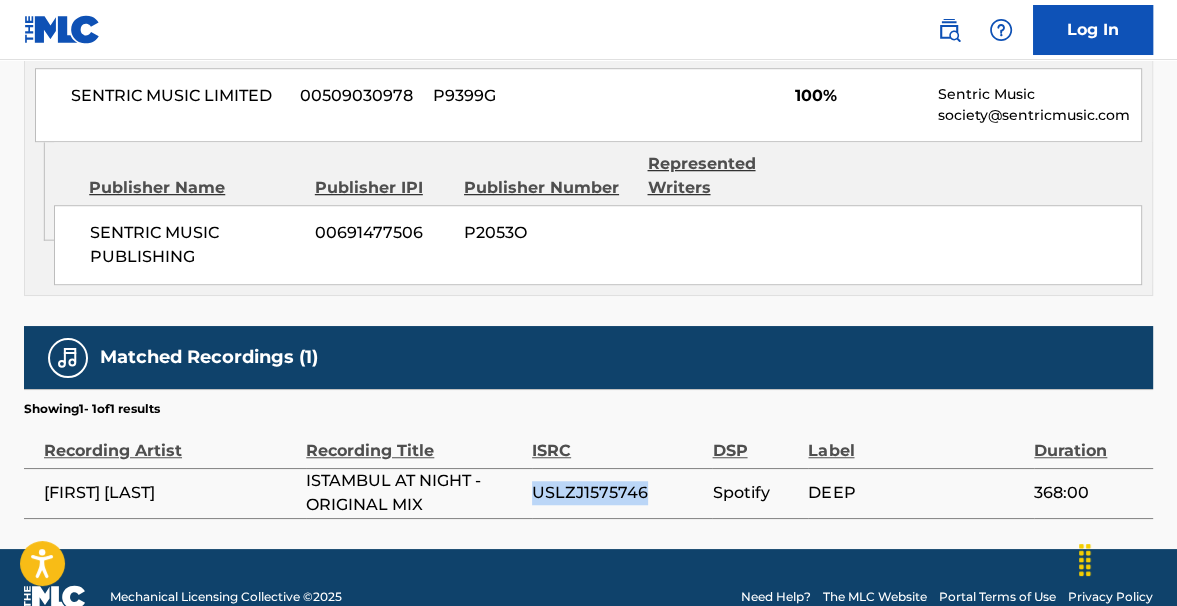 click on "USLZJ1575746" at bounding box center [617, 493] 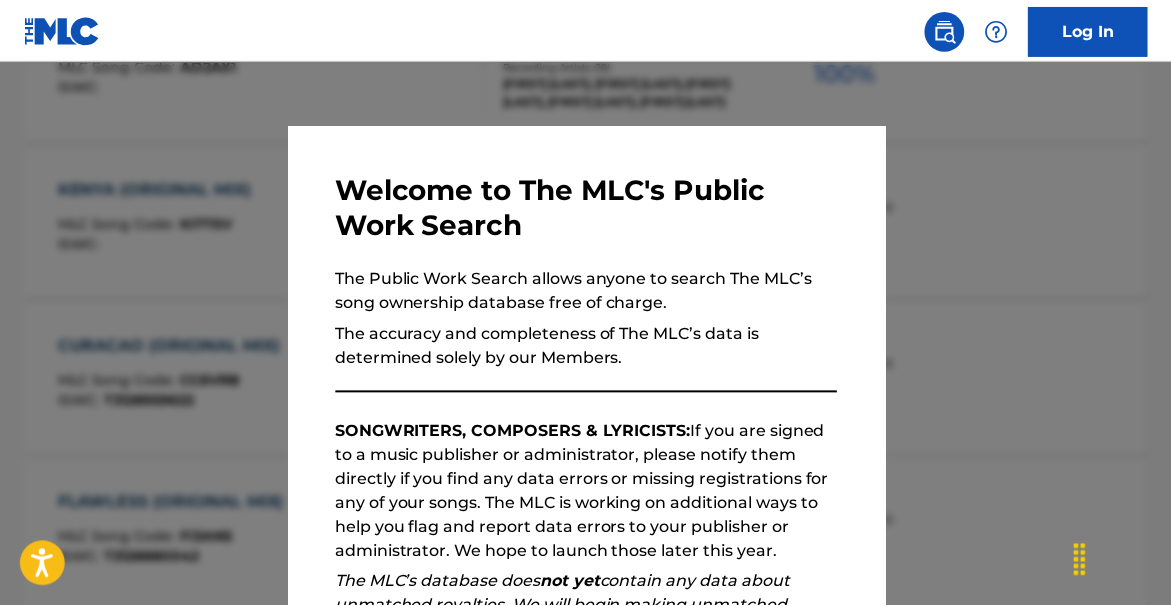 scroll, scrollTop: 720, scrollLeft: 0, axis: vertical 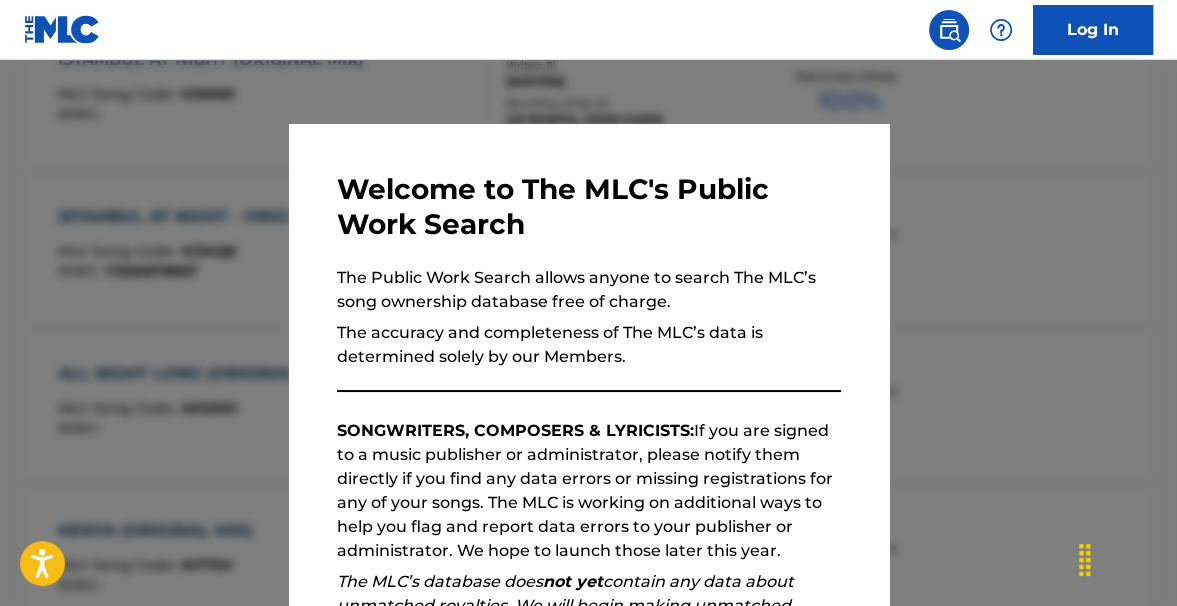 click at bounding box center (588, 363) 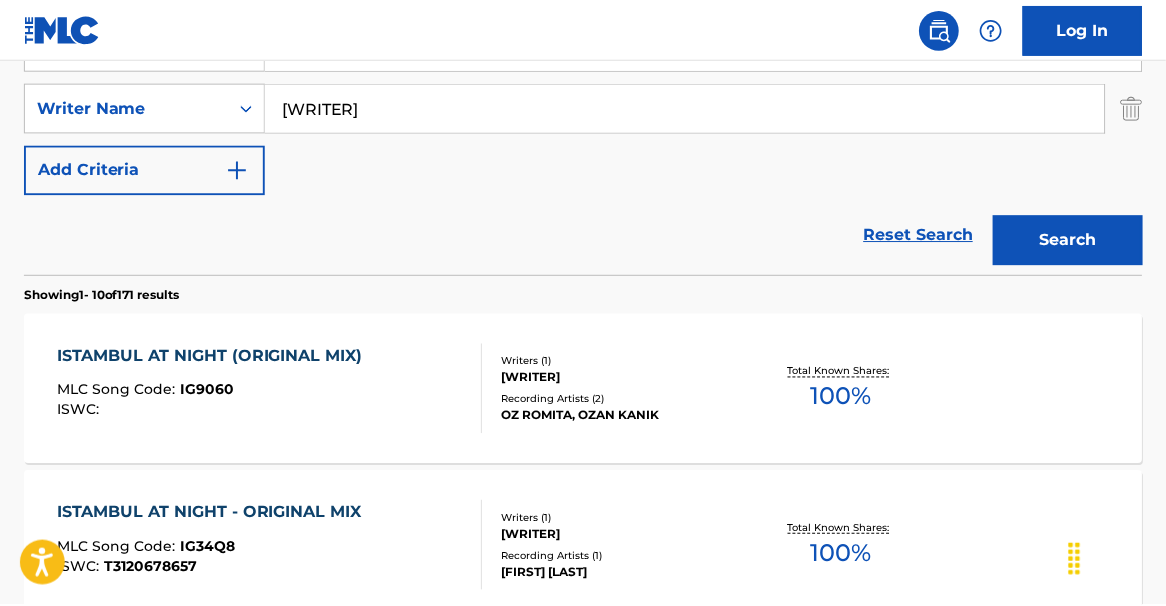 scroll, scrollTop: 145, scrollLeft: 0, axis: vertical 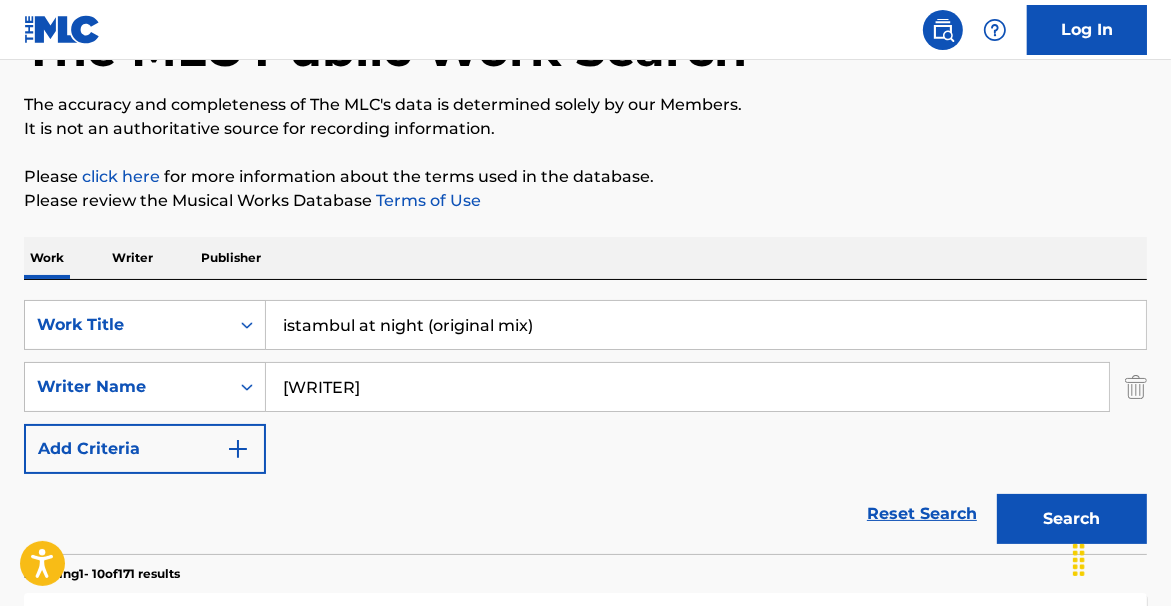 drag, startPoint x: 581, startPoint y: 319, endPoint x: -237, endPoint y: 108, distance: 844.77515 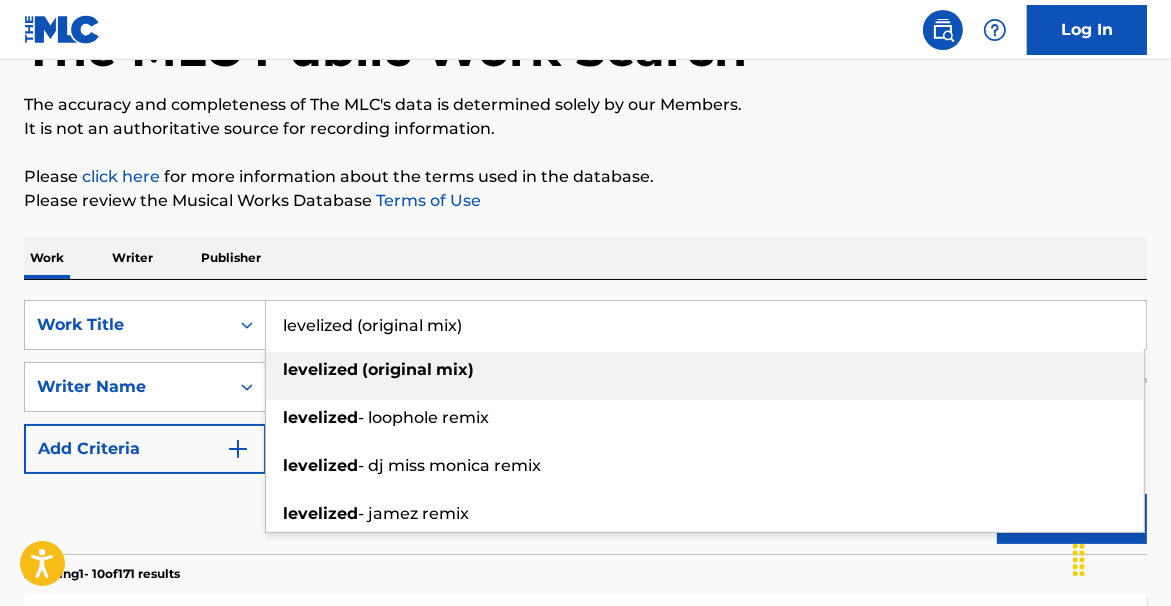 click on "(original" at bounding box center [397, 369] 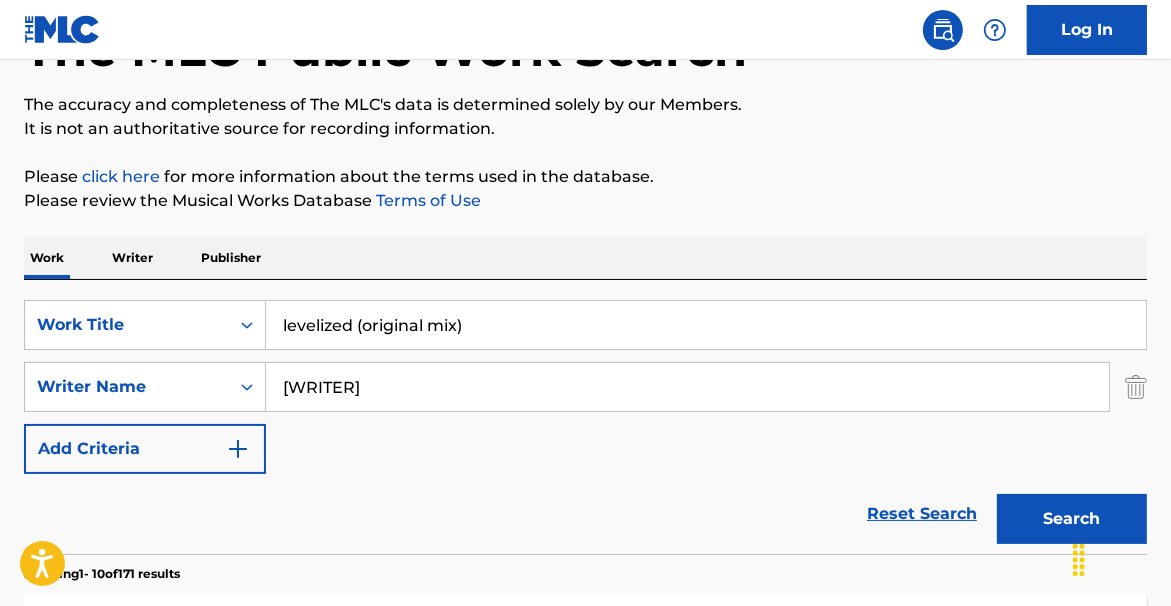 click on "Search" at bounding box center [1072, 519] 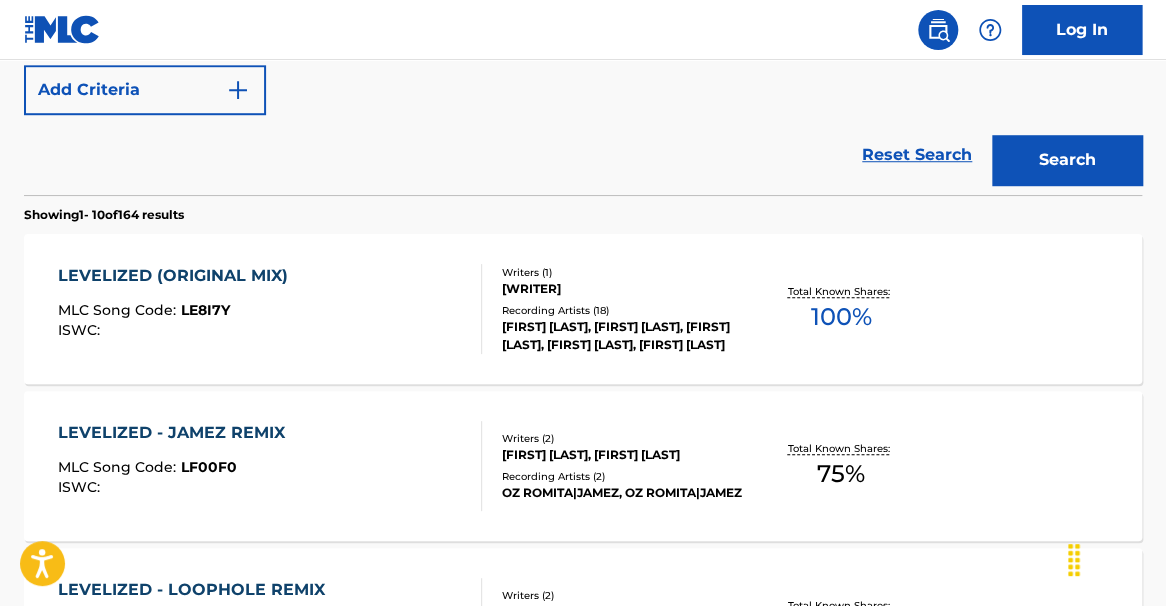 scroll, scrollTop: 524, scrollLeft: 0, axis: vertical 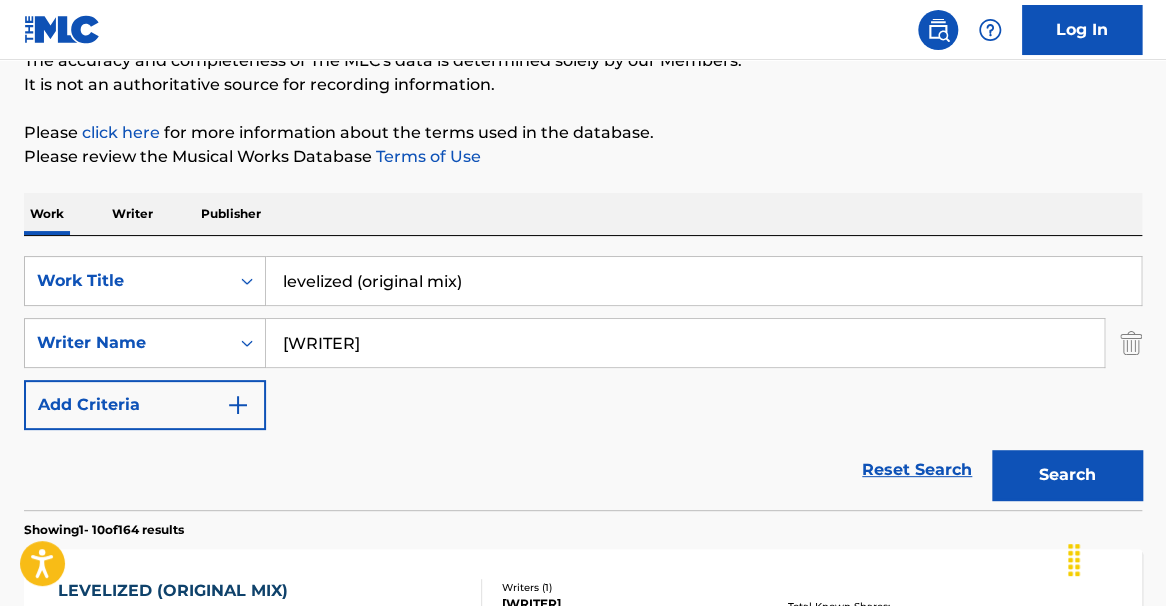 drag, startPoint x: 463, startPoint y: 239, endPoint x: -214, endPoint y: 106, distance: 689.94055 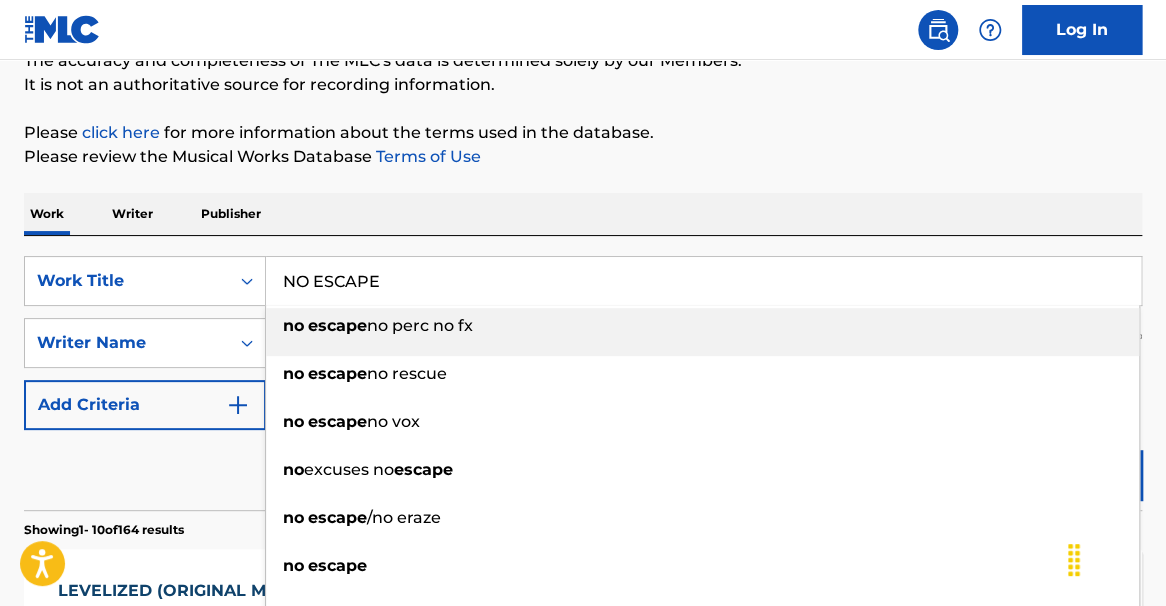 type on "NO ESCAPE" 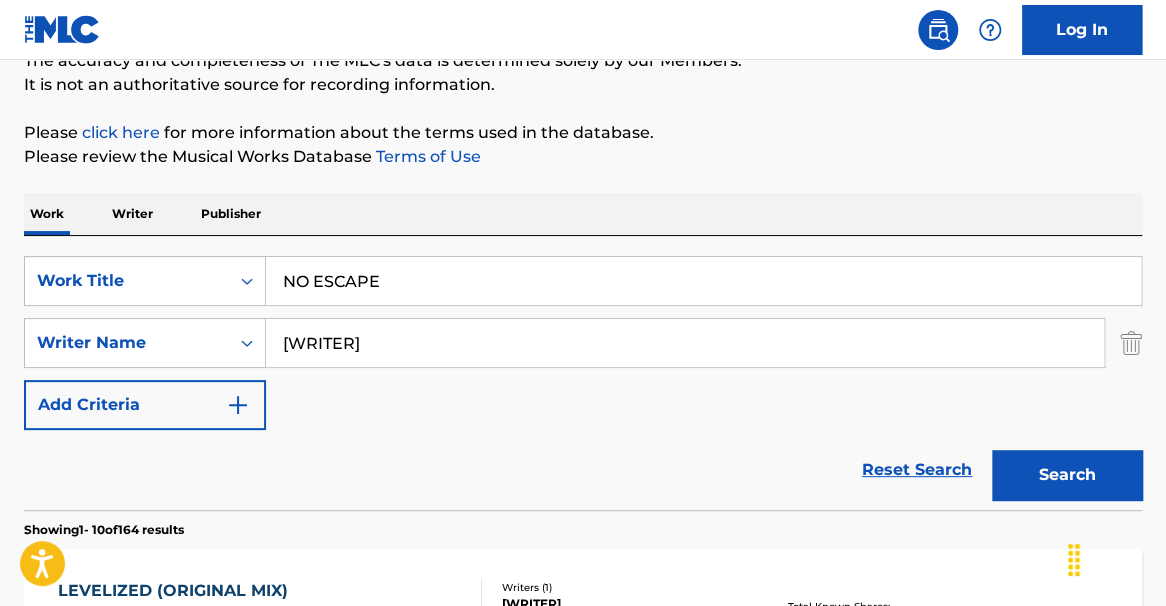 click on "Search" at bounding box center [1067, 475] 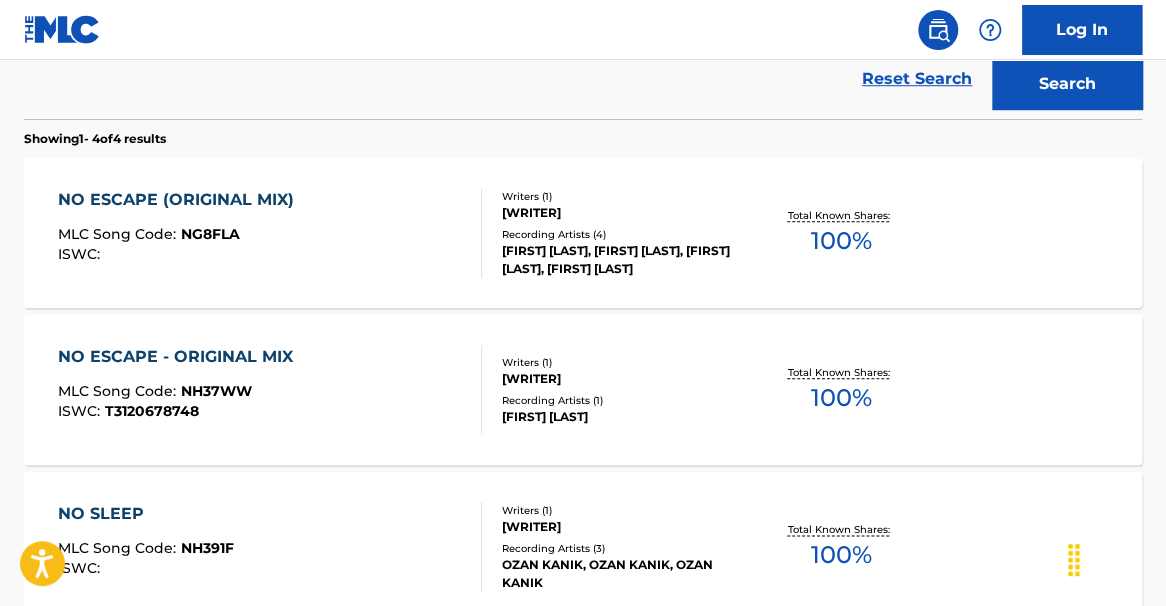 scroll, scrollTop: 586, scrollLeft: 0, axis: vertical 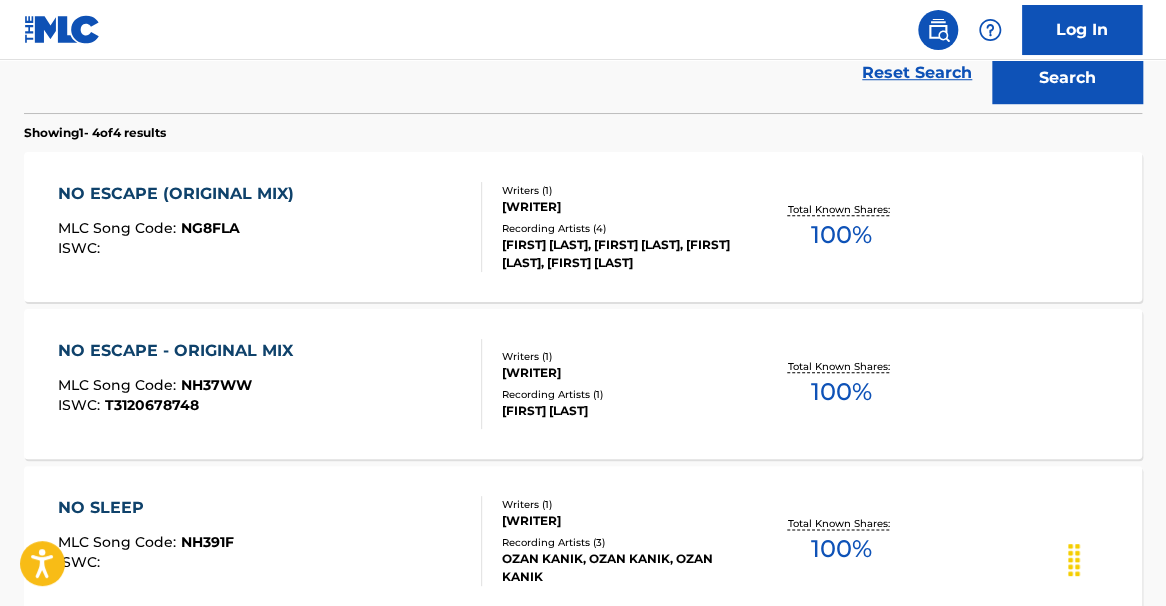 click on "100 %" at bounding box center (840, 392) 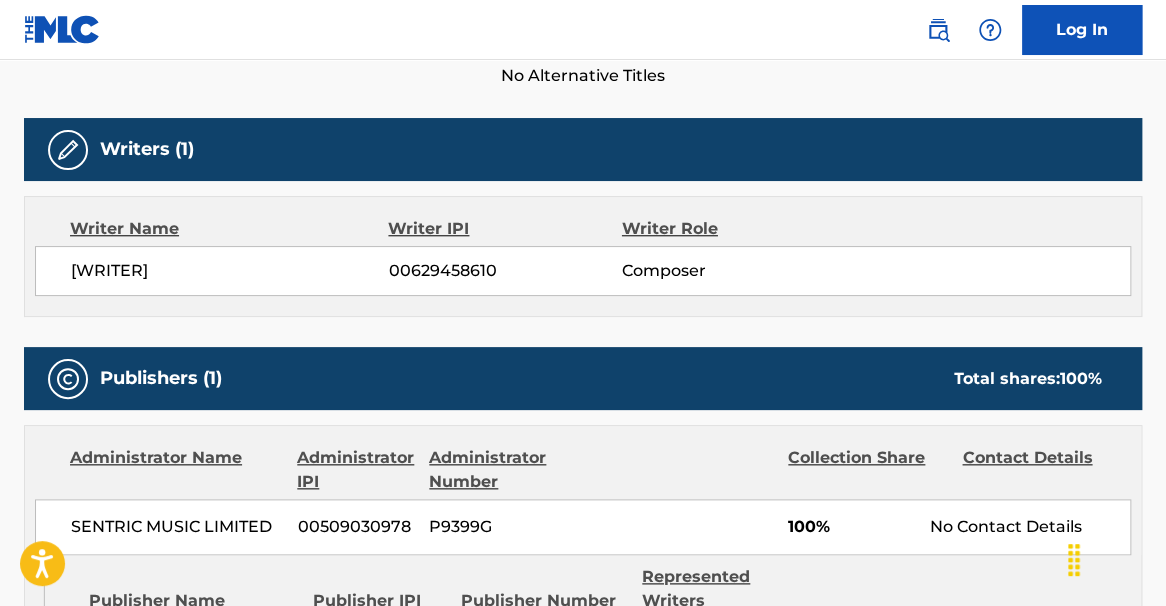 scroll, scrollTop: 0, scrollLeft: 0, axis: both 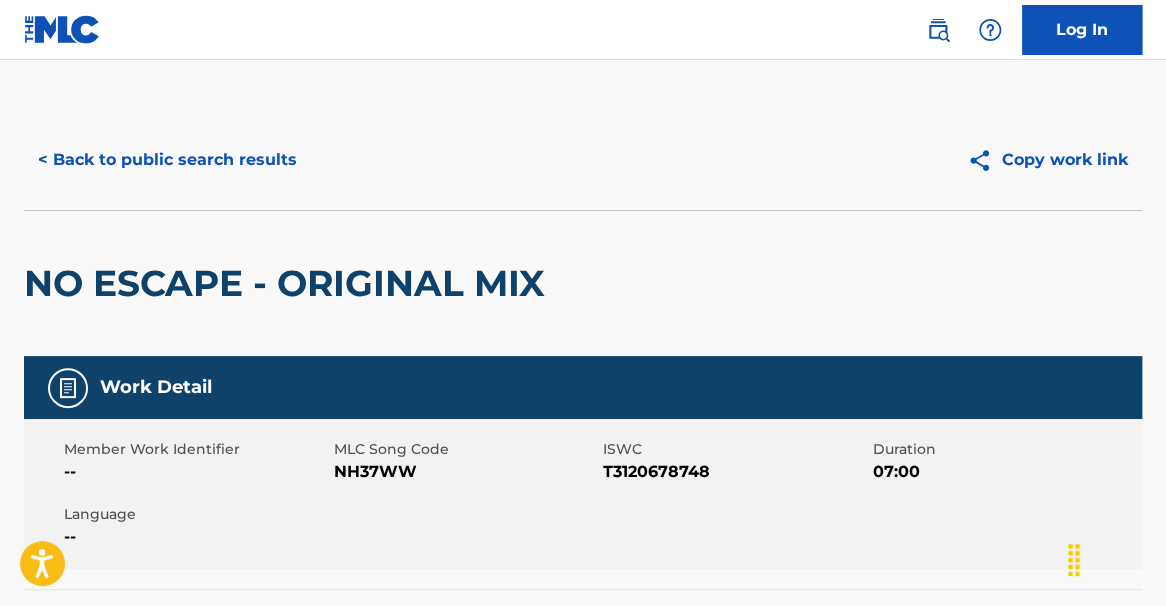 click on "T3120678748" at bounding box center (735, 472) 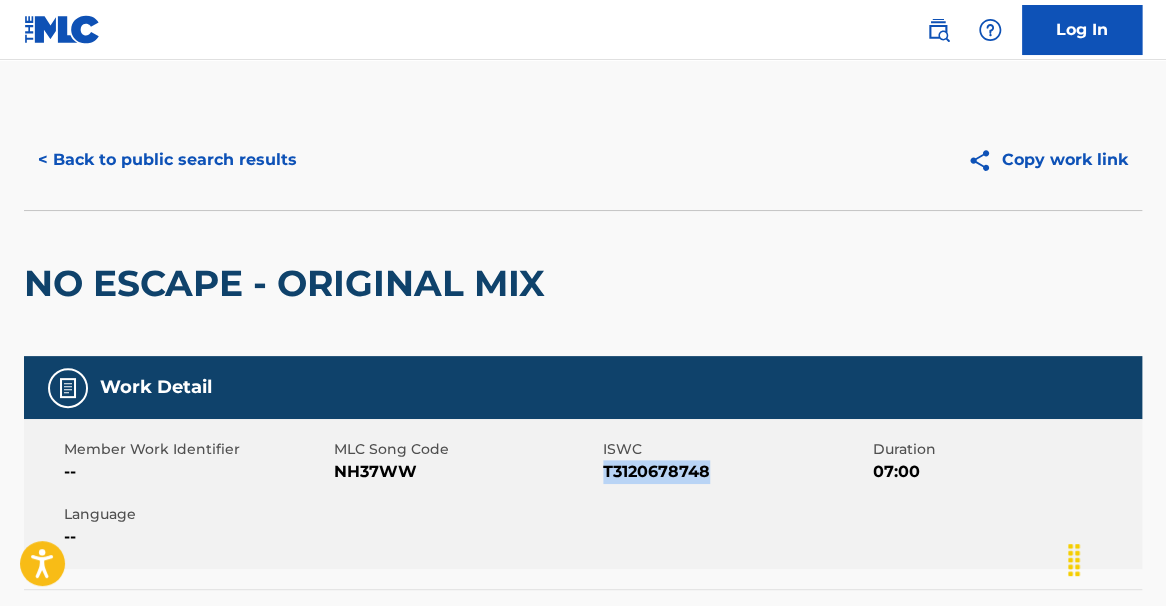 click on "T3120678748" at bounding box center (735, 472) 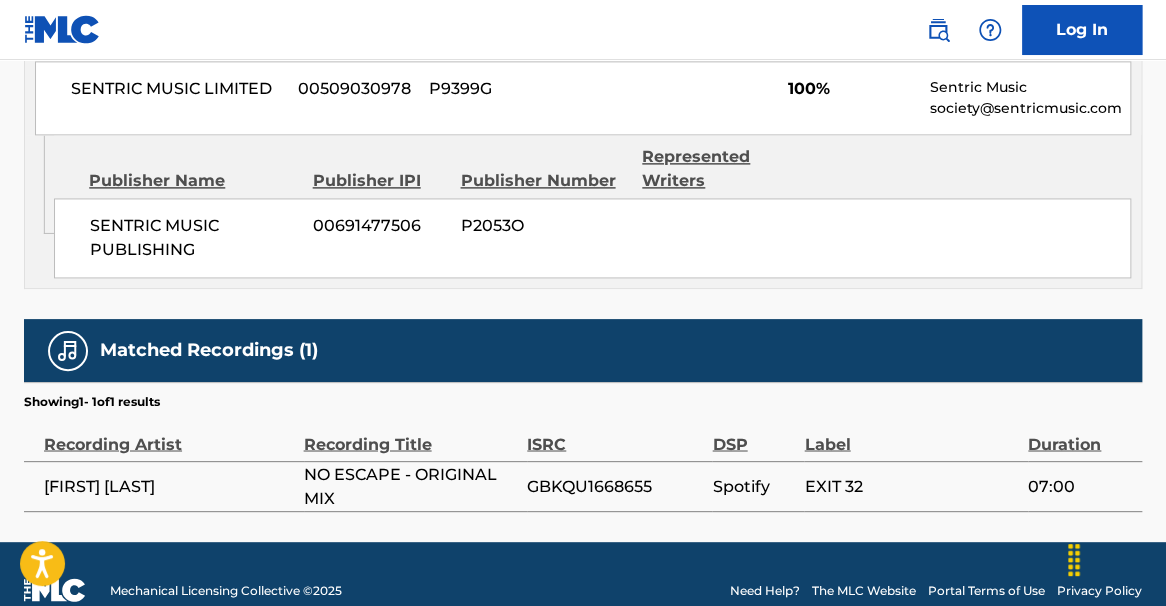 scroll, scrollTop: 1053, scrollLeft: 0, axis: vertical 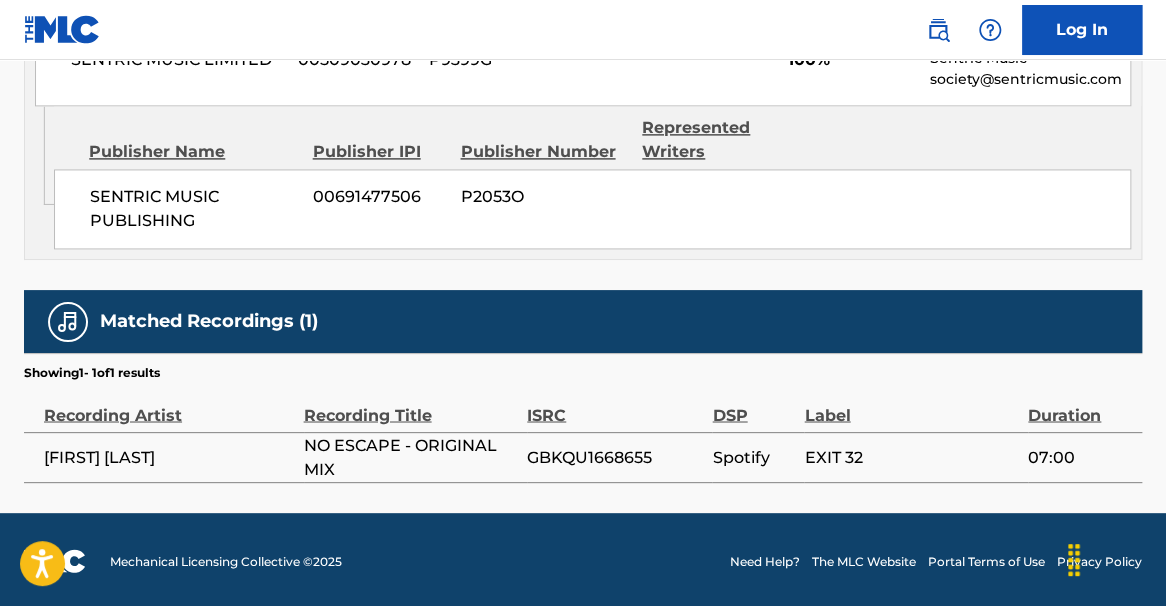 click on "GBKQU1668655" at bounding box center (614, 457) 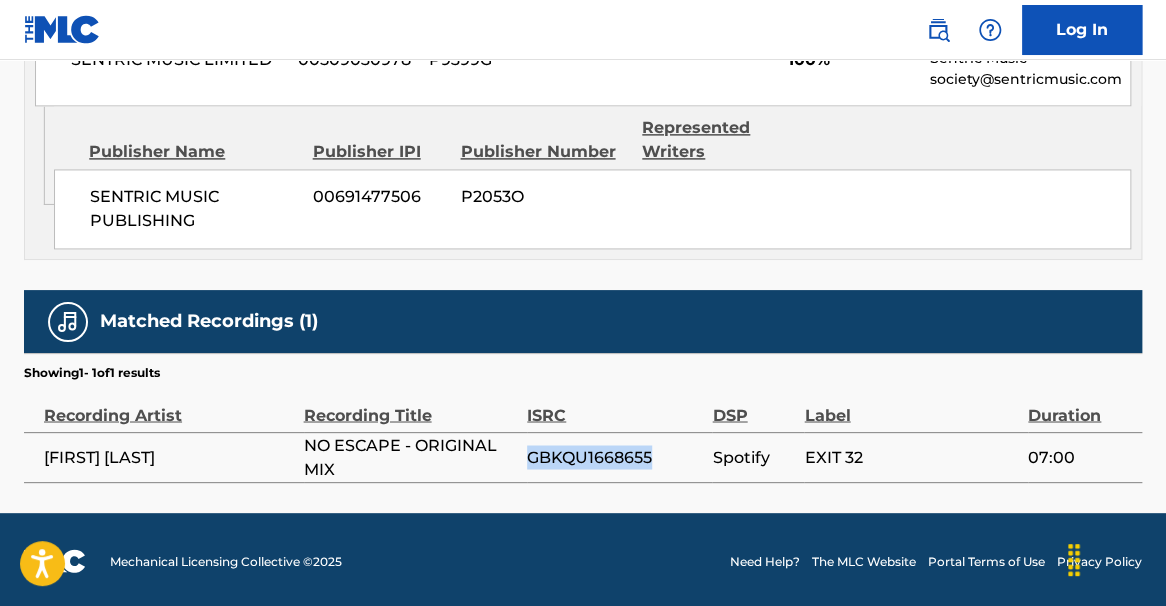 click on "GBKQU1668655" at bounding box center (614, 457) 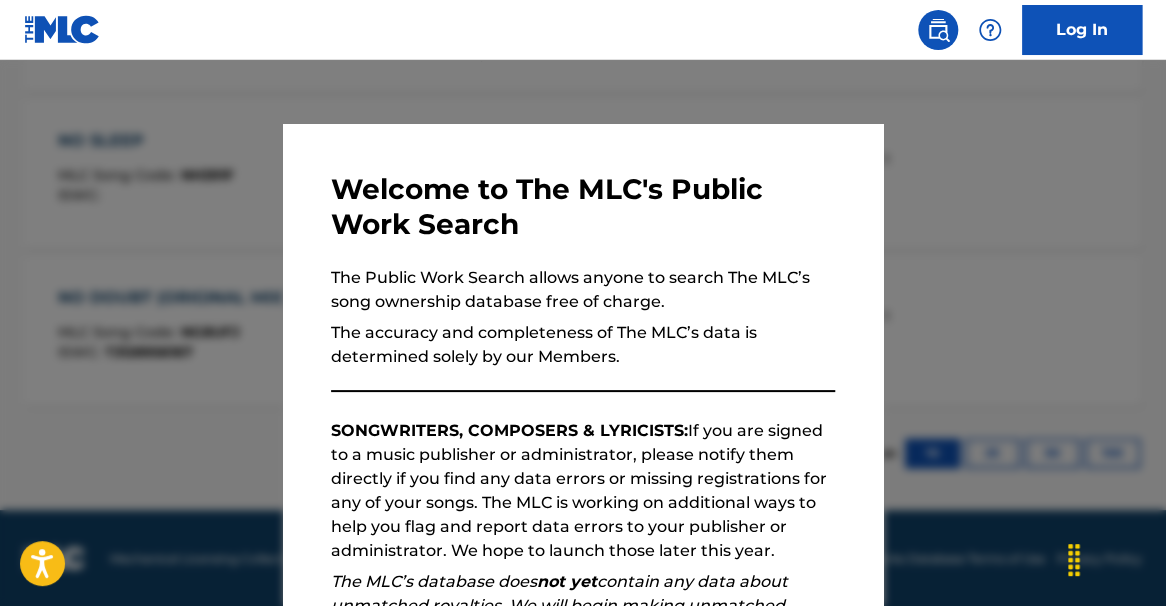 scroll, scrollTop: 700, scrollLeft: 0, axis: vertical 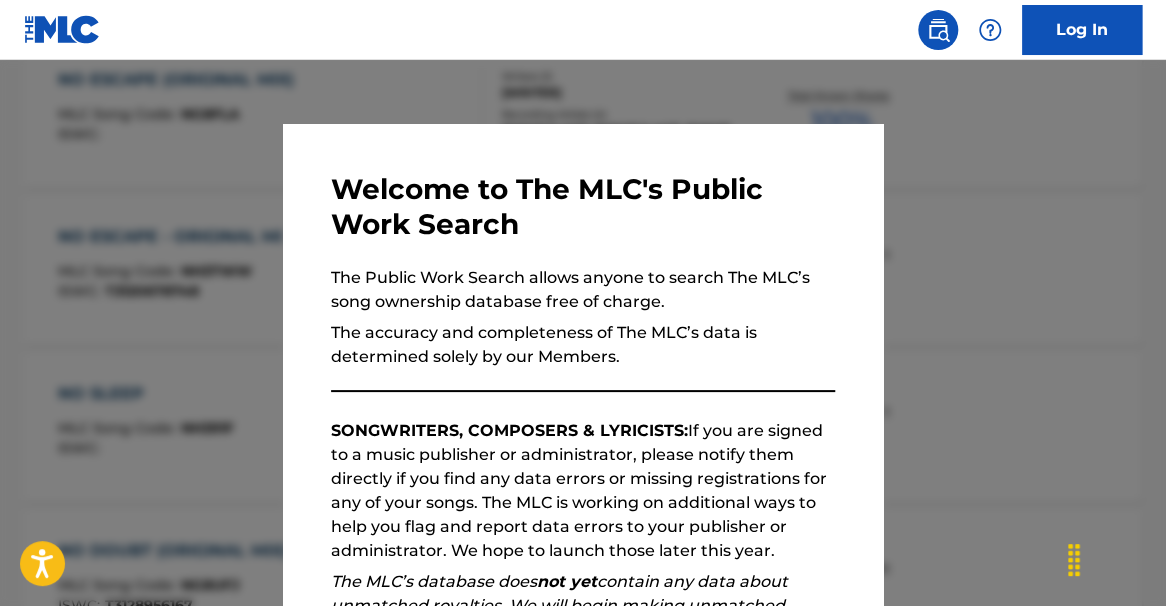 click at bounding box center [583, 363] 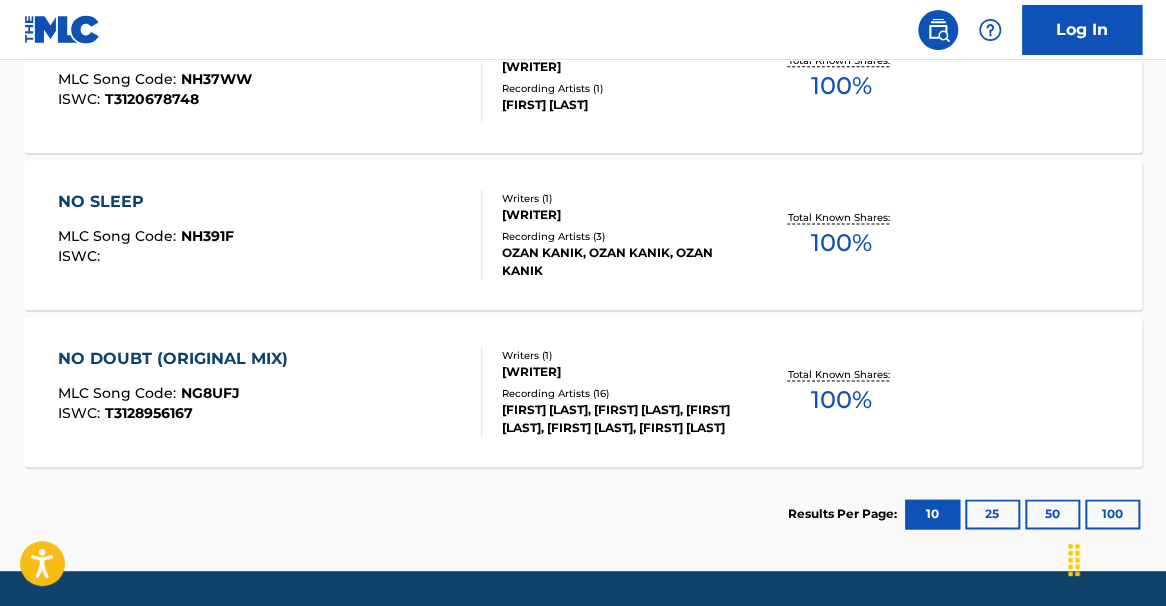 scroll, scrollTop: 914, scrollLeft: 0, axis: vertical 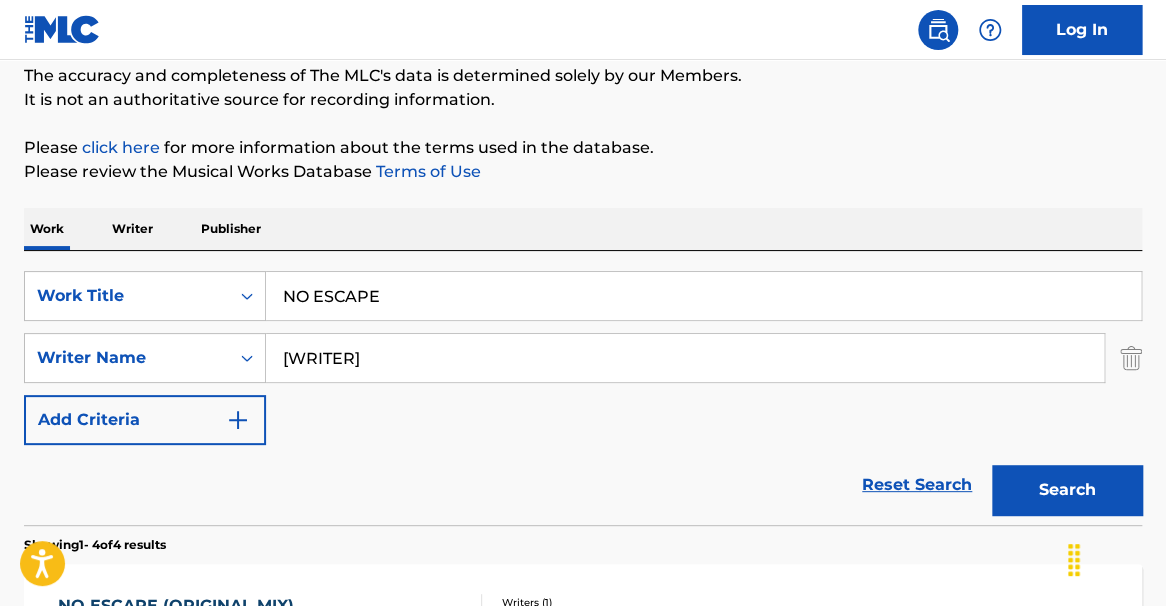 drag, startPoint x: 149, startPoint y: 233, endPoint x: 24, endPoint y: 187, distance: 133.19534 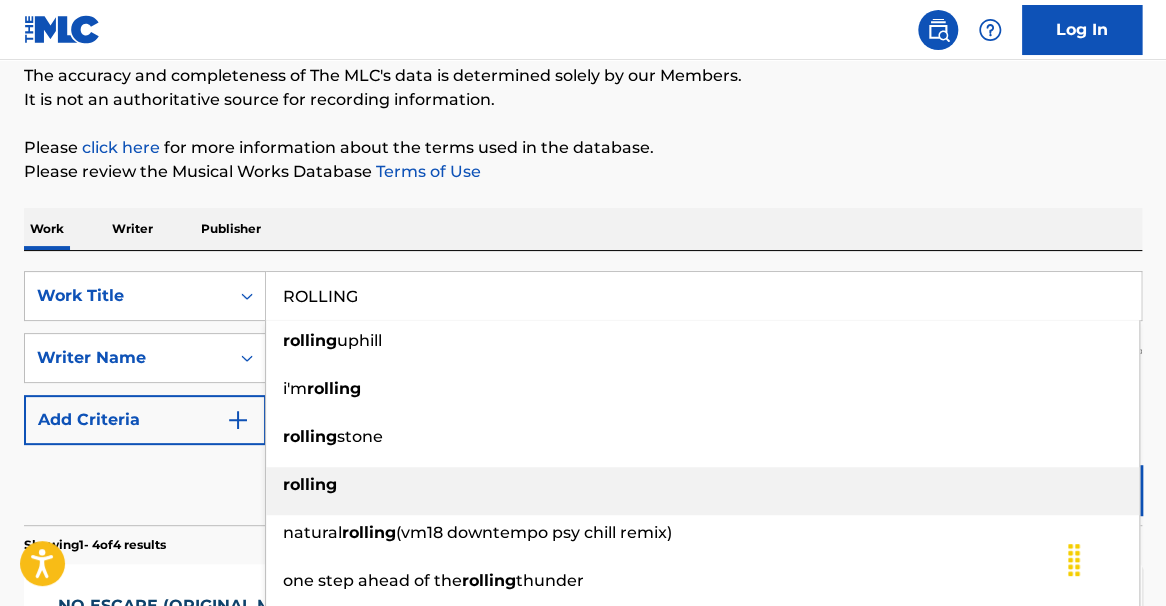 click on "rolling" at bounding box center [702, 485] 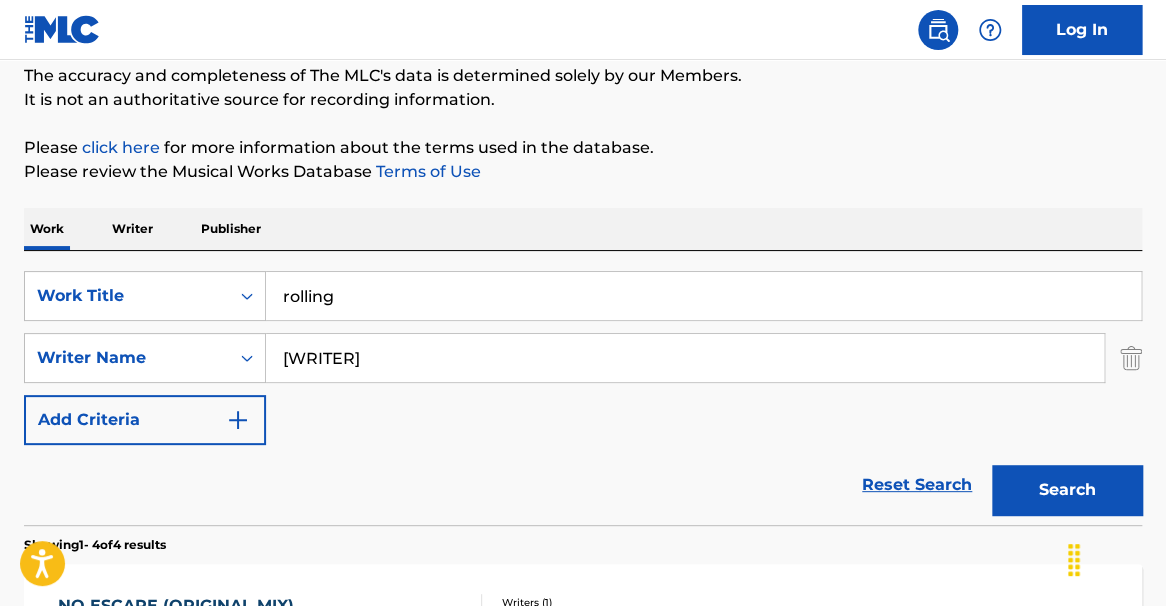 click on "Search" at bounding box center (1067, 490) 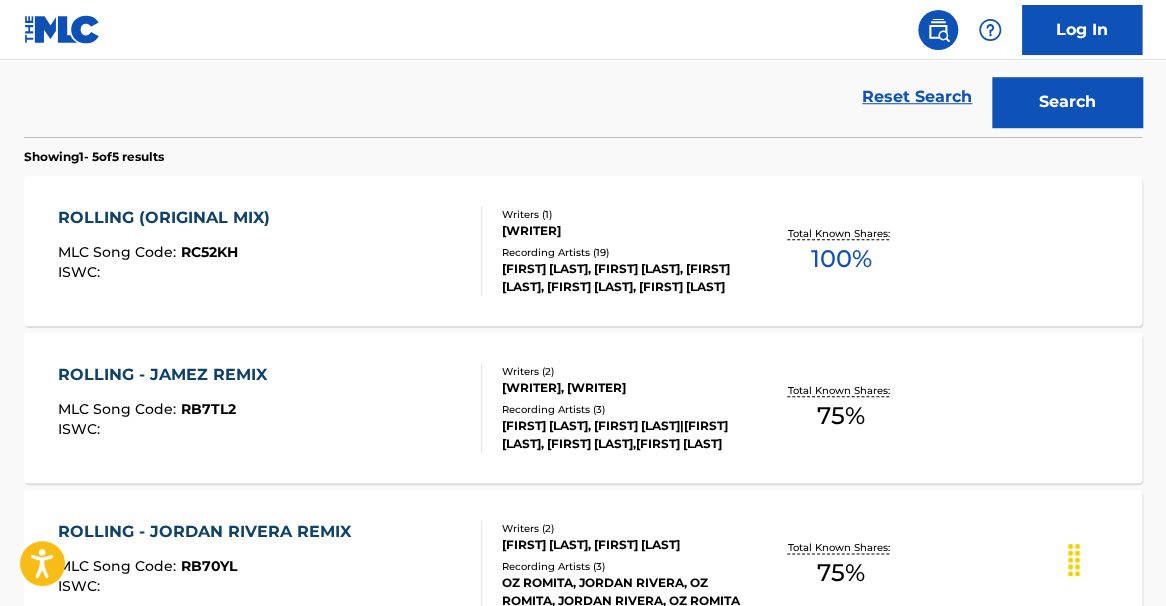 scroll, scrollTop: 566, scrollLeft: 0, axis: vertical 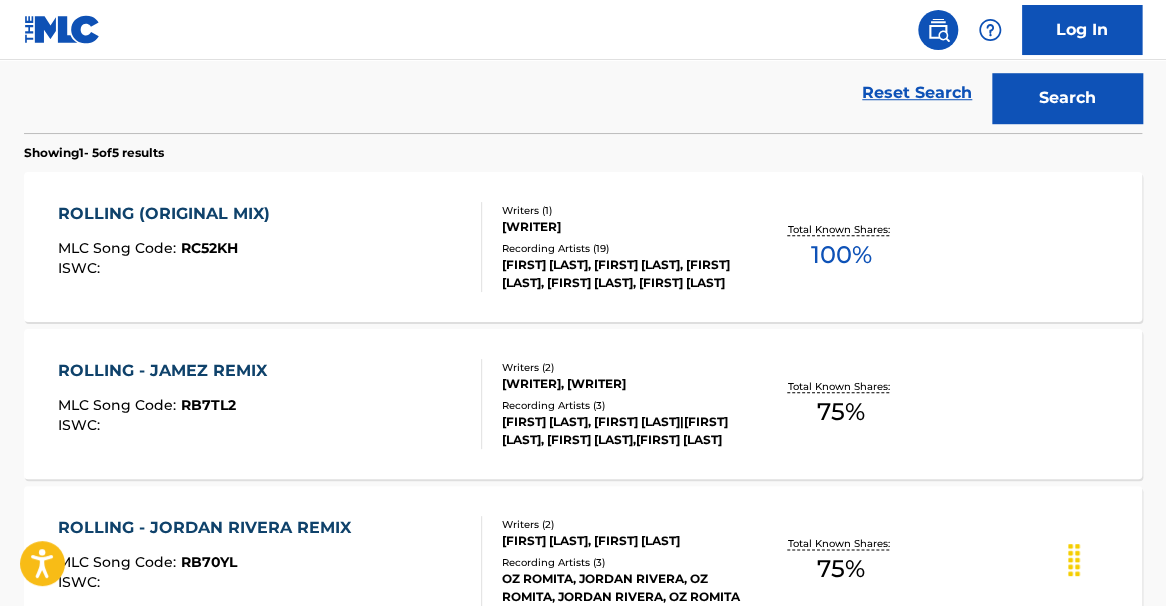 click on "100 %" at bounding box center (840, 255) 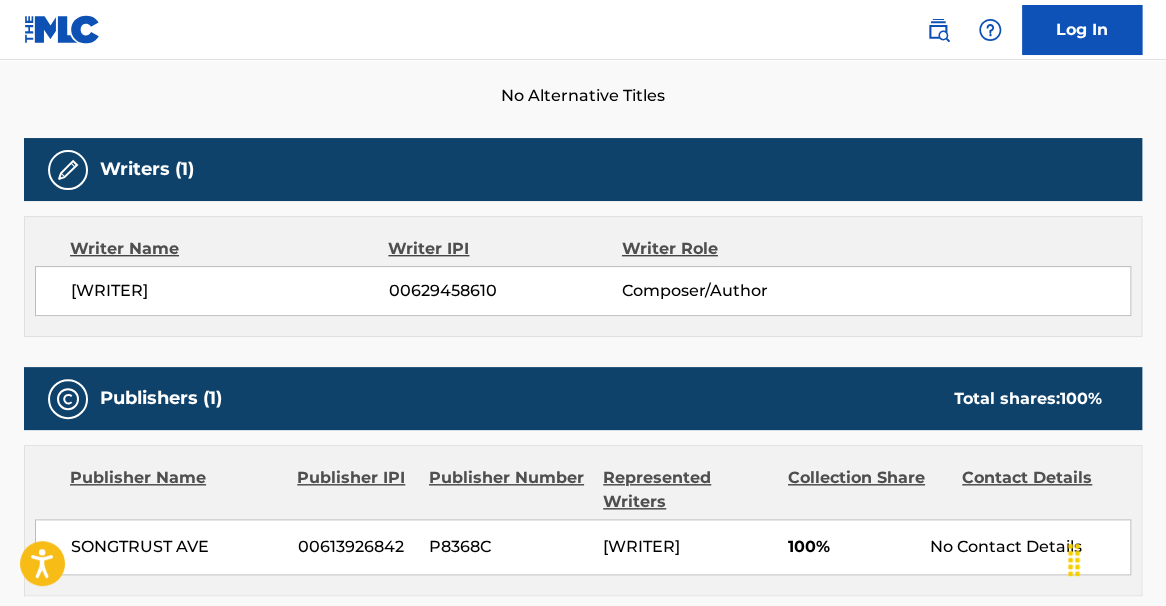 scroll, scrollTop: 0, scrollLeft: 0, axis: both 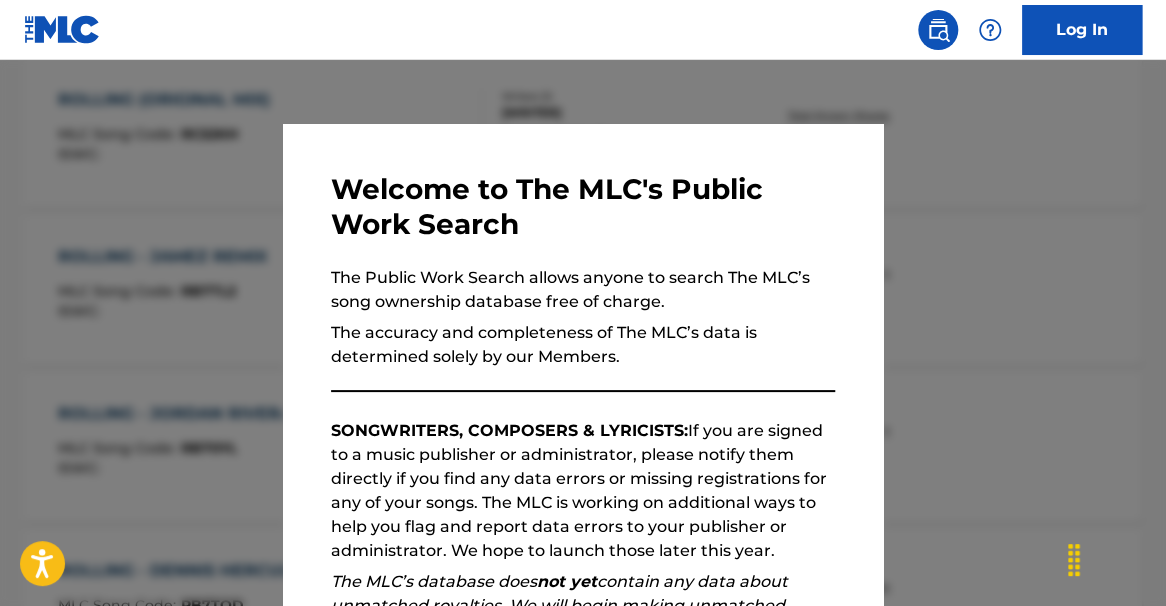 click at bounding box center (583, 363) 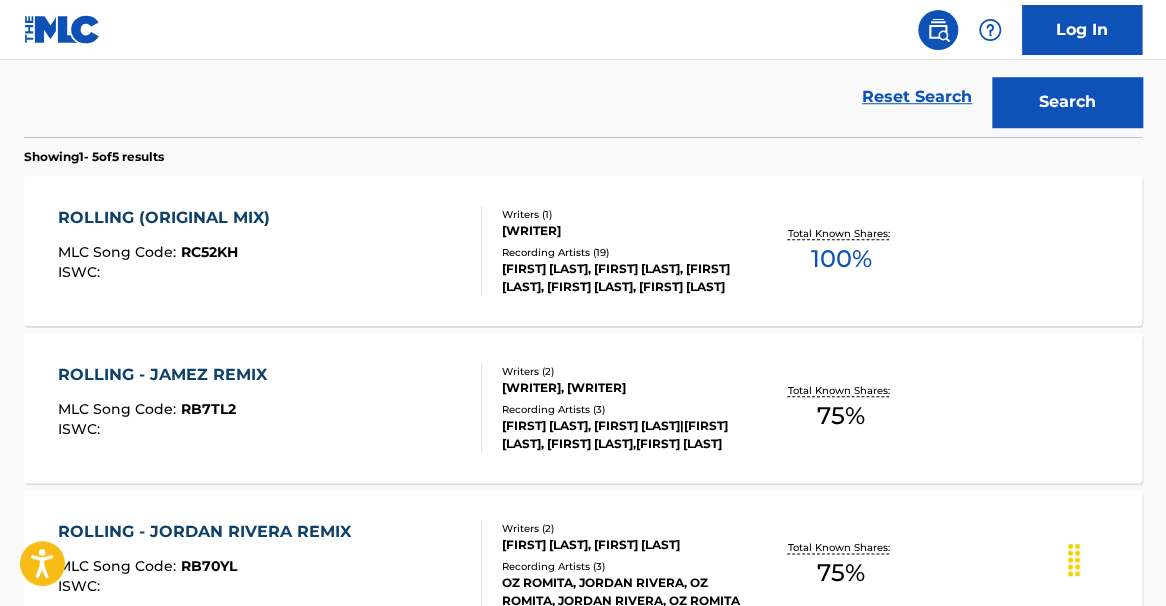 scroll, scrollTop: 556, scrollLeft: 0, axis: vertical 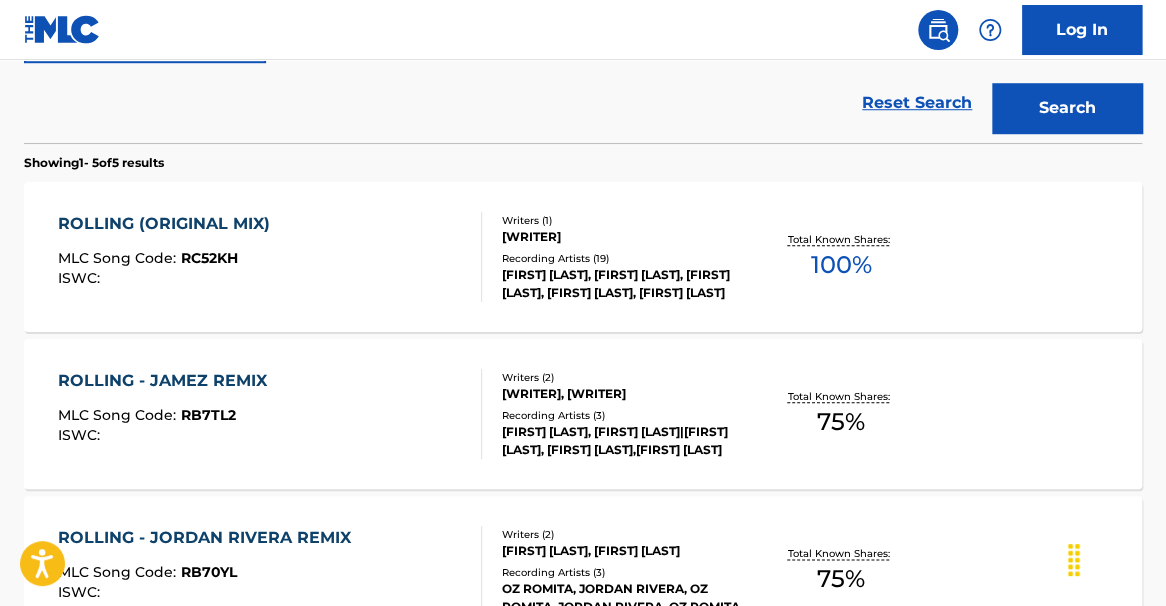 click on "100 %" at bounding box center (840, 265) 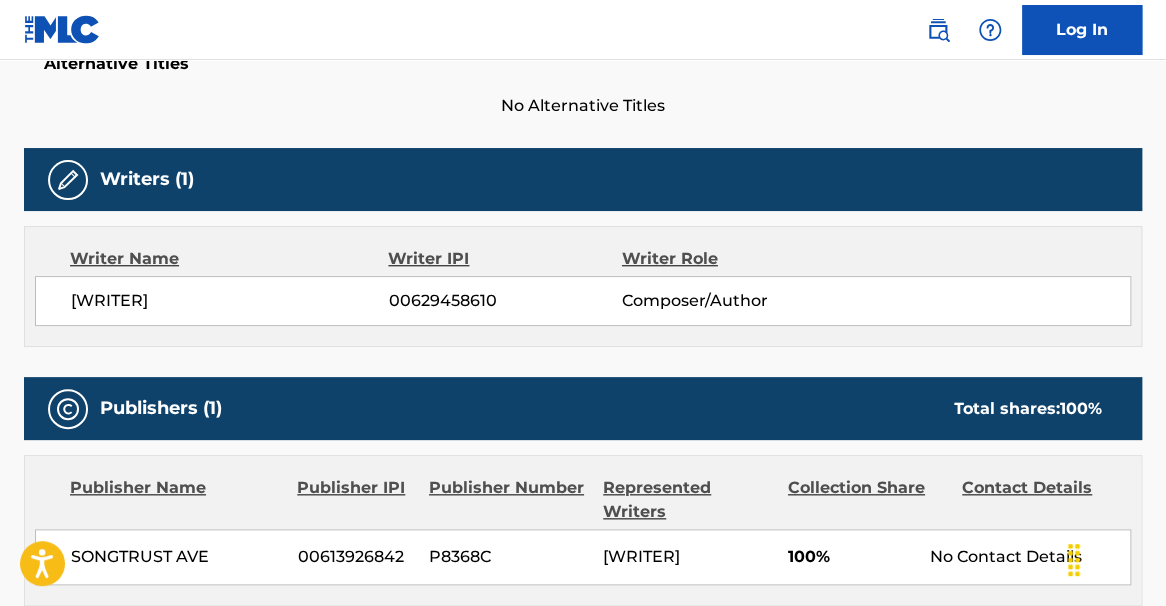 scroll, scrollTop: 0, scrollLeft: 0, axis: both 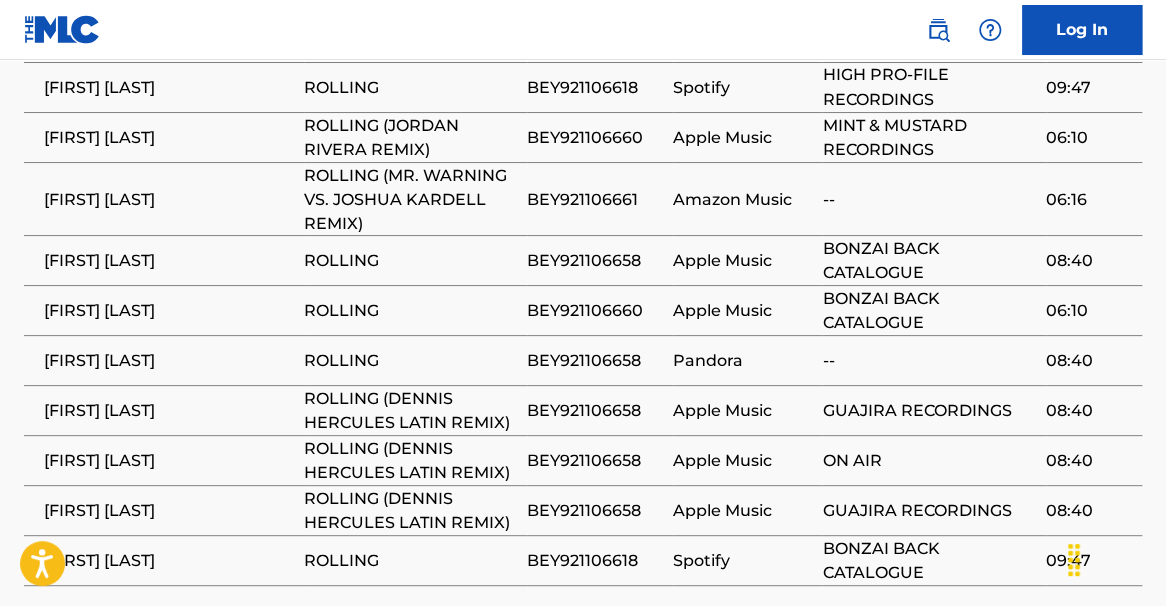 click on "BEY921106660" at bounding box center (595, 310) 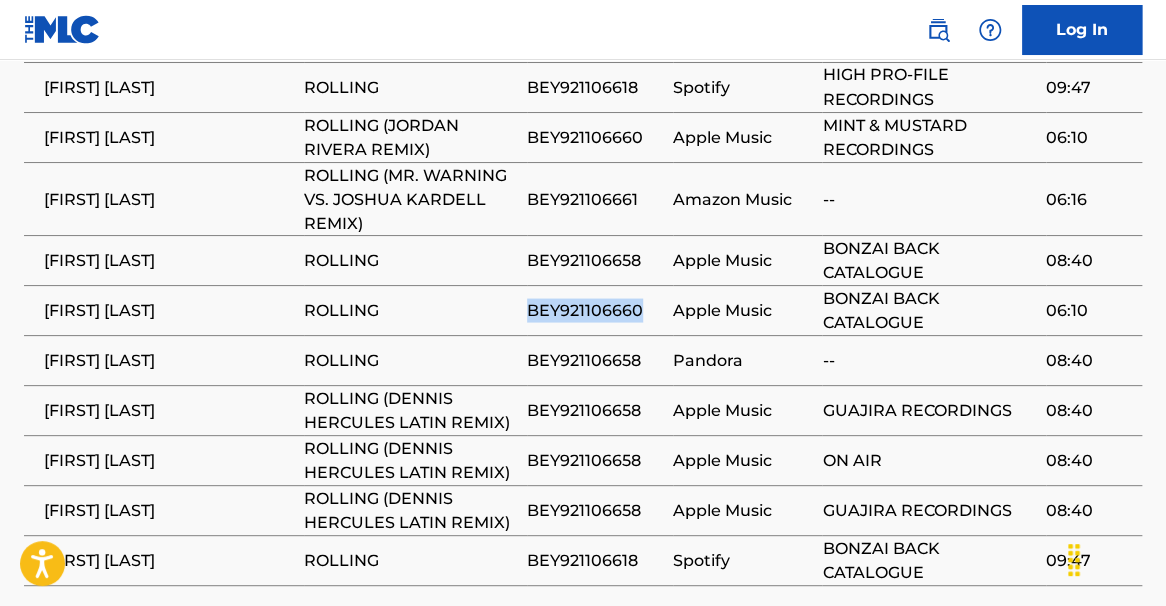 click on "BEY921106660" at bounding box center (595, 310) 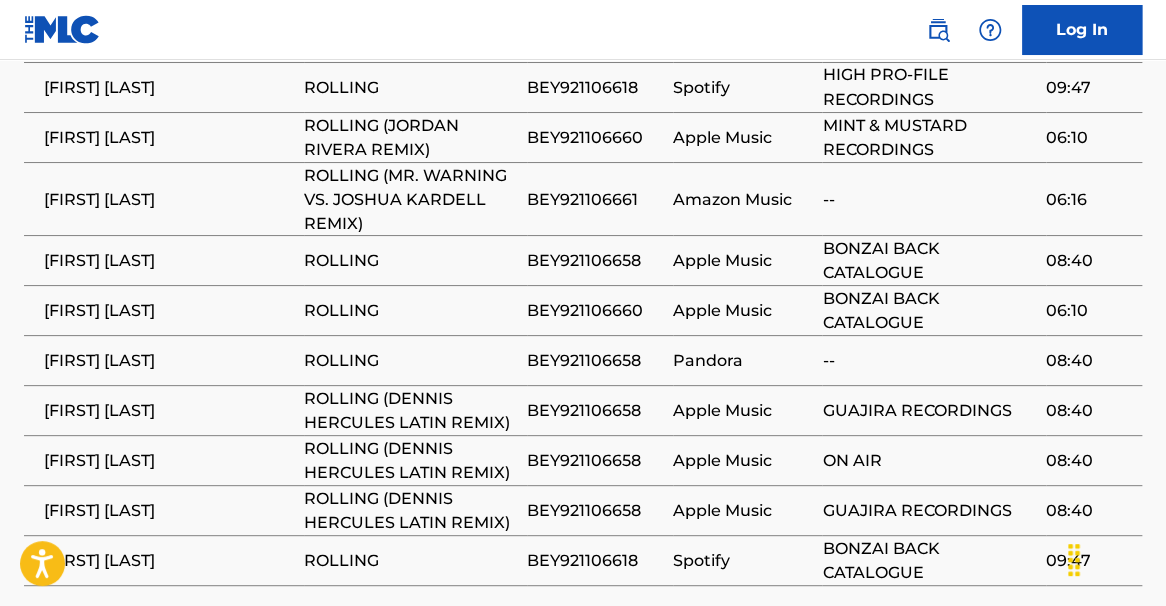 click on "< Back to public search results Copy work link ROLLING (ORIGINAL MIX)     Work Detail   Member Work Identifier -- MLC Song Code RC52KH ISWC -- Duration --:-- Language -- Alternative Titles No Alternative Titles Writers   (1) Writer Name Writer IPI Writer Role [FIRST] [LAST] 00629458610 Composer/Author Publishers   (1) Total shares:  100 % Publisher Name Publisher IPI Publisher Number Represented Writers Collection Share Contact Details SONGTRUST AVE 00613926842 P8368C [FIRST] [LAST] 100% Songtrust Copyright 155 6th Ave, Unit Fl 15,  New York, New York 10013 United States +1-212-4611171 publishing@songtrust.com Total shares:  100 % Matched Recordings   (19) Showing  1  -   10  of  19   results   Recording Artist Recording Title ISRC DSP Label Duration OZ ROMITA ROLLING BEY921106618 Spotify HIGH PRO-FILE RECORDINGS 09:47 OZ ROMITA ROLLING (JORDAN RIVERA REMIX) BEY921106660 Apple Music MINT & MUSTARD RECORDINGS 06:10 OZ ROMITA ROLLING (MR. WARNING VS. JOSHUA KARDELL REMIX) BEY921106661 Amazon Music -- 06:16 OZ ROMITA 1" at bounding box center [583, -304] 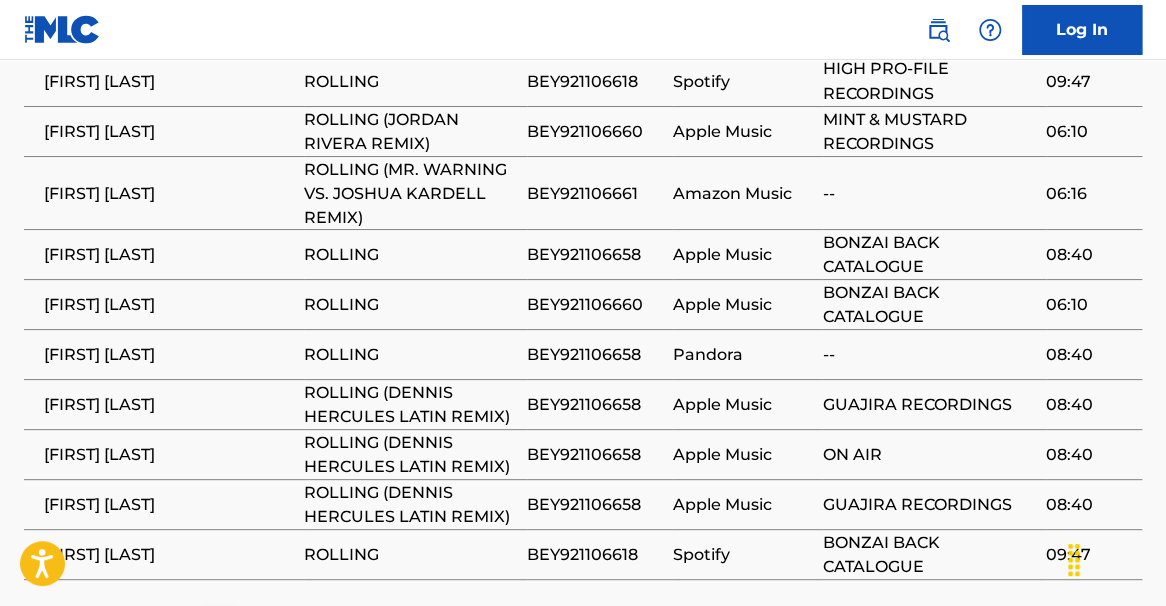 scroll, scrollTop: 1412, scrollLeft: 0, axis: vertical 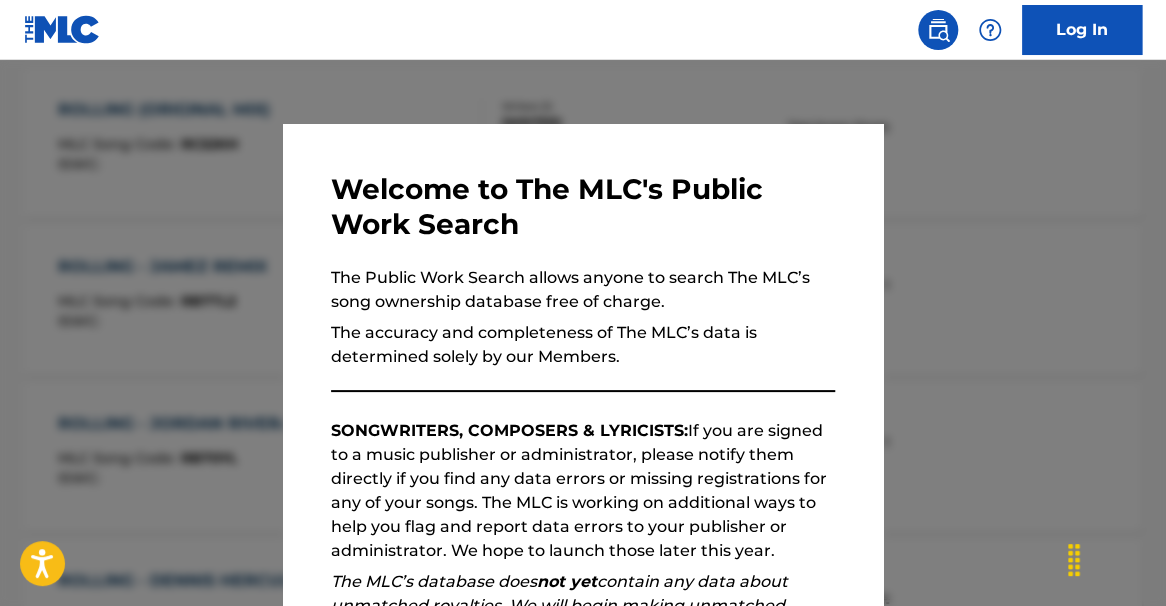 drag, startPoint x: 556, startPoint y: 94, endPoint x: 814, endPoint y: 158, distance: 265.8195 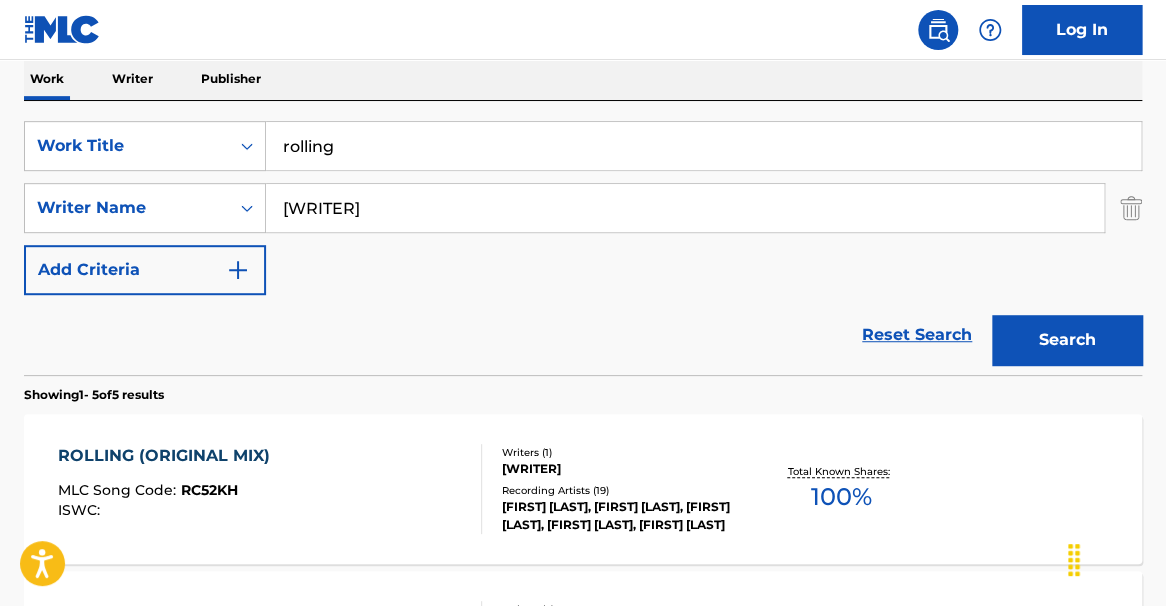 scroll, scrollTop: 276, scrollLeft: 0, axis: vertical 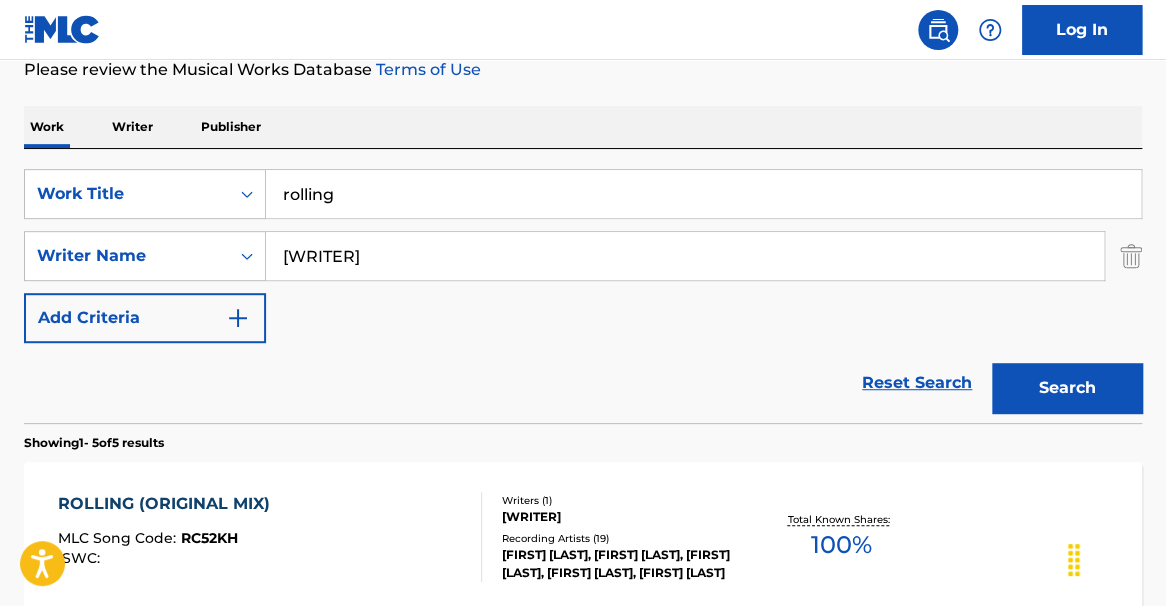 click on "SearchWithCriteriaff9fc327-2466-430d-b8ff-9cc51aca6e4e Work Title rolling" at bounding box center (583, 194) 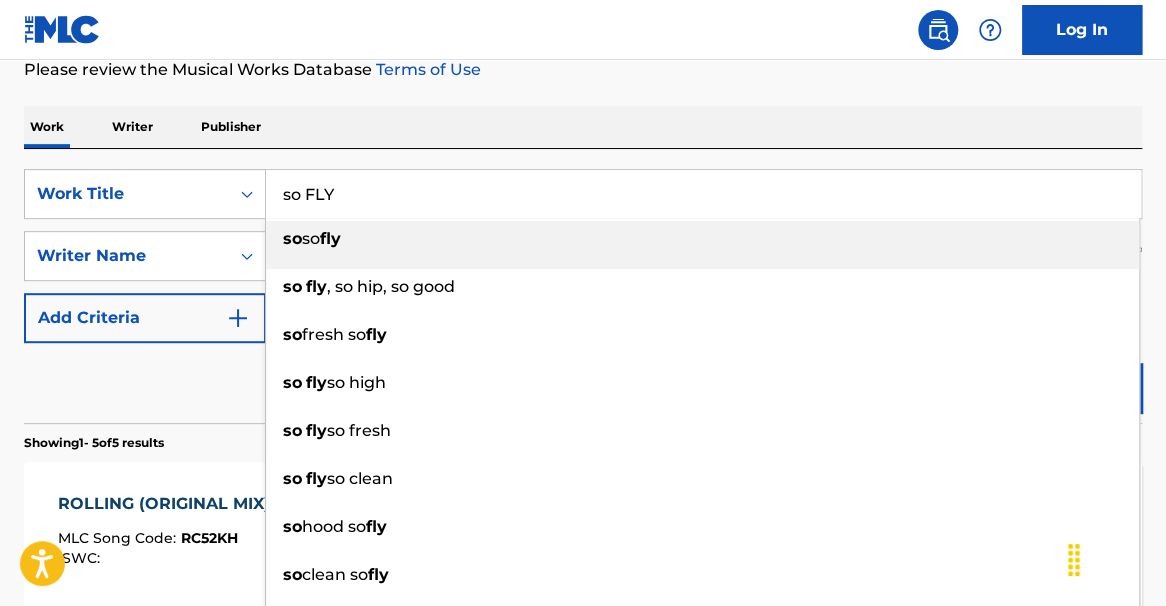 click on "so FLY so  so  fly so   fly , so hip, so good so  fresh so  fly so   fly  so high so   fly  so fresh so   fly  so clean so  hood so  fly so  clean so  fly so   fly  so hy so   fly" at bounding box center (704, 194) 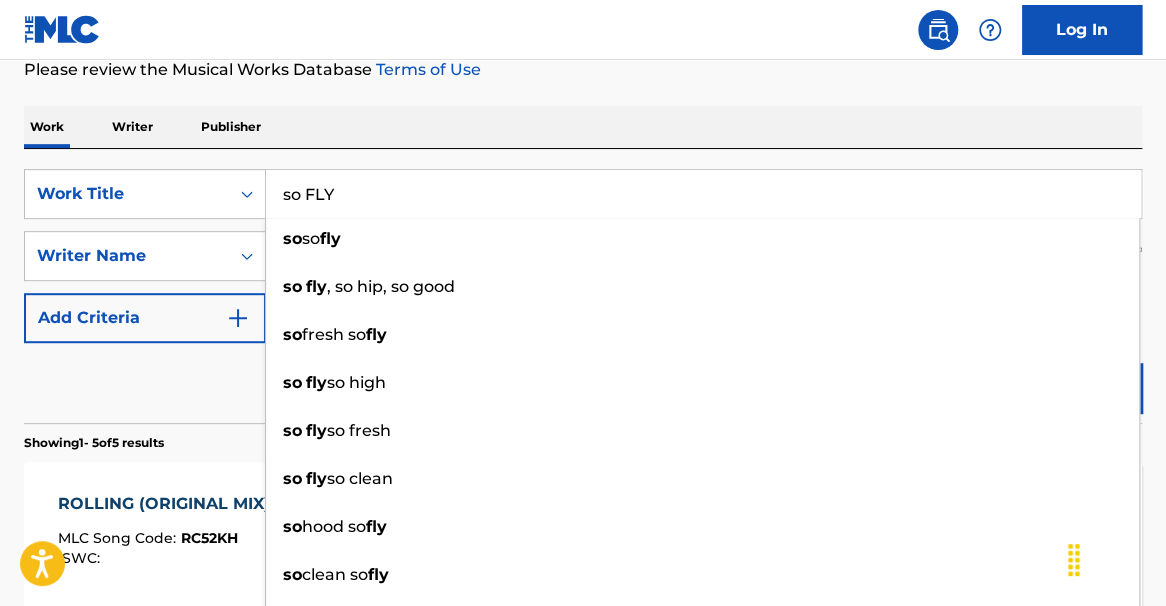 type on "so FLY" 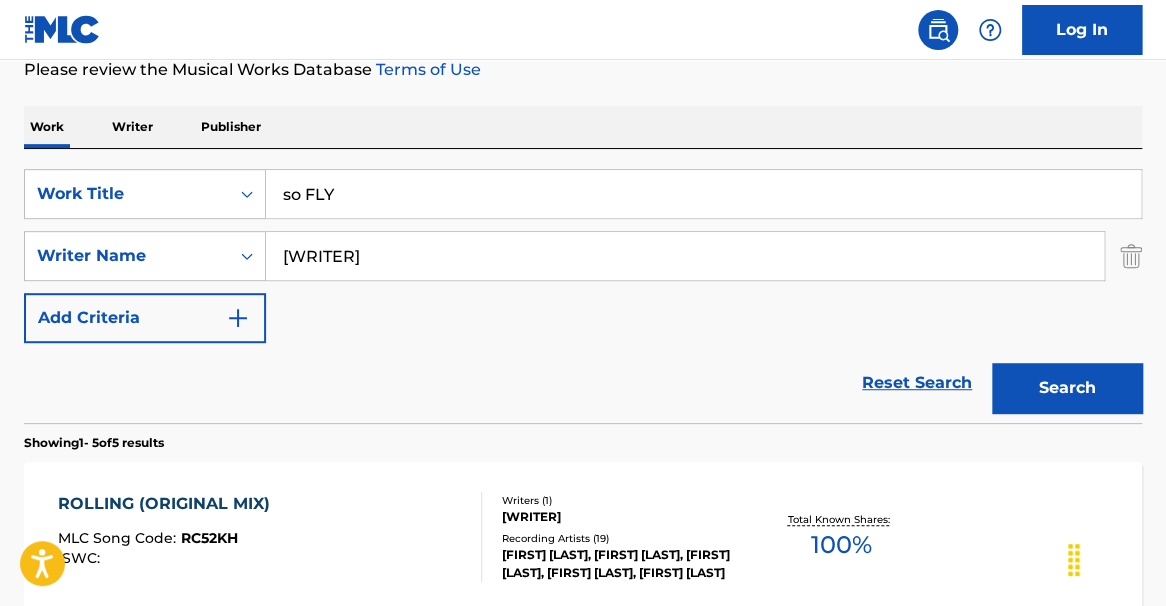 click on "Search" at bounding box center [1067, 388] 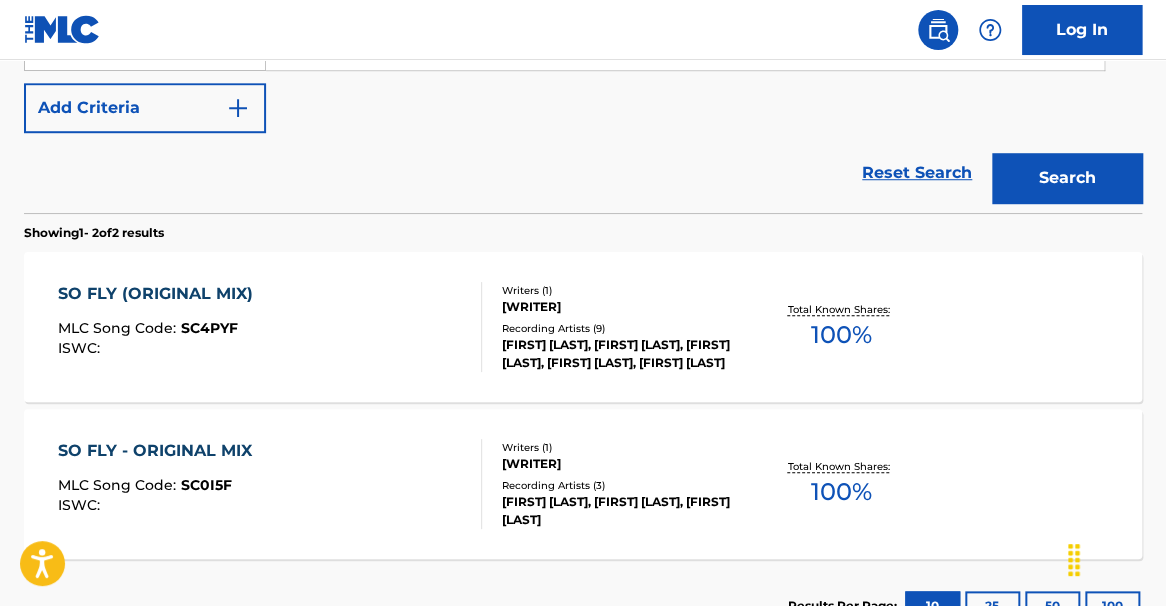 scroll, scrollTop: 484, scrollLeft: 0, axis: vertical 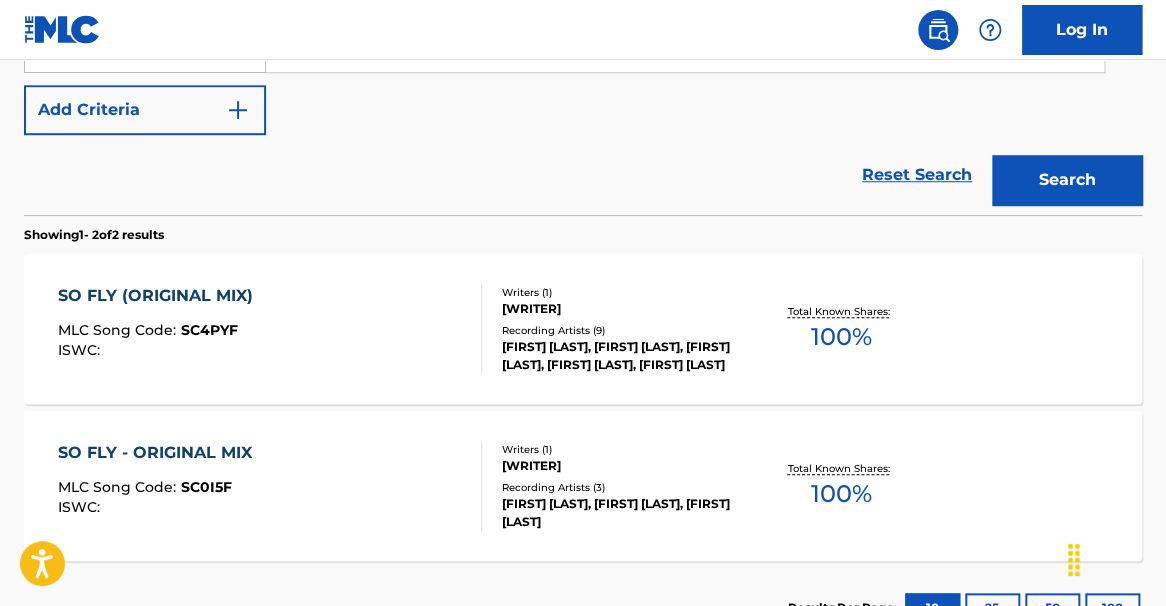 click on "100 %" at bounding box center [840, 337] 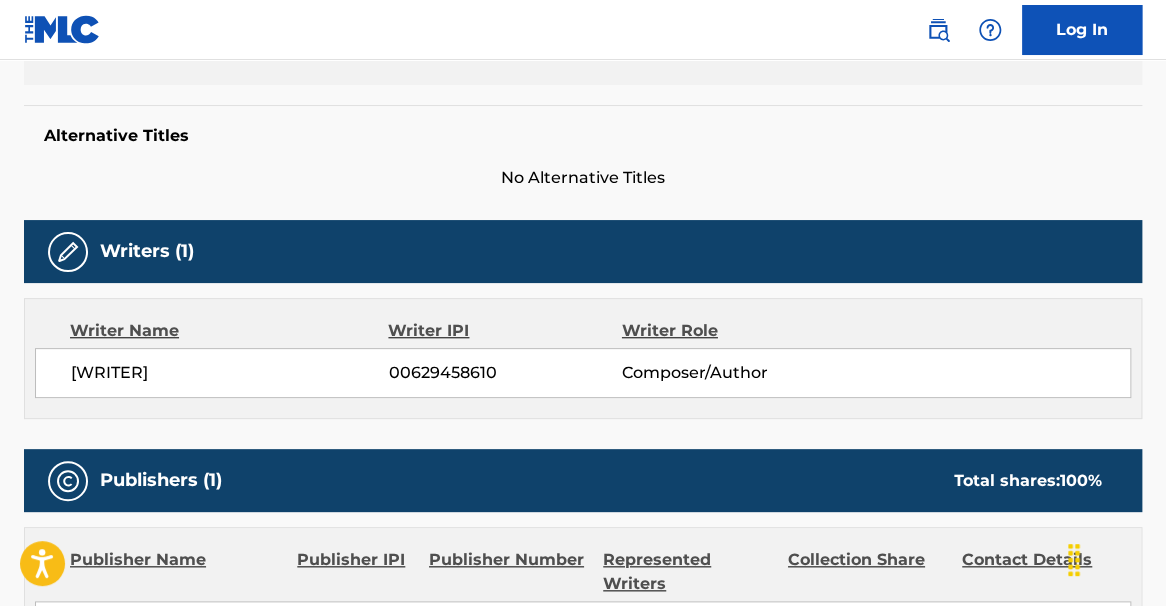 scroll, scrollTop: 0, scrollLeft: 0, axis: both 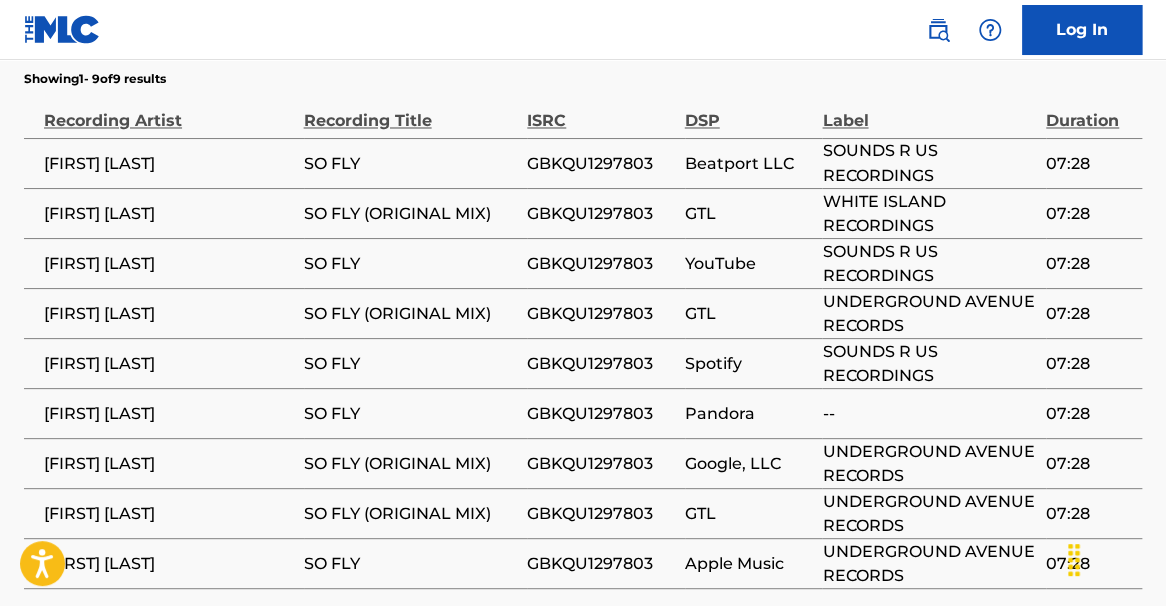 click on "GBKQU1297803" at bounding box center (600, 213) 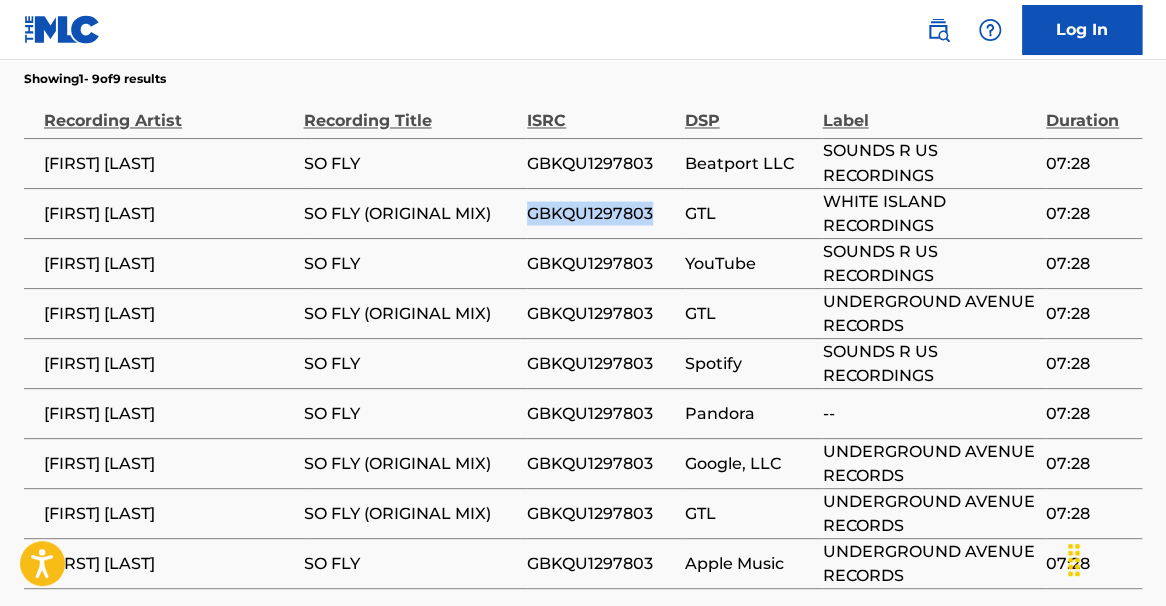 click on "GBKQU1297803" at bounding box center [600, 213] 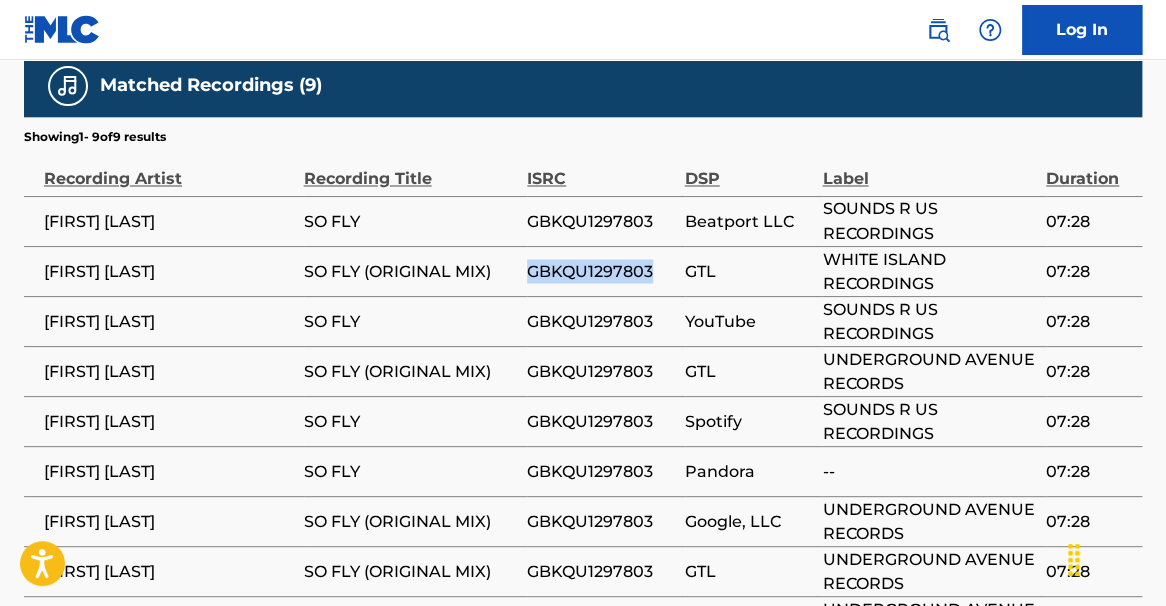 scroll, scrollTop: 1232, scrollLeft: 0, axis: vertical 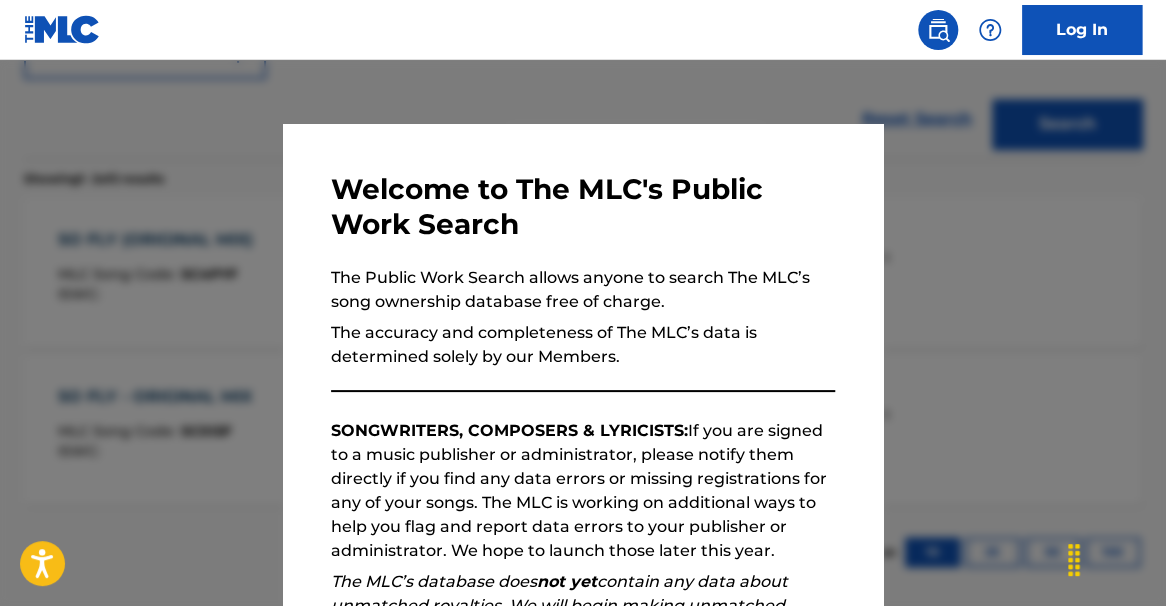 click at bounding box center (583, 363) 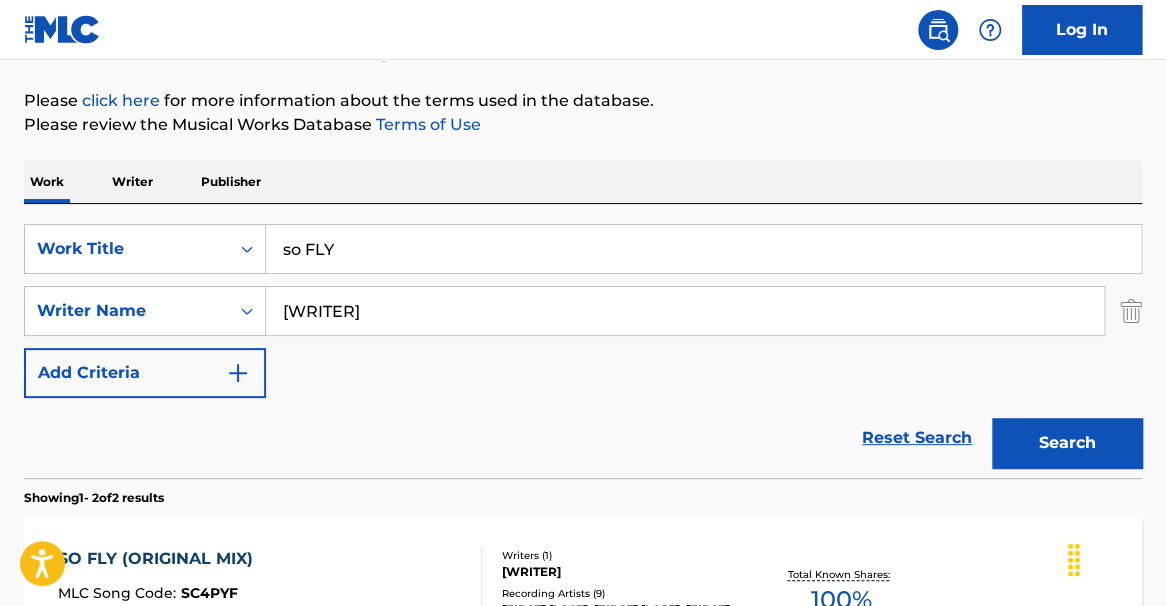 scroll, scrollTop: 218, scrollLeft: 0, axis: vertical 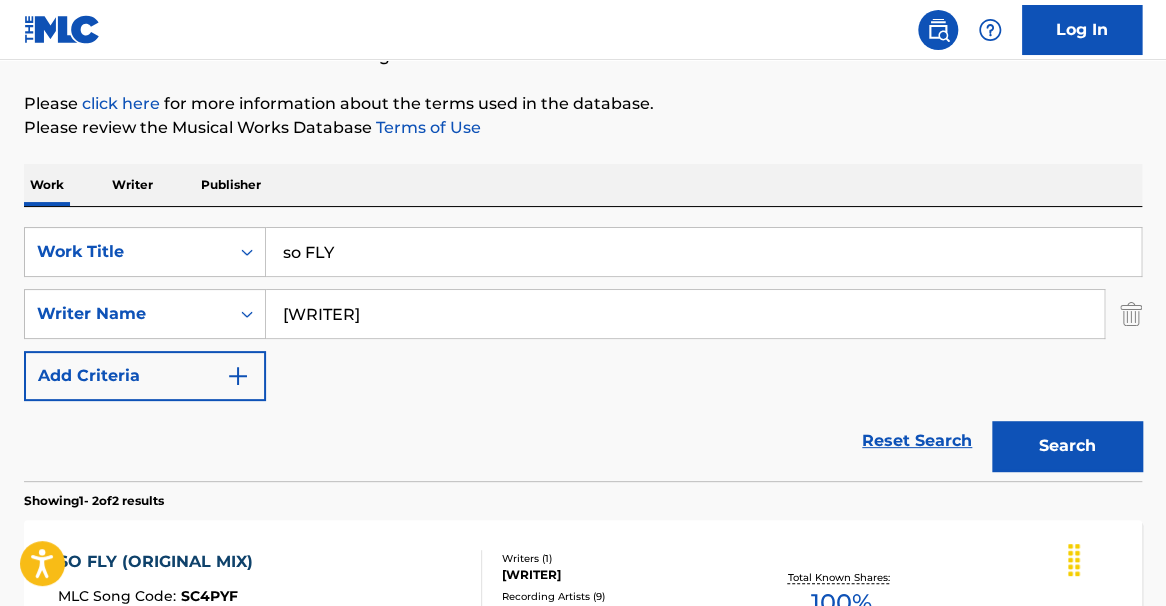 drag, startPoint x: 506, startPoint y: 227, endPoint x: 286, endPoint y: 223, distance: 220.03636 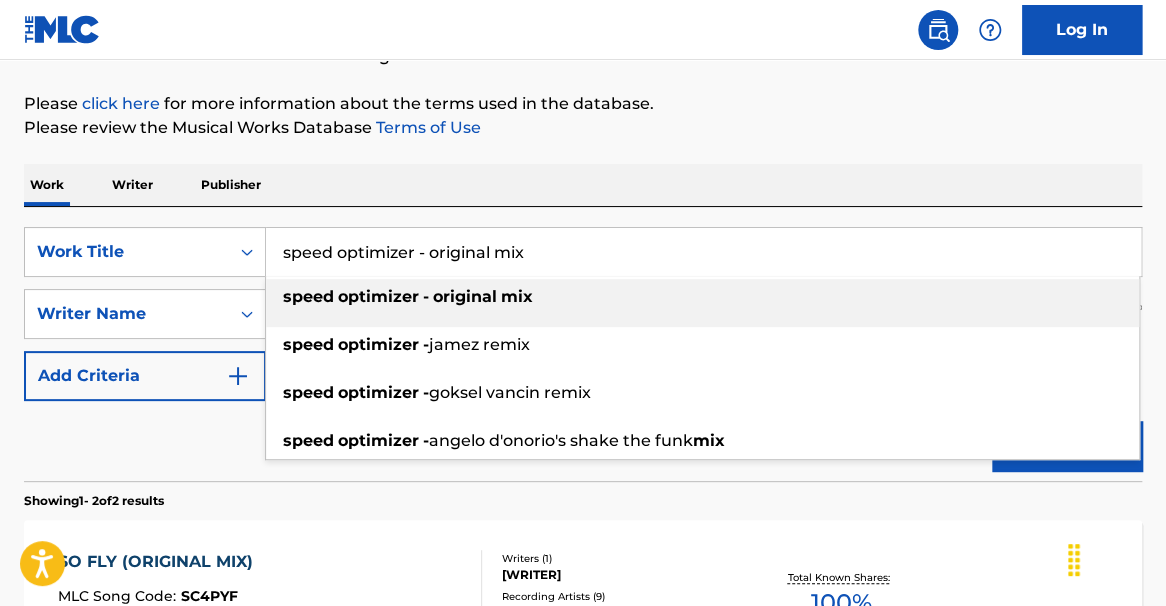 type on "speed optimizer - original mix" 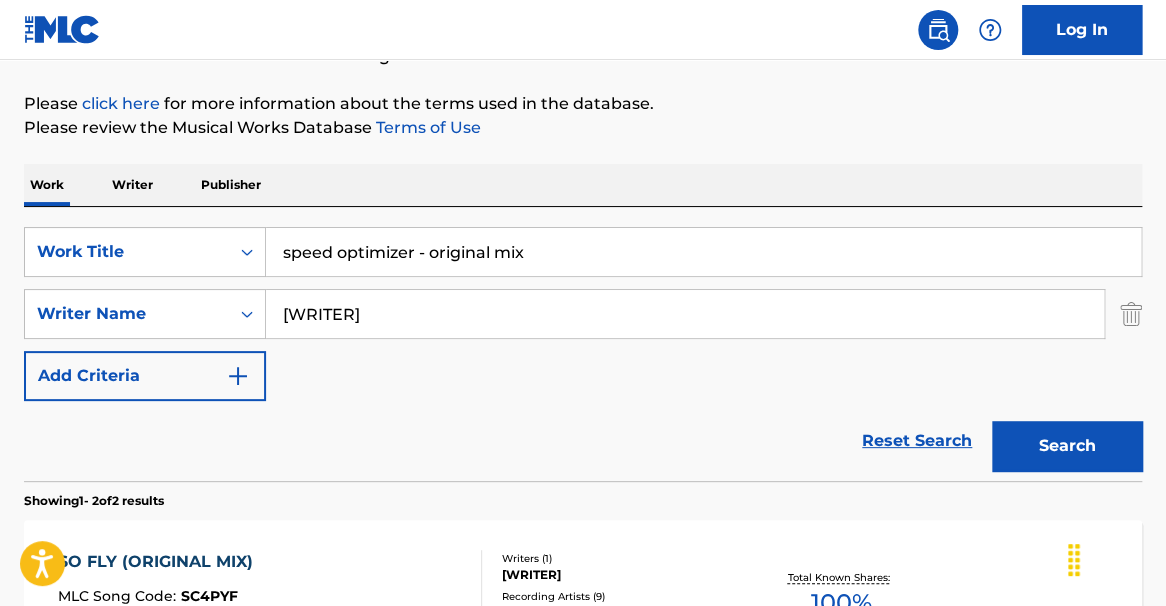 click on "Search" at bounding box center [1067, 446] 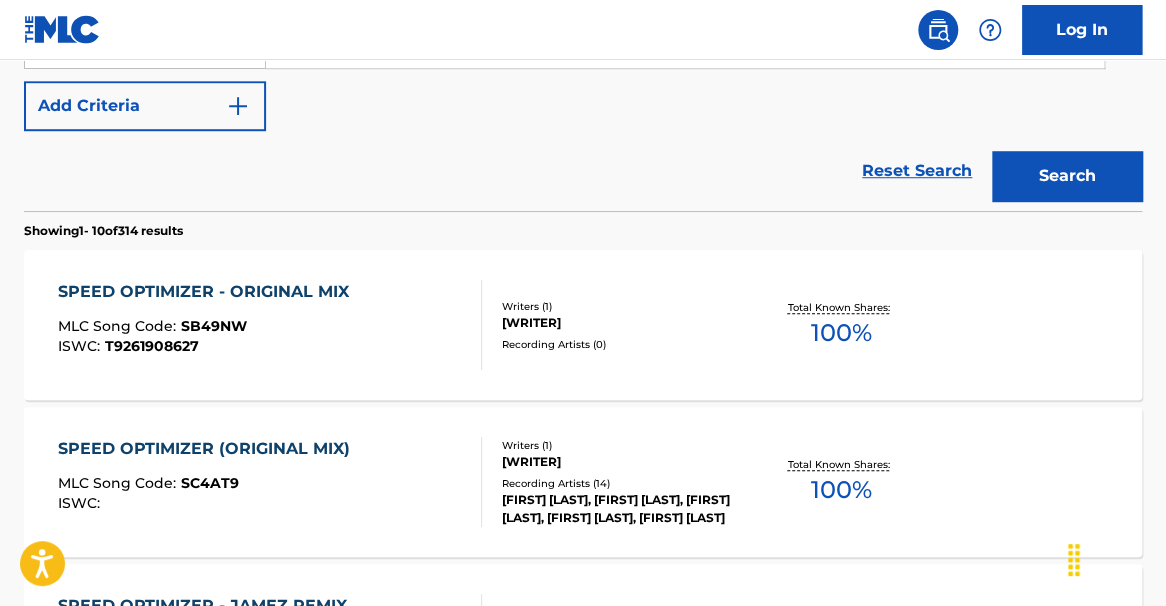 scroll, scrollTop: 484, scrollLeft: 0, axis: vertical 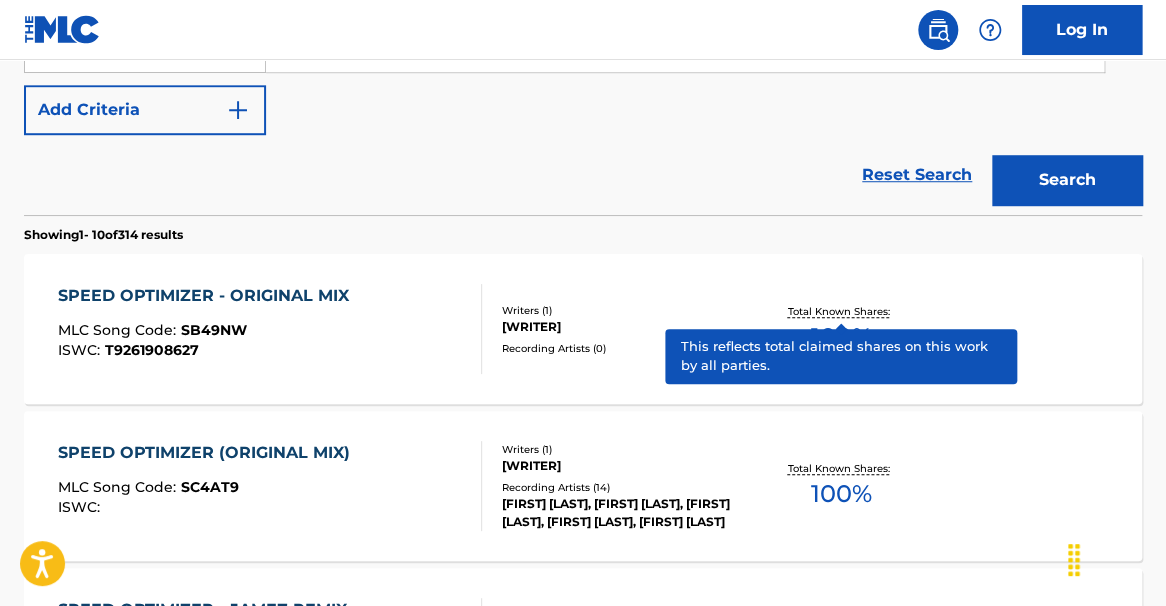 click on "100 %" at bounding box center [840, 337] 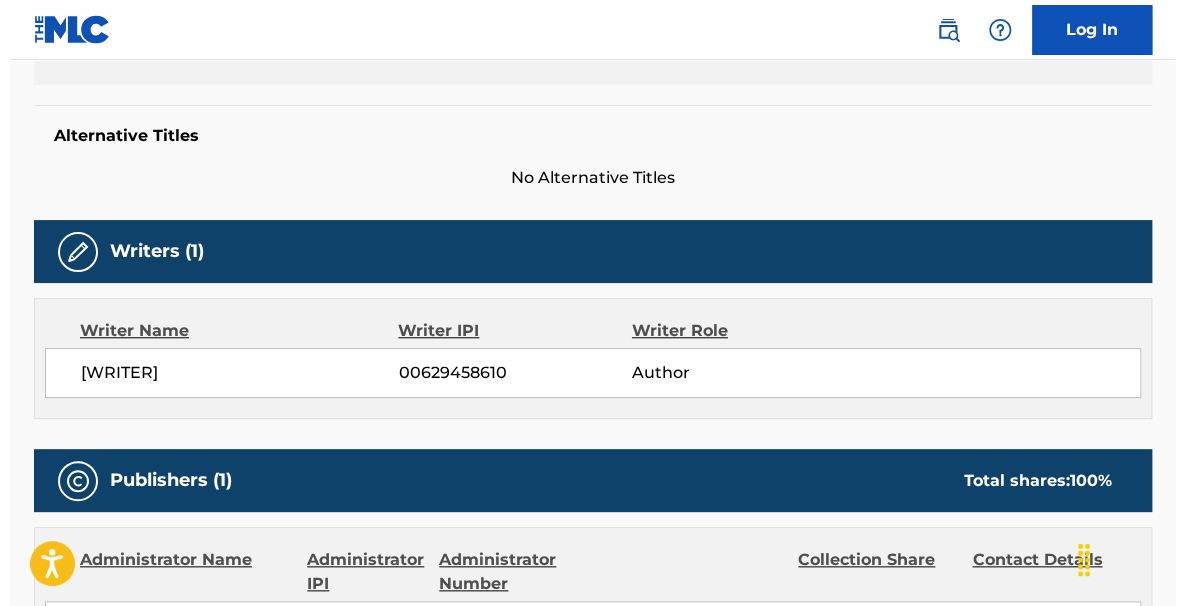 scroll, scrollTop: 0, scrollLeft: 0, axis: both 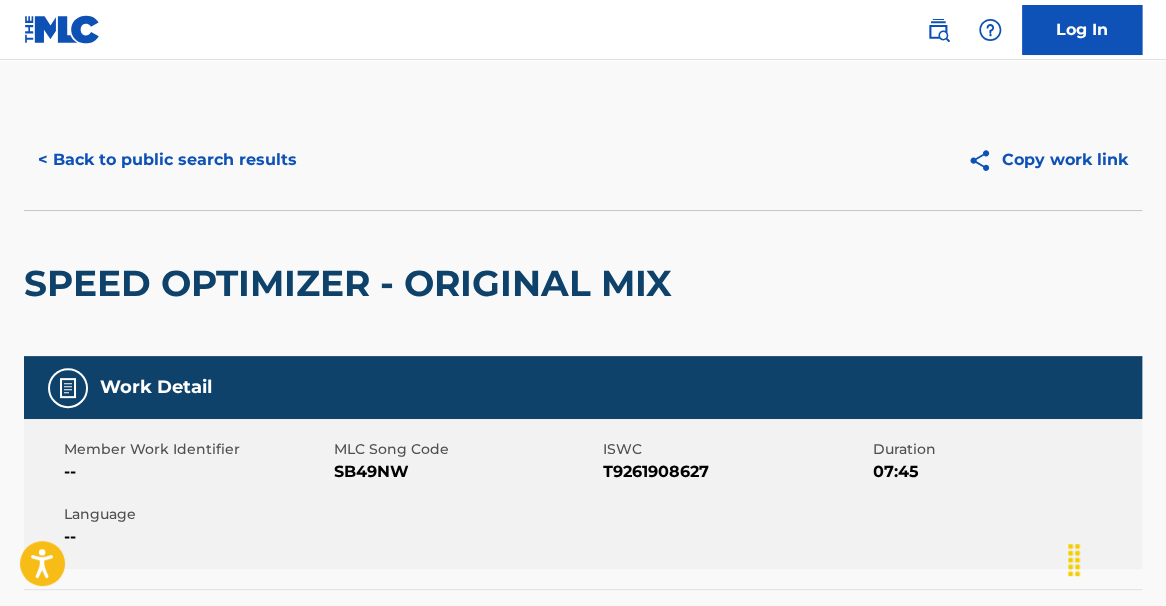 click on "T9261908627" at bounding box center [735, 472] 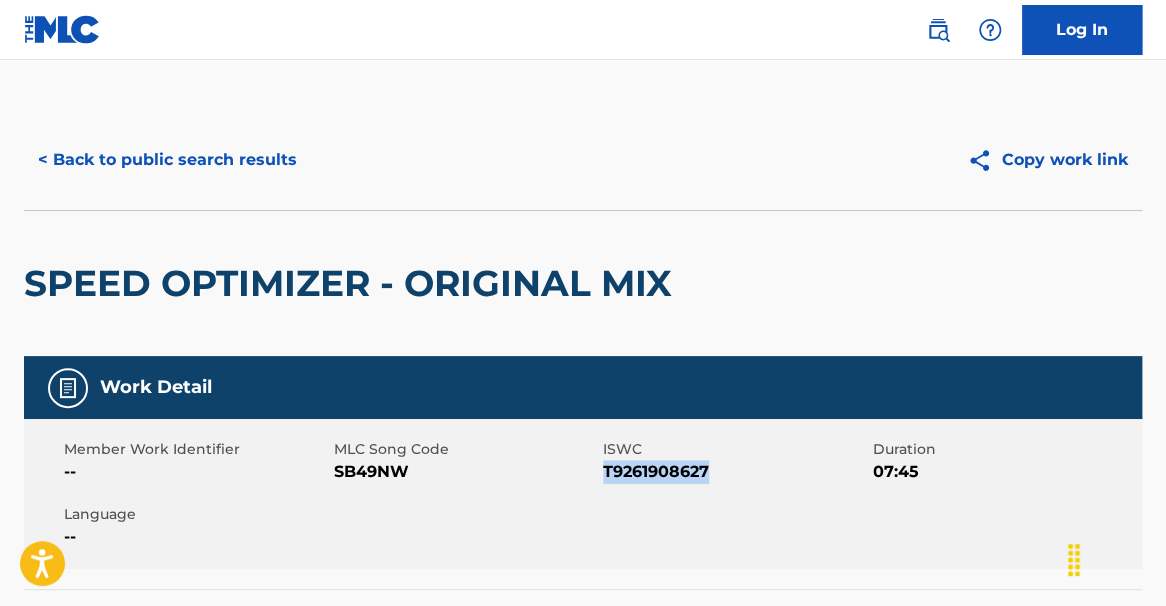 click on "T9261908627" at bounding box center (735, 472) 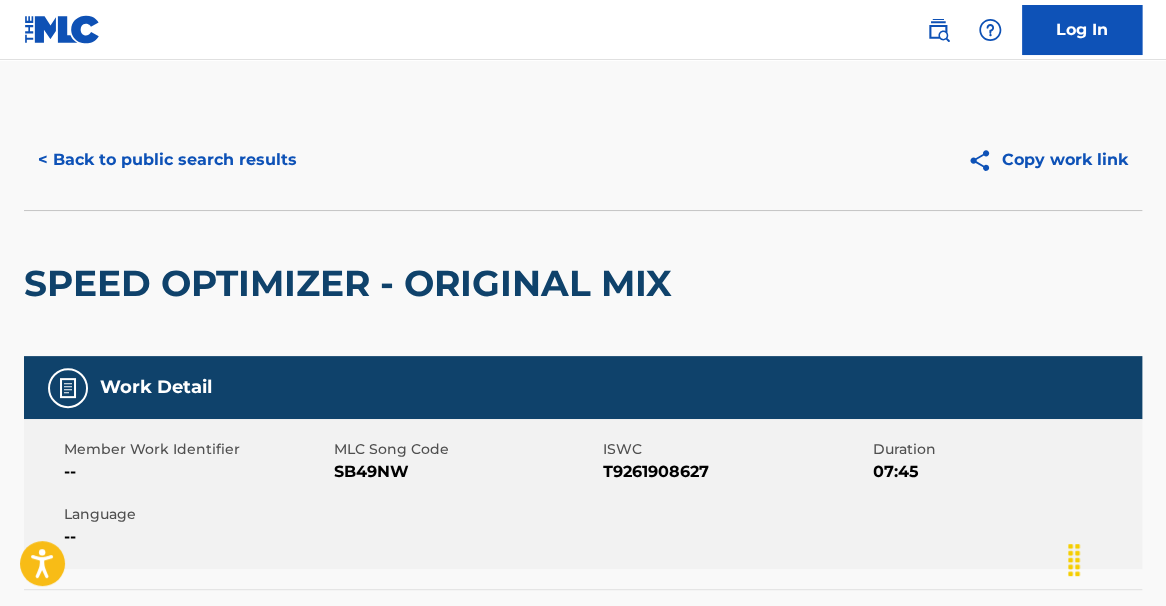 click on "SPEED OPTIMIZER - ORIGINAL MIX" at bounding box center (583, 283) 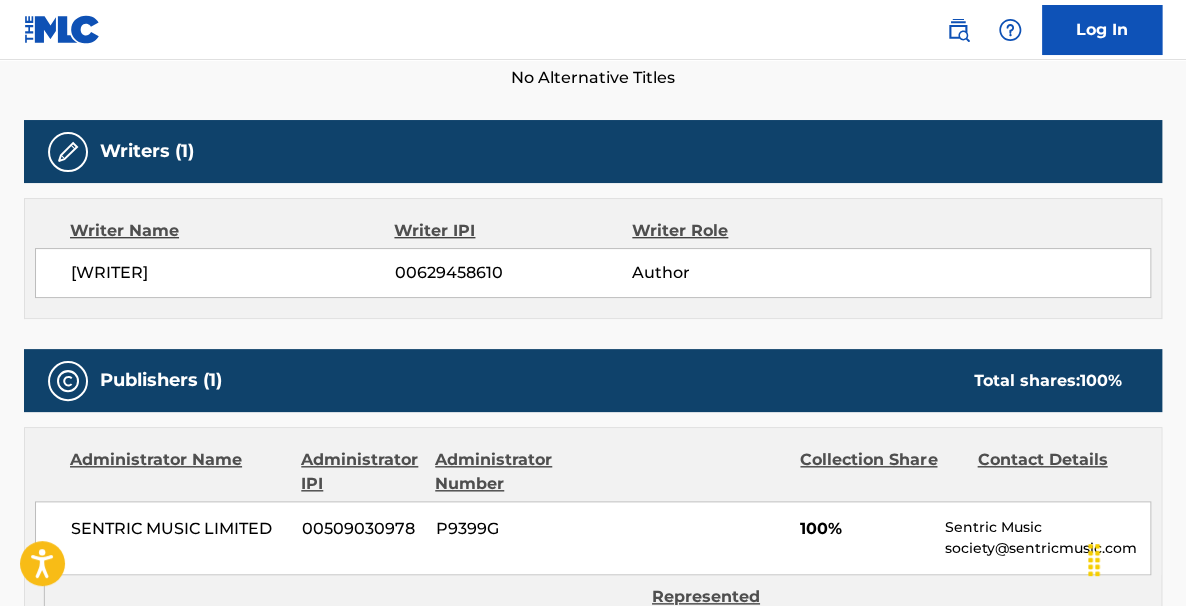 scroll, scrollTop: 563, scrollLeft: 0, axis: vertical 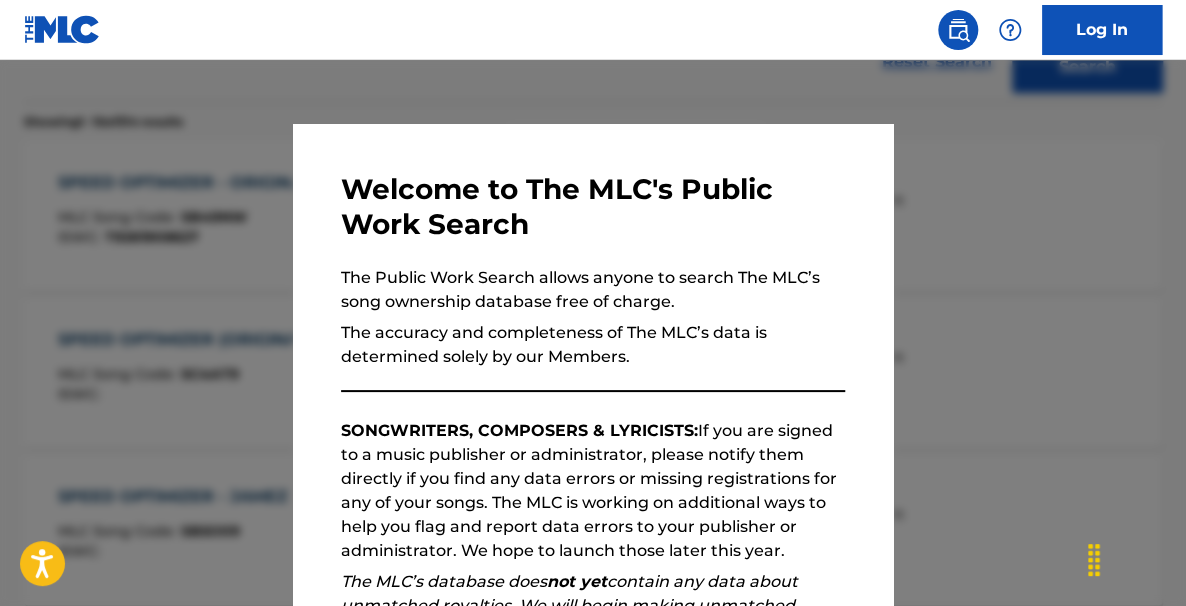 drag, startPoint x: 1092, startPoint y: 227, endPoint x: 1112, endPoint y: 227, distance: 20 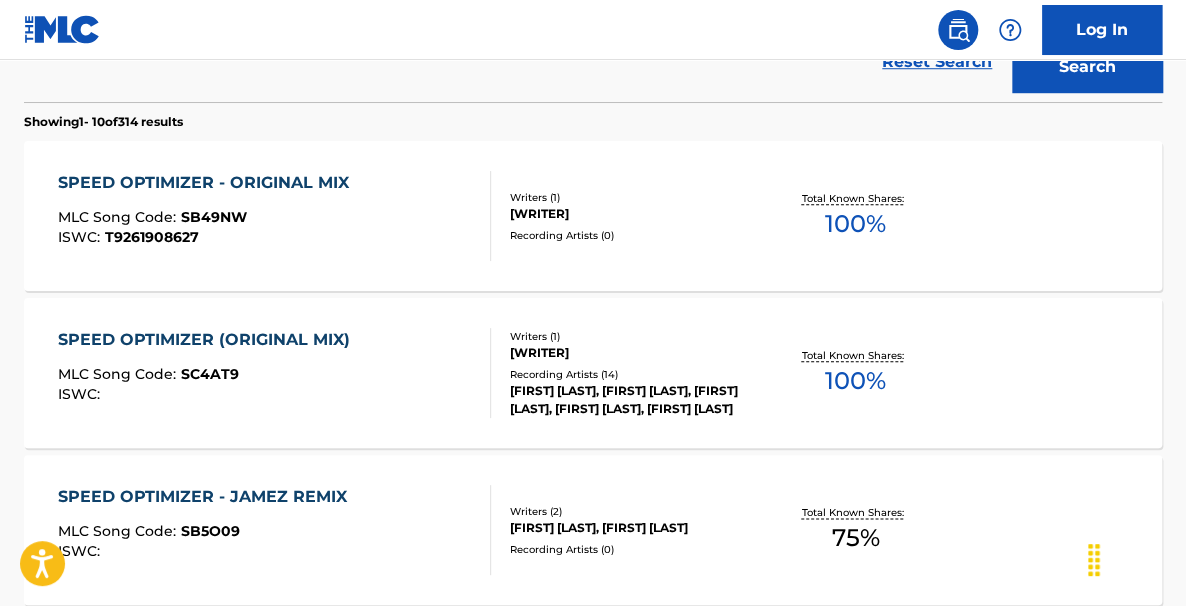 scroll, scrollTop: 653, scrollLeft: 0, axis: vertical 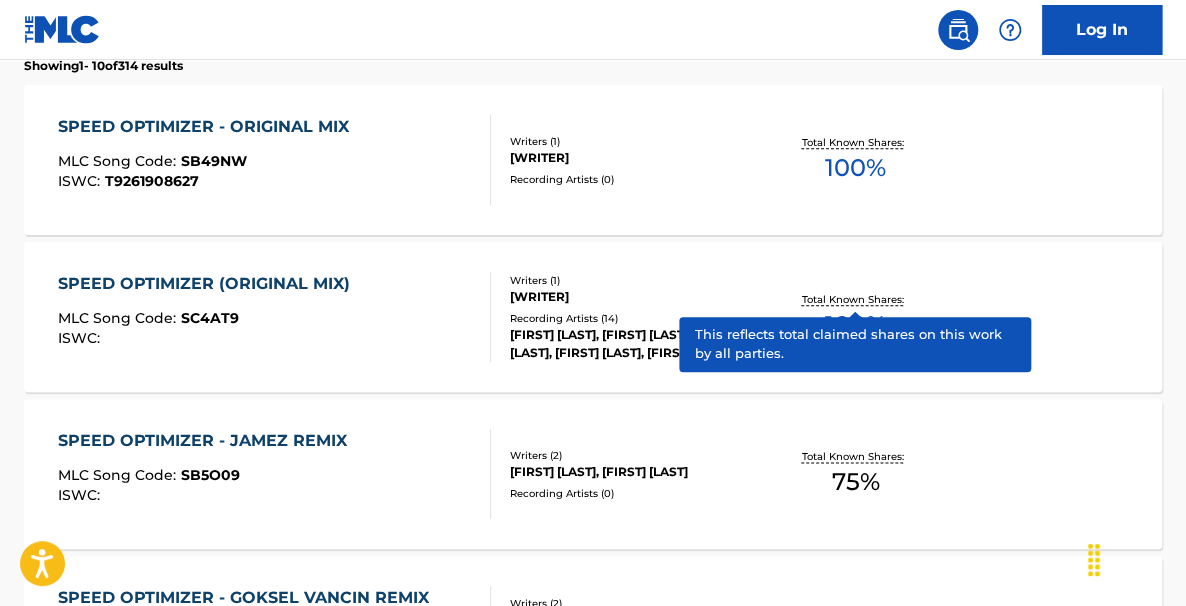 click on "Total Known Shares:" at bounding box center [855, 299] 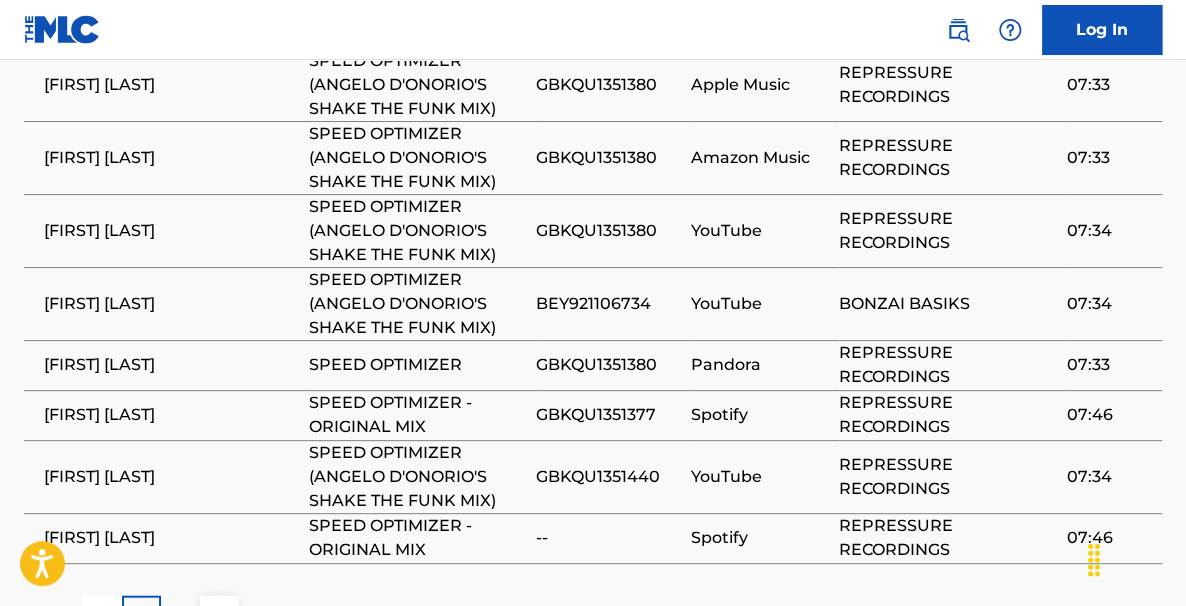 scroll, scrollTop: 1479, scrollLeft: 0, axis: vertical 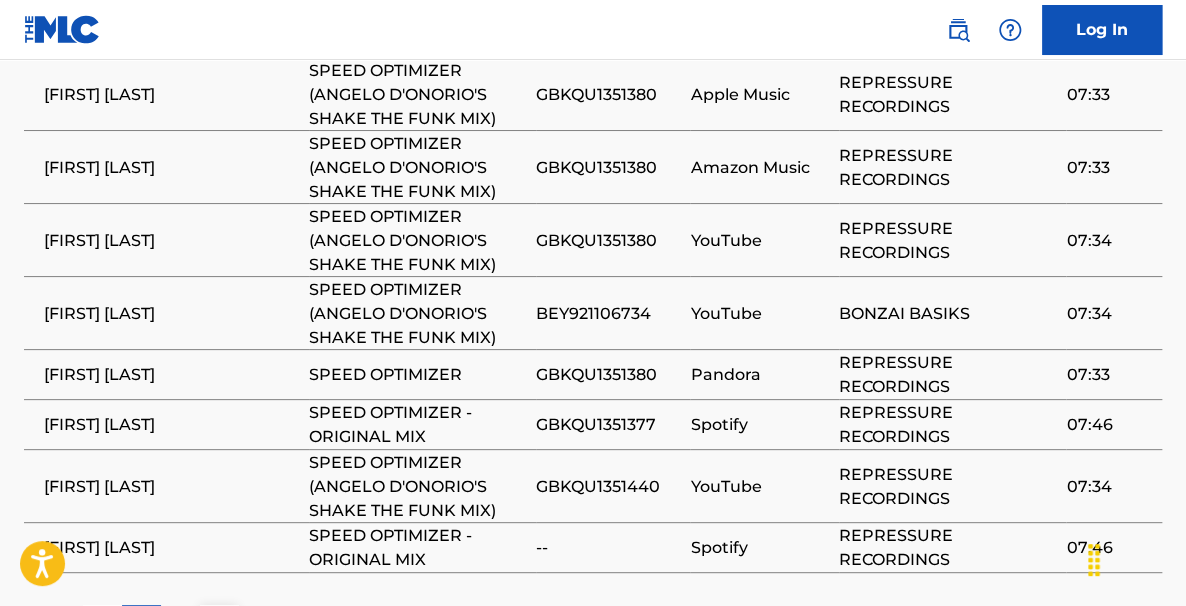 click on "GBKQU1351377" at bounding box center [608, 424] 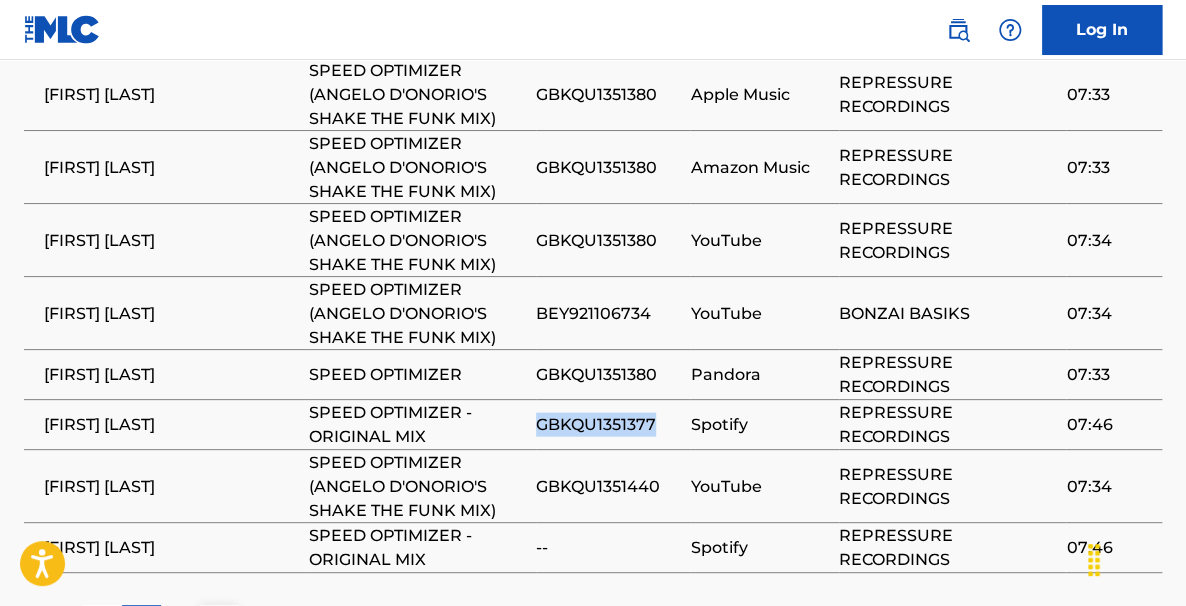 click on "GBKQU1351377" at bounding box center (608, 424) 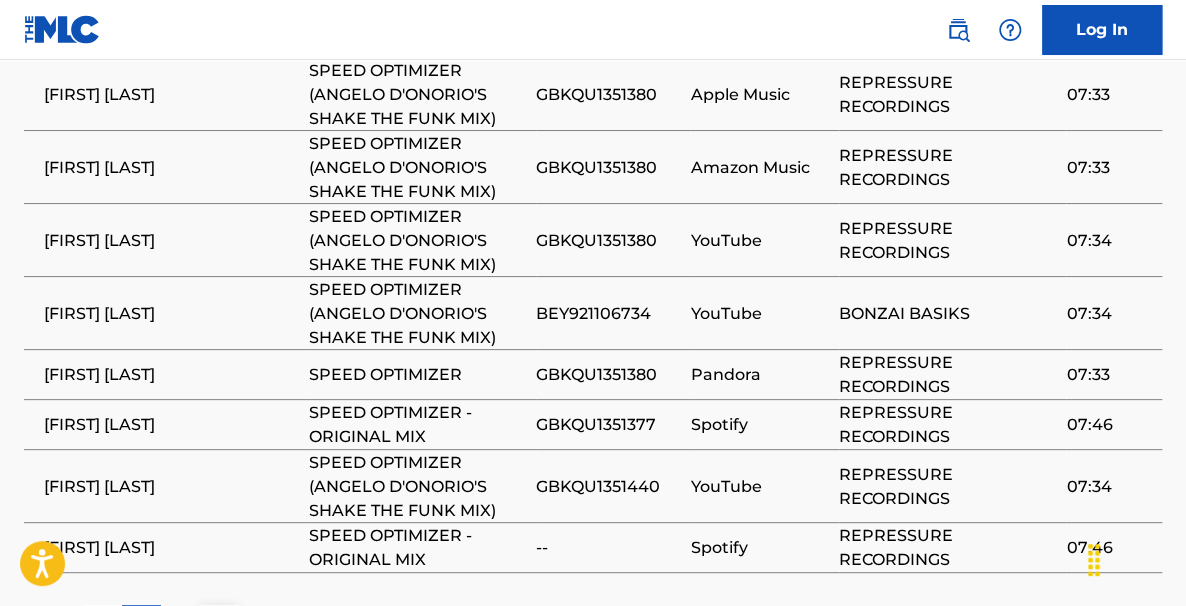 click on "< Back to public search results Copy work link SPEED OPTIMIZER (ORIGINAL MIX)     Work Detail   Member Work Identifier -- MLC Song Code SC4AT9 ISWC -- Duration --:-- Language -- Alternative Titles No Alternative Titles Writers   (1) Writer Name Writer IPI Writer Role [FIRST] [LAST] 00629458610 Composer/Author Publishers   (1) Total shares:  100 % Publisher Name Publisher IPI Publisher Number Represented Writers Collection Share Contact Details SONGTRUST AVE 00613926842 P8368C [FIRST] [LAST] 100% Songtrust Copyright 155 6th Ave, Unit Fl 15,  New York, New York 10013 United States +1-212-4611171 publishing@songtrust.com Total shares:  100 % Matched Recordings   (14) Showing  1  -   10  of  14   results   Recording Artist Recording Title ISRC DSP Label Duration OZ ROMITA SPEED OPTIMIZER GBKQU1351377 Apple Music REPRESSURE RECORDINGS 07:45 OZ ROMITA SPEED OPTIMIZER GBKQU1351440 Pandora REPRESSURE RECORDINGS 07:33 OZ ROMITA SPEED OPTIMIZER (ANGELO D'ONORIO'S SHAKE THE FUNK MIX) GBKQU1351380 Apple Music 07:33 OZ ROMITA --" at bounding box center (593, -363) 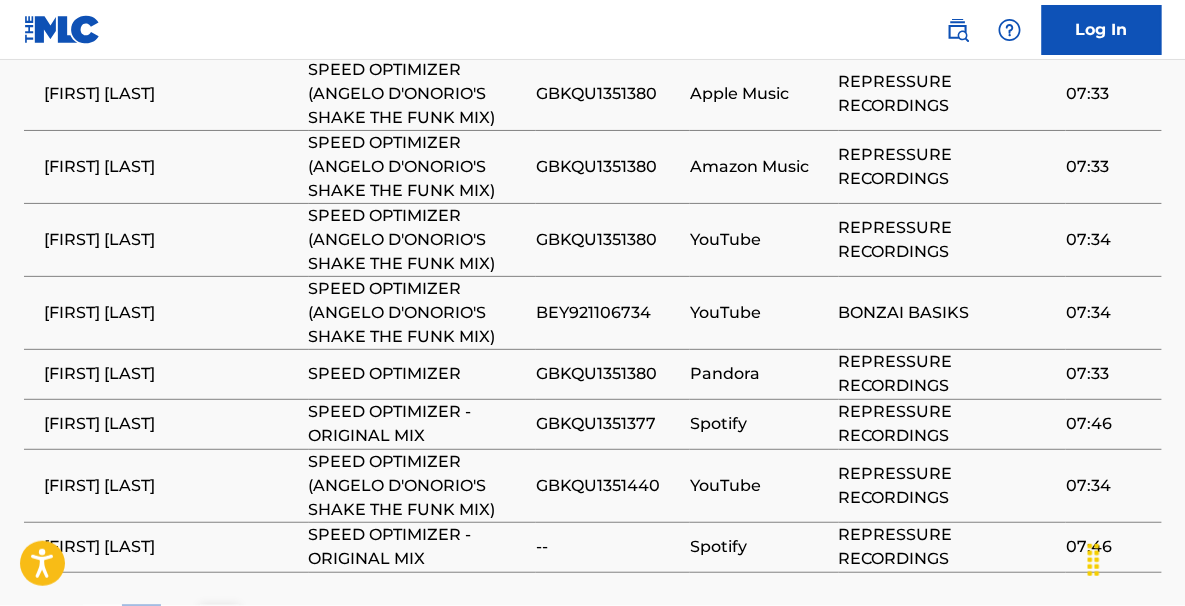 scroll, scrollTop: 768, scrollLeft: 0, axis: vertical 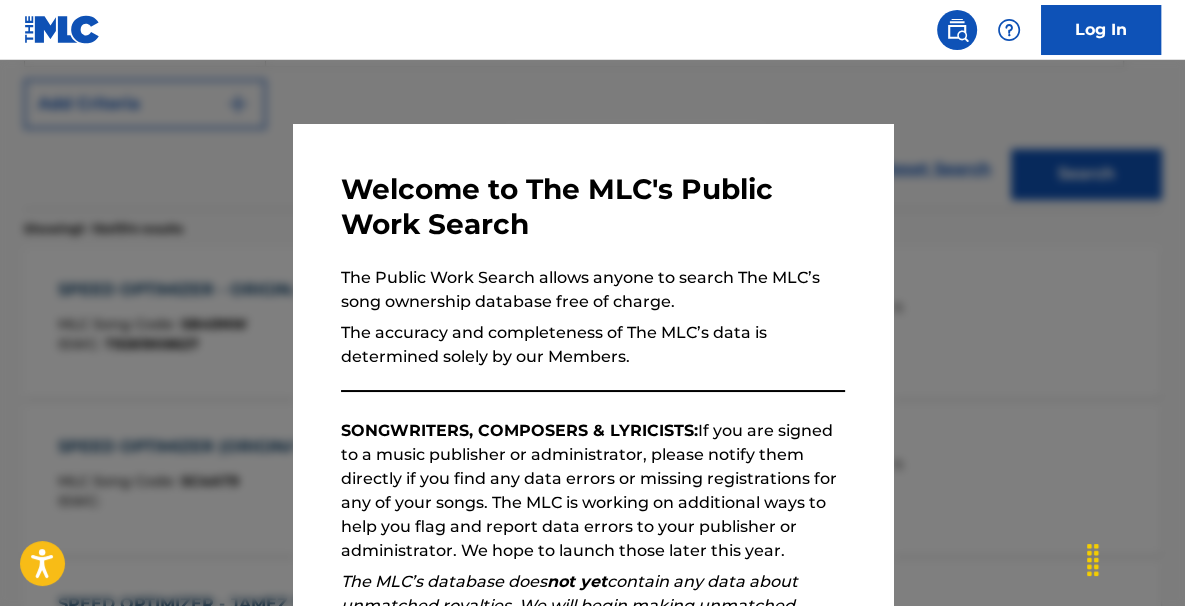 click at bounding box center (592, 363) 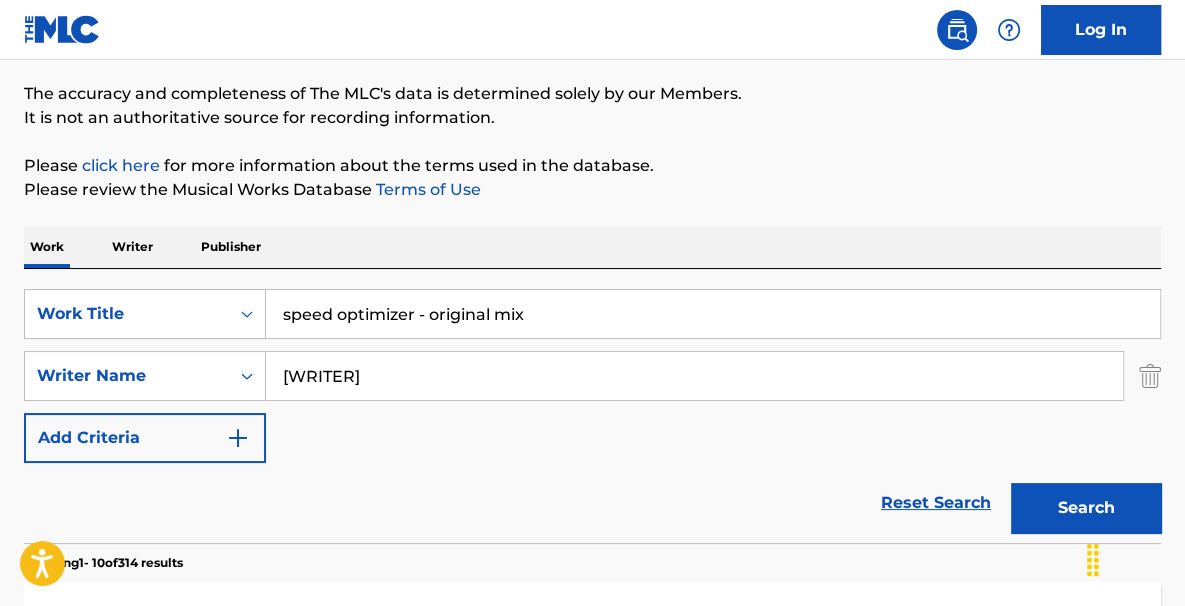 scroll, scrollTop: 152, scrollLeft: 0, axis: vertical 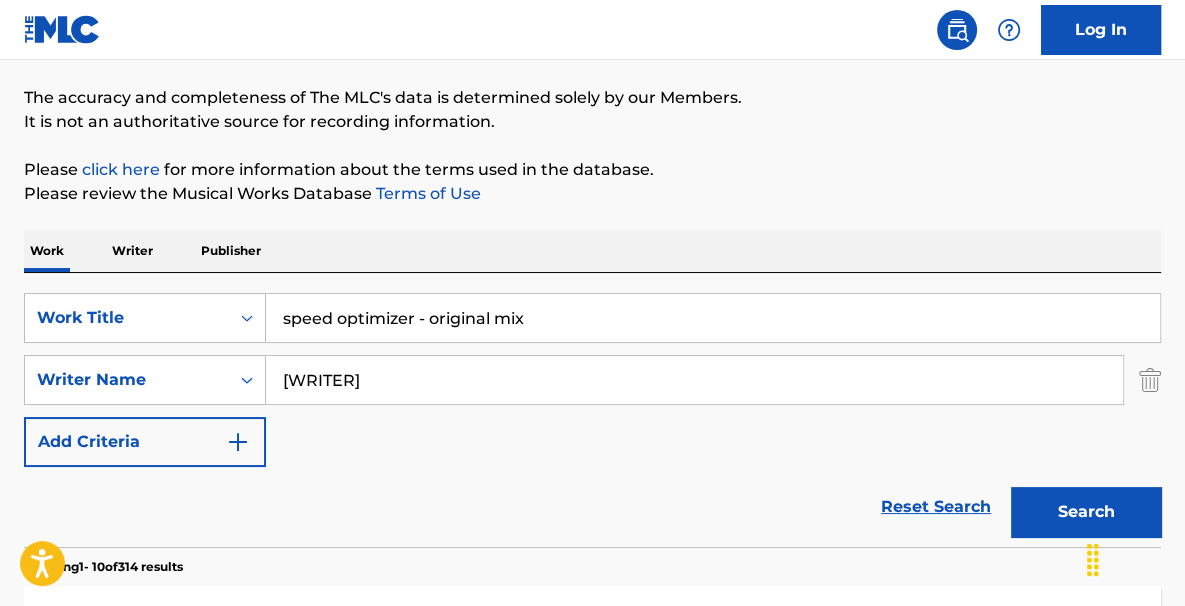 drag, startPoint x: 575, startPoint y: 307, endPoint x: -124, endPoint y: 148, distance: 716.85565 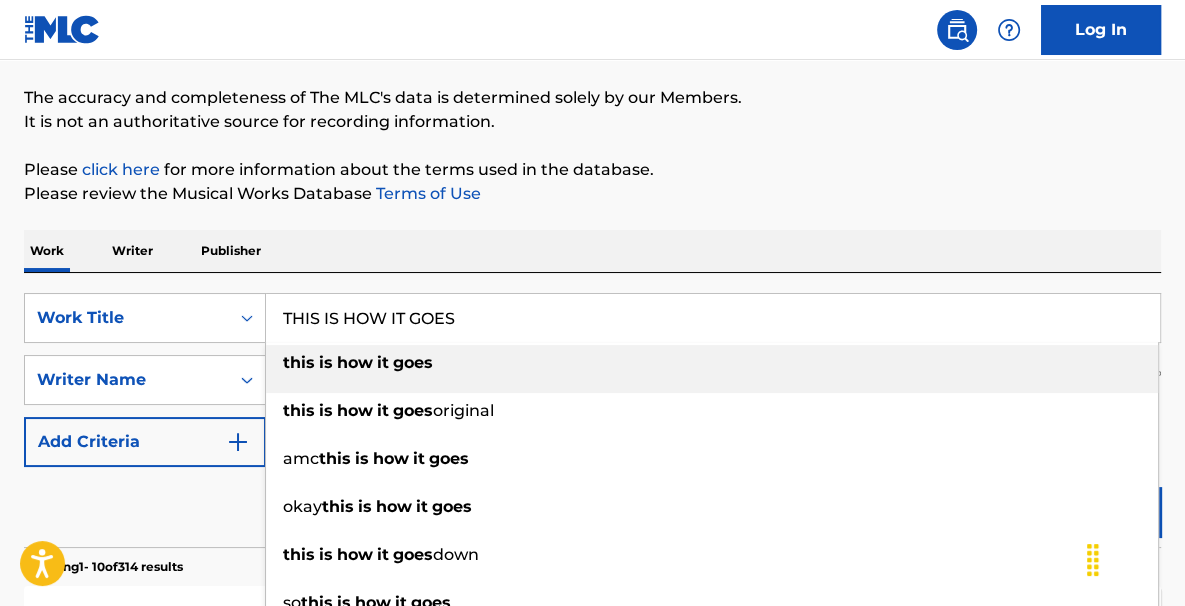 click on "this   is   how   it   goes" at bounding box center [712, 363] 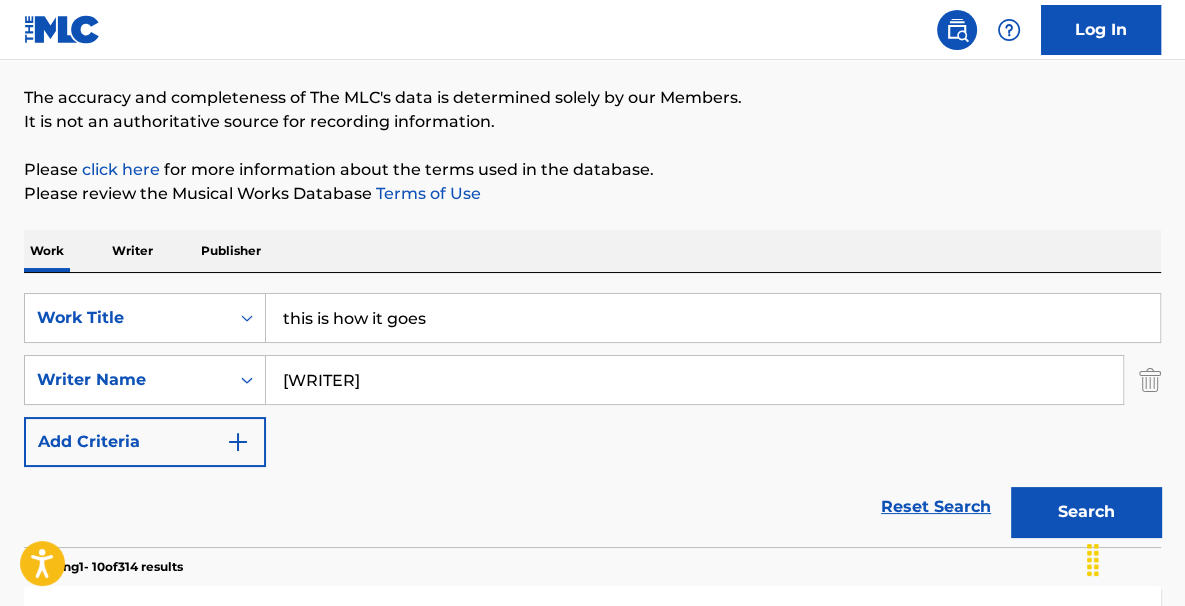 click on "Search" at bounding box center [1086, 512] 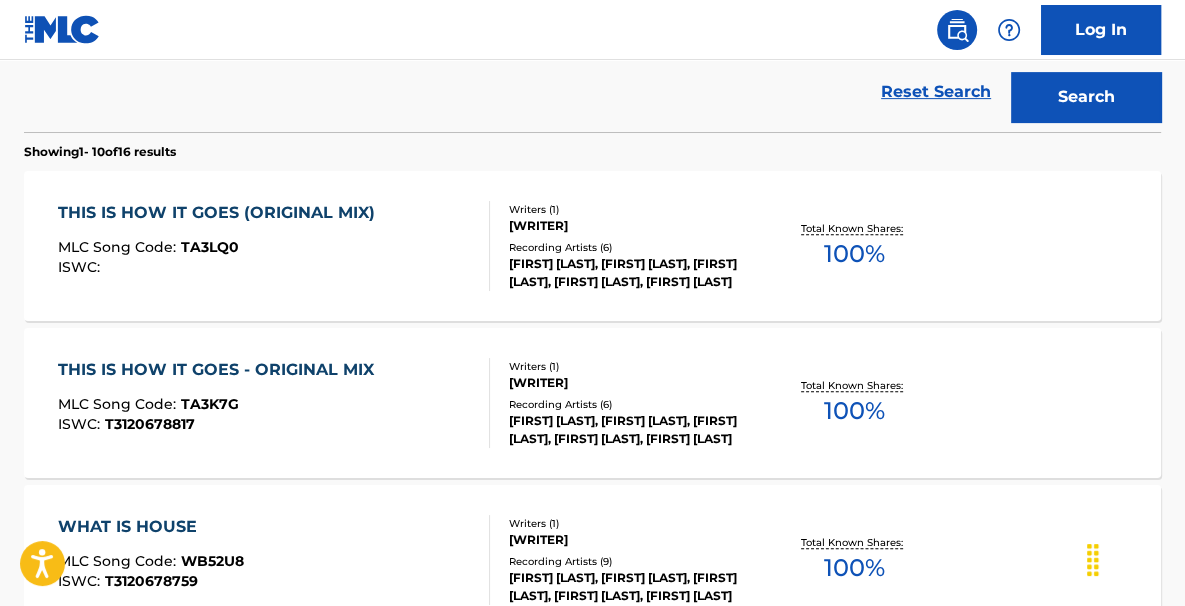 scroll, scrollTop: 577, scrollLeft: 0, axis: vertical 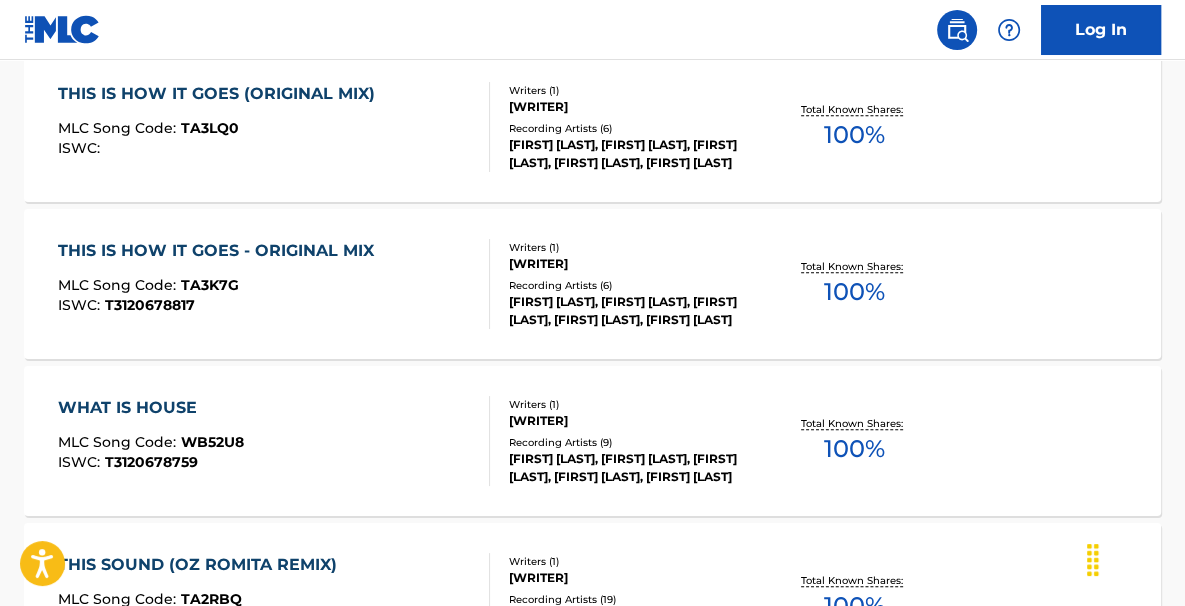 click on "100 %" at bounding box center [854, 292] 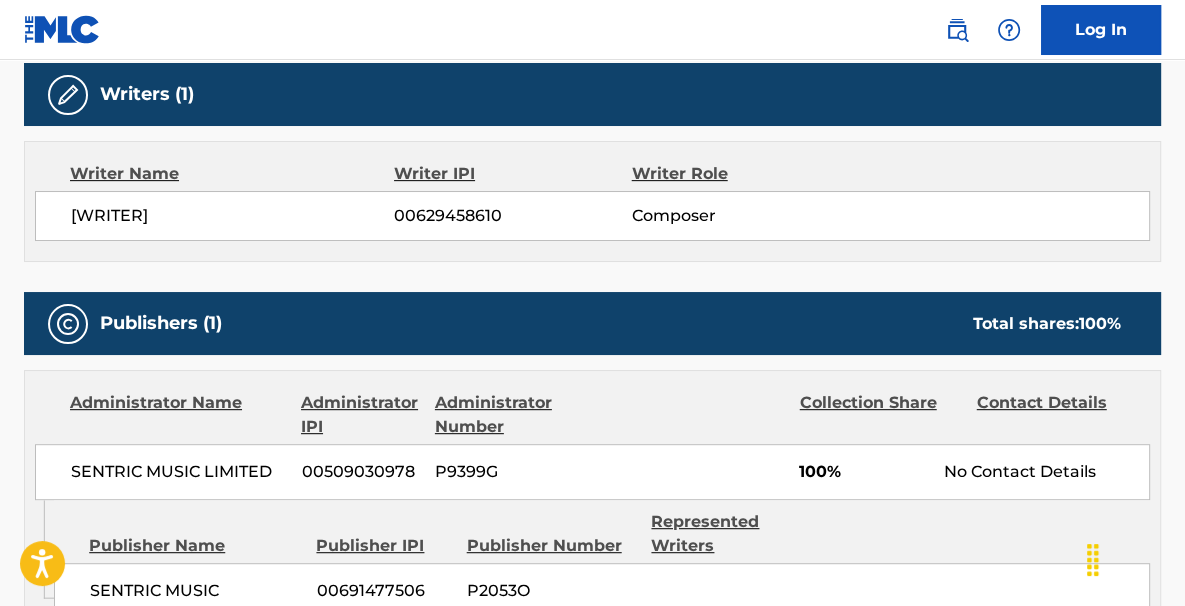 scroll, scrollTop: 0, scrollLeft: 0, axis: both 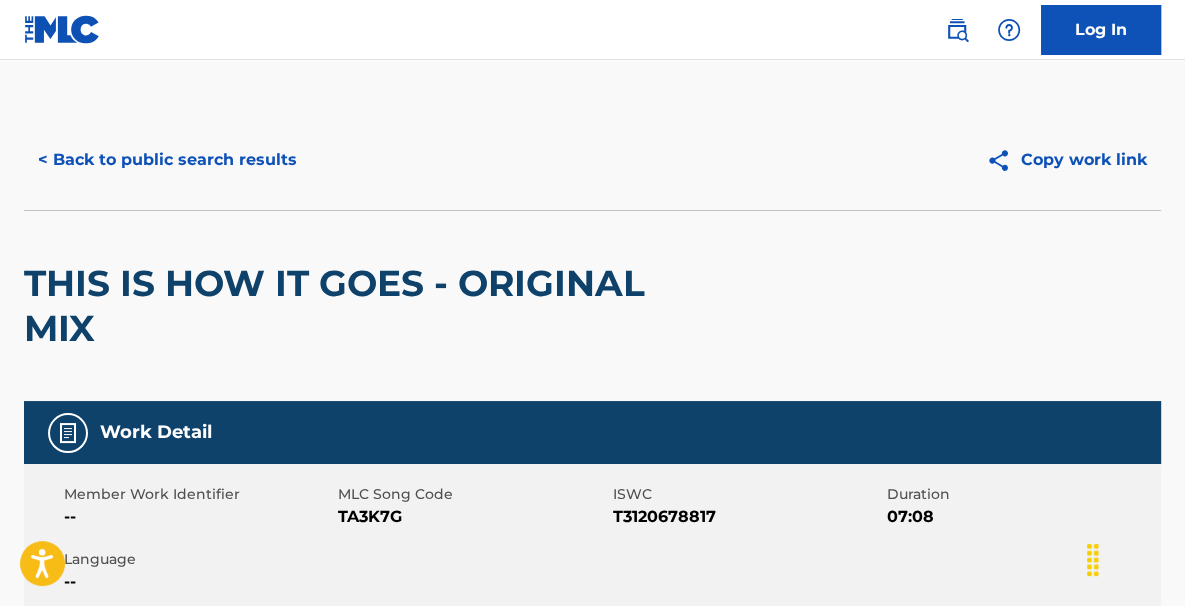 click on "T3120678817" at bounding box center (747, 517) 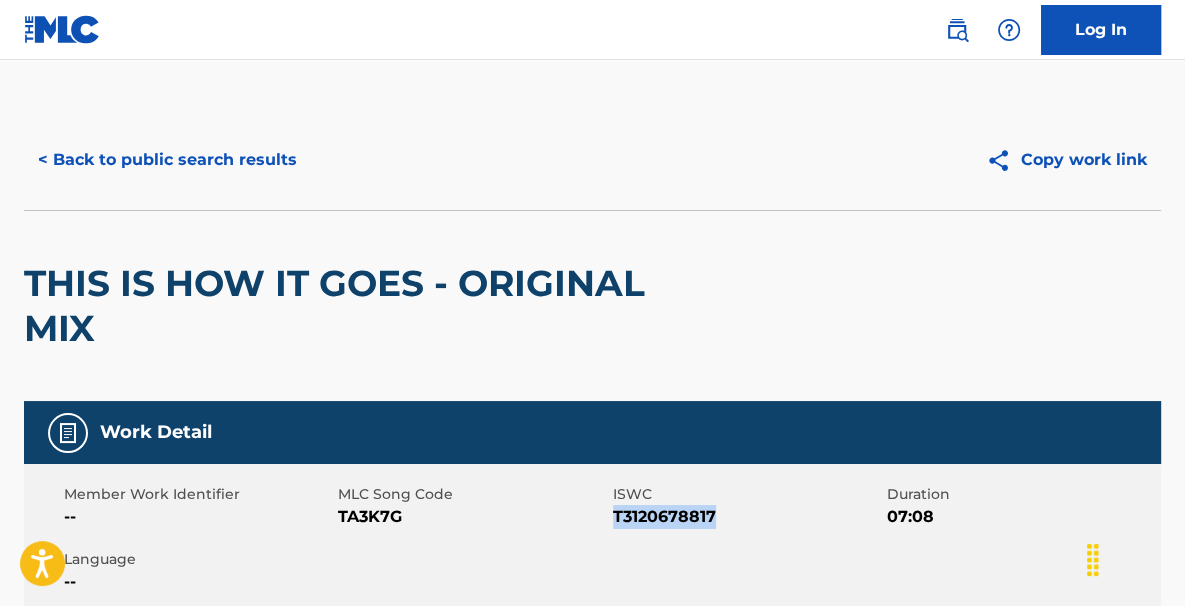 click on "T3120678817" at bounding box center [747, 517] 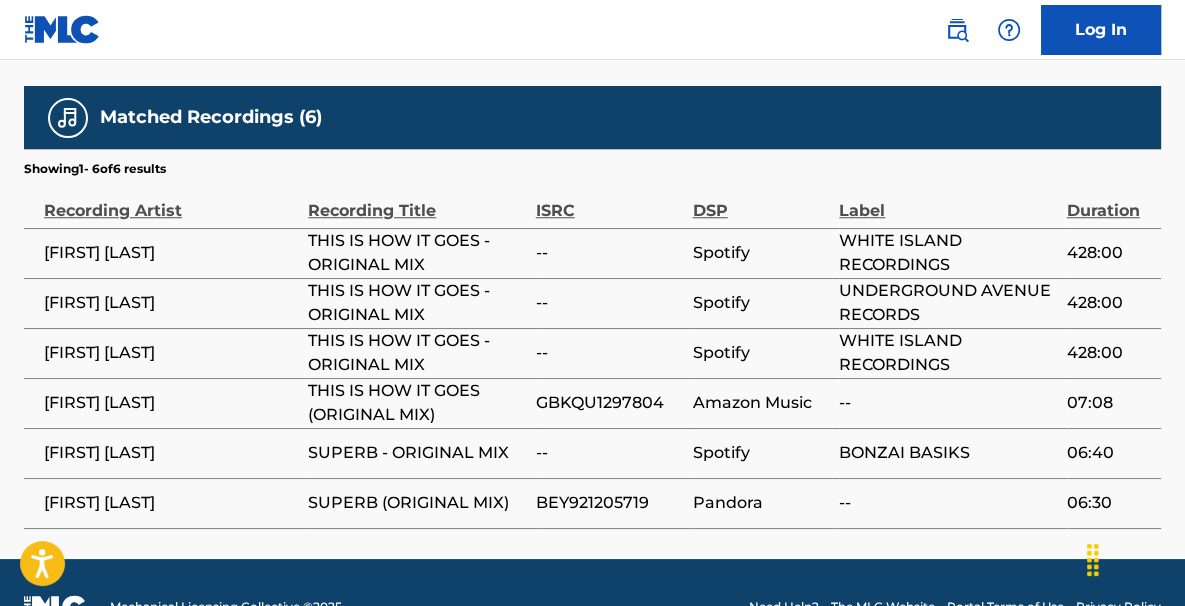 scroll, scrollTop: 1292, scrollLeft: 0, axis: vertical 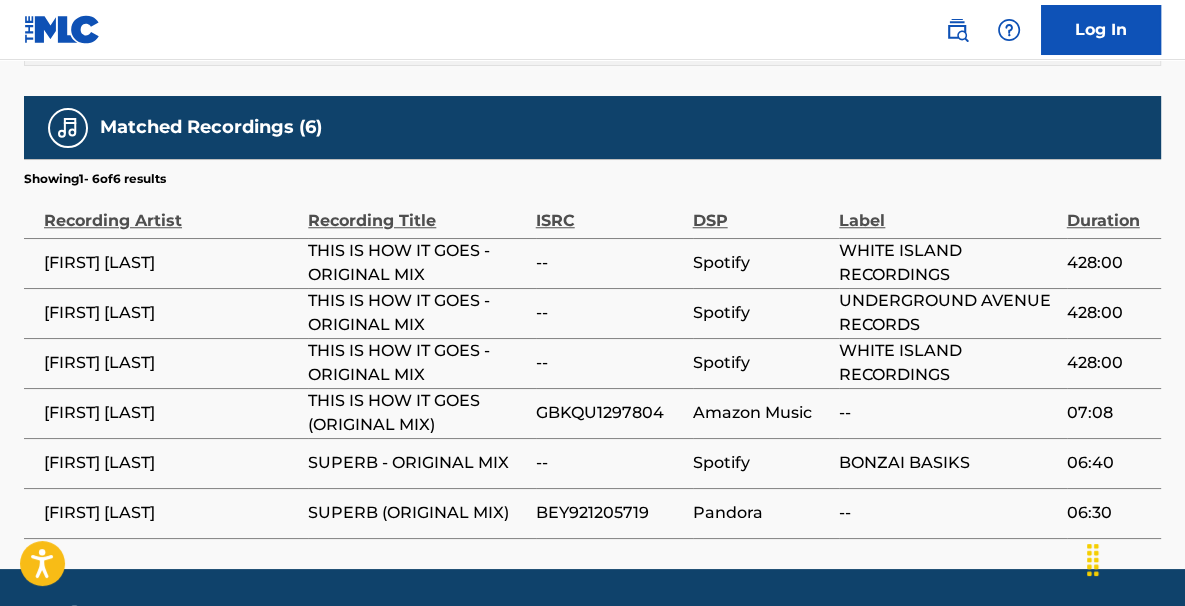 click on "GBKQU1297804" at bounding box center (609, 413) 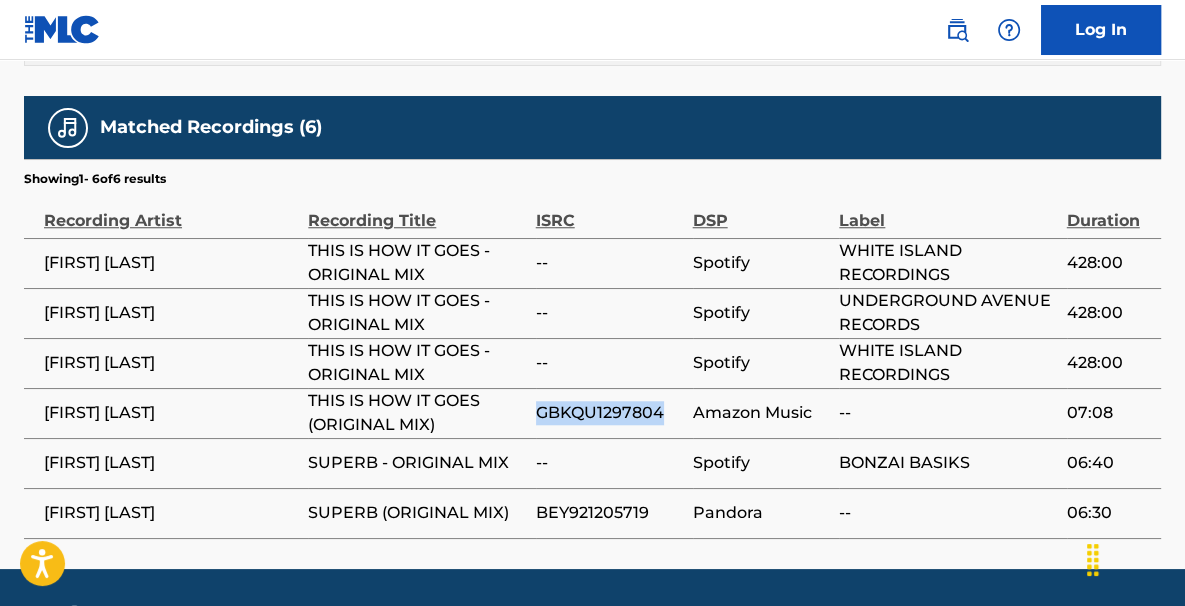 click on "GBKQU1297804" at bounding box center [609, 413] 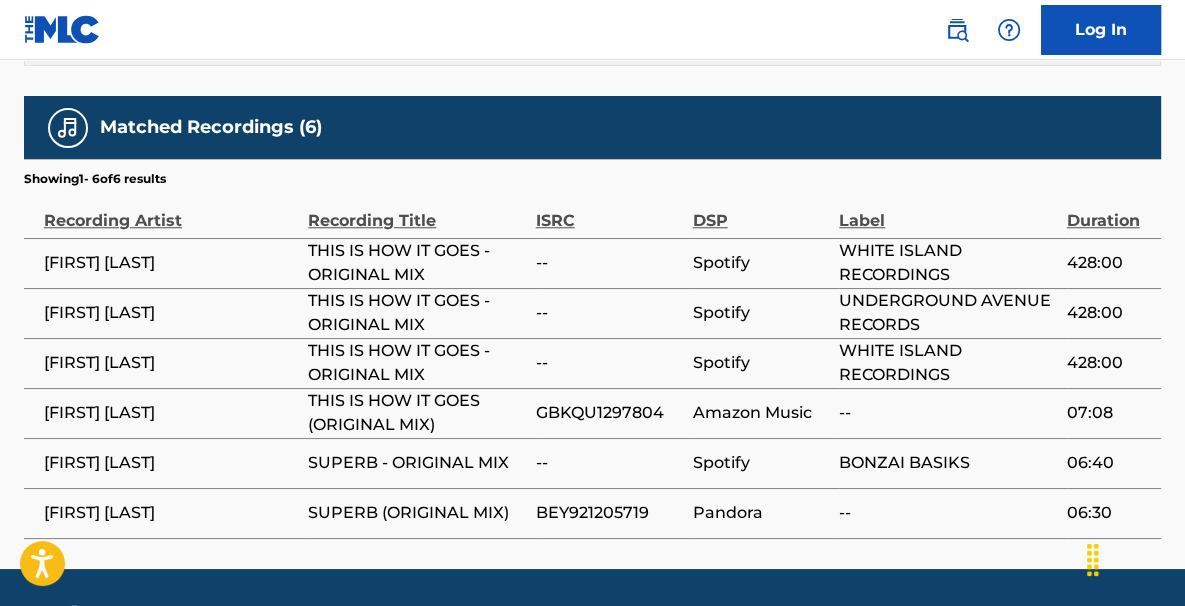 click on "Work Detail   Member Work Identifier -- MLC Song Code TA3K7G ISWC T3120678817 Duration 07:08 Language -- Alternative Titles No Alternative Titles Writers   (1) Writer Name Writer IPI Writer Role [FIRST] [LAST] 00629458610 Composer Publishers   (1) Total shares:  100 % Administrator Name Administrator IPI Administrator Number Collection Share Contact Details SENTRIC MUSIC LIMITED 00509030978 P9399G 100% Sentric Music society@sentricmusic.com Admin Original Publisher Connecting Line Publisher Name Publisher IPI Publisher Number Represented Writers SENTRIC MUSIC PUBLISHING 00691477506 P2053O Total shares:  100 % Matched Recordings   (6) Showing  1  -   6  of  6   results   Recording Artist Recording Title ISRC DSP Label Duration [FIRST] [LAST] THIS IS HOW IT GOES - ORIGINAL MIX -- Spotify WHITE ISLAND RECORDINGS 428:00 [FIRST] [LAST] THIS IS HOW IT GOES - ORIGINAL MIX -- Spotify UNDERGROUND AVENUE RECORDS 428:00 [FIRST] [LAST] THIS IS HOW IT GOES - ORIGINAL MIX -- Spotify WHITE ISLAND RECORDINGS 428:00 [FIRST] [LAST] GBKQU1297804 --" at bounding box center [592, -176] 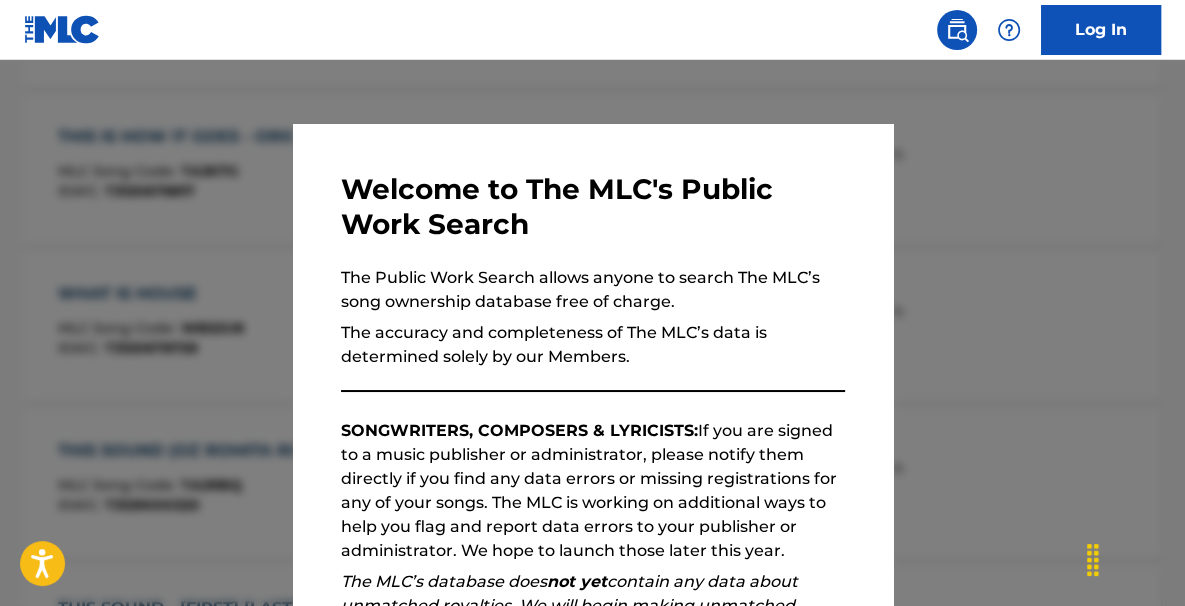 click at bounding box center [592, 363] 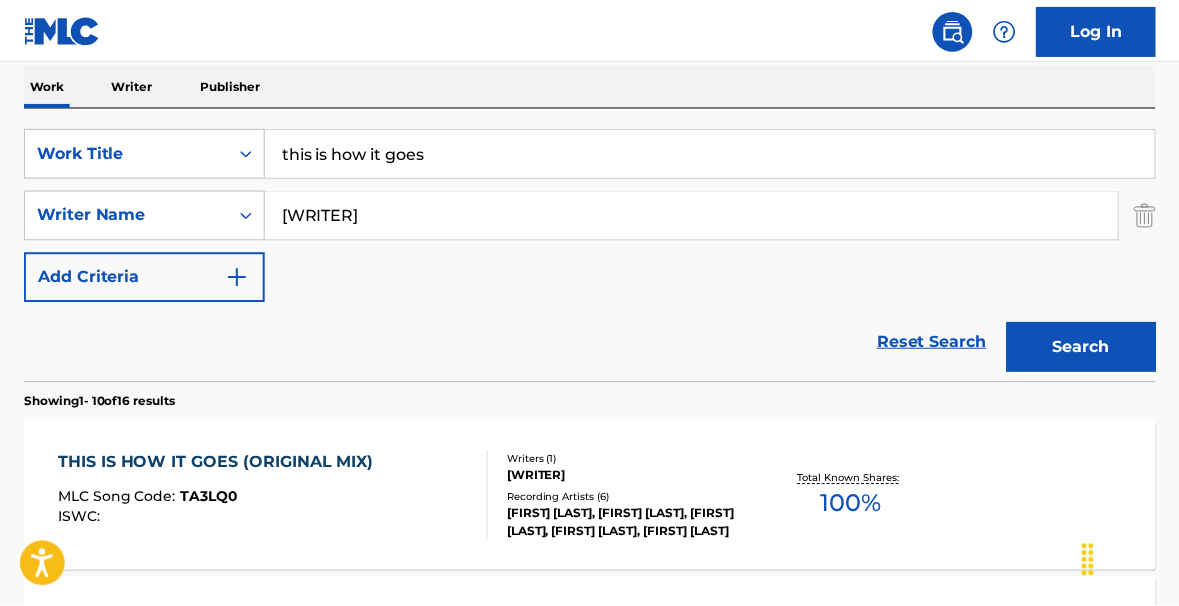 scroll, scrollTop: 252, scrollLeft: 0, axis: vertical 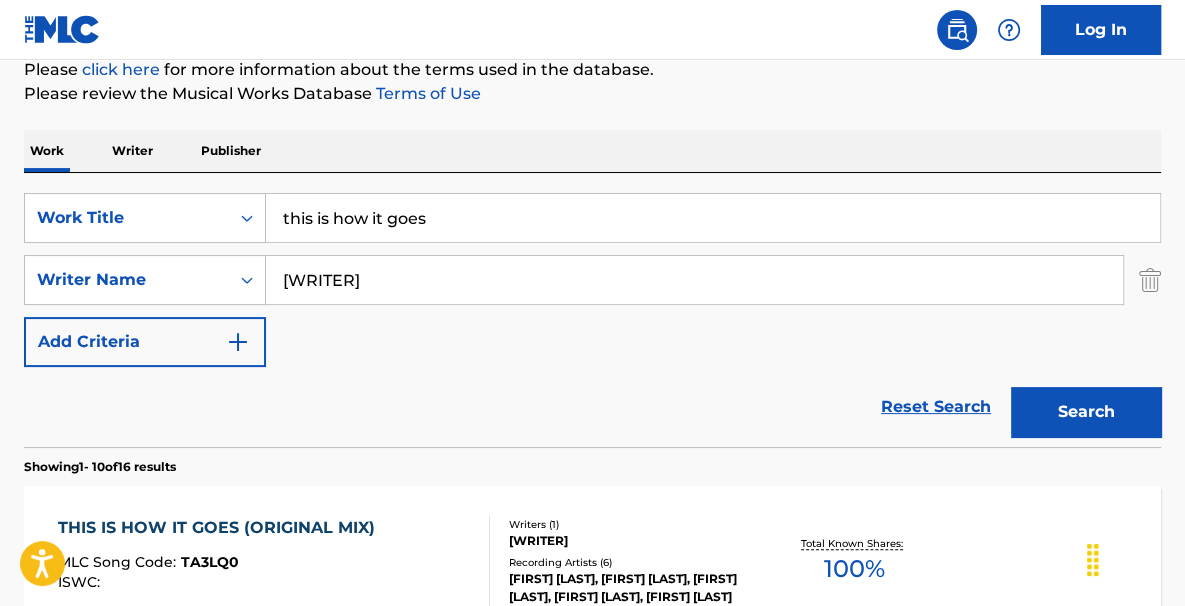 drag, startPoint x: 459, startPoint y: 209, endPoint x: 26, endPoint y: 95, distance: 447.75552 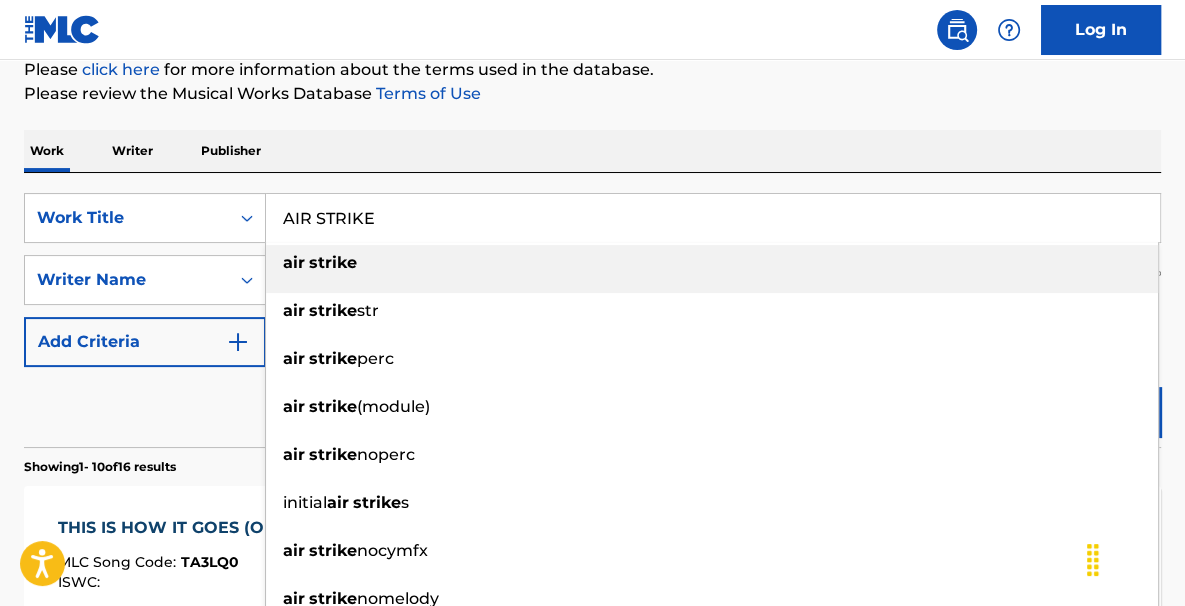 type on "AIR STRIKE" 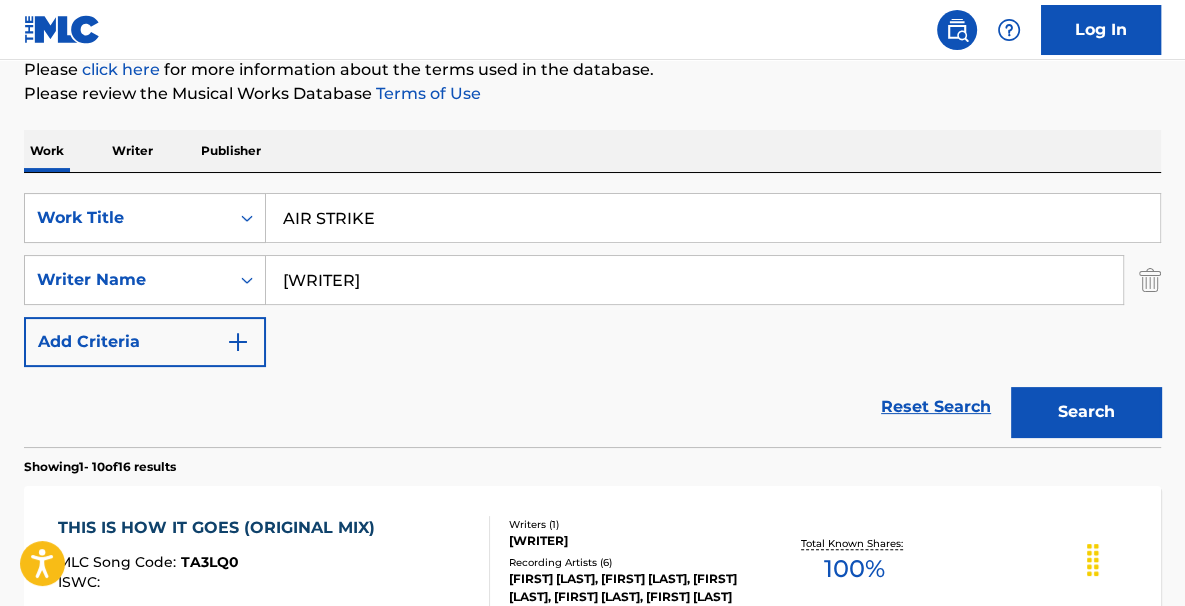 click on "Search" at bounding box center (1086, 412) 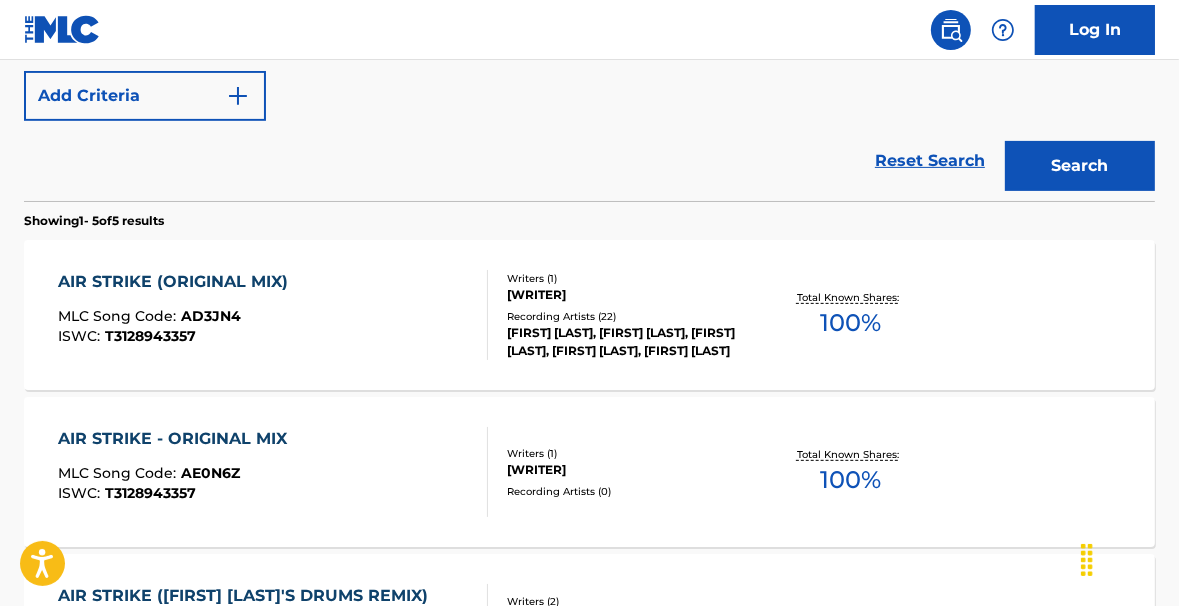 scroll, scrollTop: 521, scrollLeft: 0, axis: vertical 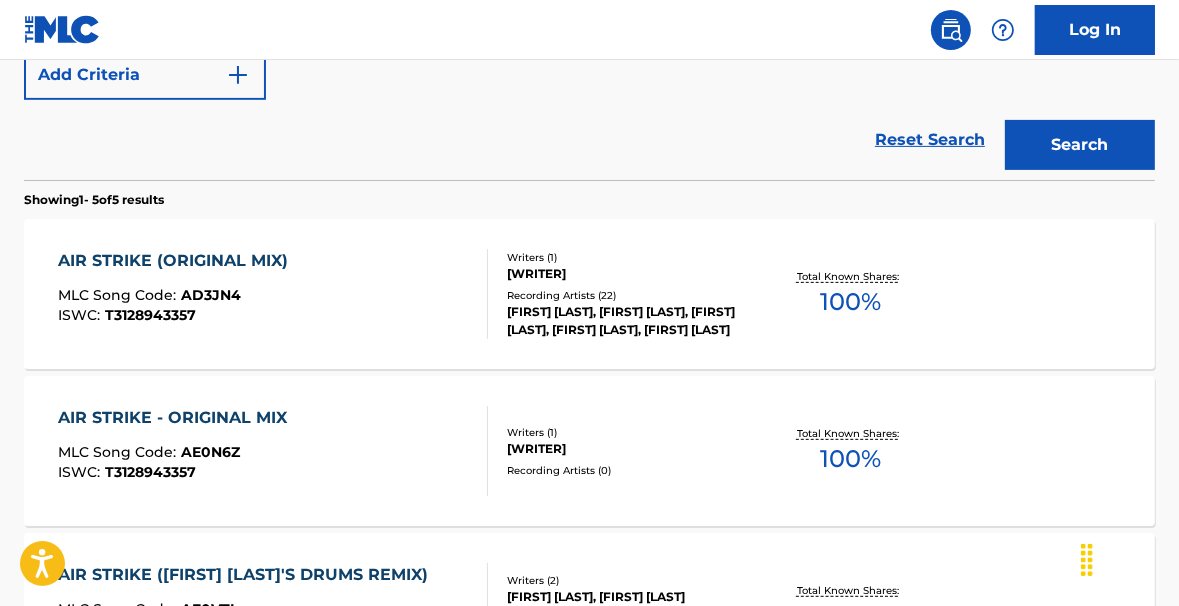 click on "Total Known Shares: 100 %" at bounding box center [850, 294] 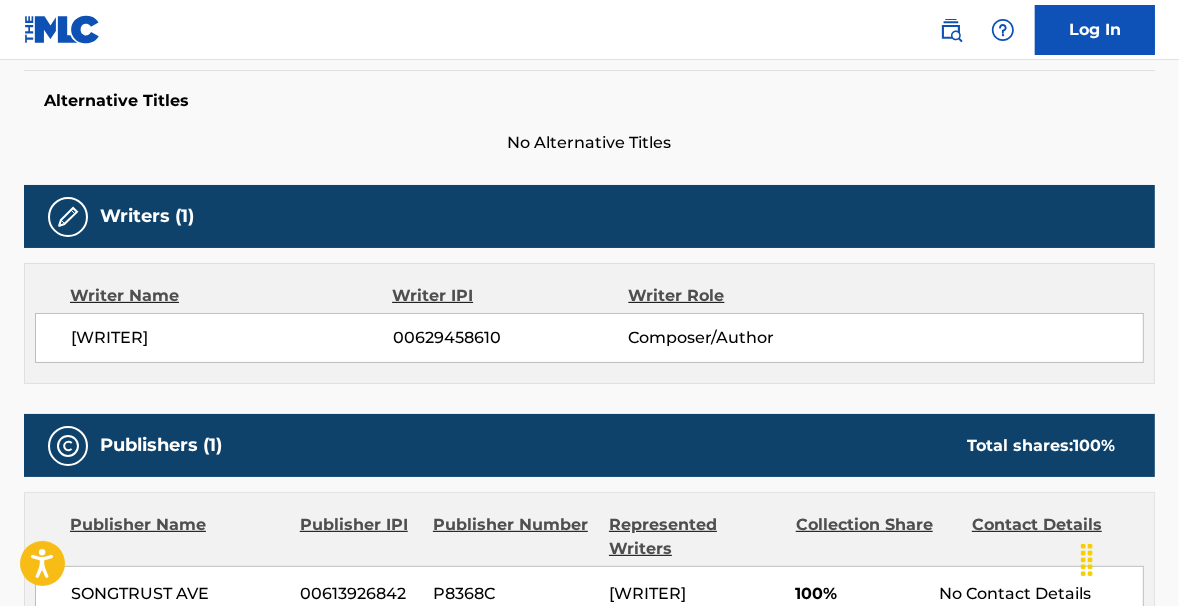 scroll, scrollTop: 0, scrollLeft: 0, axis: both 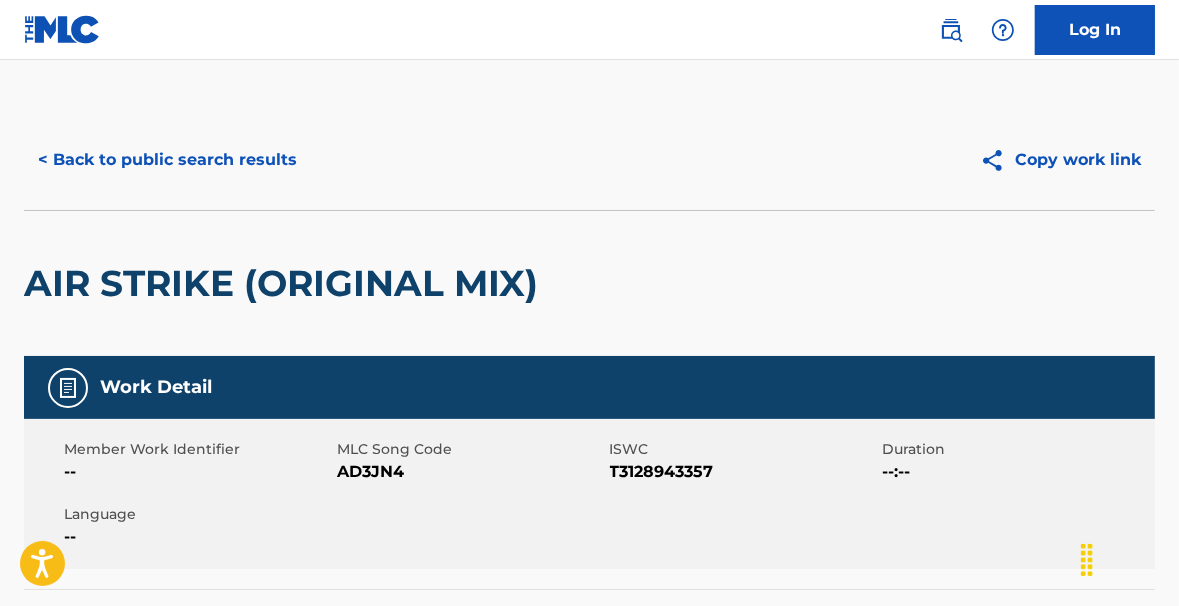 click on "T3128943357" at bounding box center [744, 472] 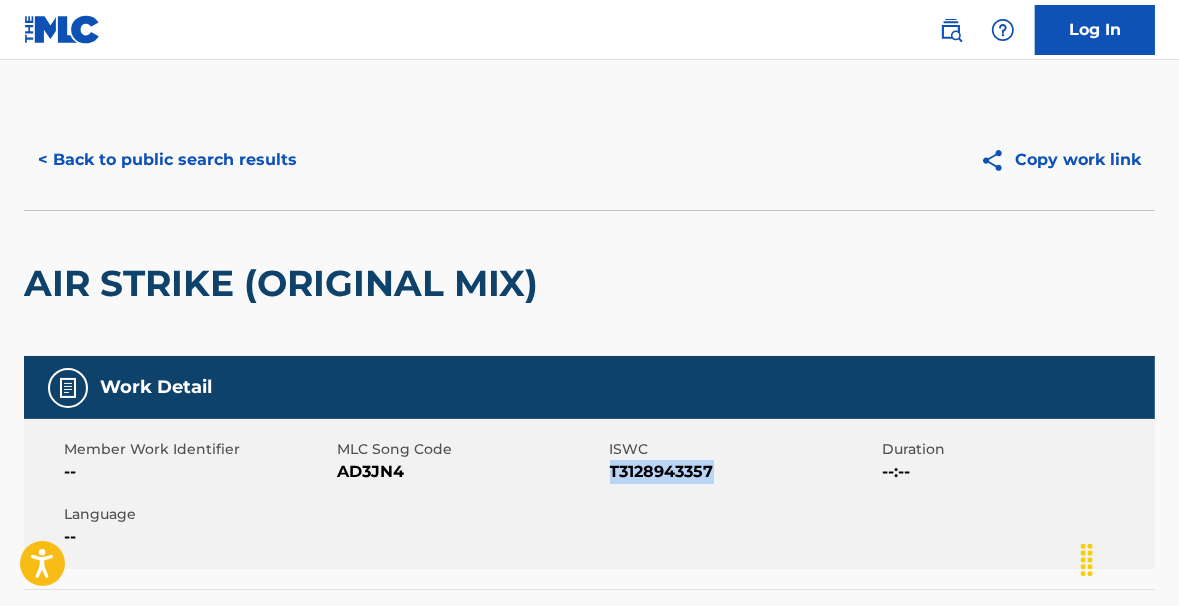 click on "T3128943357" at bounding box center [744, 472] 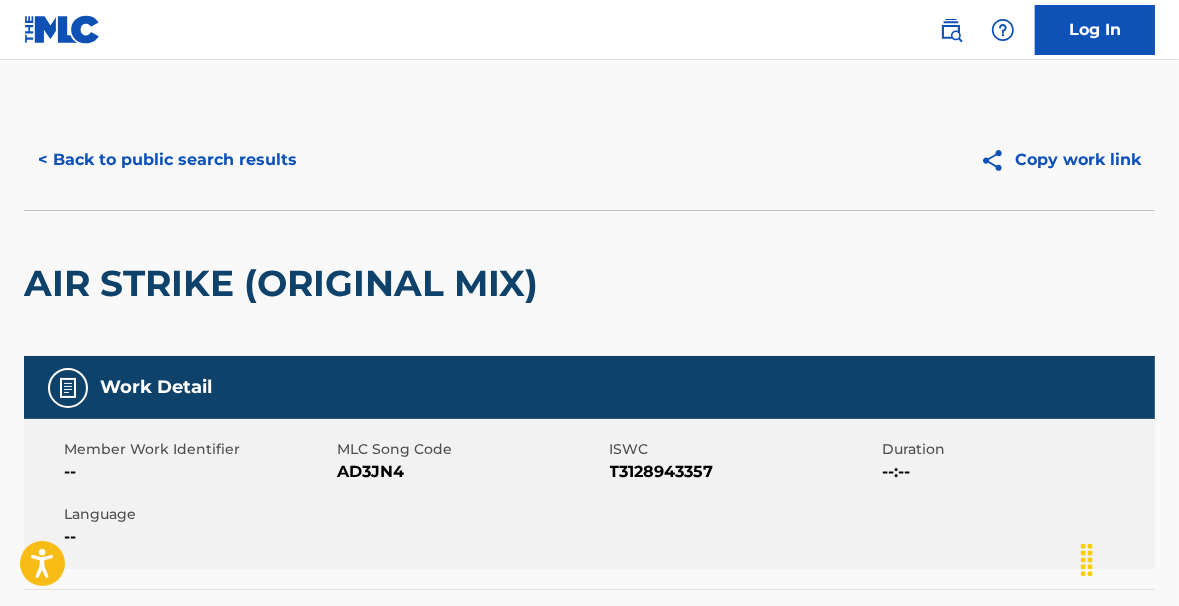 click on "AIR STRIKE (ORIGINAL MIX)" at bounding box center [589, 283] 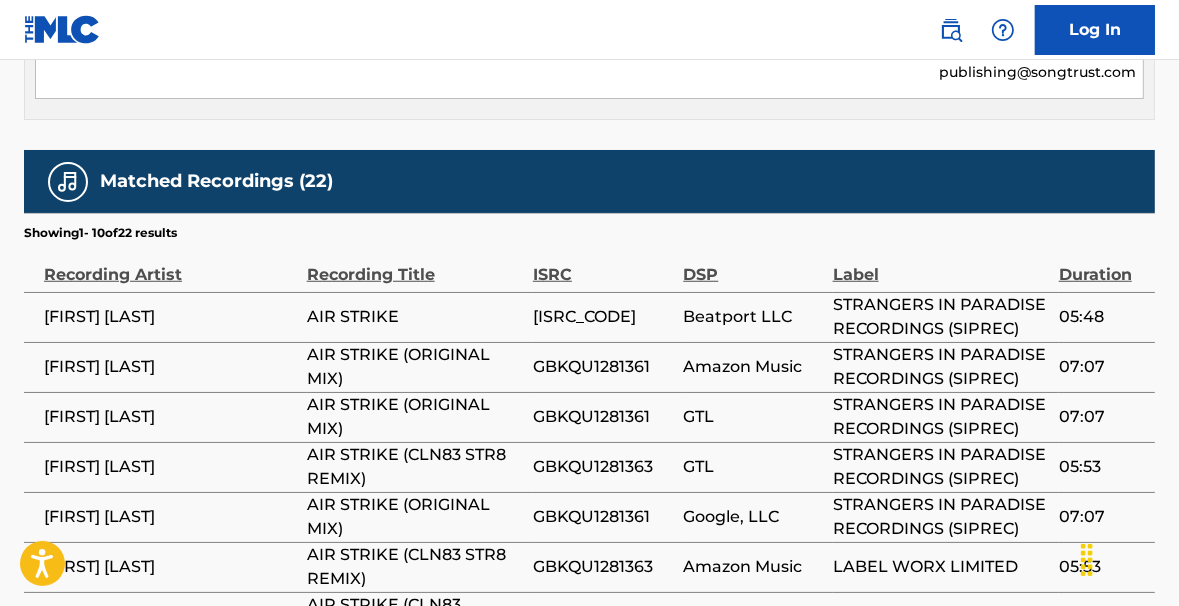 scroll, scrollTop: 1152, scrollLeft: 0, axis: vertical 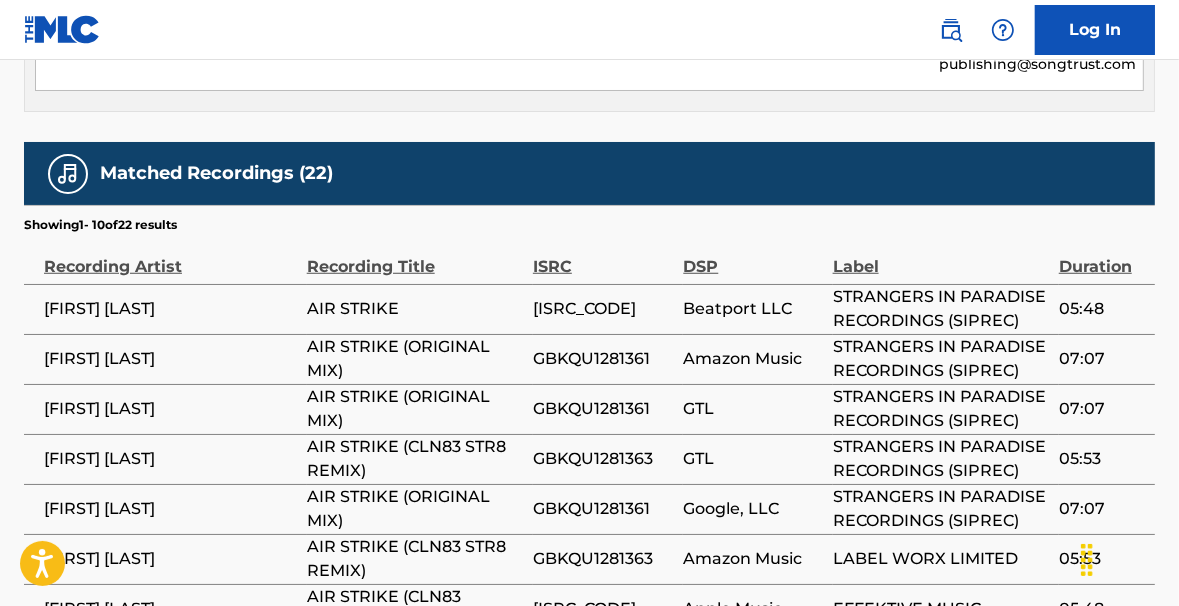 click on "GBKQU1281361" at bounding box center [603, 359] 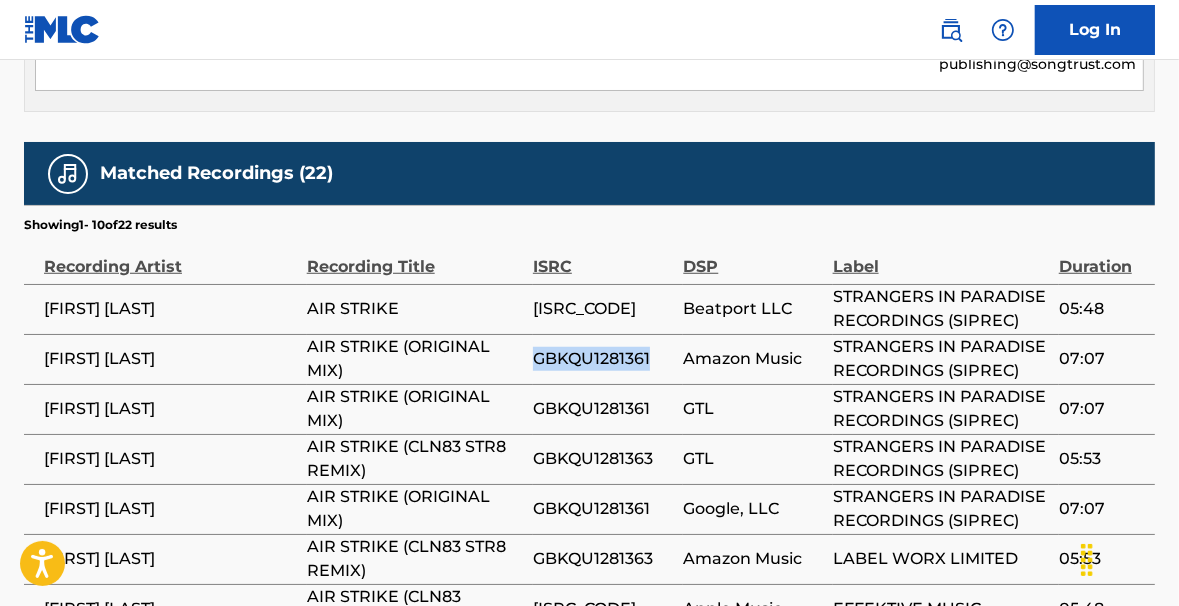 click on "GBKQU1281361" at bounding box center [603, 359] 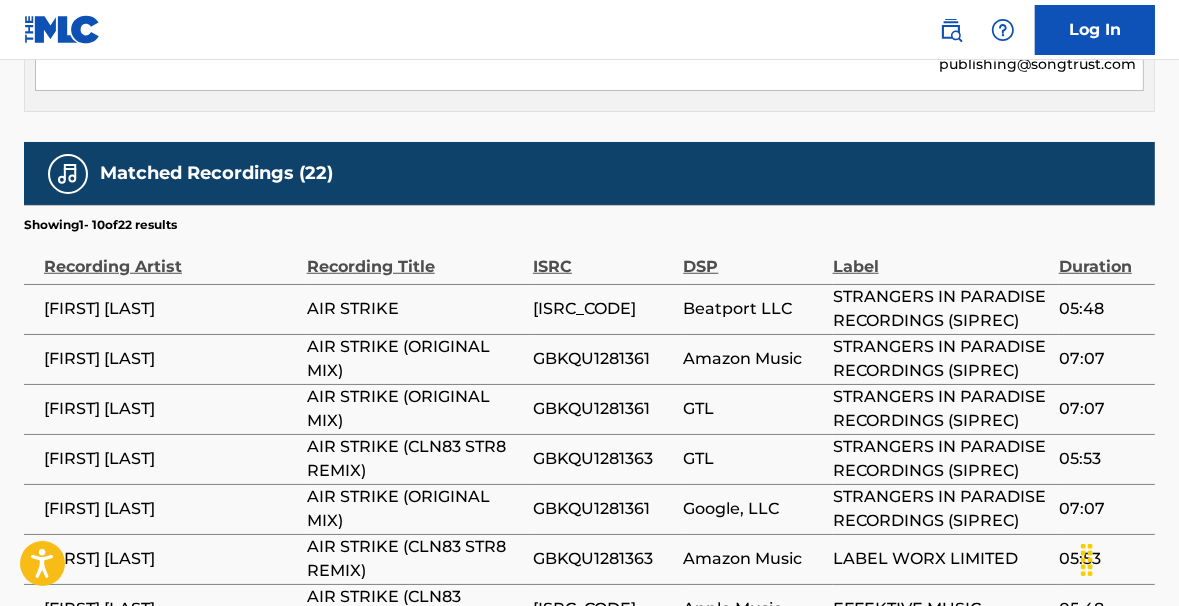 click on "Publisher Name Publisher IPI Publisher Number Represented Writers Collection Share Contact Details SONGTRUST AVE 00613926842 P8368C OZAN KANIK 100% Songtrust Copyright 155 6th Ave, Unit Fl 15, New York, New York 10013 United States +1-212-4611171 publishing@songtrust.com" at bounding box center [589, -15] 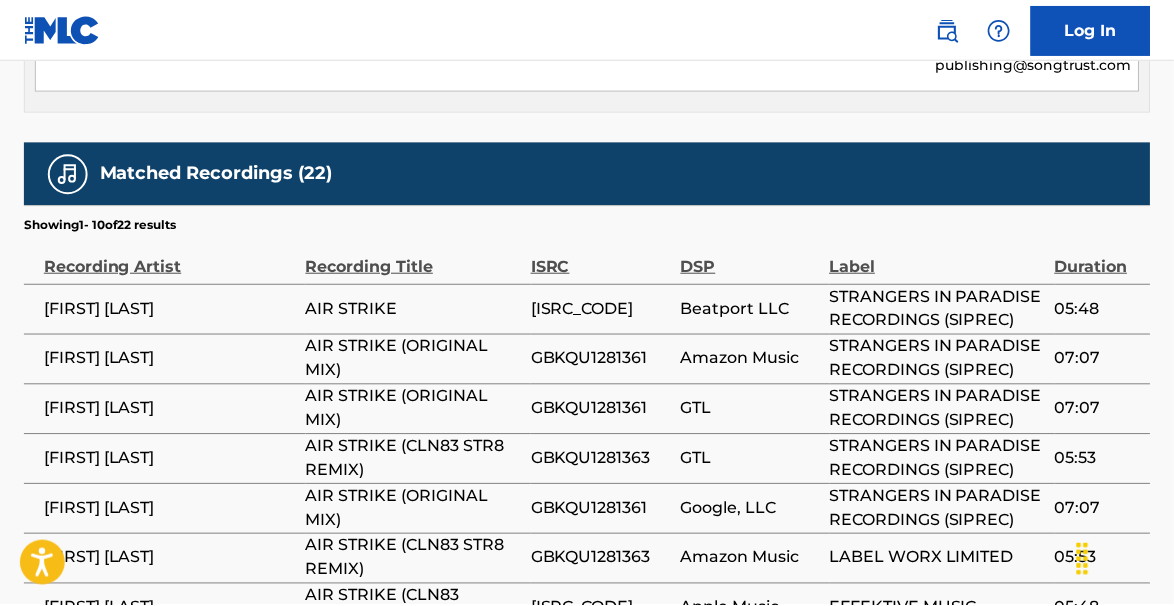scroll, scrollTop: 632, scrollLeft: 0, axis: vertical 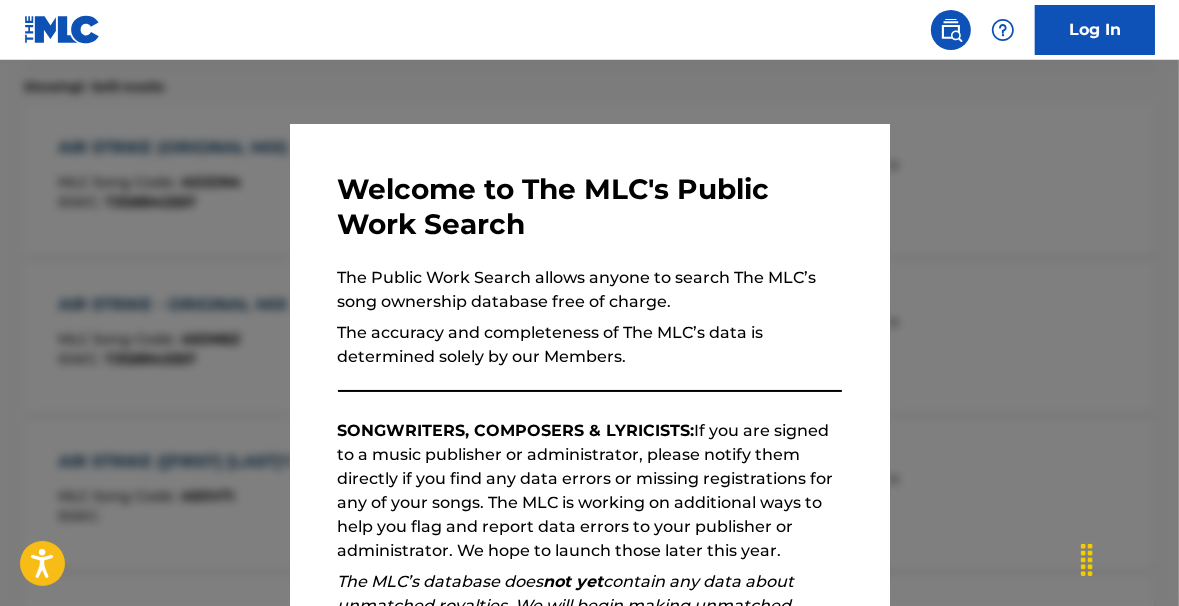 click at bounding box center [589, 363] 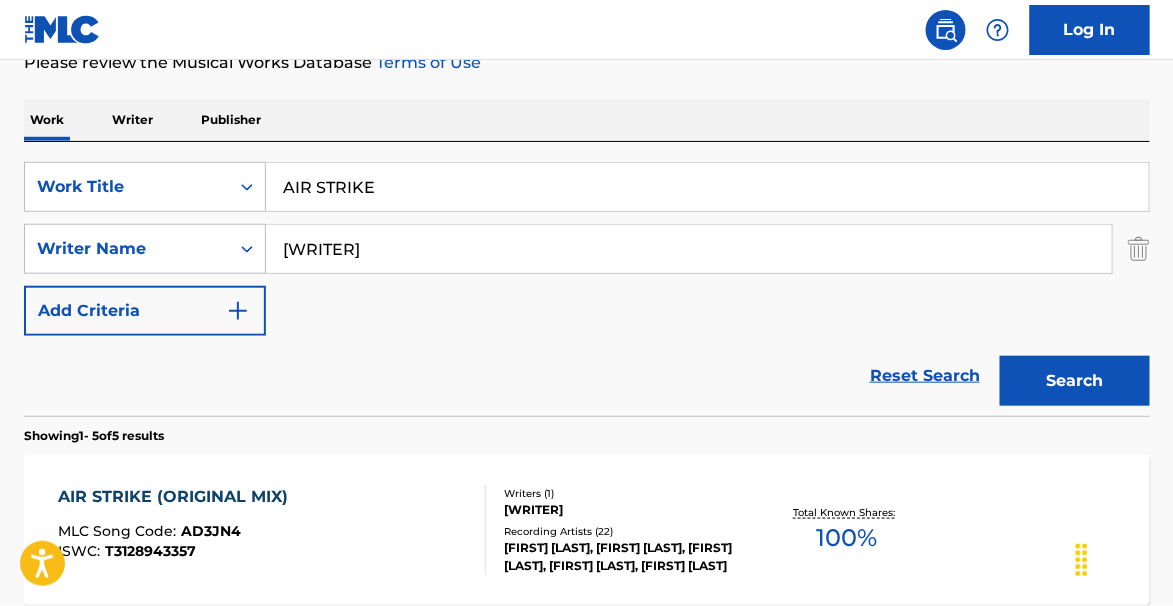 scroll, scrollTop: 274, scrollLeft: 0, axis: vertical 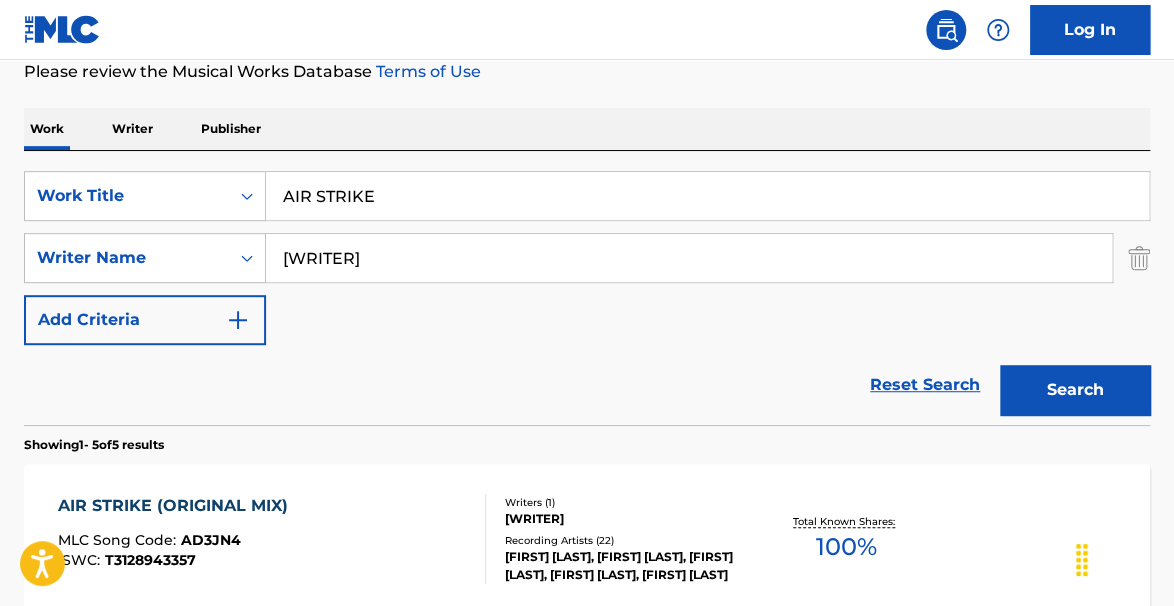 drag, startPoint x: 431, startPoint y: 179, endPoint x: 113, endPoint y: 85, distance: 331.60217 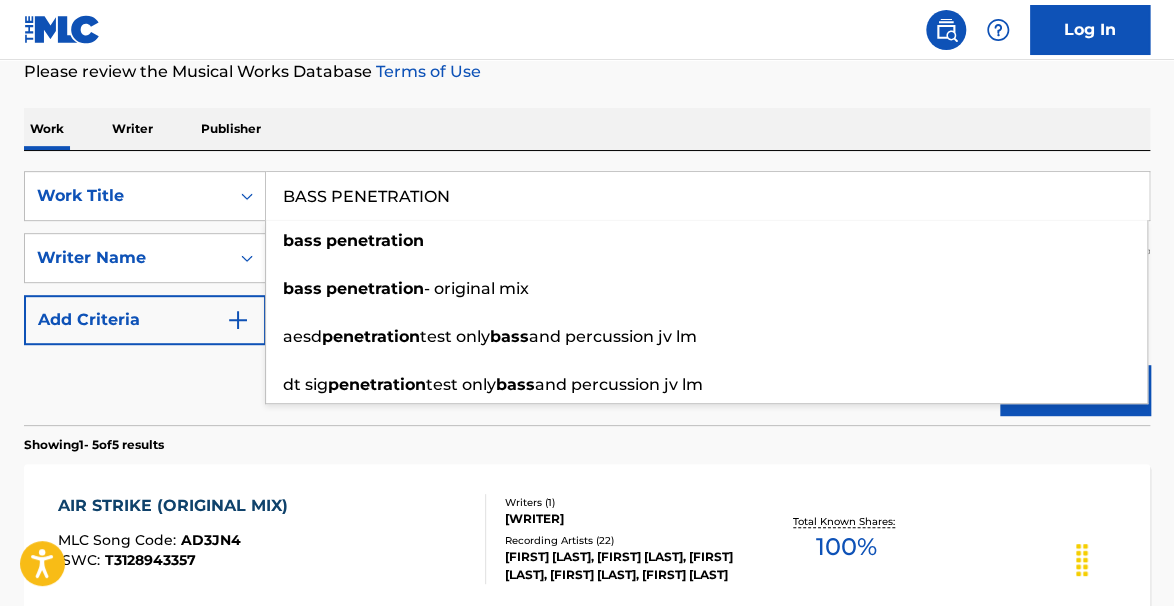 click on "BASS PENETRATION" at bounding box center [707, 196] 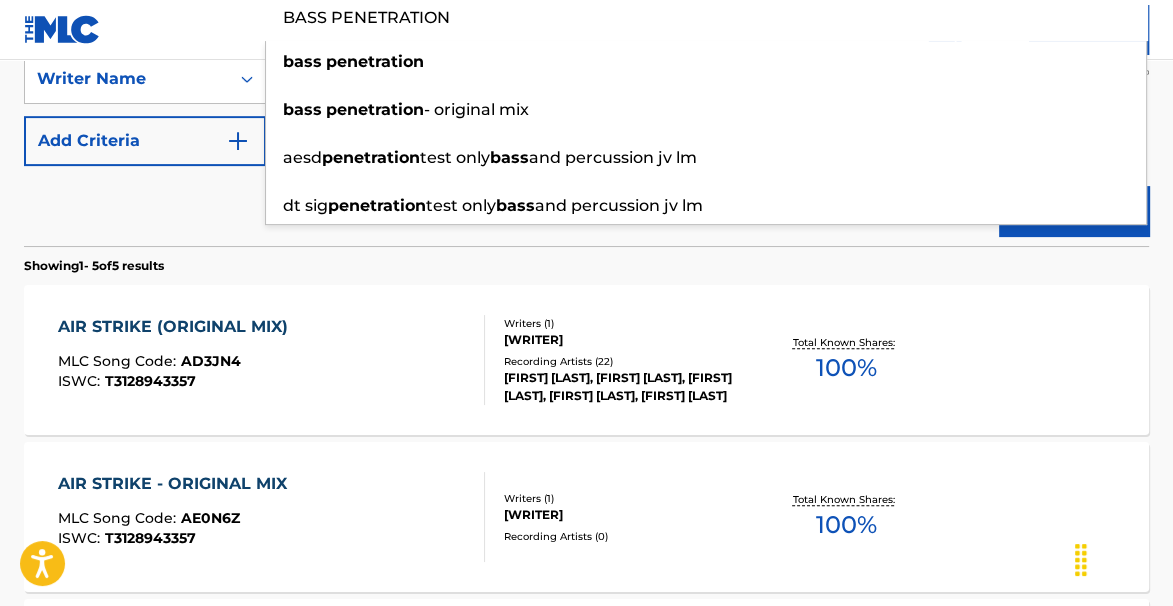 scroll, scrollTop: 387, scrollLeft: 0, axis: vertical 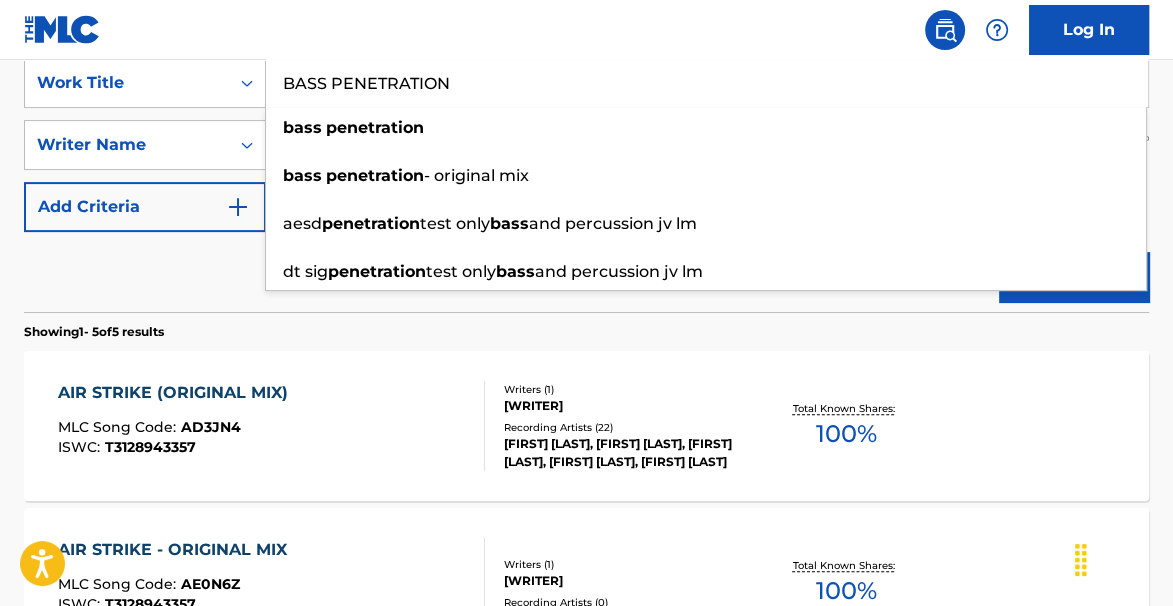 type on "BASS PENETRATION" 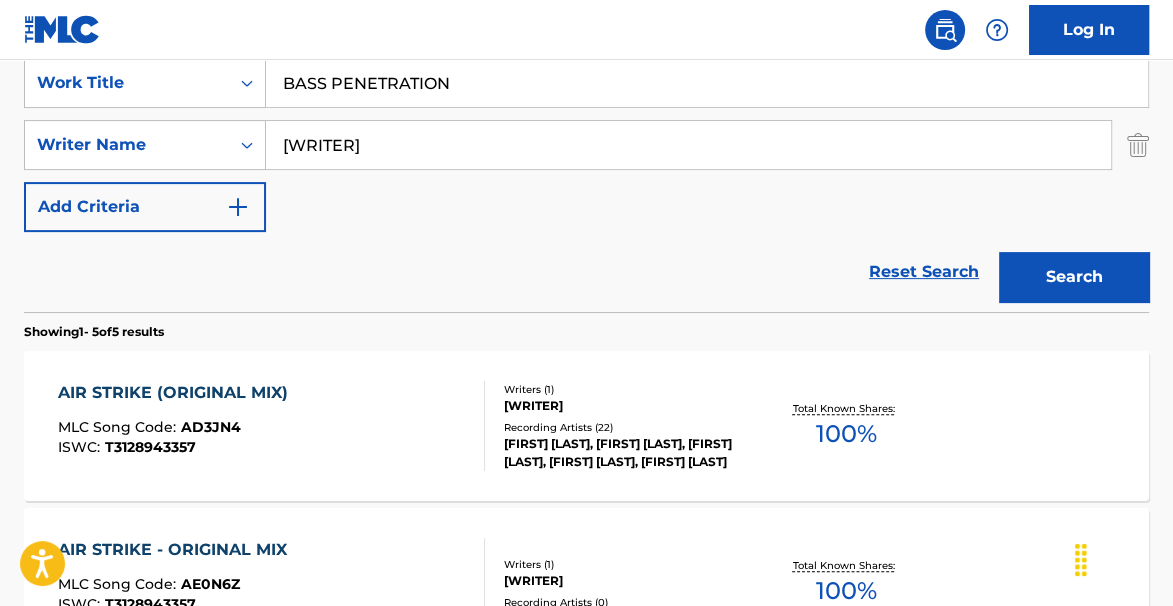 click on "AIR STRIKE (ORIGINAL MIX) MLC Song Code : AD3JN4 ISWC : T3128943357 Writers ( 1 ) OZAN KANIK Recording Artists ( 22 ) OZ ROMITA, OZ ROMITA, OZ ROMITA, OZ ROMITA, OZ ROMITA Total Known Shares: 100 %" at bounding box center [586, 426] 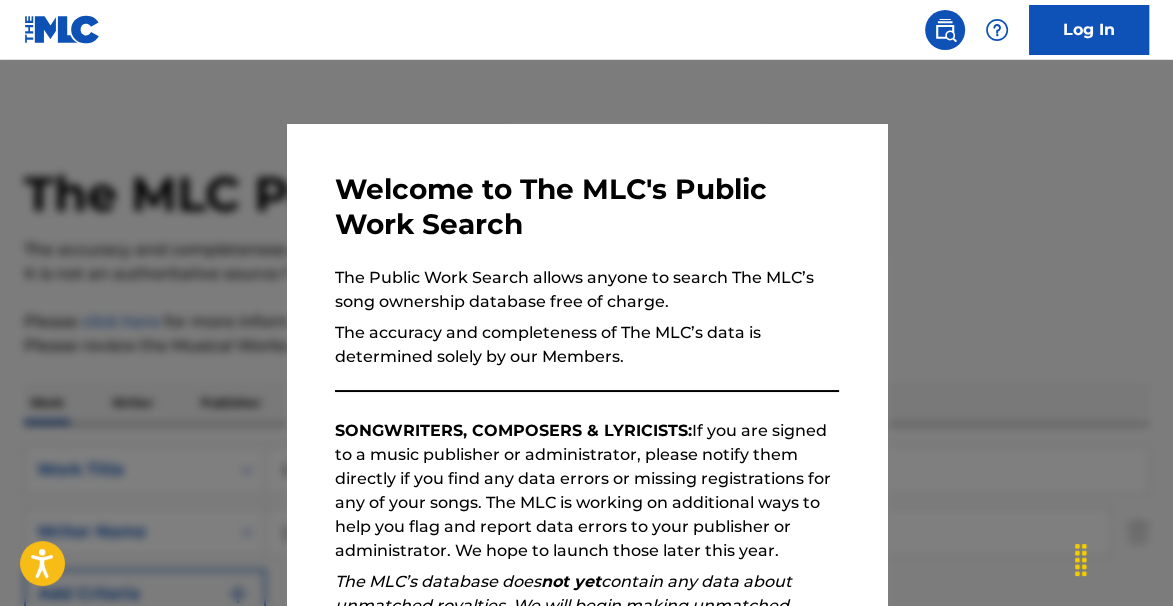 scroll, scrollTop: 387, scrollLeft: 0, axis: vertical 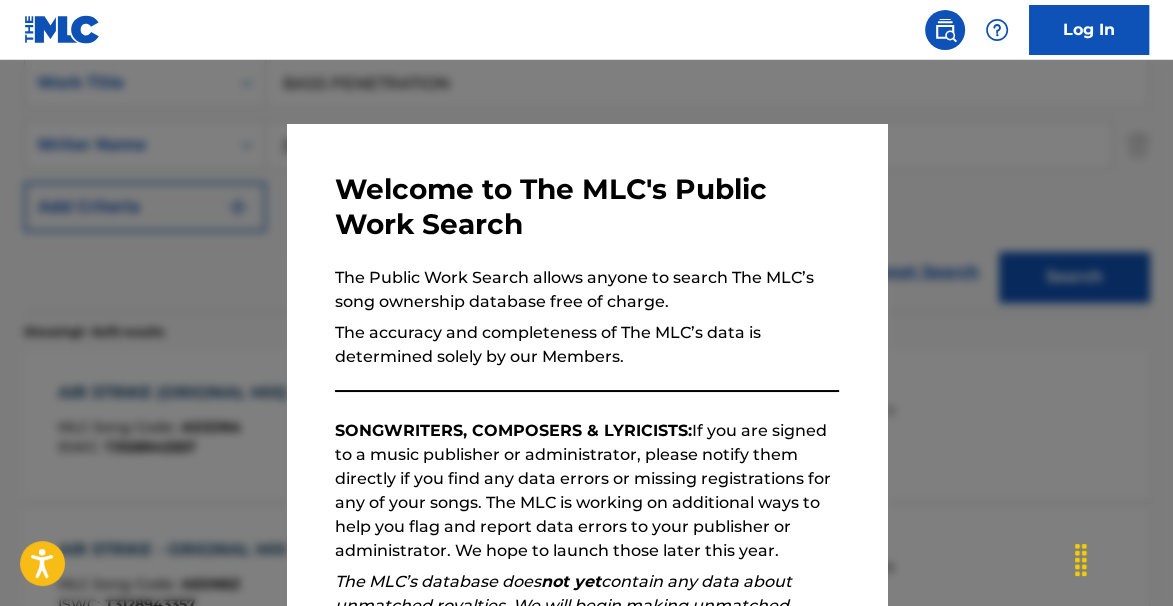 click at bounding box center (586, 363) 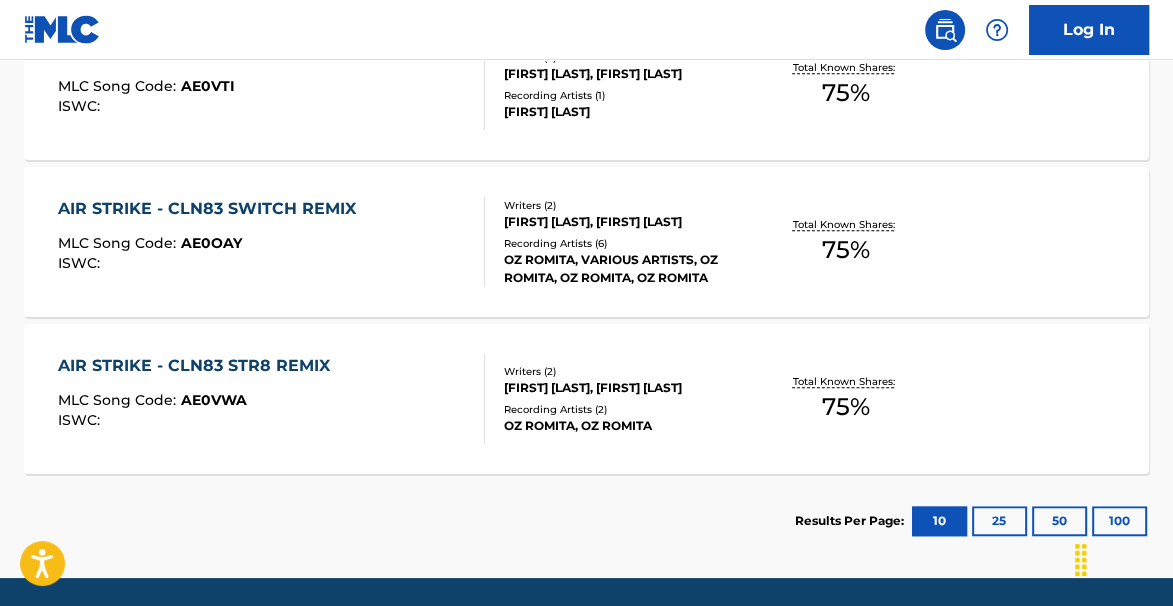 scroll, scrollTop: 1110, scrollLeft: 0, axis: vertical 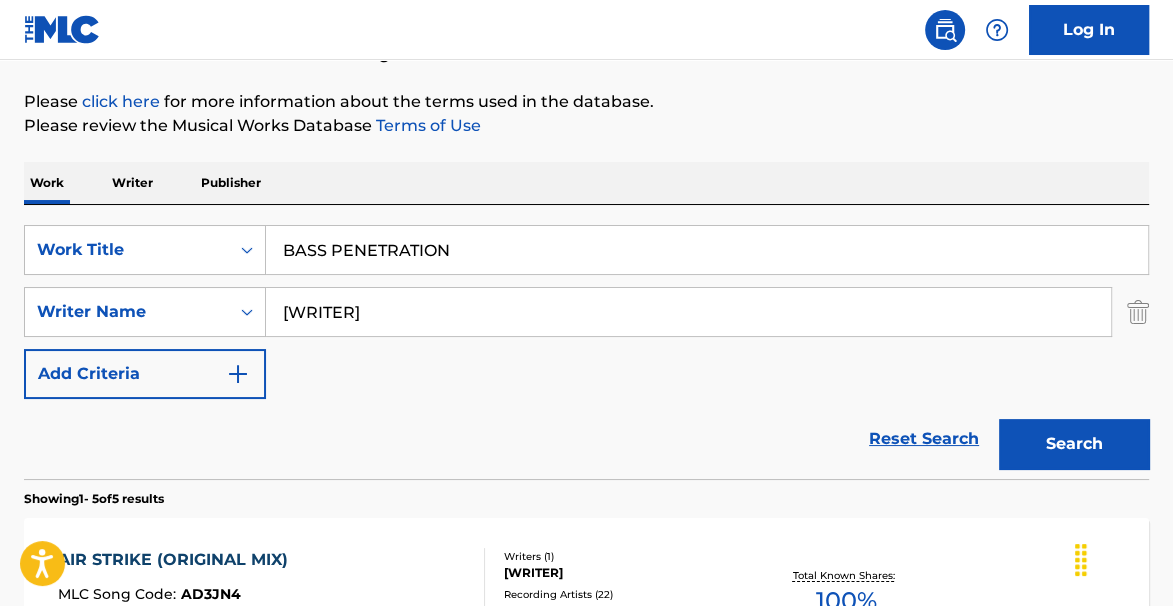 click on "Search" at bounding box center [1074, 444] 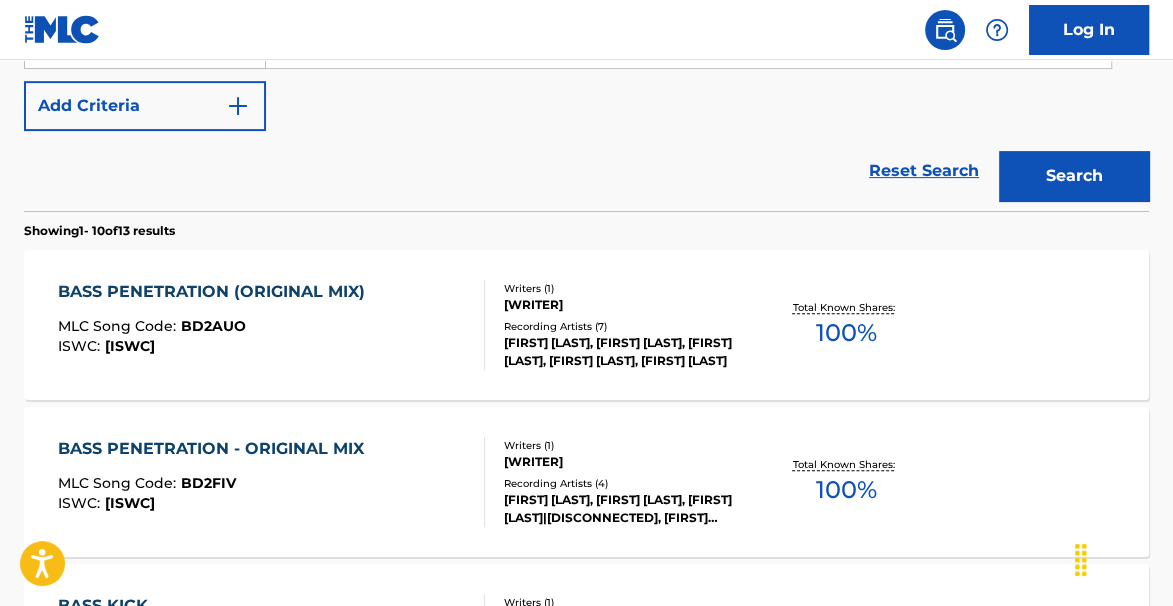 scroll, scrollTop: 484, scrollLeft: 0, axis: vertical 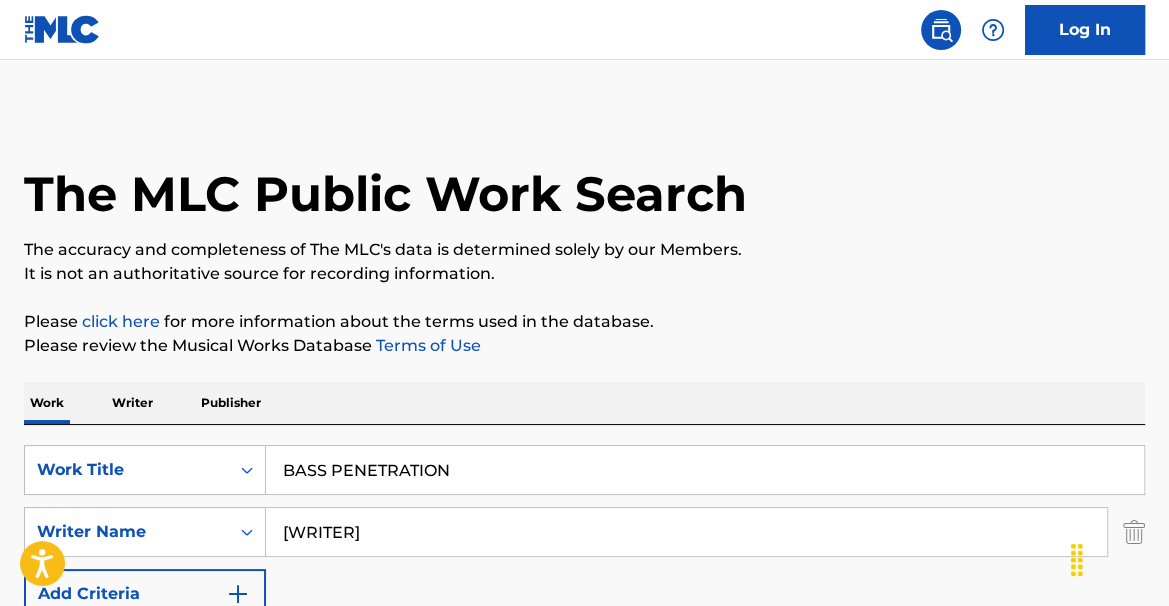 drag, startPoint x: 1168, startPoint y: 96, endPoint x: 1169, endPoint y: 114, distance: 18.027756 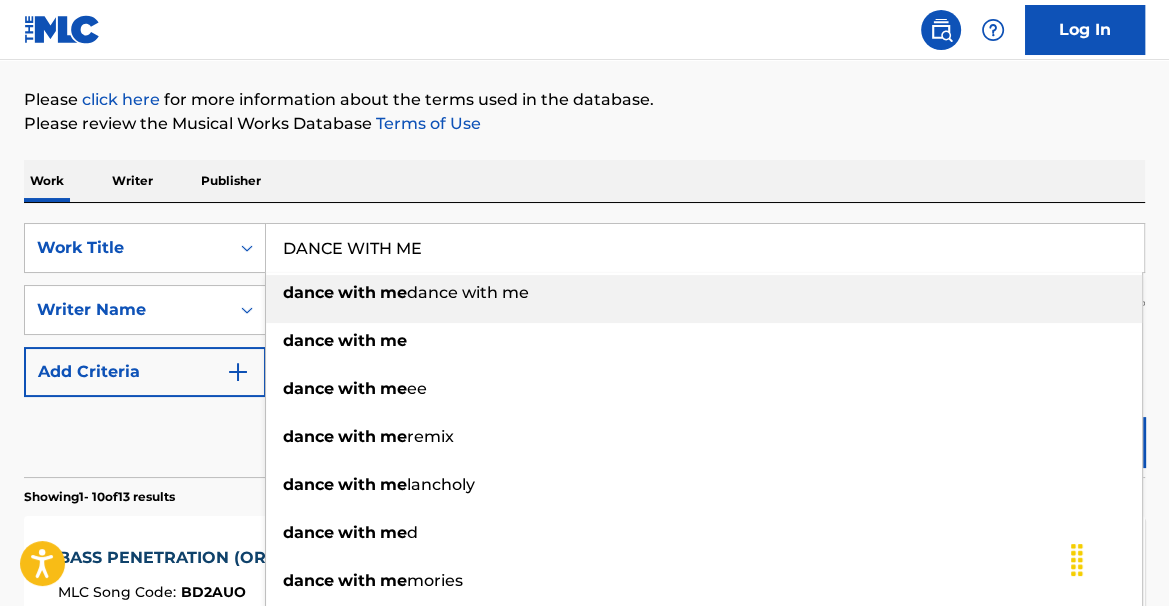 scroll, scrollTop: 212, scrollLeft: 0, axis: vertical 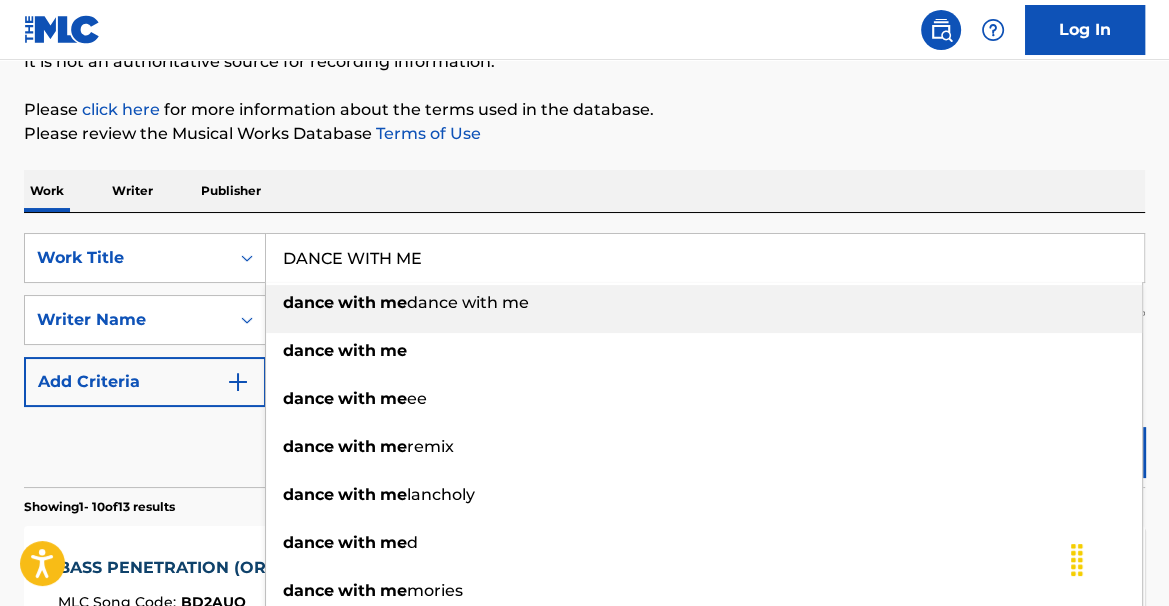 type on "DANCE WITH ME" 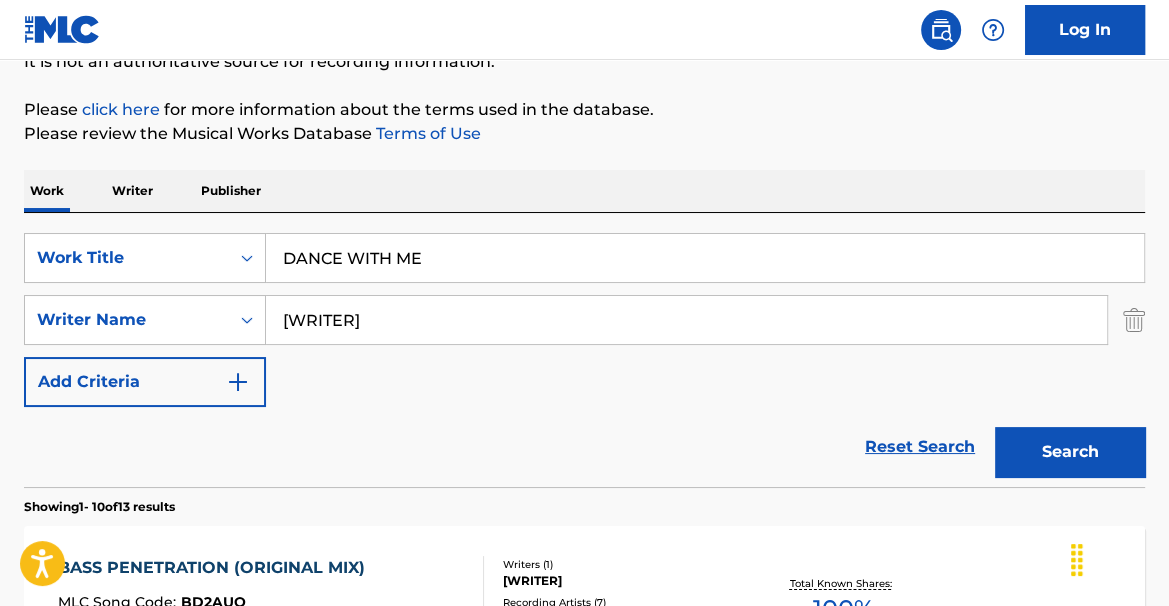 click on "The MLC Public Work Search The accuracy and completeness of The MLC's data is determined solely by our Members. It is not an authoritative source for recording information. Please click here for more information about the terms used in the database. Please review the Musical Works Database Terms of Use Work Writer Publisher SearchWithCriteriaff9fc327-2466-430d-b8ff-9cc51aca6e4e Work Title DANCE WITH ME SearchWithCriteria4aa0c47b-b0e6-4e9c-9382-4488faa78bb2 Writer Name OZAN KANIK Add Criteria Reset Search Search Showing 1 - 10 of 13 results BASS PENETRATION (ORIGINAL MIX) MLC Song Code : BD2AUO ISWC : T3128990654 Writers ( 1 ) OZAN KANIK Recording Artists ( 7 ) OZ ROMITA, OZ ROMITA, OZ ROMITA, OZ ROMITA, OZ ROMITA Total Known Shares: 100 % BASS PENETRATION - ORIGINAL MIX MLC Song Code : BD2FIV ISWC : T3128990654 Writers ( 1 ) OZAN KANIK Recording Artists ( 4 ) OZ ROMITA, OZ ROMITA, OZ ROMITA|DISCONECTED, OZ ROMITA,DISCONECTED Total Known Shares: 100 % BASS KICK MLC Song Code : BB2VUO ISWC : 1" at bounding box center [584, 1045] 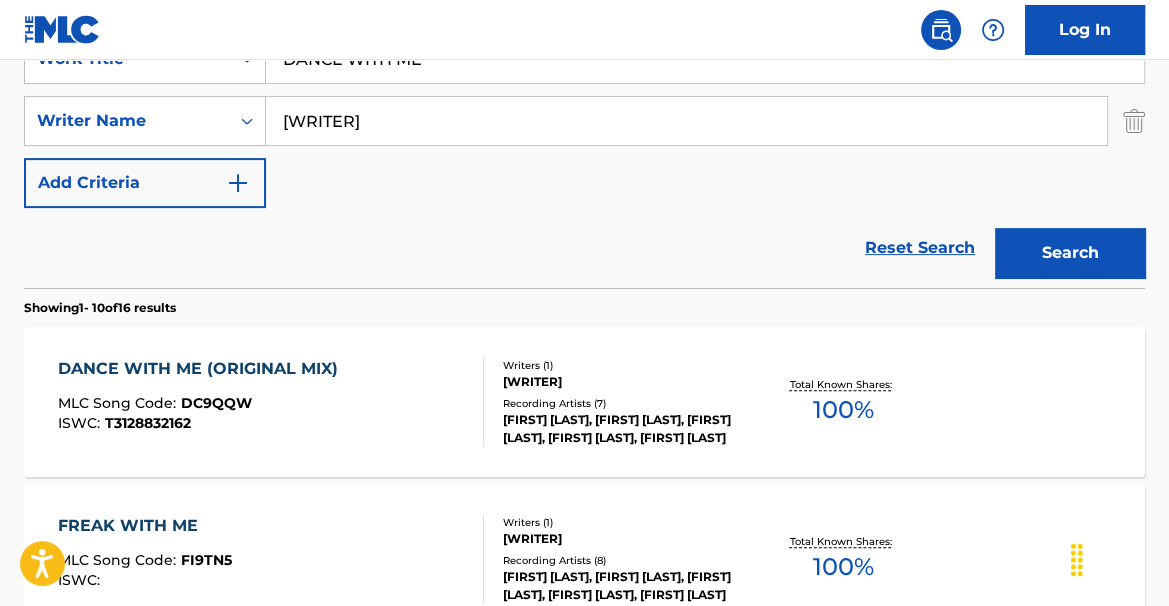scroll, scrollTop: 477, scrollLeft: 0, axis: vertical 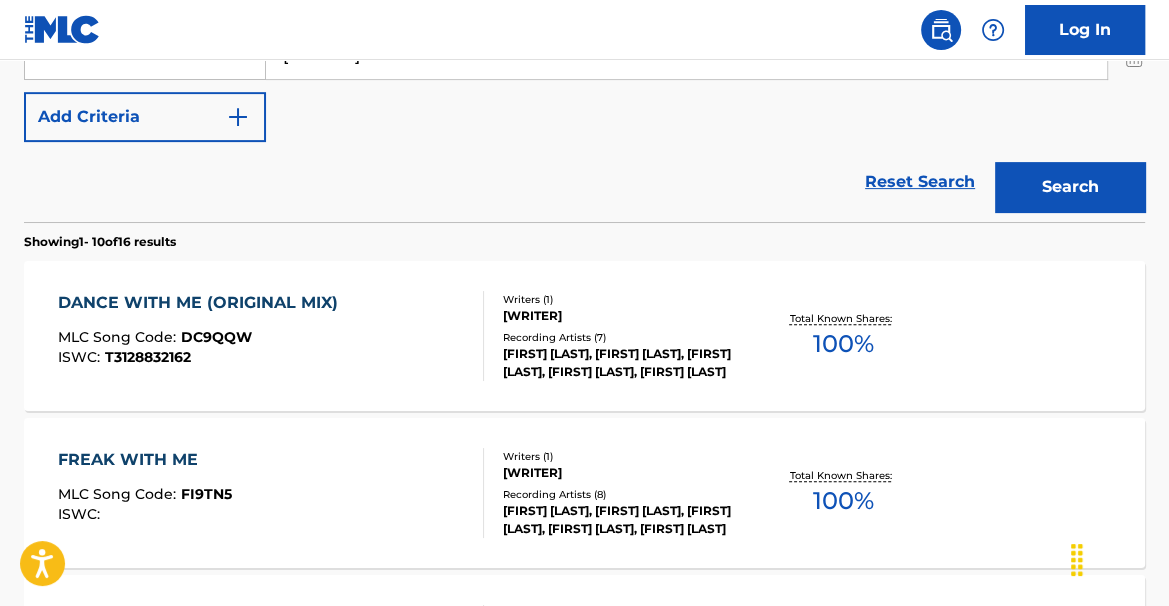click on "100 %" at bounding box center [843, 344] 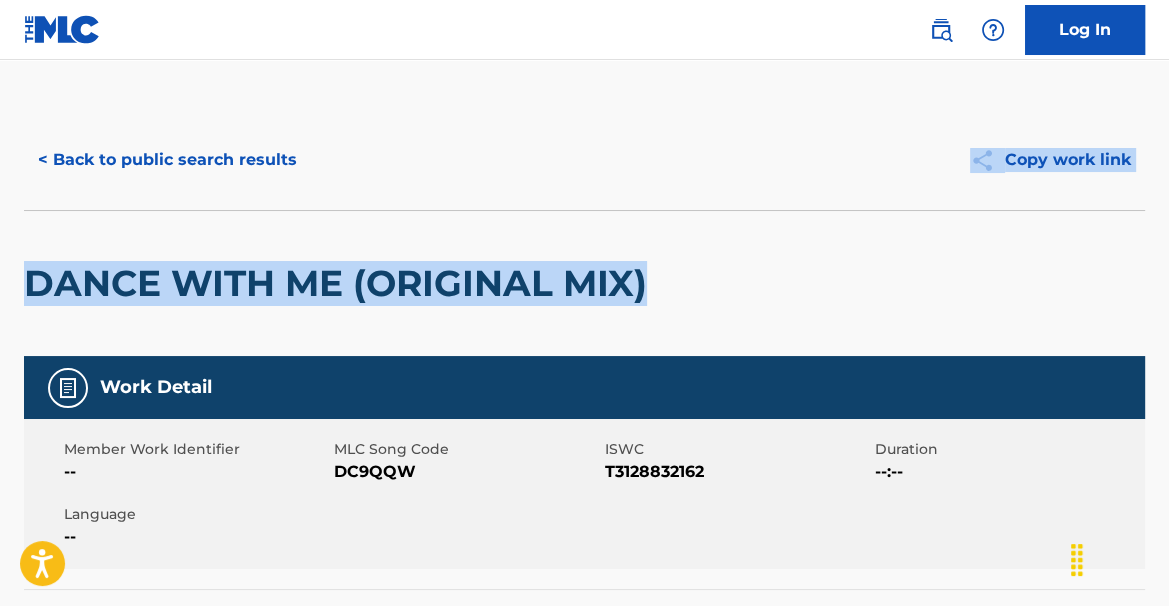 drag, startPoint x: 1184, startPoint y: 226, endPoint x: 1182, endPoint y: 240, distance: 14.142136 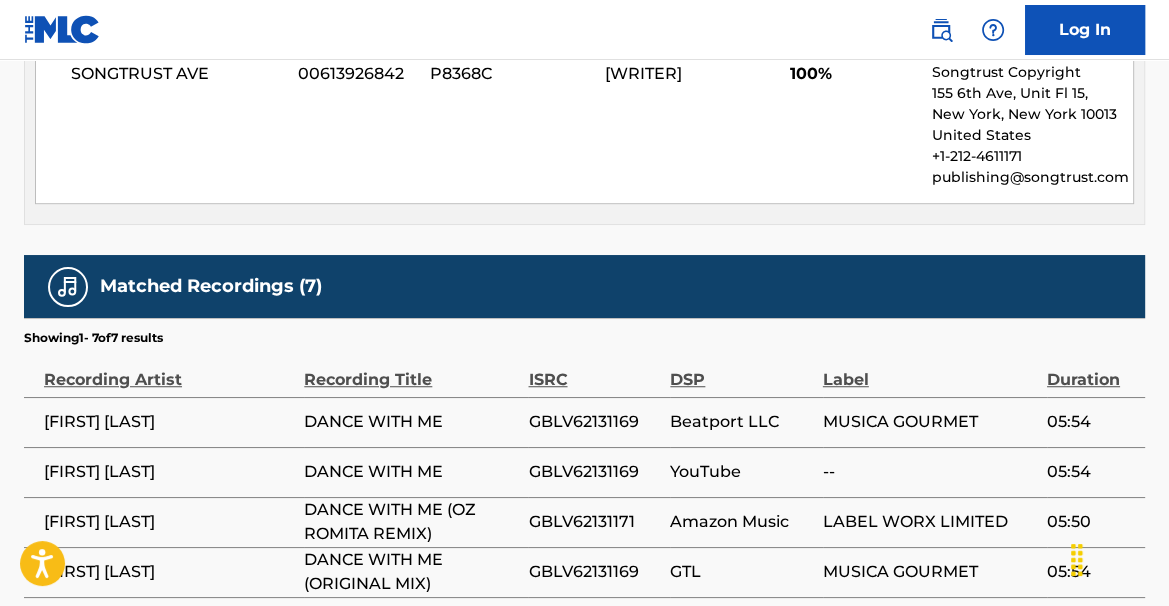 scroll, scrollTop: 1024, scrollLeft: 0, axis: vertical 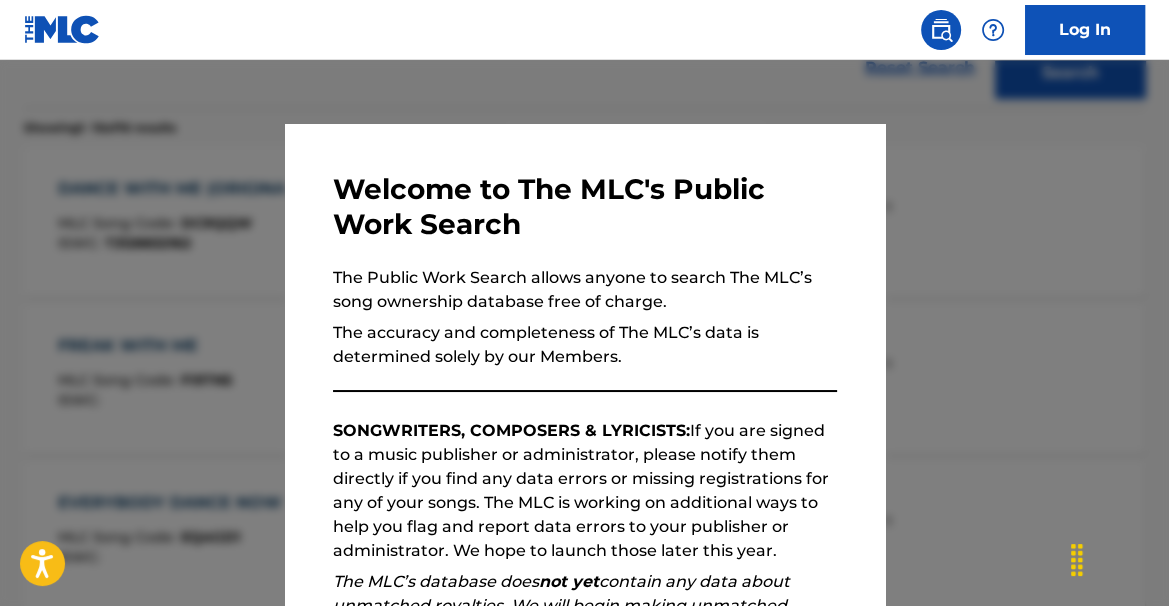 drag, startPoint x: 968, startPoint y: 131, endPoint x: 996, endPoint y: 154, distance: 36.23534 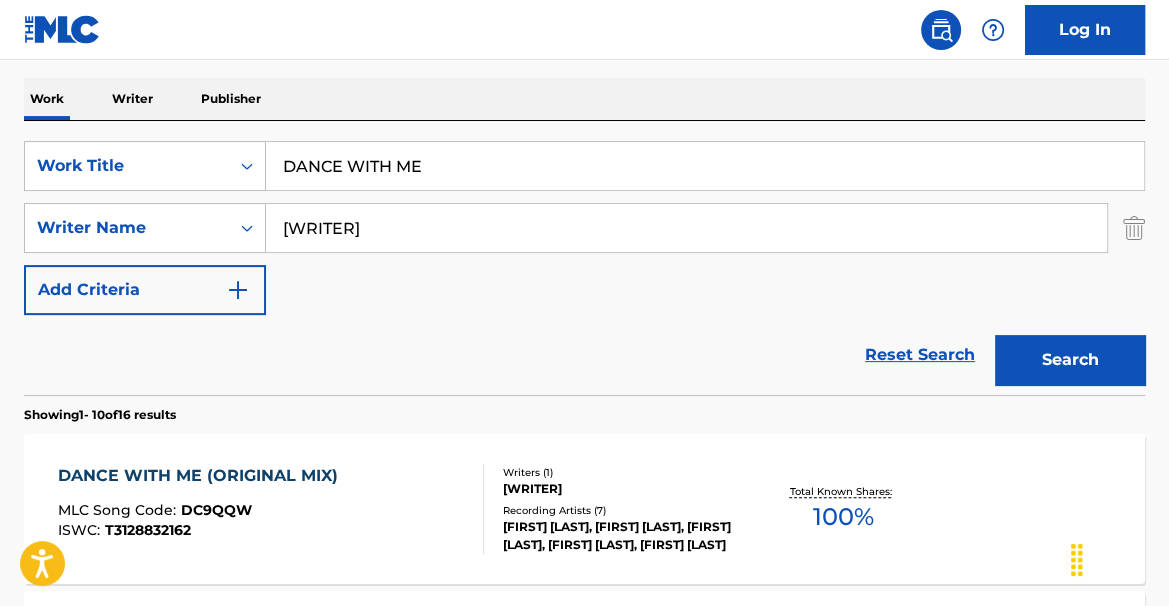 scroll, scrollTop: 295, scrollLeft: 0, axis: vertical 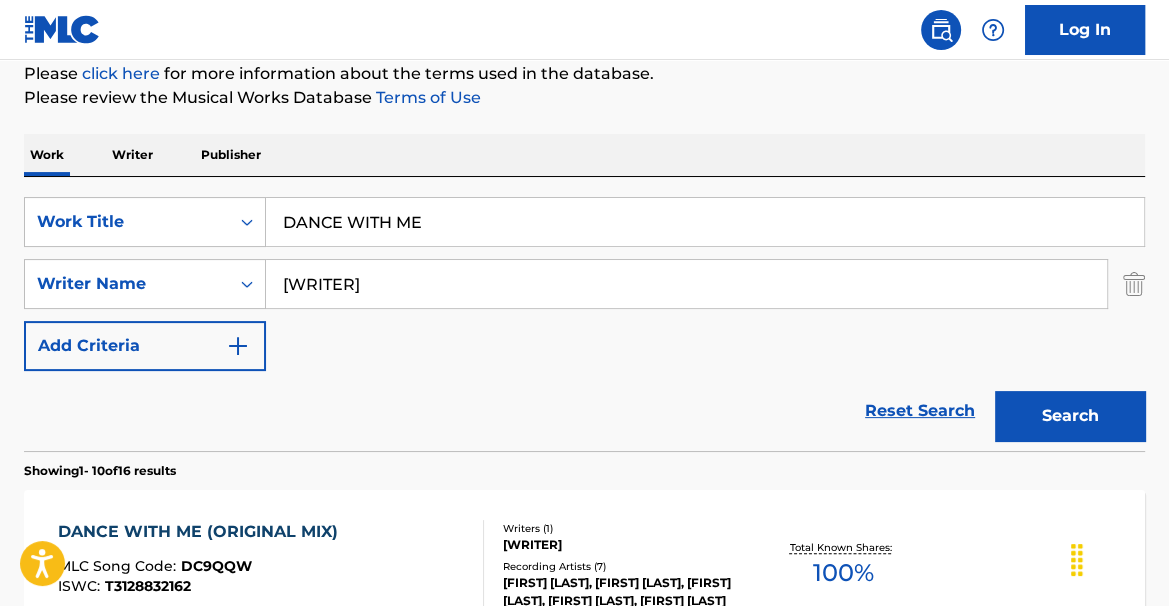 drag, startPoint x: 450, startPoint y: 218, endPoint x: 40, endPoint y: 161, distance: 413.94324 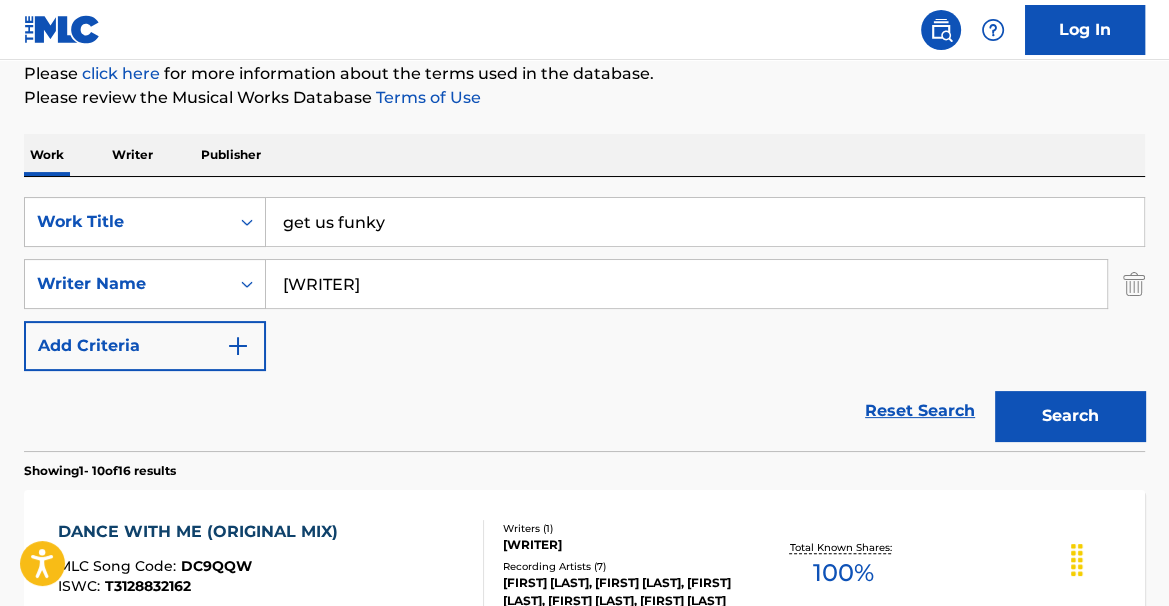 type on "get us funky" 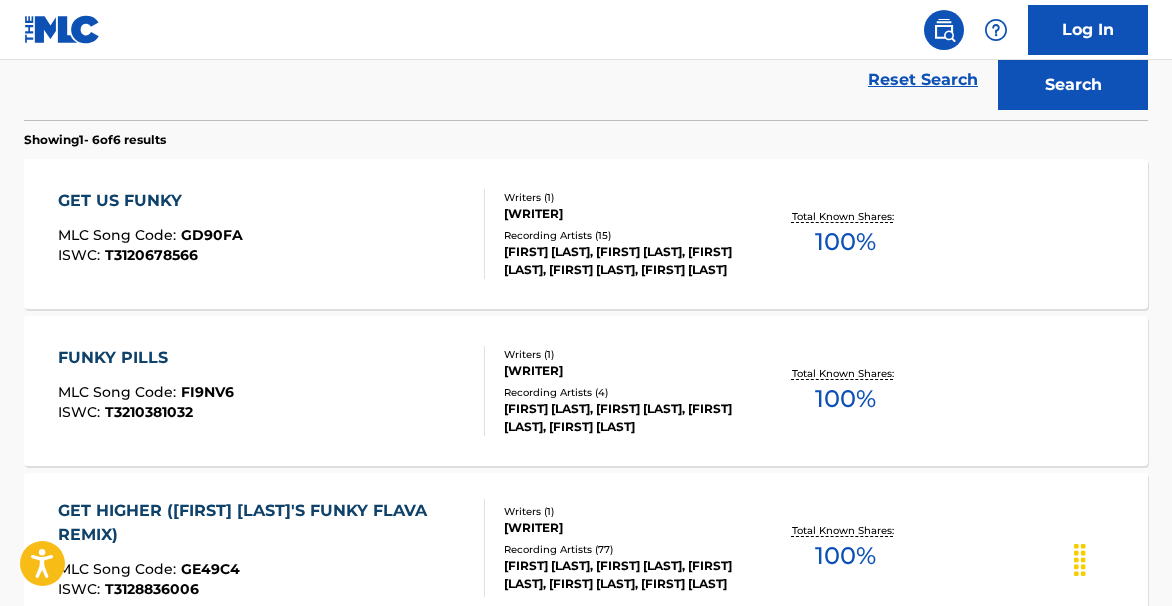 scroll, scrollTop: 551, scrollLeft: 0, axis: vertical 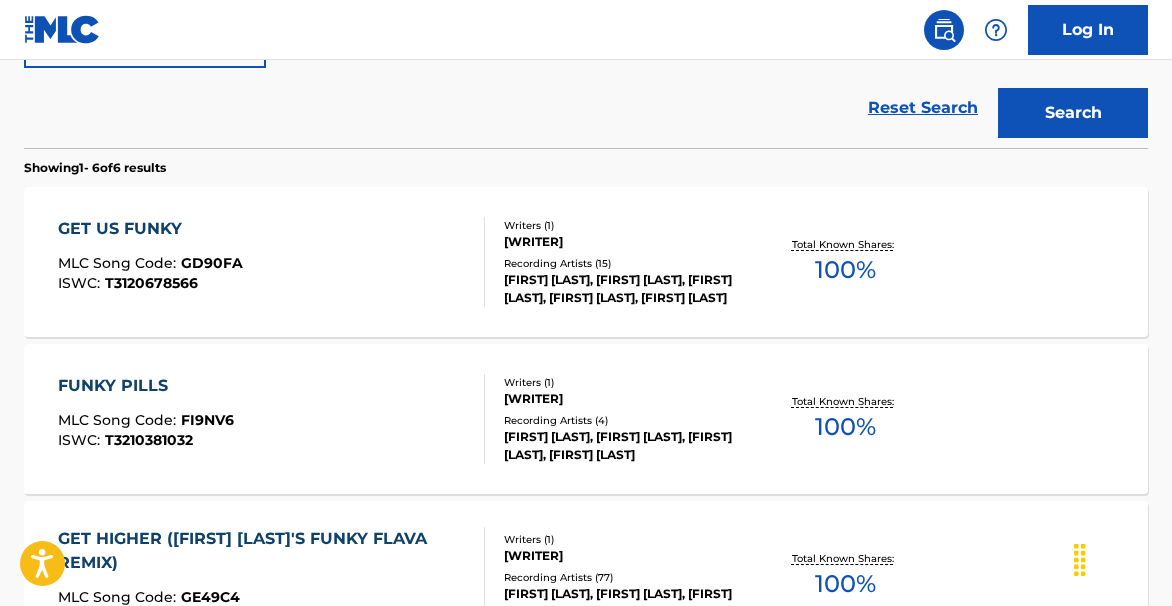 click on "Total Known Shares: 100 %" at bounding box center [845, 262] 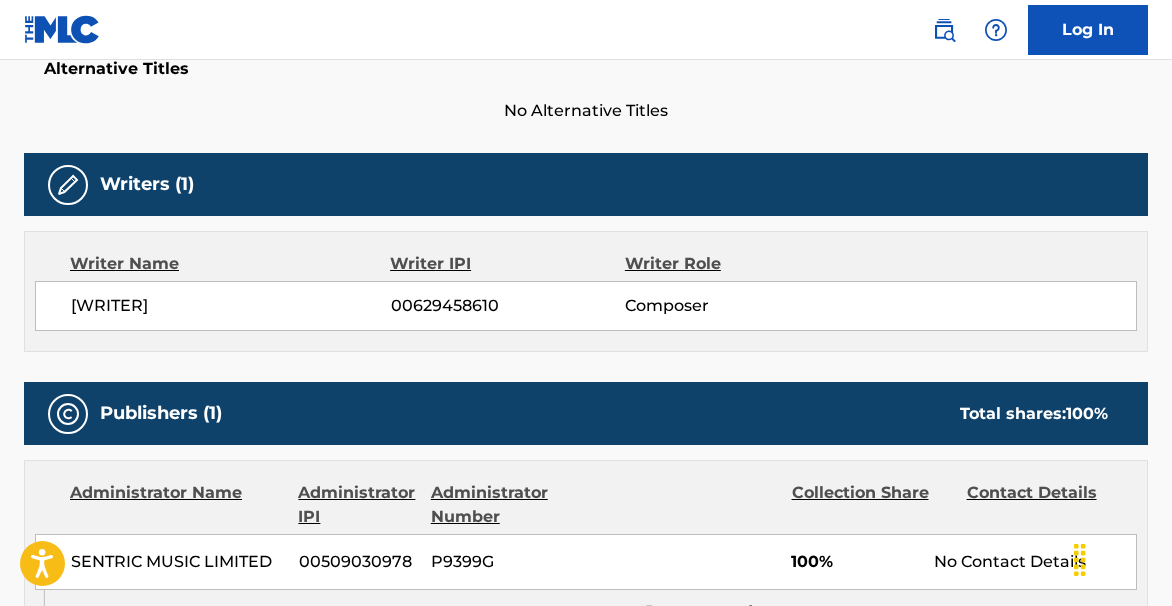 scroll, scrollTop: 0, scrollLeft: 0, axis: both 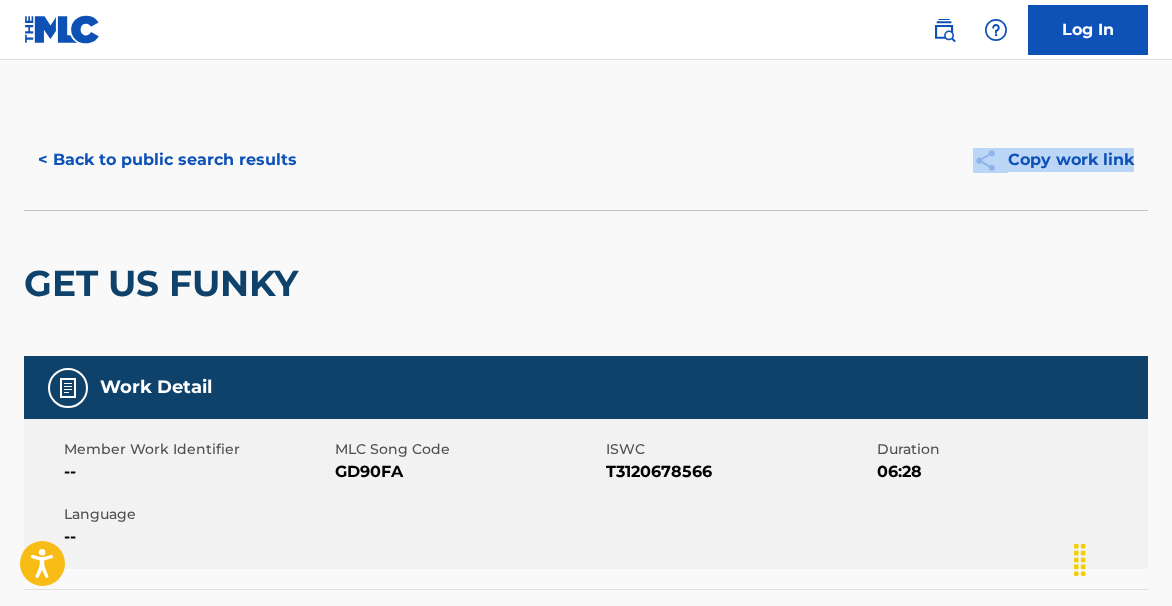 drag, startPoint x: 1168, startPoint y: 151, endPoint x: 1176, endPoint y: 175, distance: 25.298222 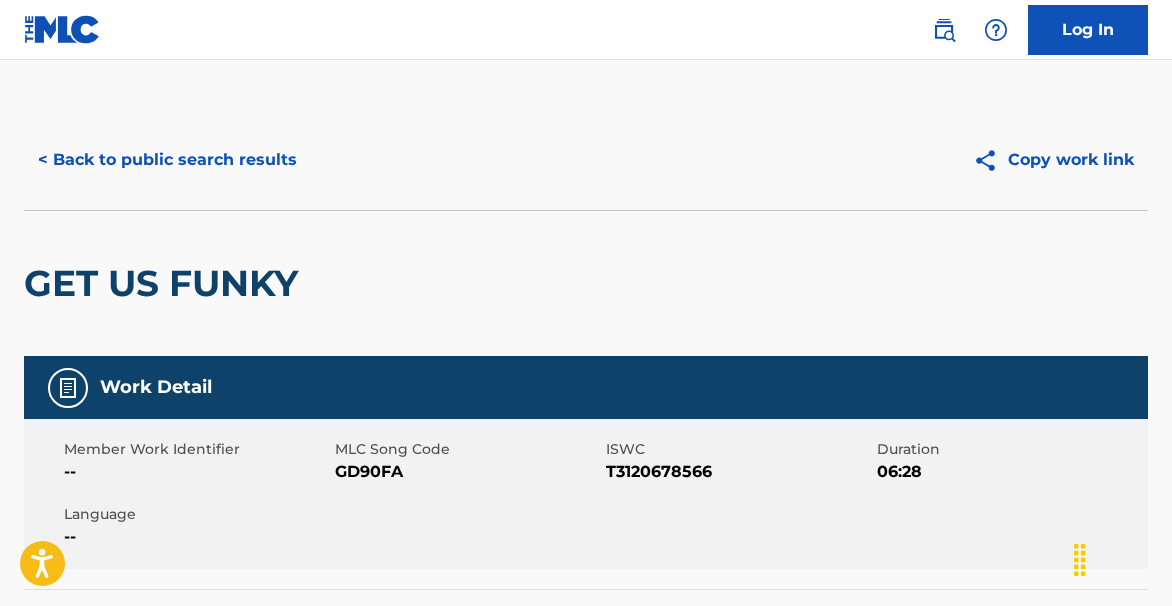 click on "T3120678566" at bounding box center [739, 472] 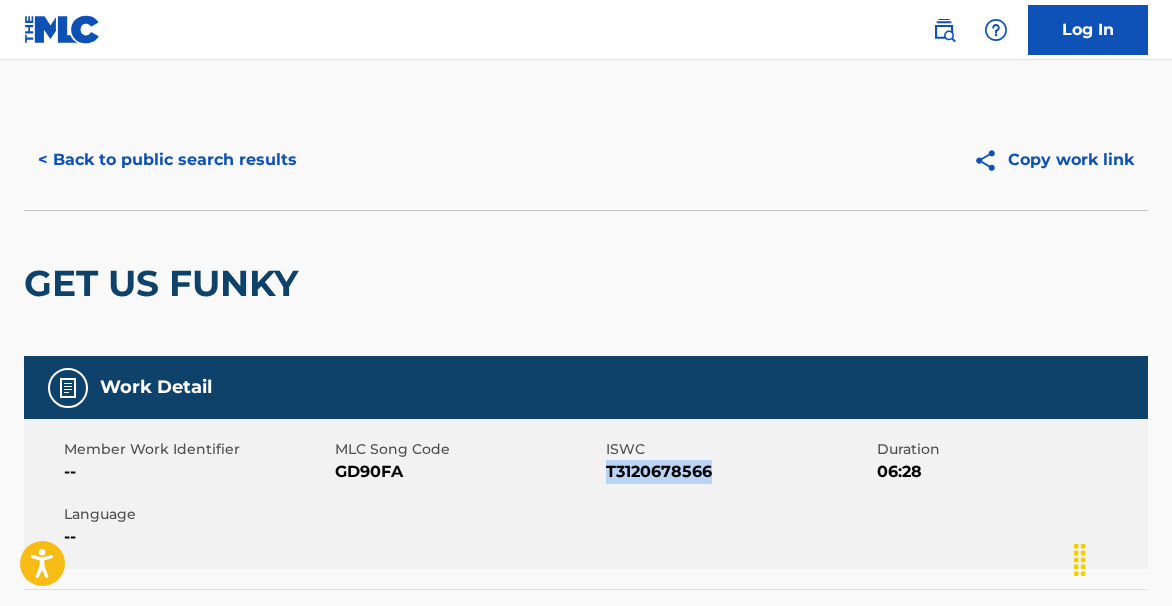 click on "T3120678566" at bounding box center [739, 472] 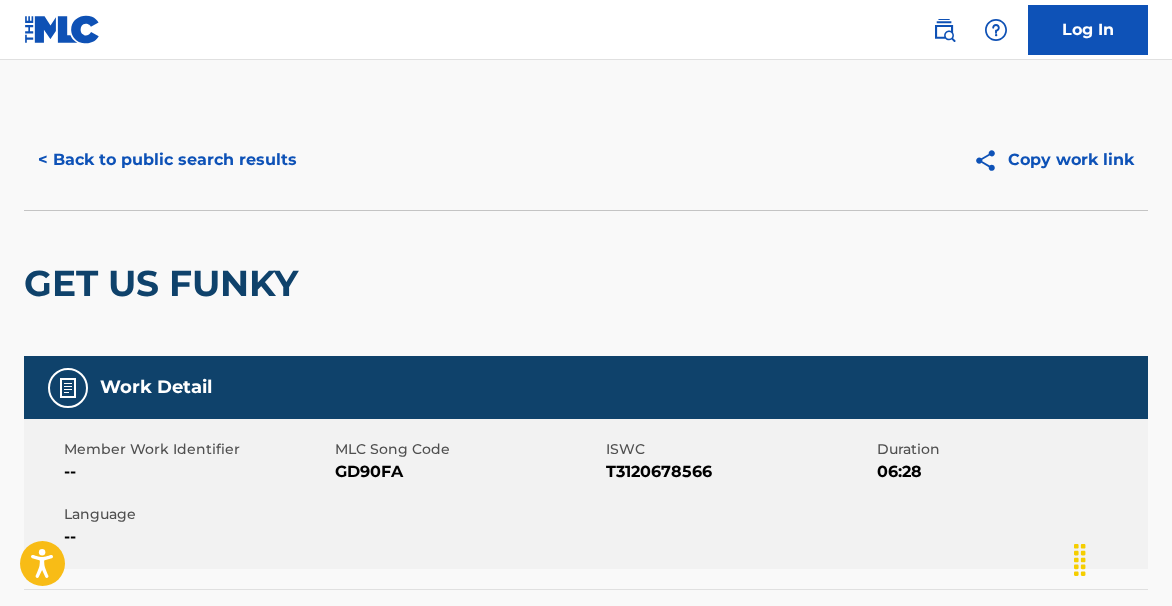 drag, startPoint x: 1114, startPoint y: 233, endPoint x: 1132, endPoint y: 224, distance: 20.12461 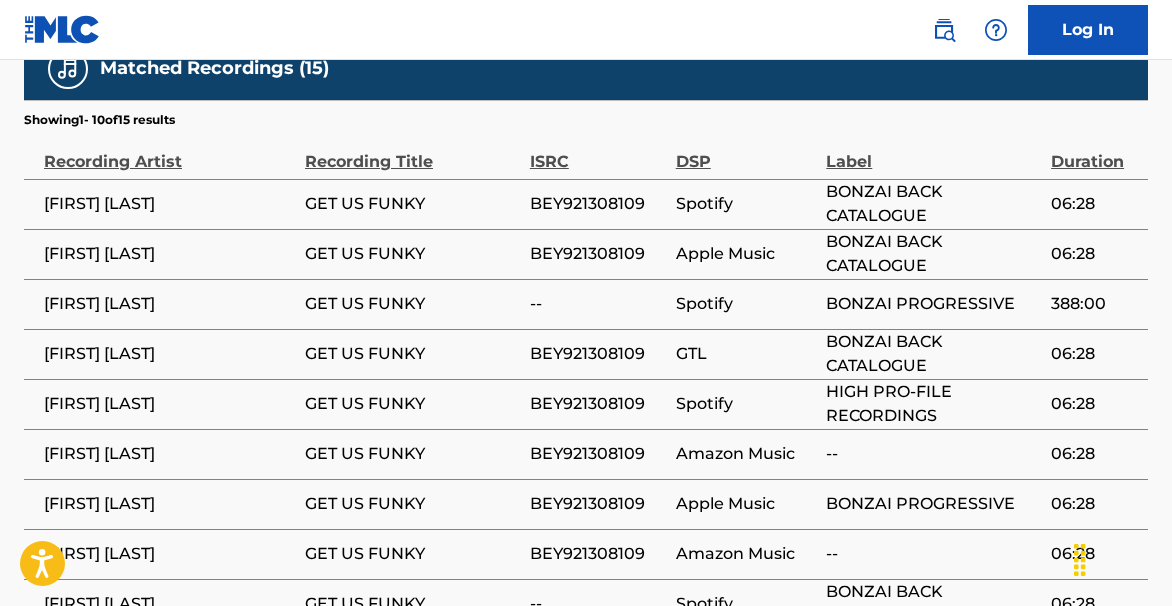 scroll, scrollTop: 1296, scrollLeft: 0, axis: vertical 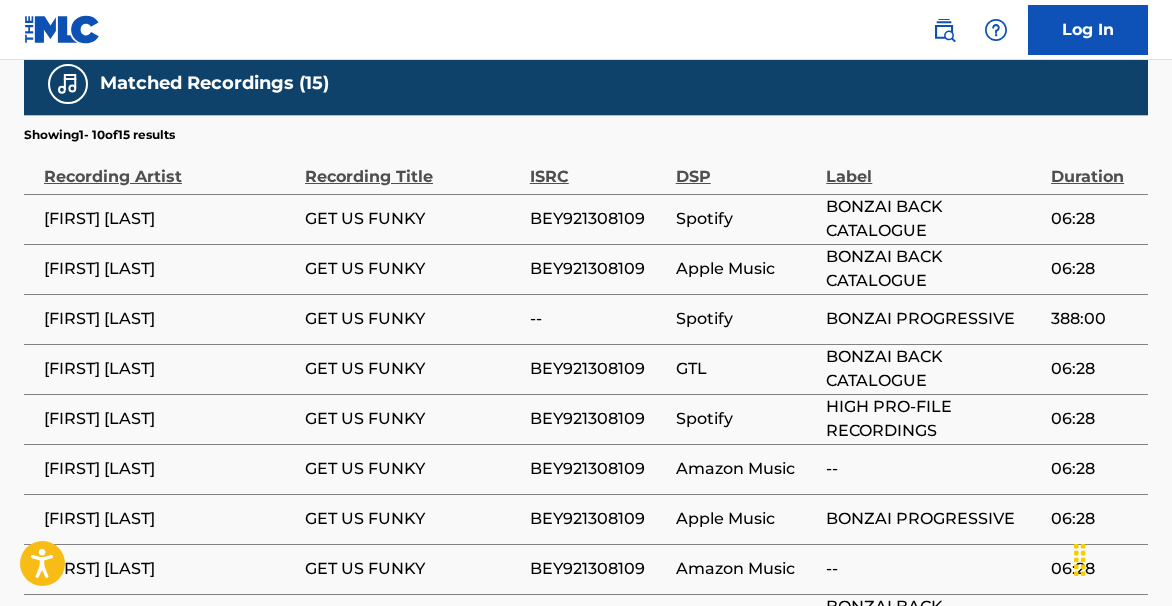 click on "BEY921308109" at bounding box center [598, 219] 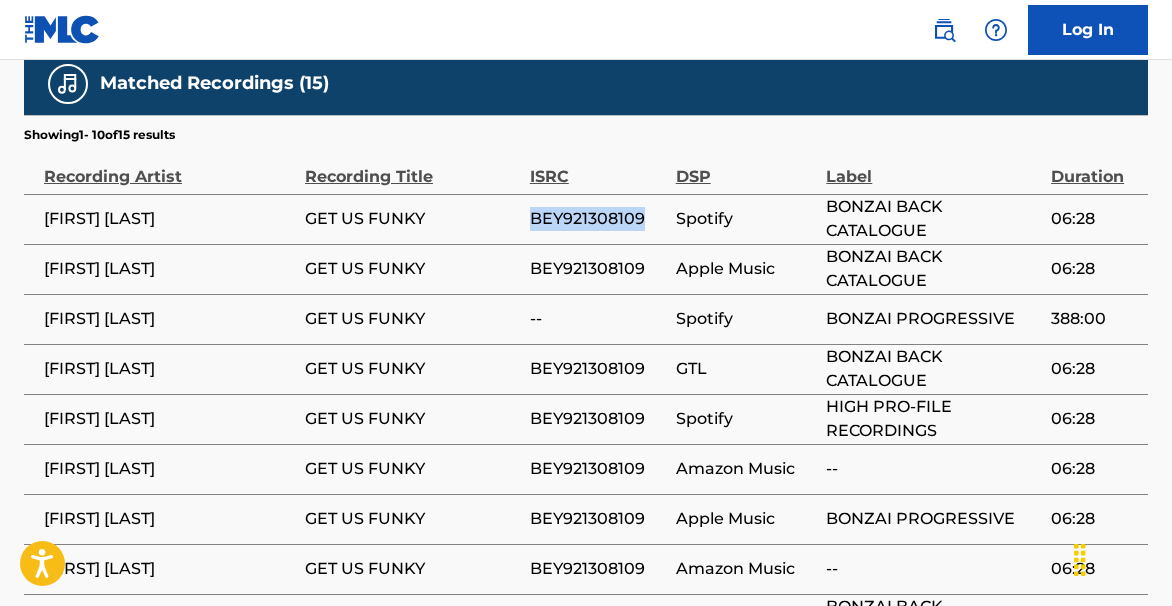 click on "BEY921308109" at bounding box center [598, 219] 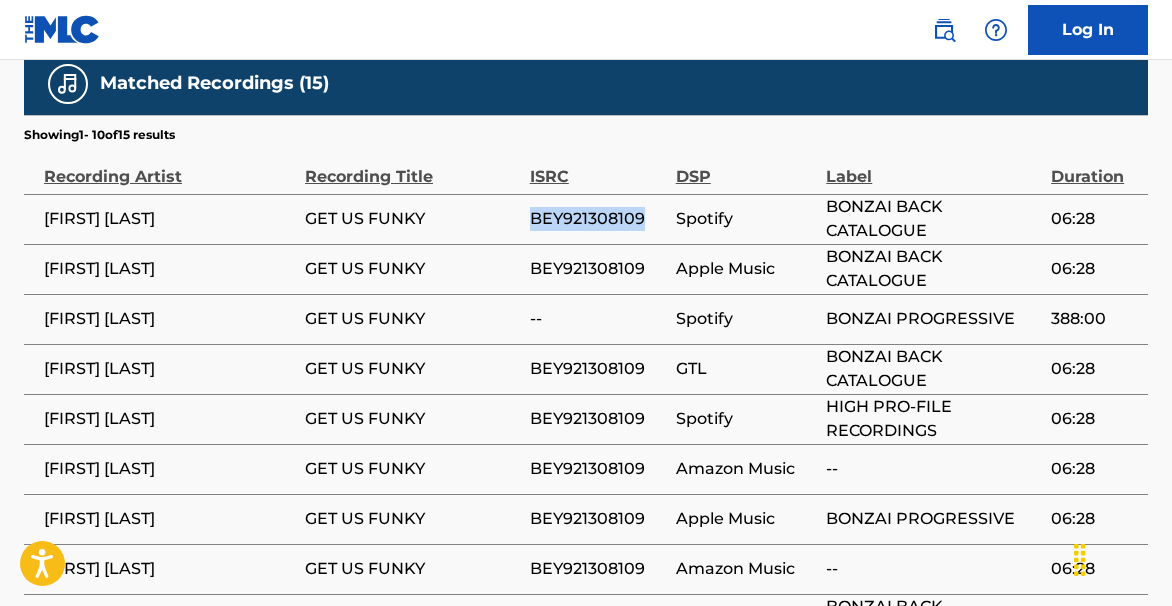 scroll, scrollTop: 761, scrollLeft: 0, axis: vertical 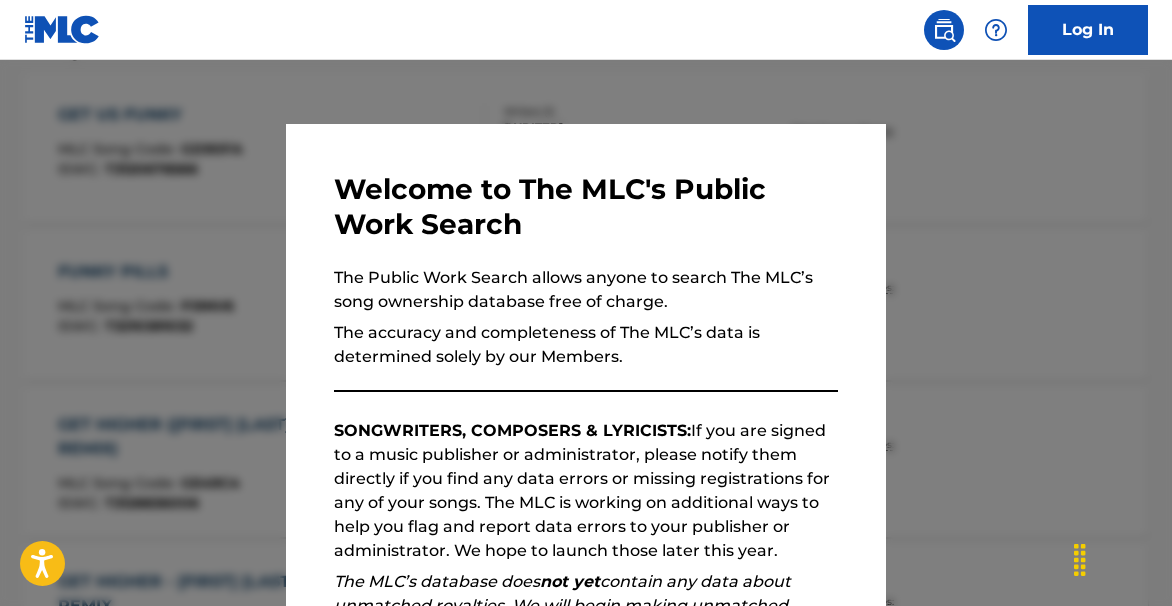 drag, startPoint x: 444, startPoint y: 75, endPoint x: 718, endPoint y: 88, distance: 274.30823 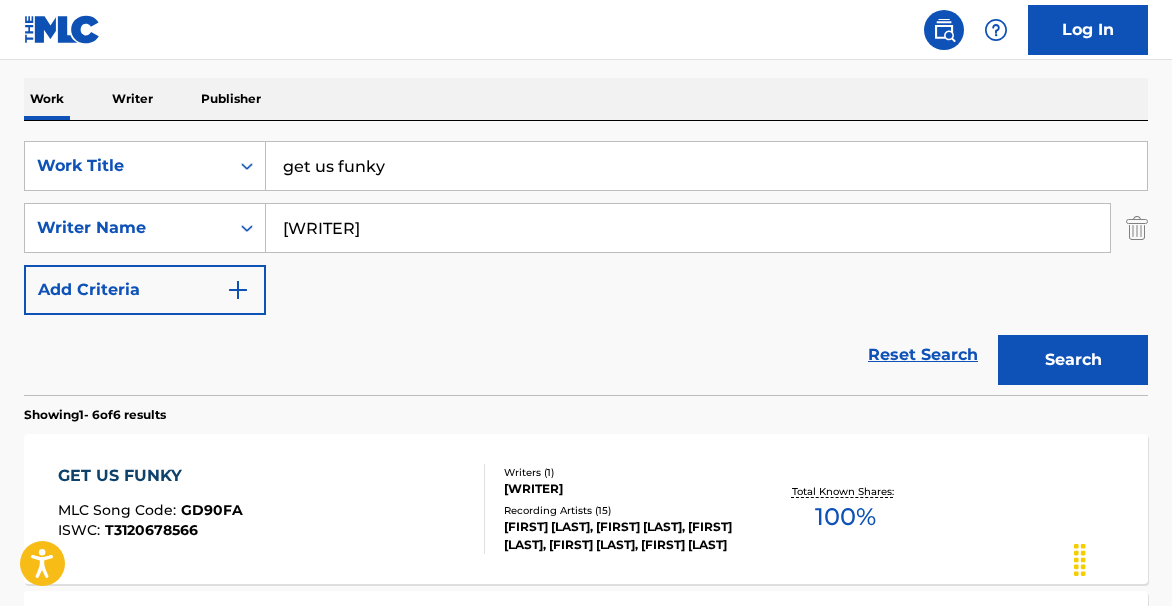 scroll, scrollTop: 300, scrollLeft: 0, axis: vertical 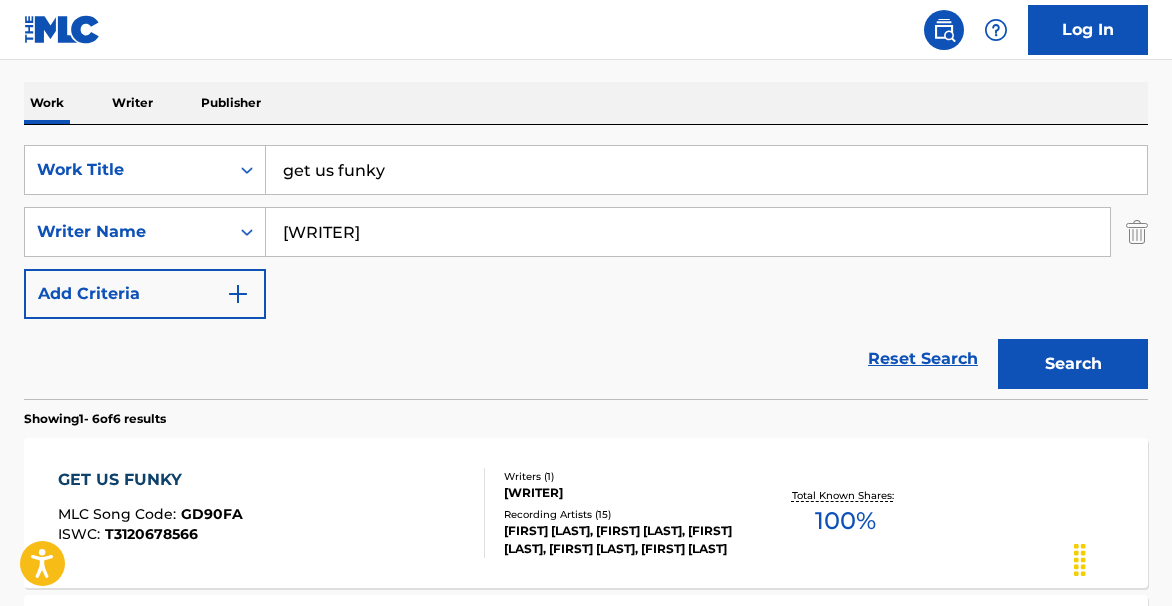 drag, startPoint x: 541, startPoint y: 177, endPoint x: 110, endPoint y: 68, distance: 444.56946 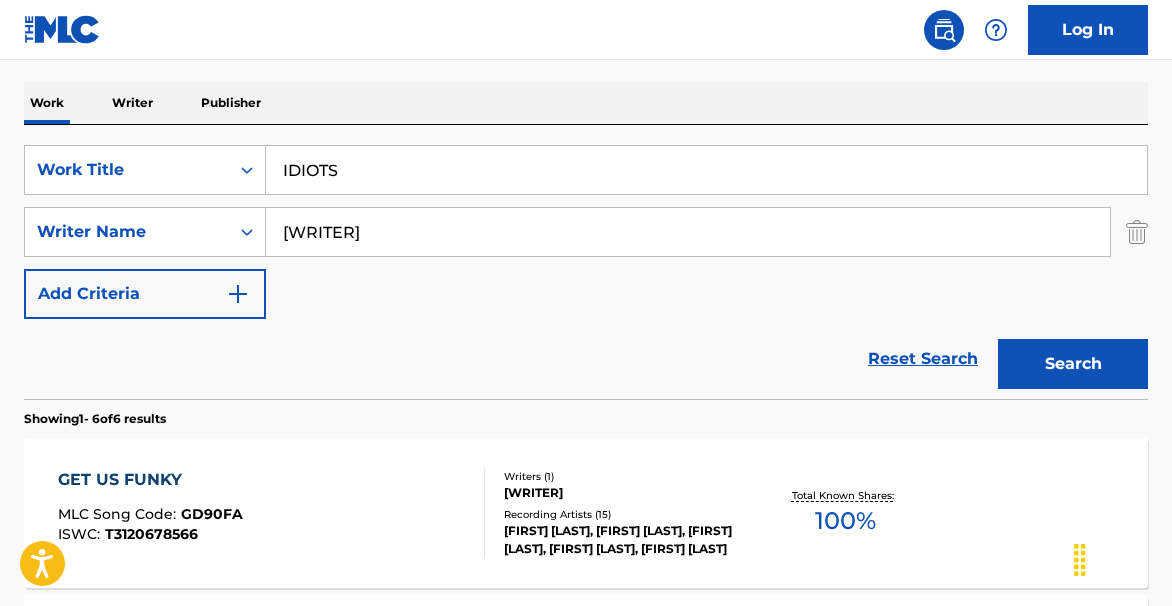 drag, startPoint x: 503, startPoint y: 141, endPoint x: 515, endPoint y: 139, distance: 12.165525 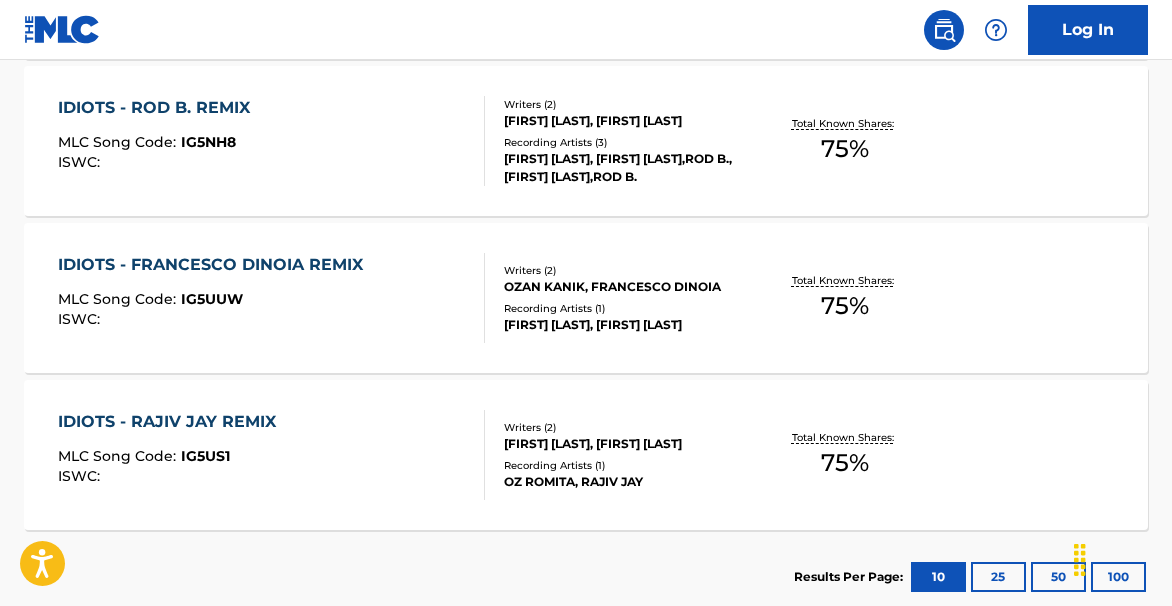 scroll, scrollTop: 1120, scrollLeft: 0, axis: vertical 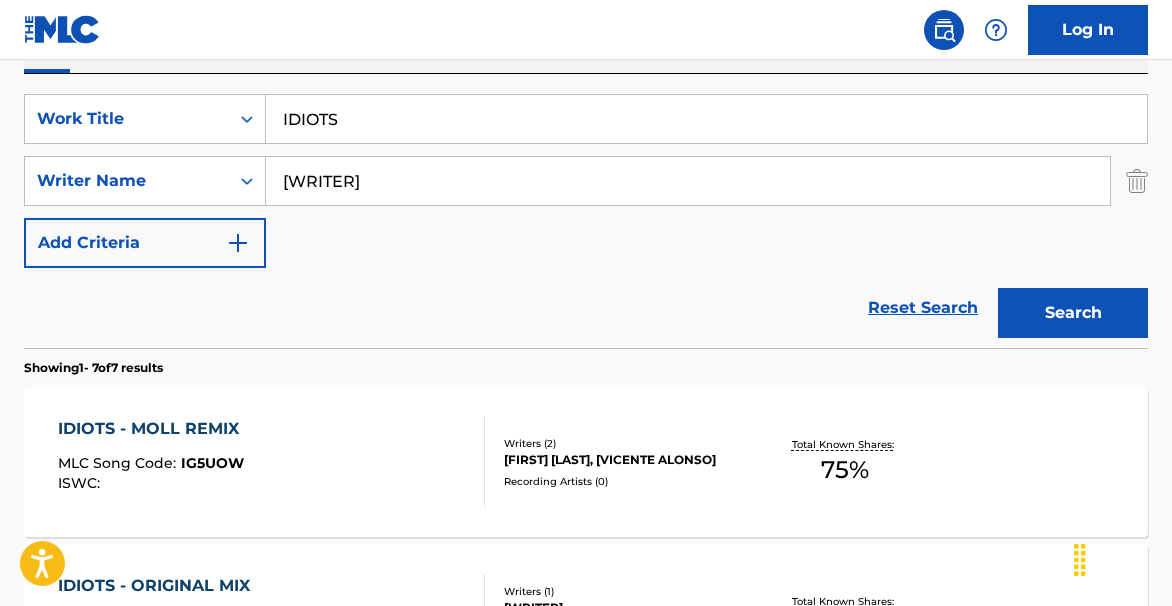 drag, startPoint x: 1110, startPoint y: 242, endPoint x: 916, endPoint y: 205, distance: 197.49684 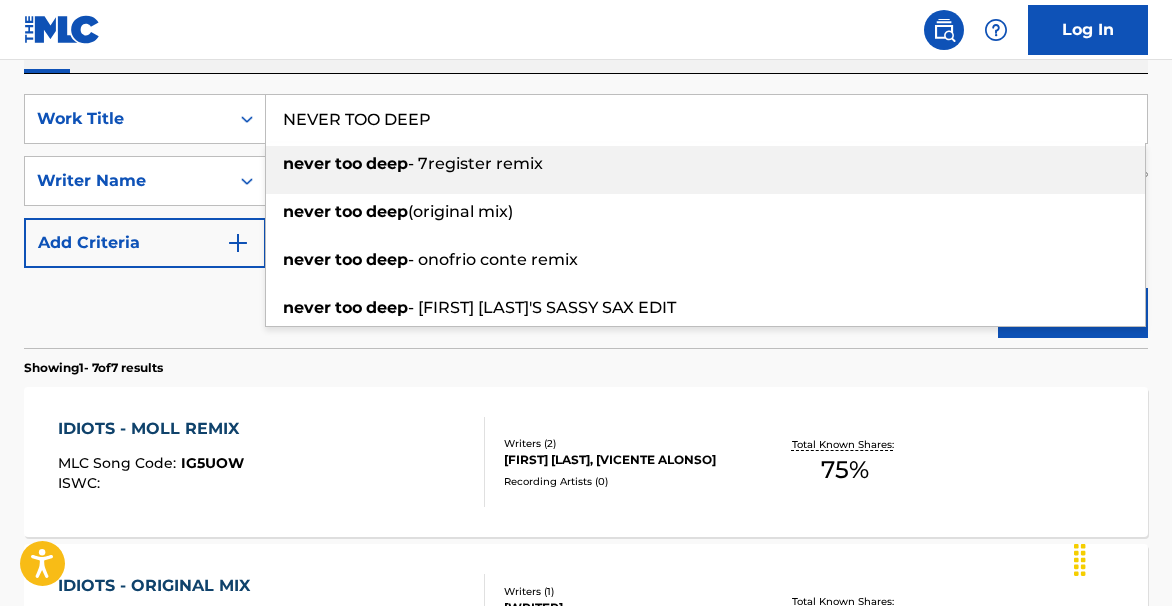 type on "NEVER TOO DEEP" 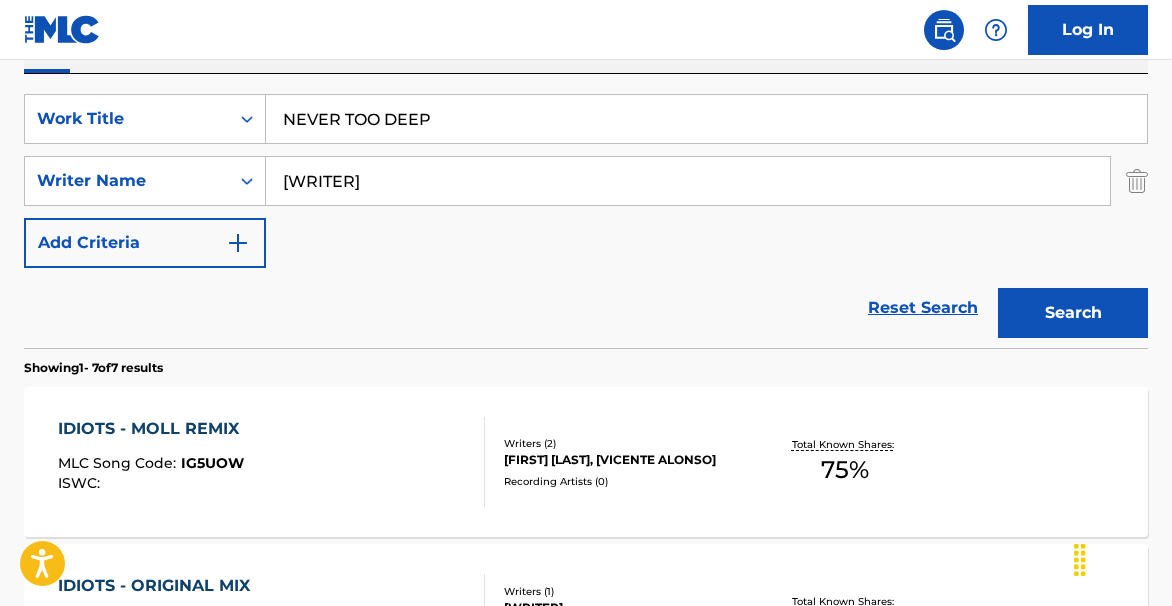drag, startPoint x: 1055, startPoint y: 295, endPoint x: 1045, endPoint y: 296, distance: 10.049875 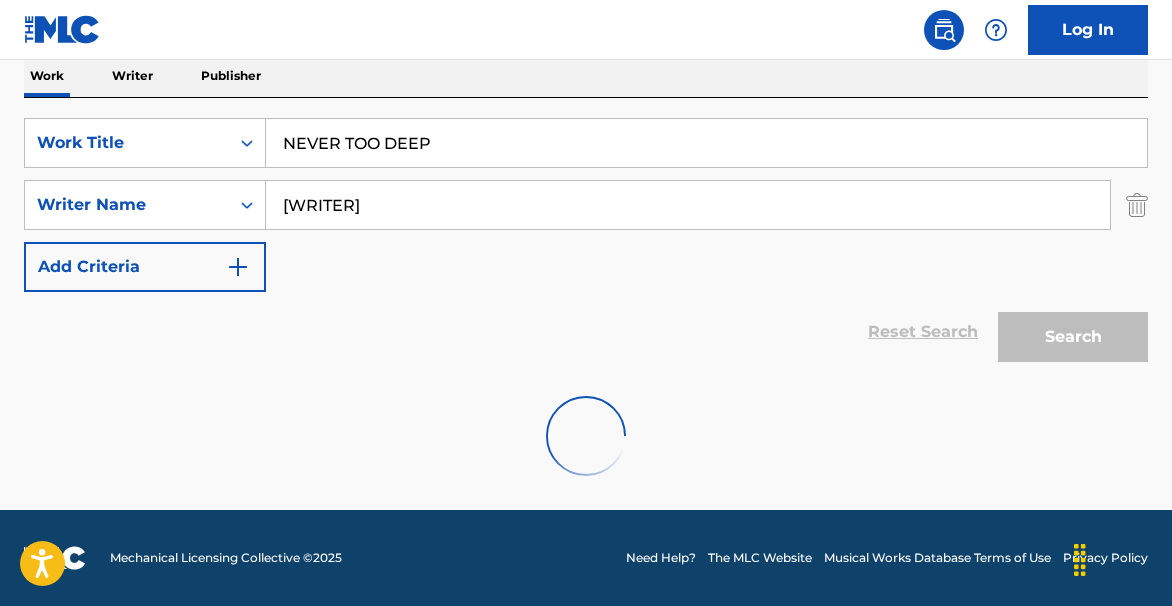 scroll, scrollTop: 351, scrollLeft: 0, axis: vertical 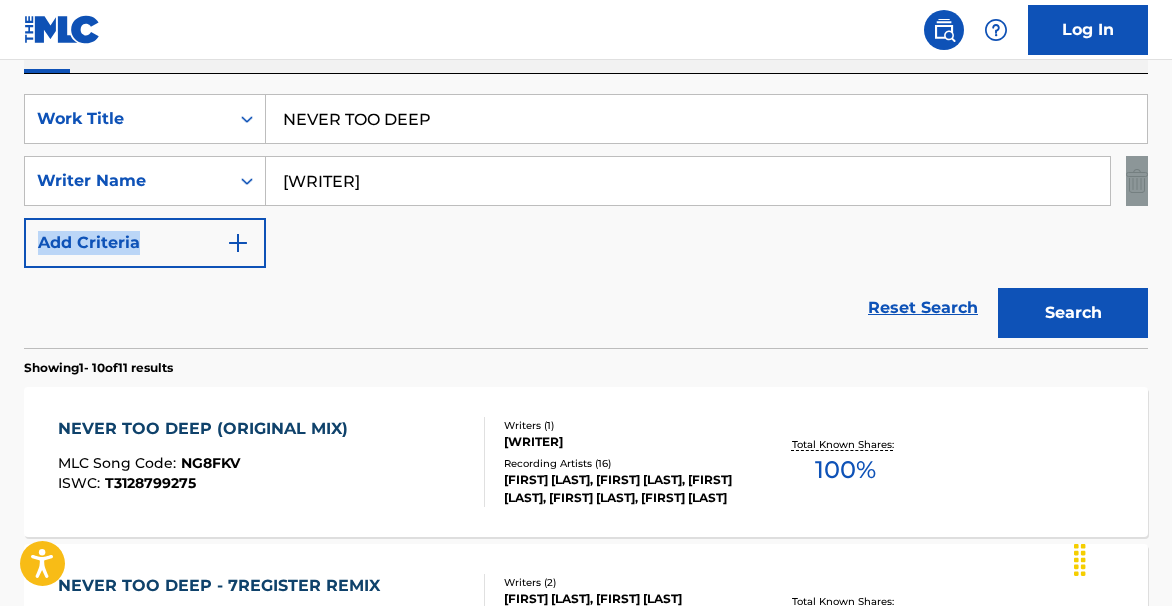 click on "The MLC Public Work Search The accuracy and completeness of The MLC's data is determined solely by our Members. It is not an authoritative source for recording information. Please   click here   for more information about the terms used in the database. Please review the Musical Works Database   Terms of Use Work Writer Publisher SearchWithCriteriaff9fc327-2466-430d-b8ff-9cc51aca6e4e Work Title NEVER TOO DEEP SearchWithCriteria4aa0c47b-b0e6-4e9c-9382-4488faa78bb2 Writer Name [FIRST] [LAST] Add Criteria Reset Search Search Showing  1  -   10  of  11   results   NEVER TOO DEEP (ORIGINAL MIX) MLC Song Code : NG8FKV ISWC : T3128799275 Writers ( 1 ) [FIRST] [LAST] Recording Artists ( 16 ) [FIRST] [LAST], [FIRST] [LAST], [FIRST] [LAST], [FIRST] [LAST], [FIRST] [LAST] Total Known Shares: 100 % NEVER TOO DEEP - 7REGISTER REMIX MLC Song Code : NH39Y3 ISWC : Writers ( 2 ) [FIRST] [LAST], [FIRST] [LAST] Recording Artists ( 2 ) [FIRST] [LAST],7REGISTER, [FIRST] [LAST],7REGISTER Total Known Shares: 75 % NEVER TOO DEEP - ONOFRIO CONTE REMIX MLC Song Code : NH39ZG ISWC" at bounding box center [586, 906] 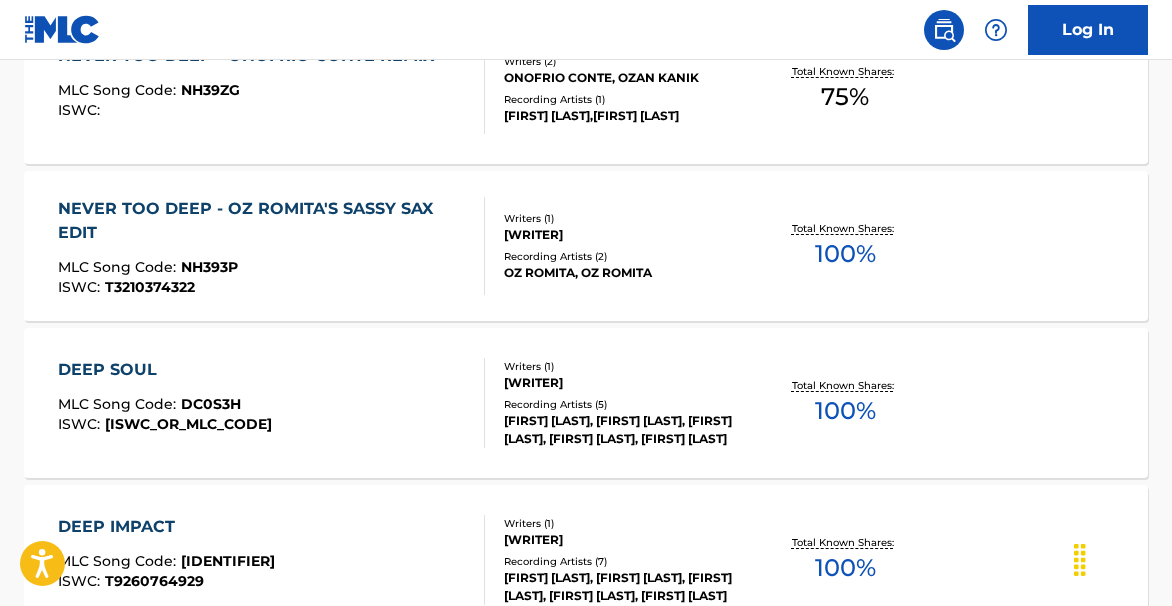 scroll, scrollTop: 1041, scrollLeft: 0, axis: vertical 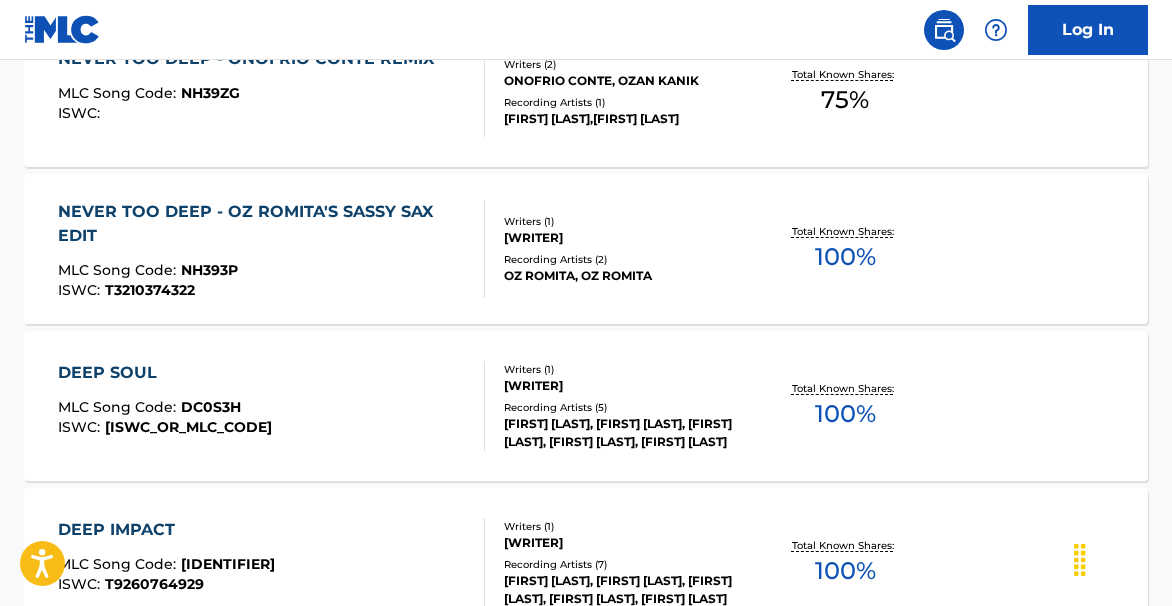 click on "100 %" at bounding box center (845, 257) 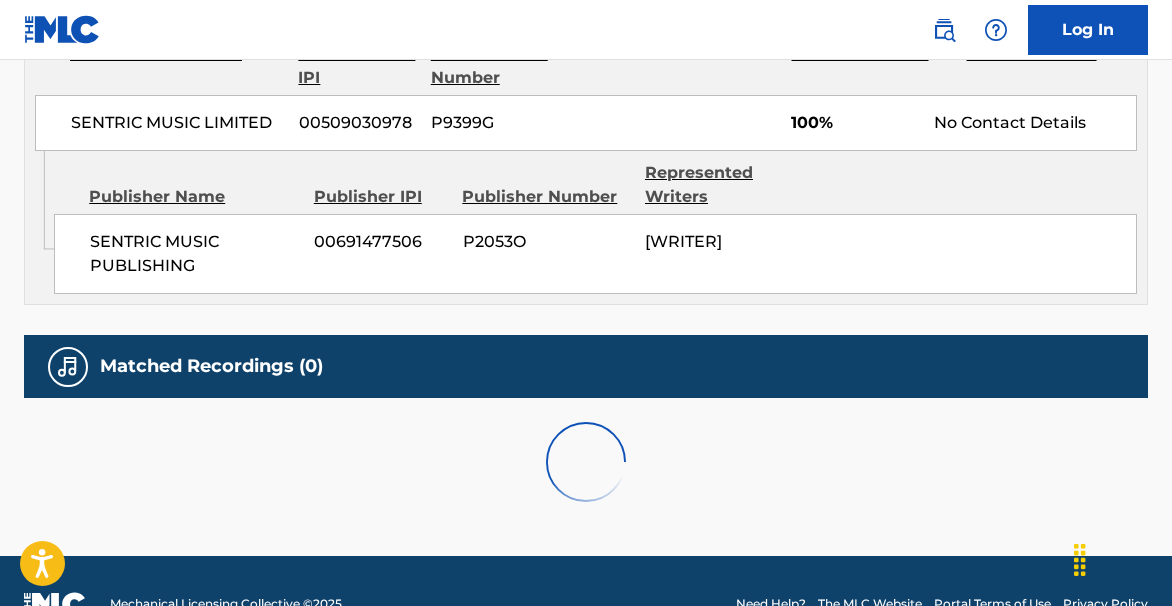 scroll, scrollTop: 0, scrollLeft: 0, axis: both 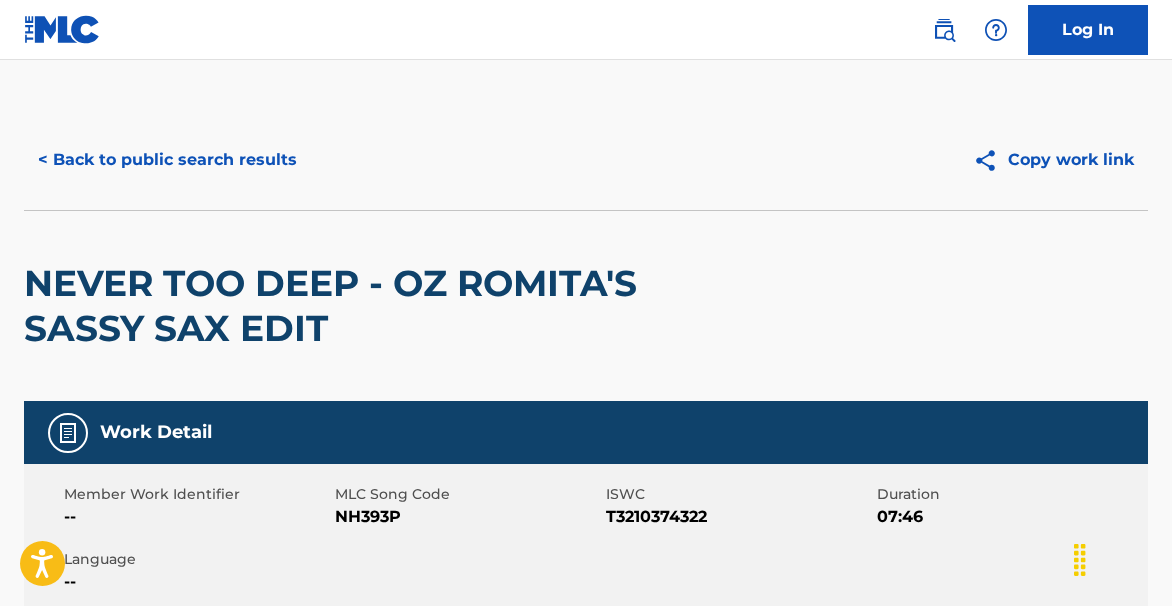 click on "T3210374322" at bounding box center (739, 517) 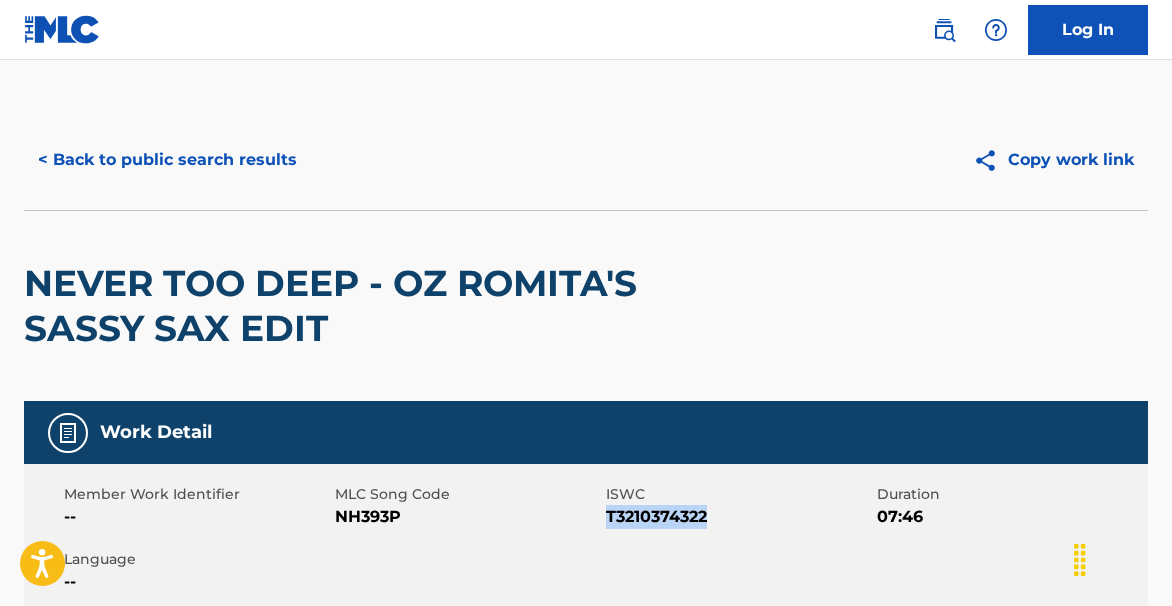 click on "T3210374322" at bounding box center (739, 517) 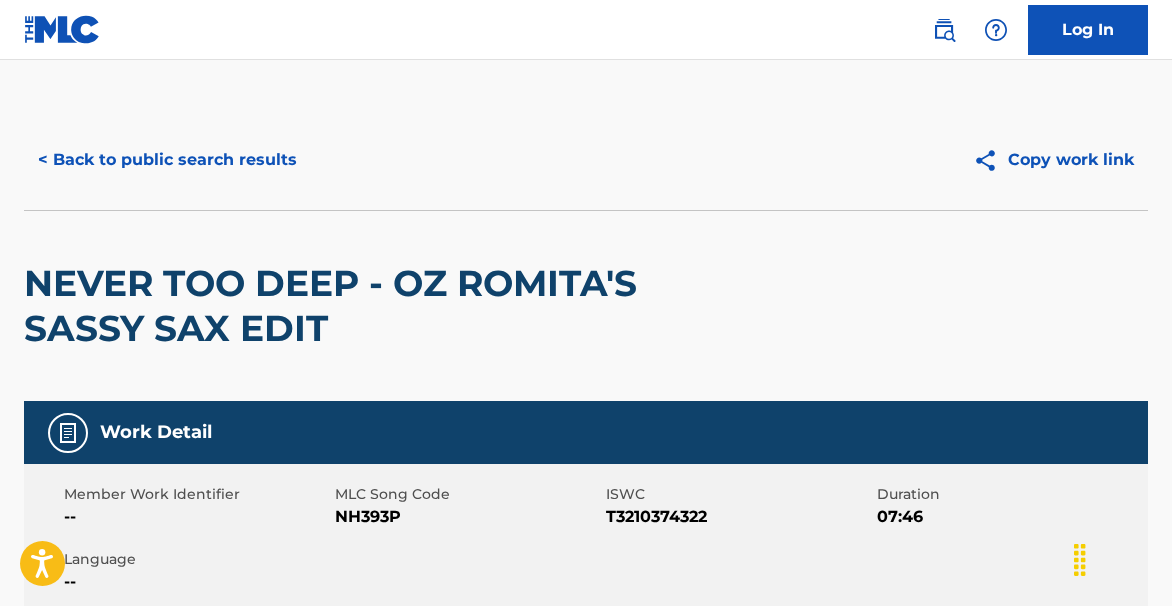 click on "NEVER TOO DEEP - OZ ROMITA'S SASSY SAX EDIT" at bounding box center [586, 305] 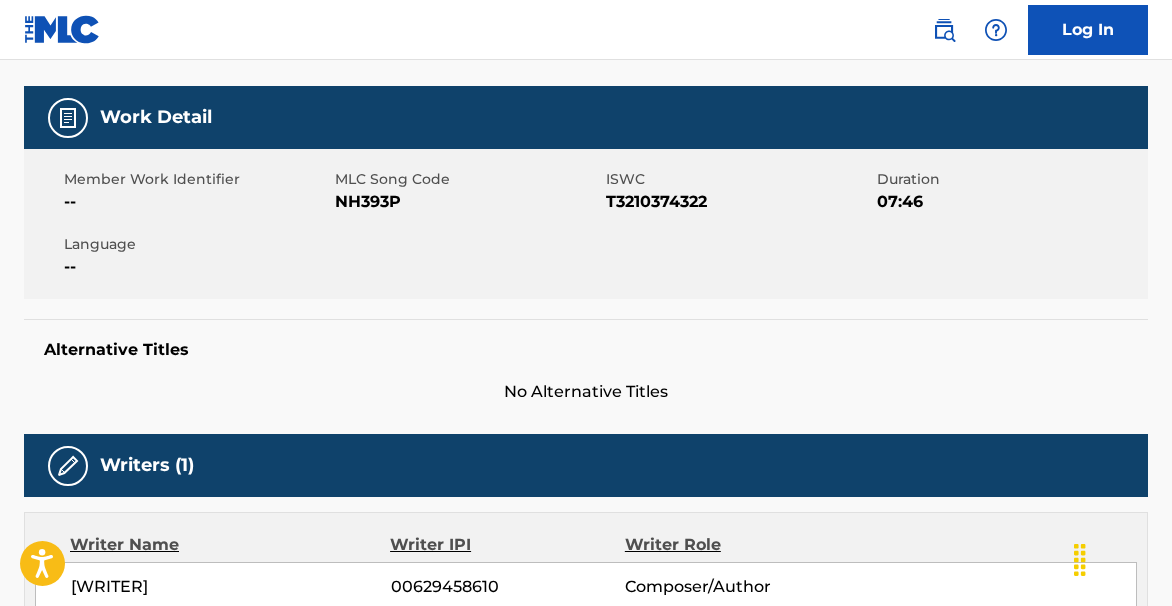 scroll, scrollTop: 310, scrollLeft: 0, axis: vertical 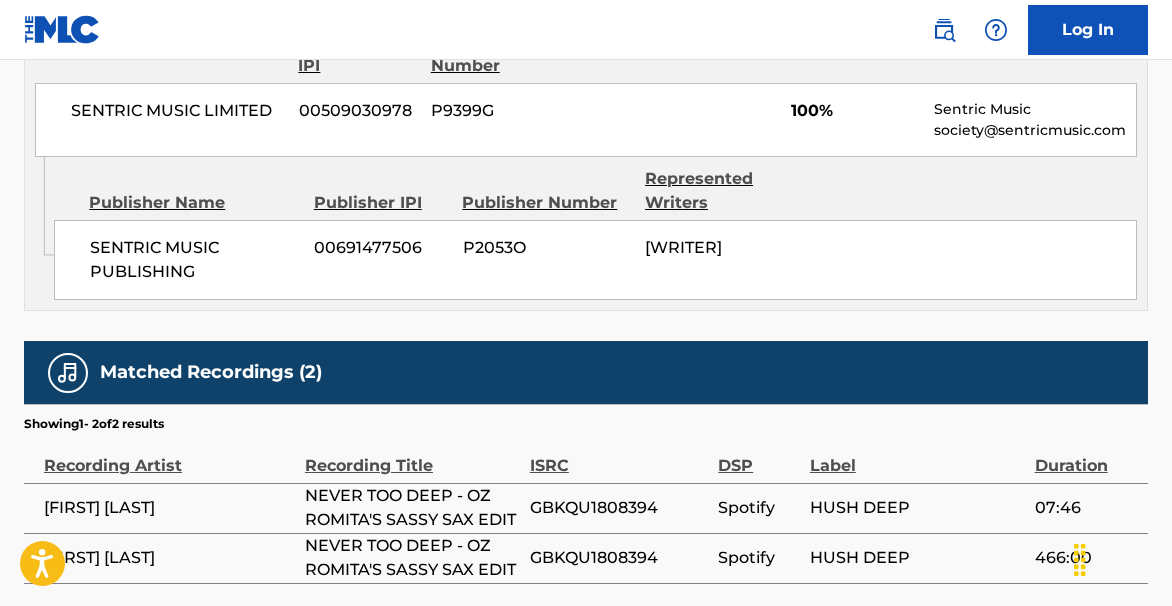 click on "GBKQU1808394" at bounding box center (619, 508) 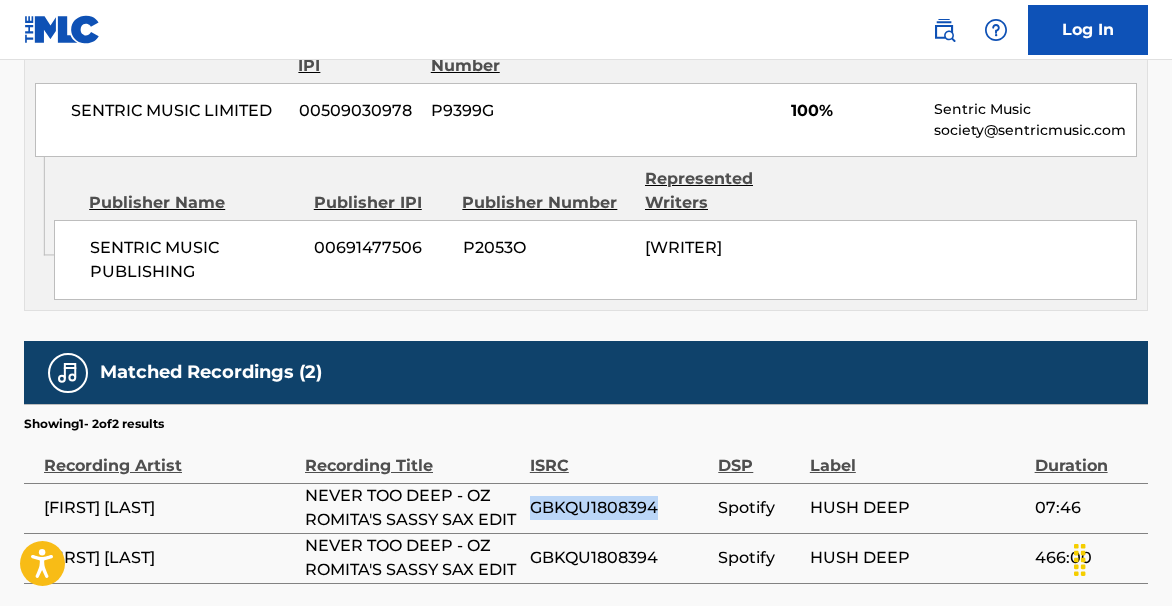 click on "GBKQU1808394" at bounding box center [619, 508] 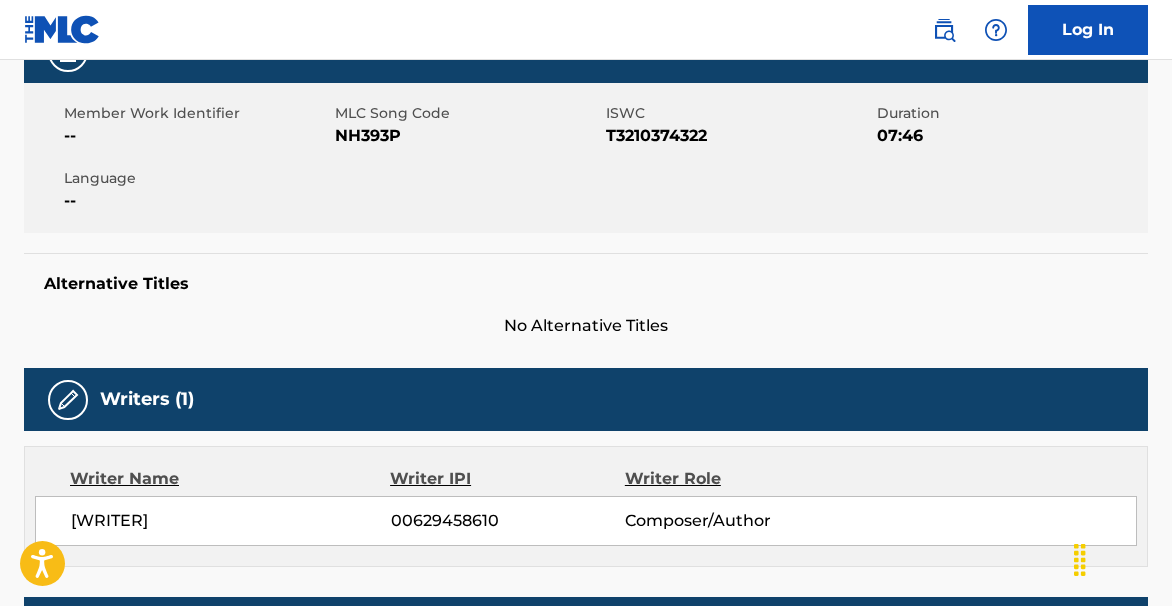 scroll, scrollTop: 370, scrollLeft: 0, axis: vertical 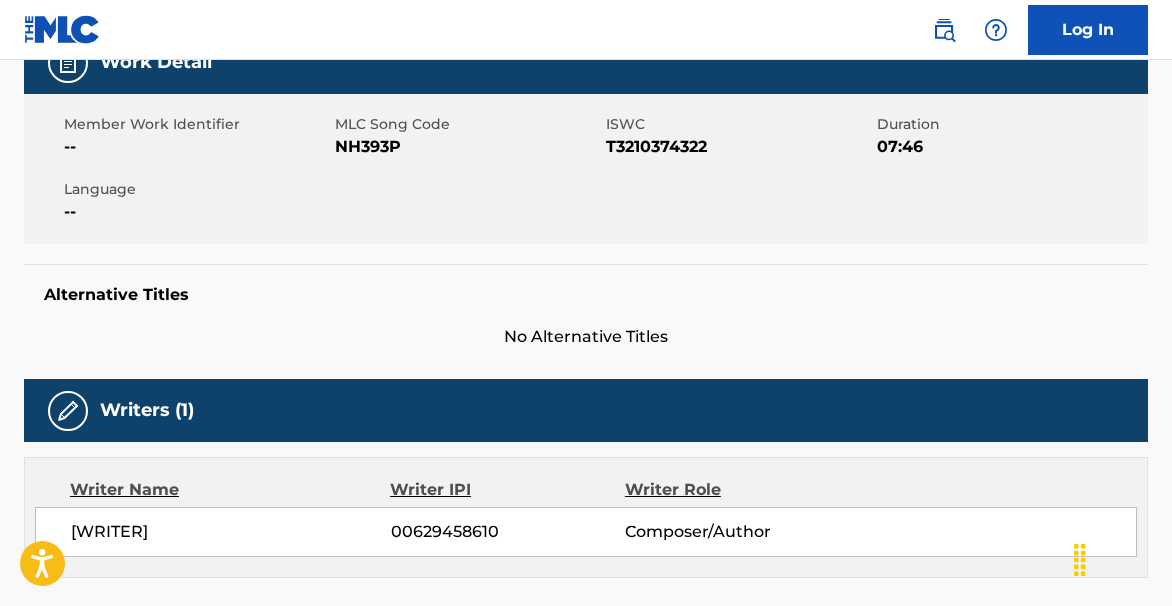 click on "Alternative Titles No Alternative Titles" at bounding box center (586, 306) 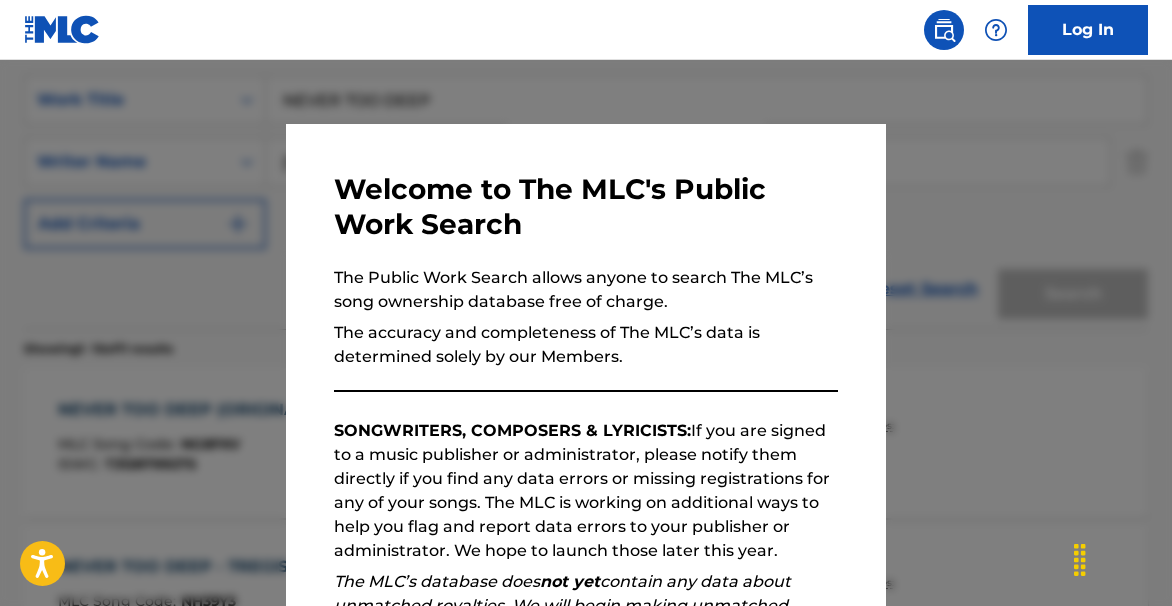 scroll, scrollTop: 1149, scrollLeft: 0, axis: vertical 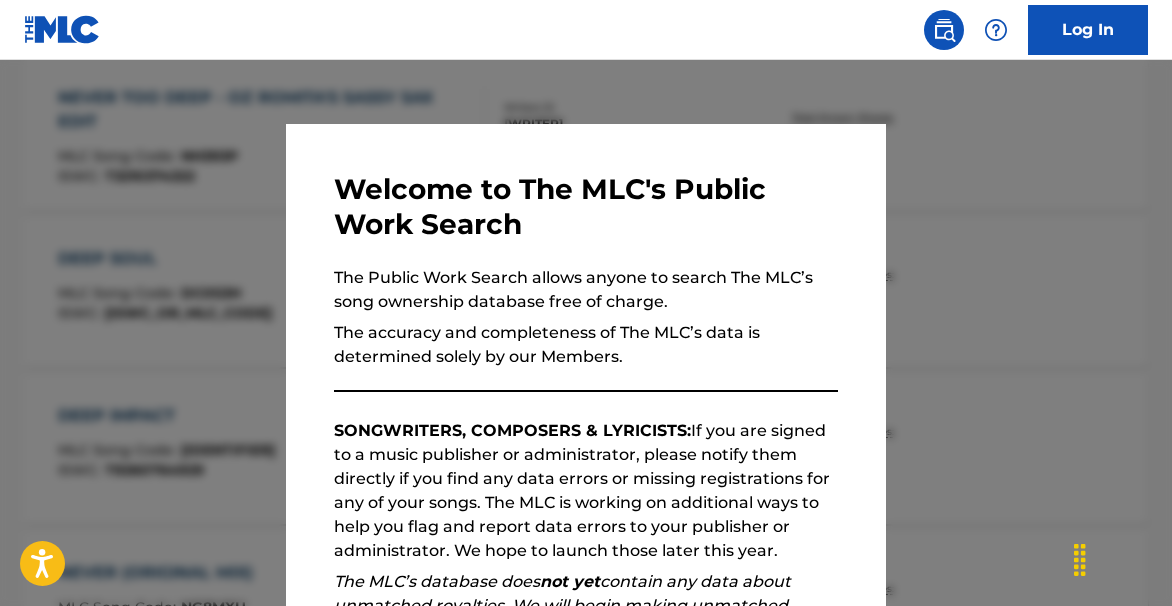 click at bounding box center [586, 363] 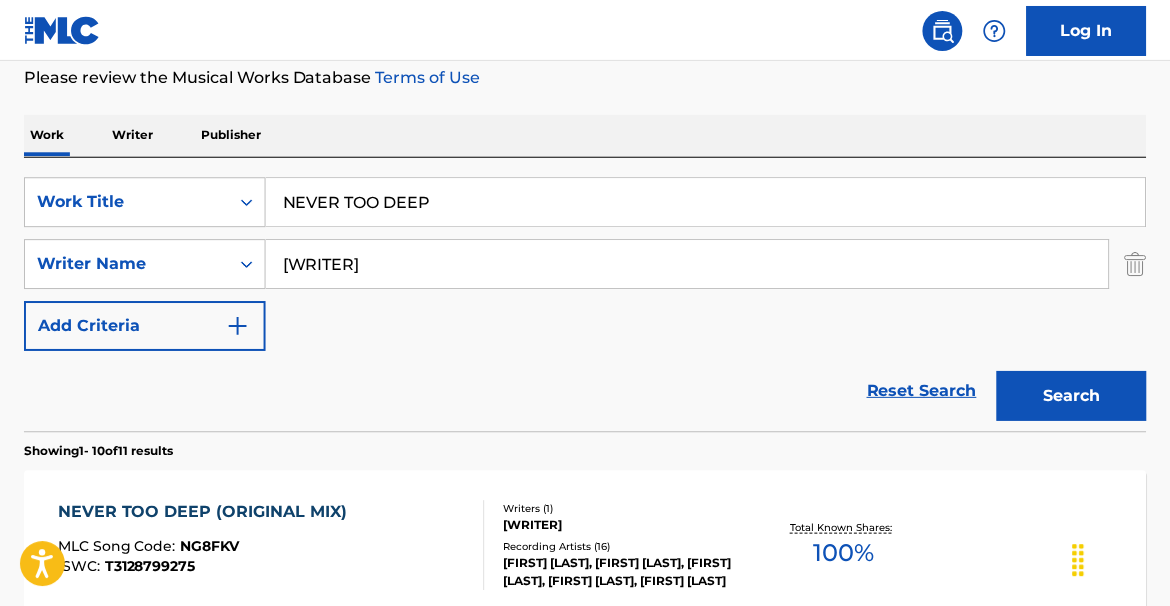 scroll, scrollTop: 265, scrollLeft: 0, axis: vertical 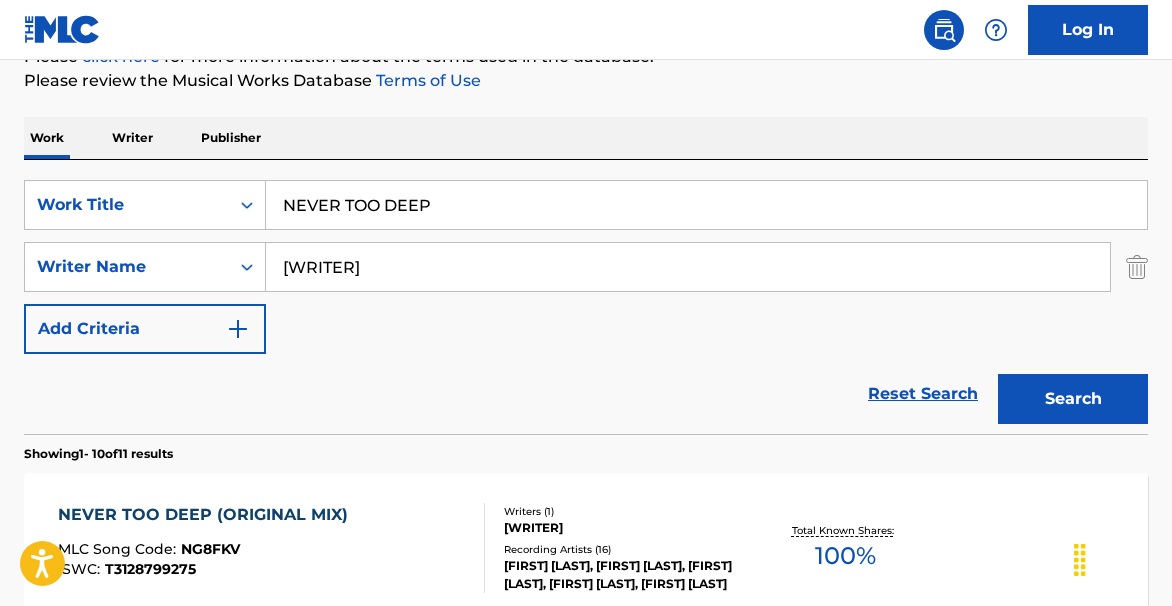 click on "SearchWithCriteriaff9fc327-2466-430d-b8ff-9cc51aca6e4e Work Title NEVER TOO DEEP SearchWithCriteria4aa0c47b-b0e6-4e9c-9382-4488faa78bb2 Writer Name [FIRST] [LAST] Add Criteria" at bounding box center (586, 267) 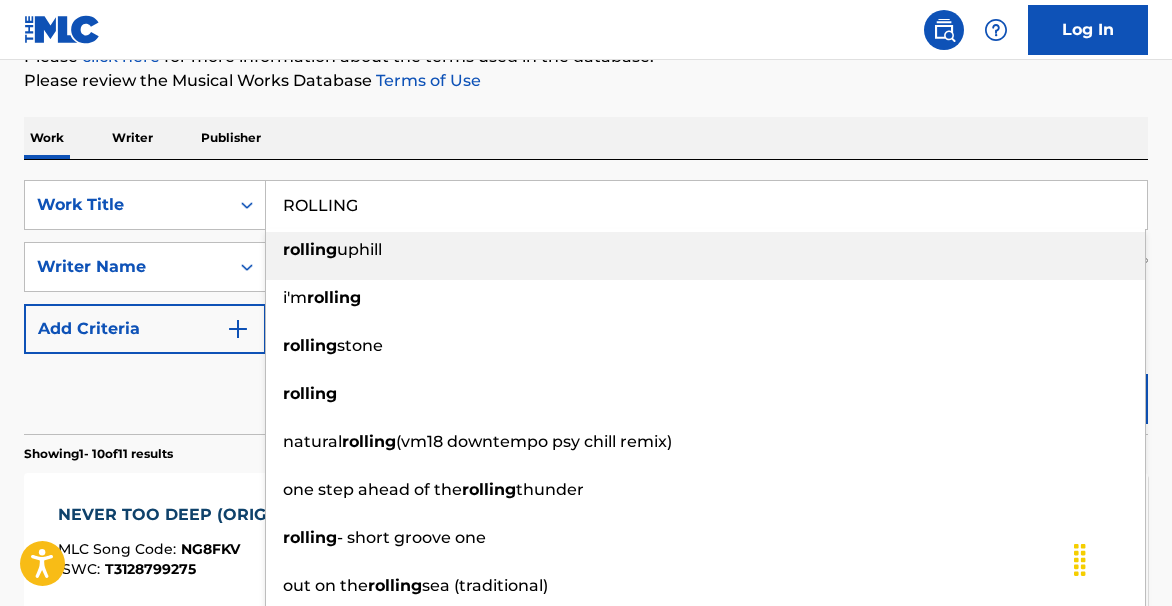 click on "Work Writer Publisher" at bounding box center [586, 138] 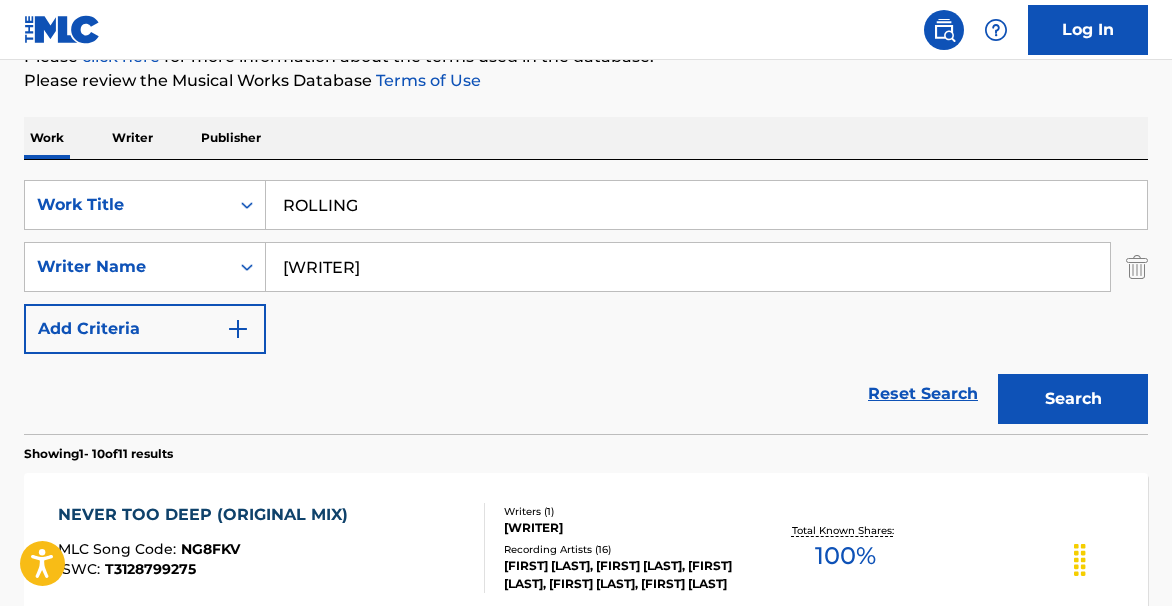 drag, startPoint x: 1074, startPoint y: 403, endPoint x: 1068, endPoint y: 391, distance: 13.416408 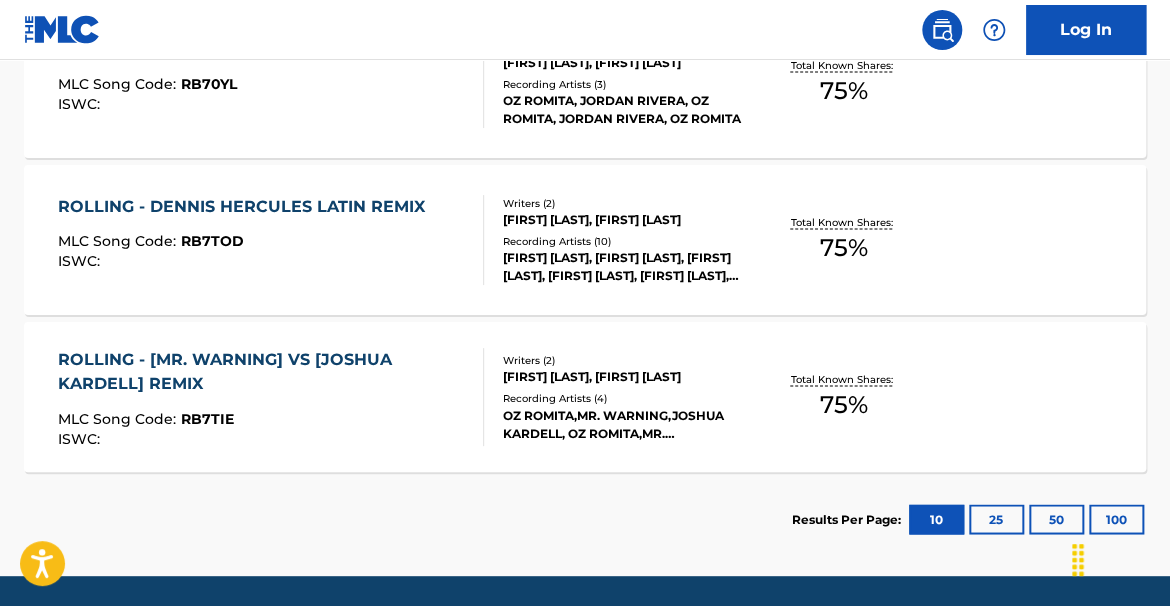 scroll, scrollTop: 1006, scrollLeft: 0, axis: vertical 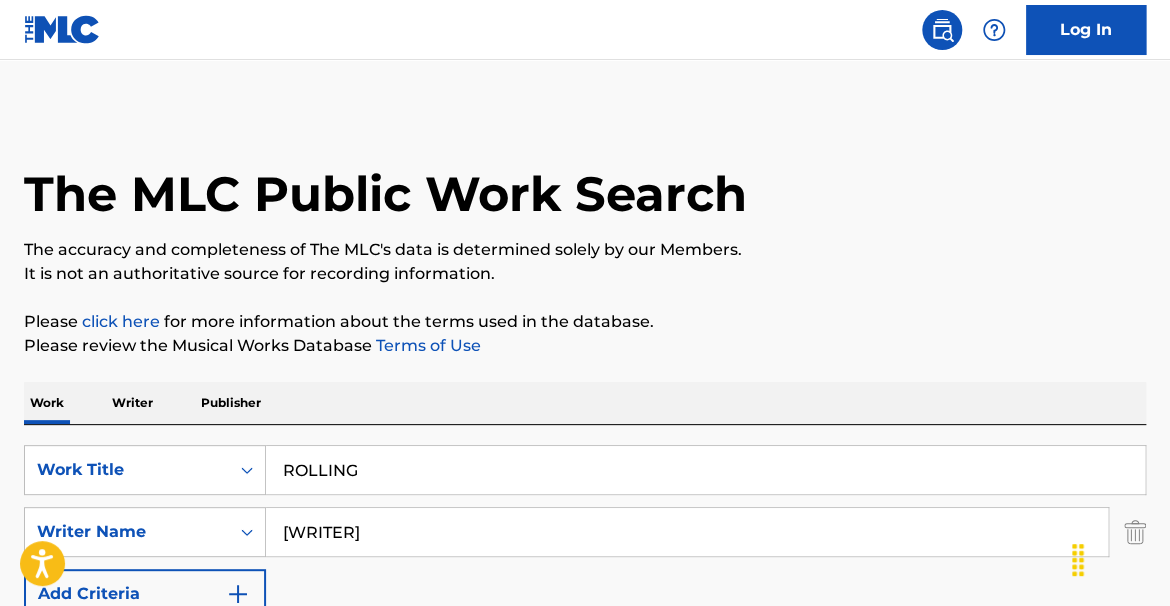 drag, startPoint x: 423, startPoint y: 459, endPoint x: 27, endPoint y: 339, distance: 413.78256 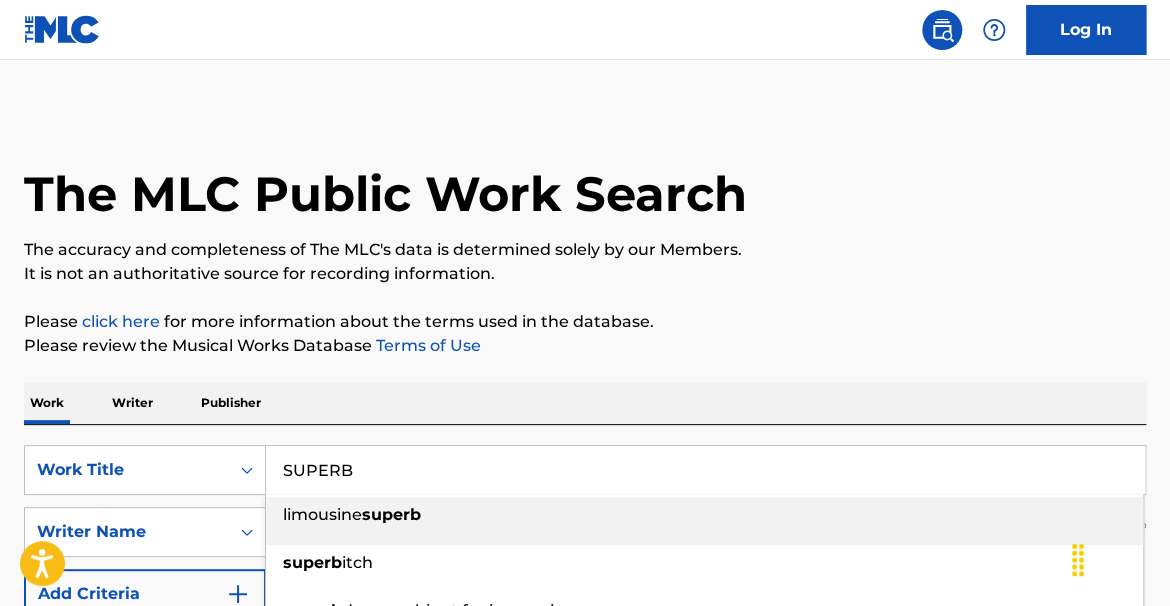 type on "SUPERB" 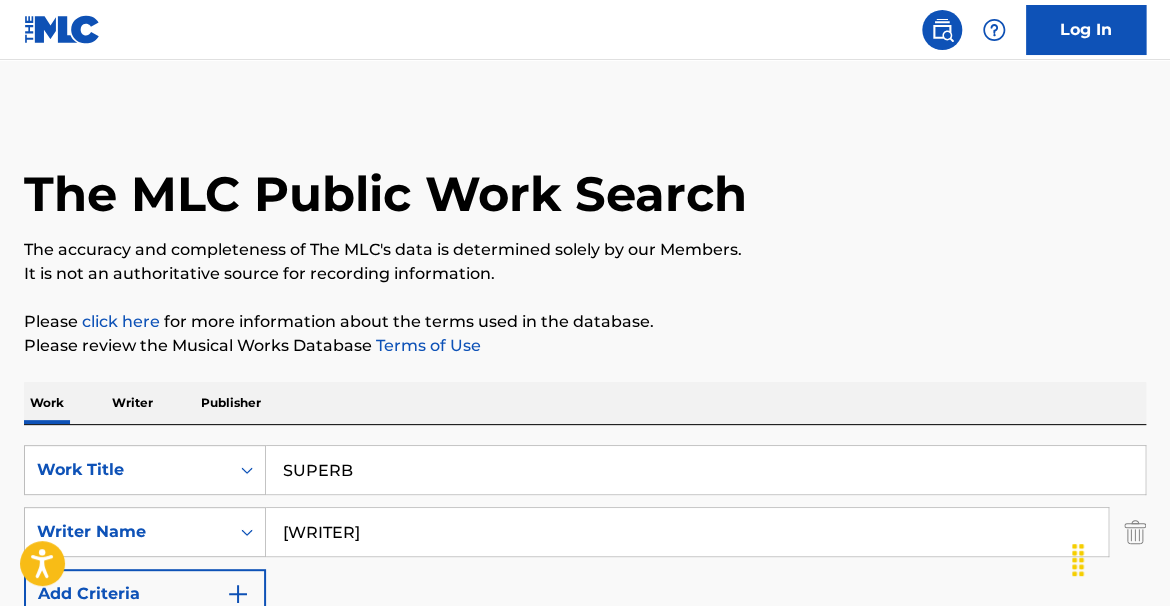 drag, startPoint x: 926, startPoint y: 274, endPoint x: 937, endPoint y: 262, distance: 16.27882 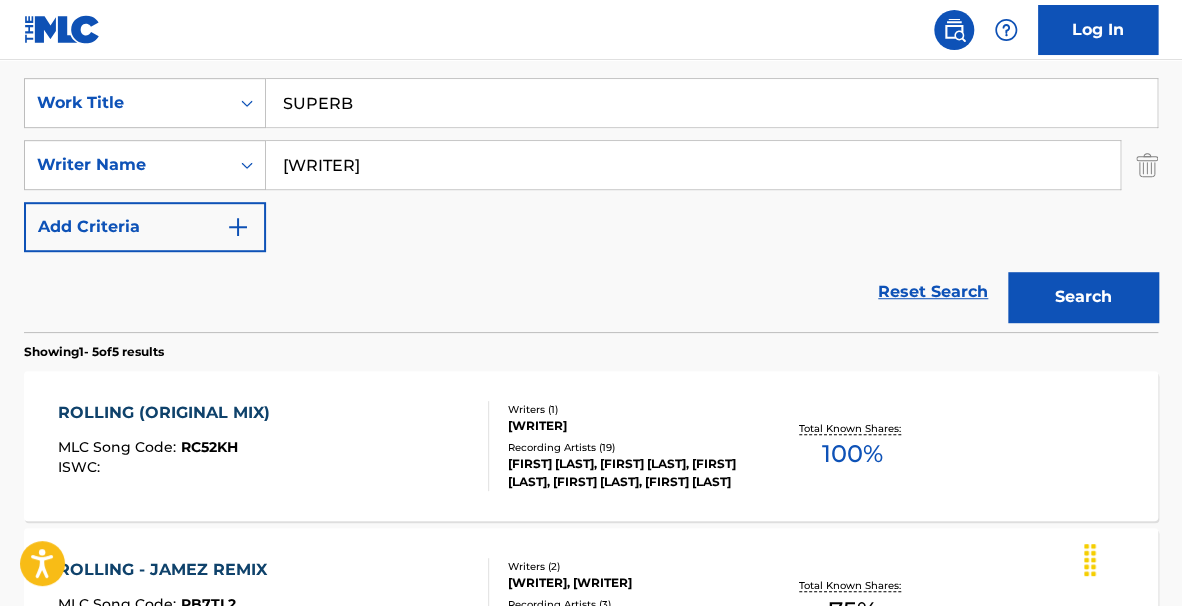click on "Search" at bounding box center [1083, 297] 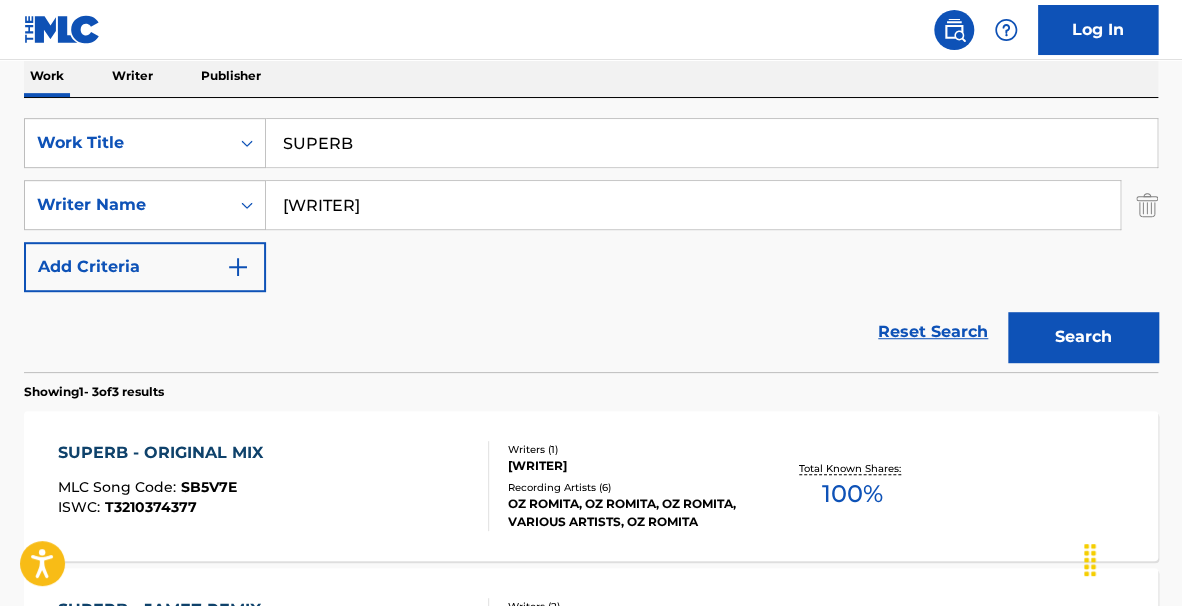 scroll, scrollTop: 367, scrollLeft: 0, axis: vertical 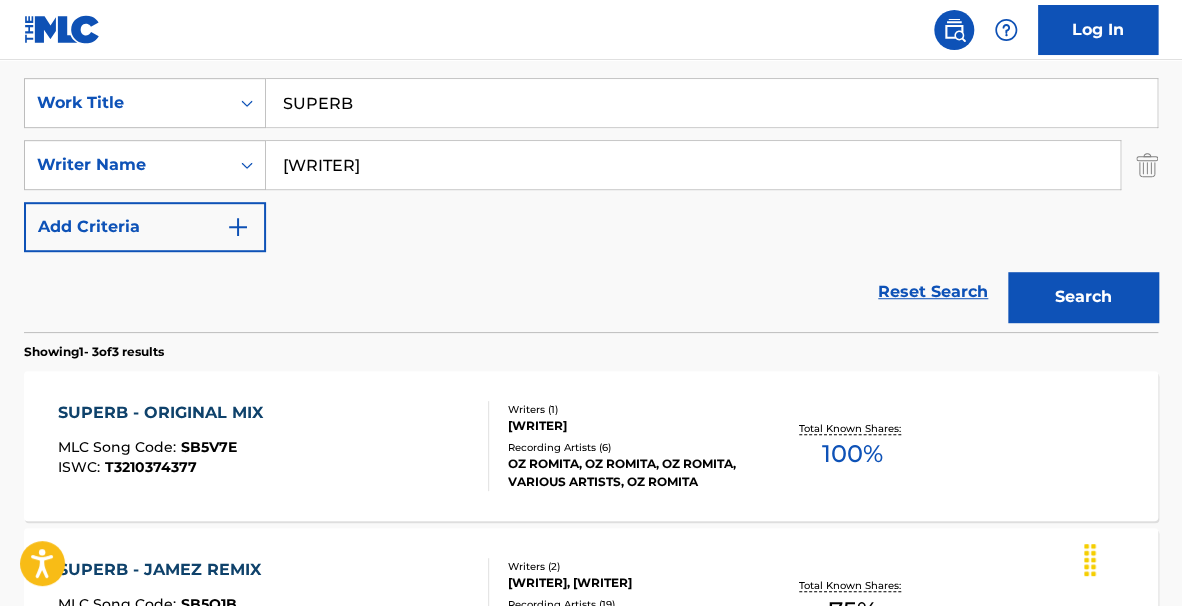 click on "SearchWithCriteriaff9fc327-2466-430d-b8ff-9cc51aca6e4e Work Title SUPERB SearchWithCriteria4aa0c47b-b0e6-4e9c-9382-4488faa78bb2 Writer Name [FIRST] [LAST] Add Criteria" at bounding box center [591, 165] 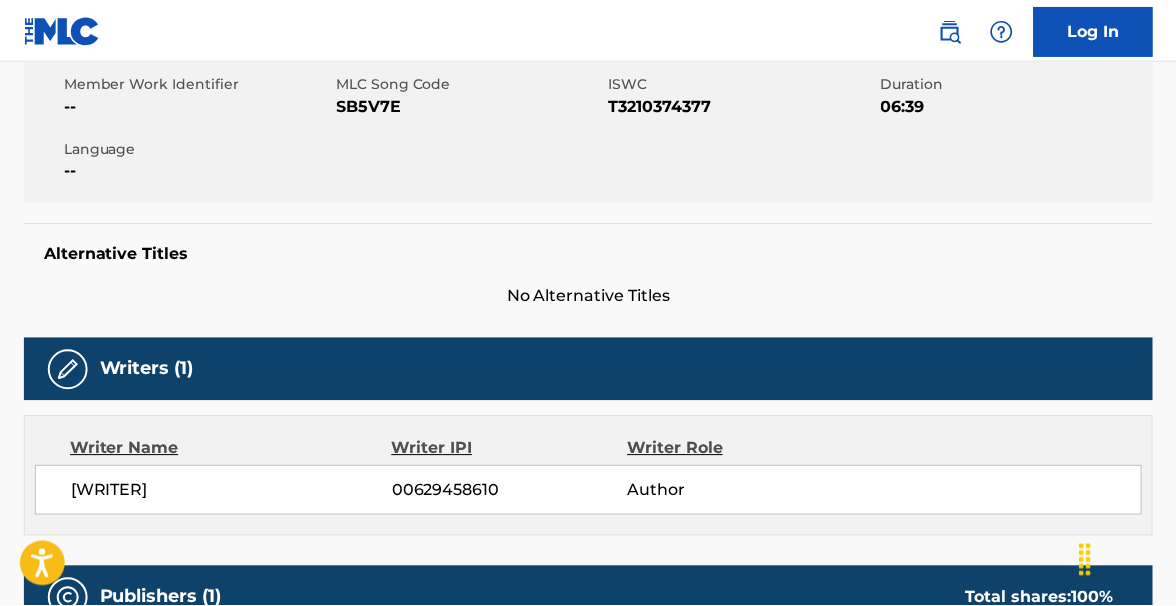 scroll, scrollTop: 0, scrollLeft: 0, axis: both 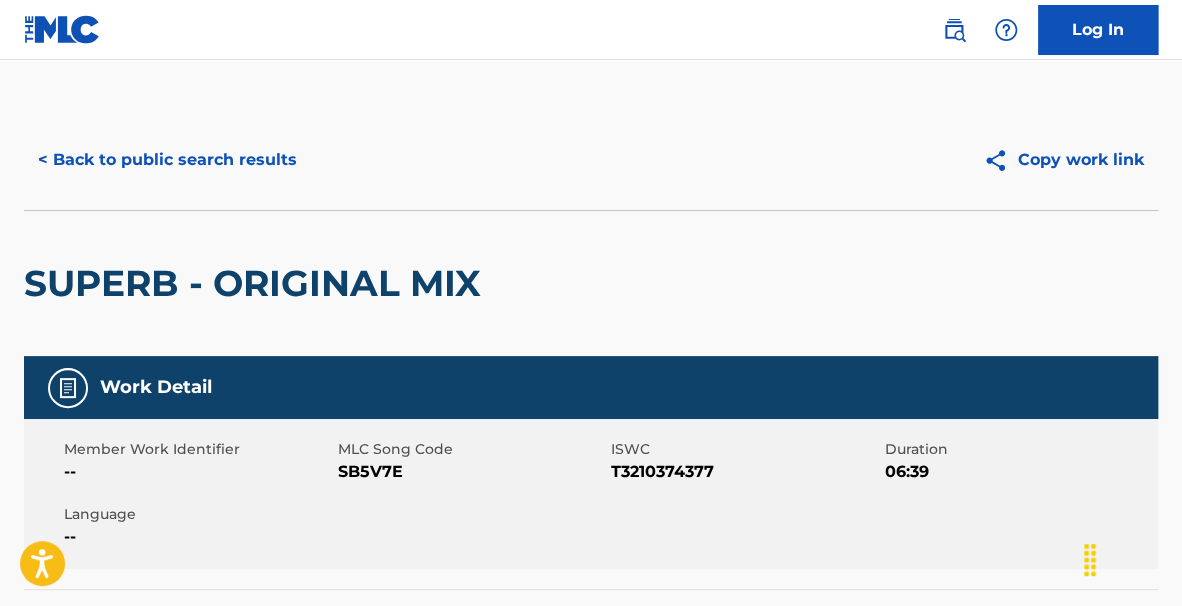 click on "T3210374377" at bounding box center [745, 472] 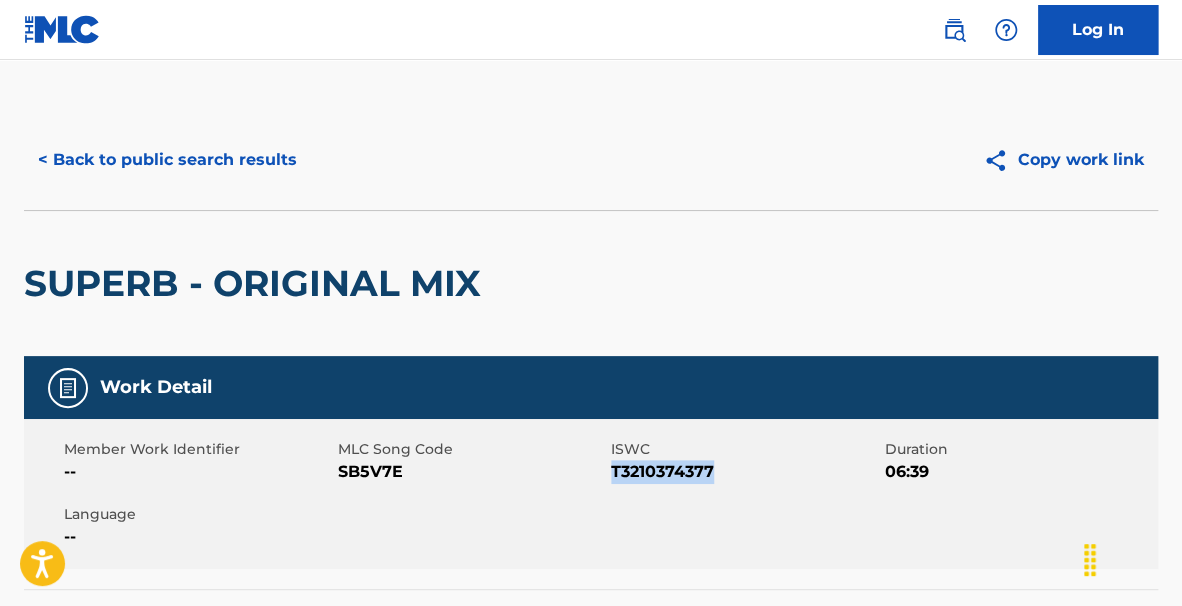 click on "T3210374377" at bounding box center [745, 472] 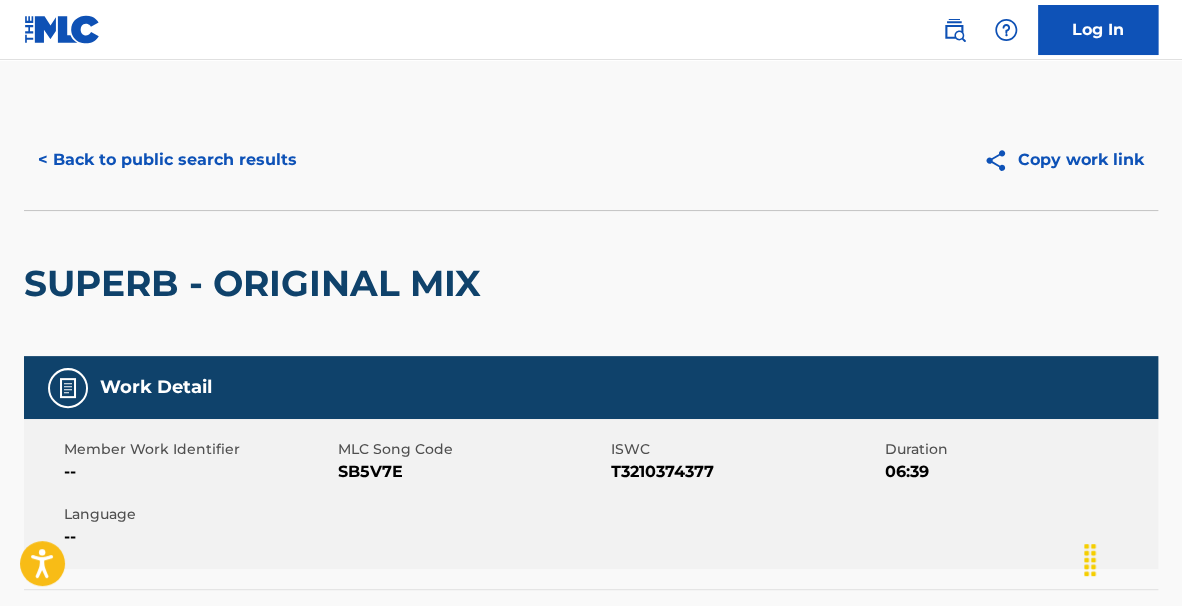 click on "SUPERB - ORIGINAL MIX" at bounding box center (591, 283) 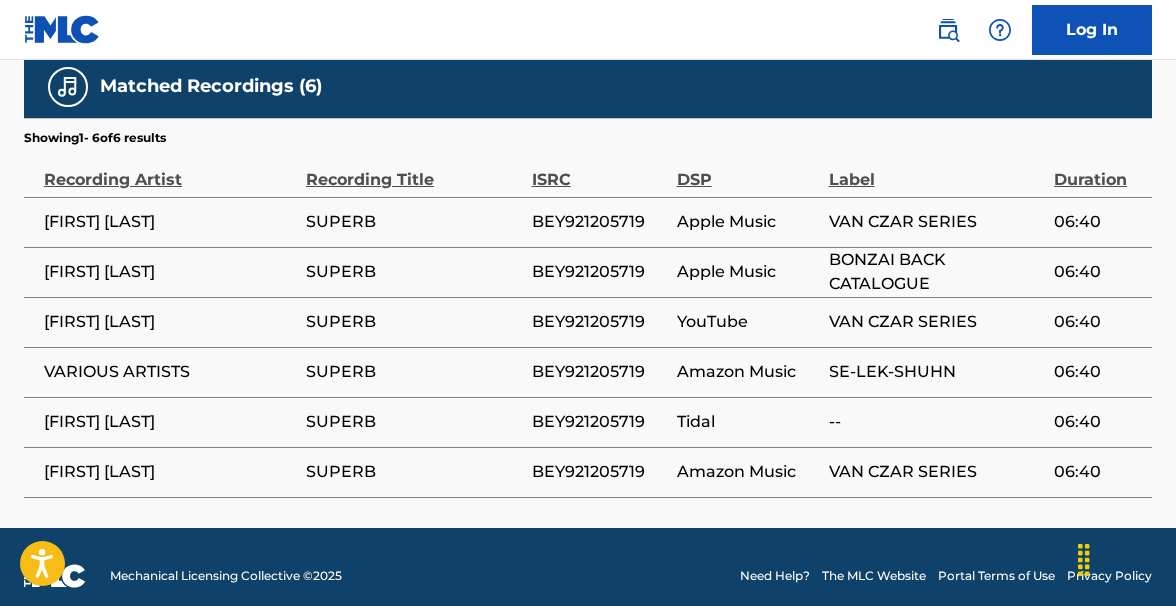 scroll, scrollTop: 1299, scrollLeft: 0, axis: vertical 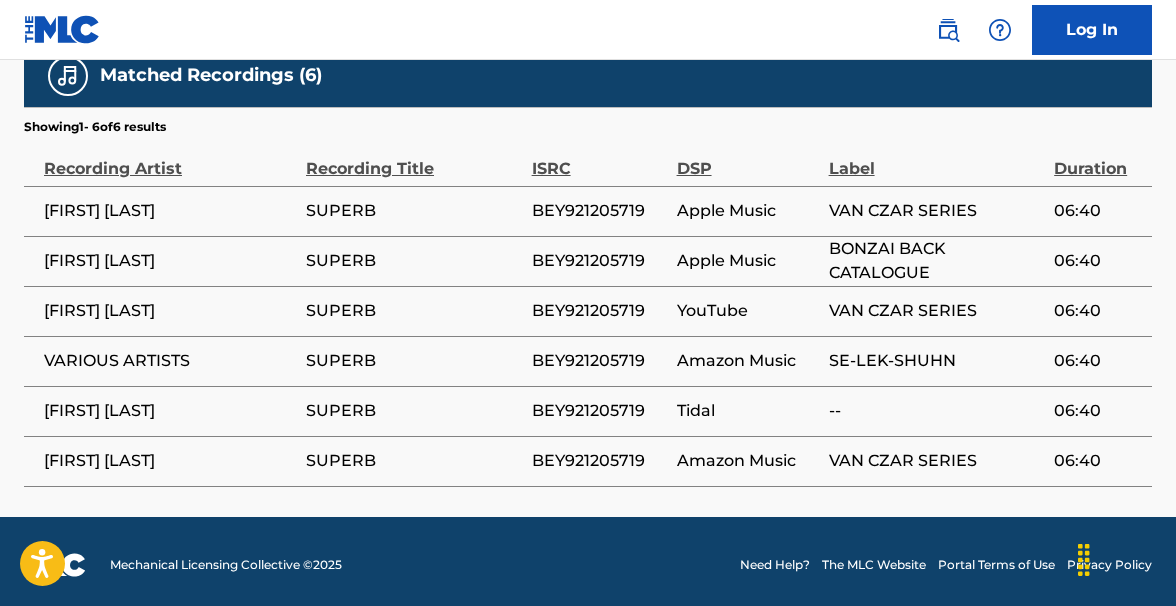 click on "BEY921205719" at bounding box center (599, 211) 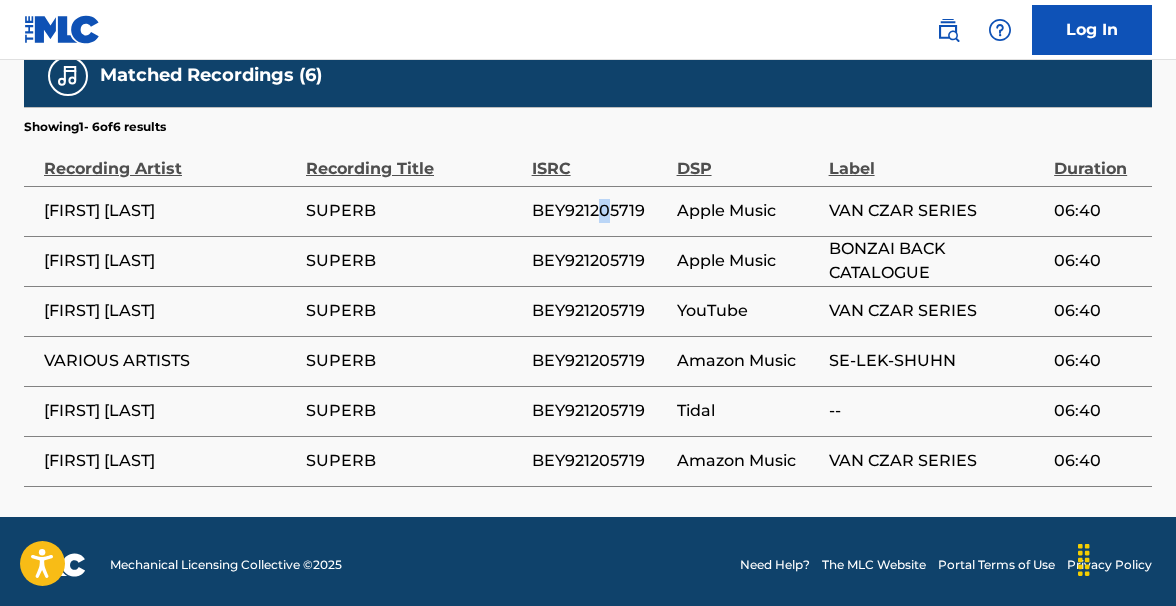 click on "BEY921205719" at bounding box center [599, 211] 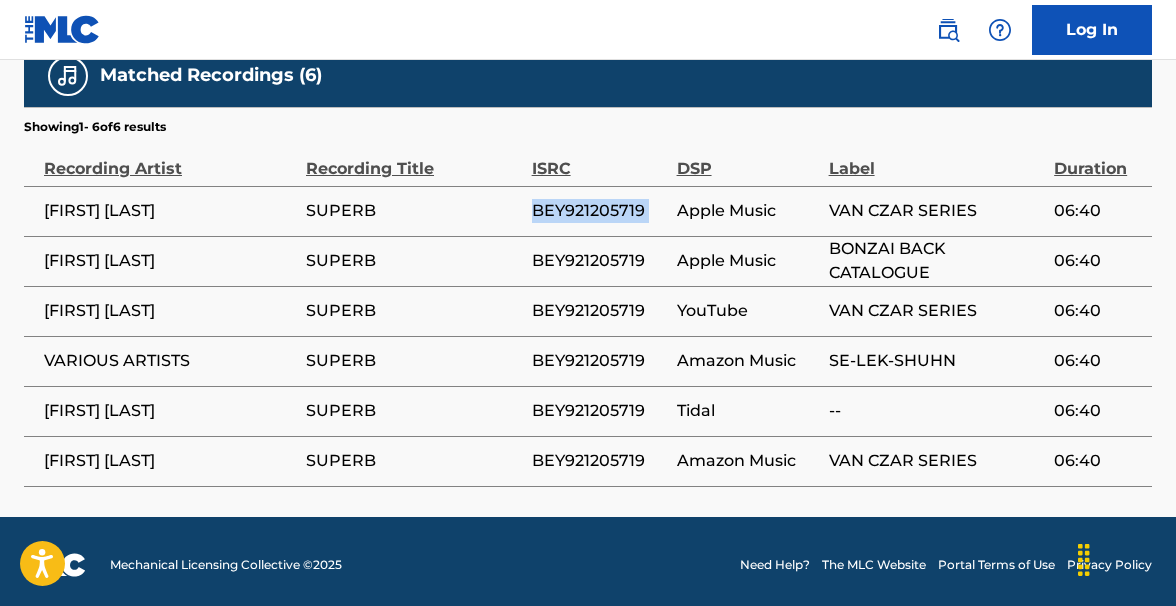 click on "BEY921205719" at bounding box center [599, 211] 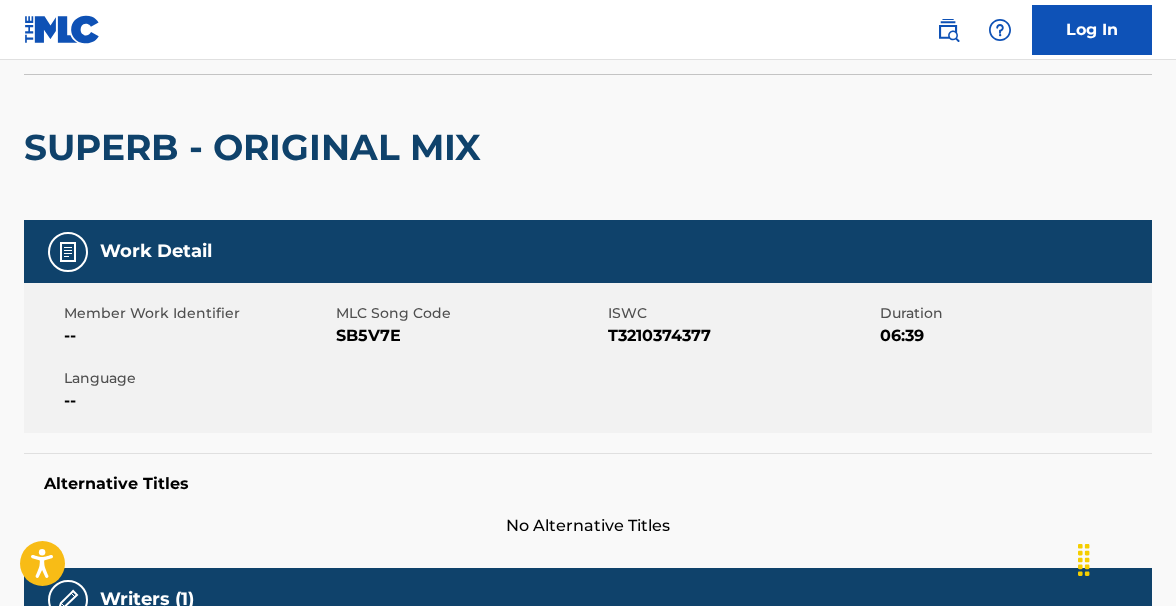 scroll, scrollTop: 78, scrollLeft: 0, axis: vertical 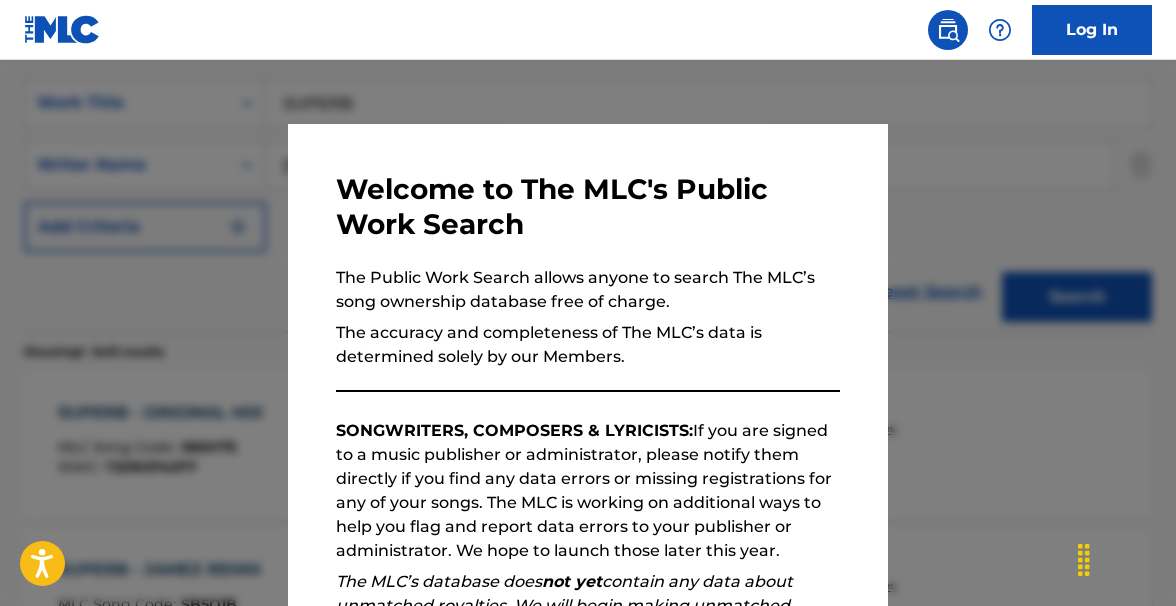 drag, startPoint x: 247, startPoint y: 68, endPoint x: 668, endPoint y: 121, distance: 424.323 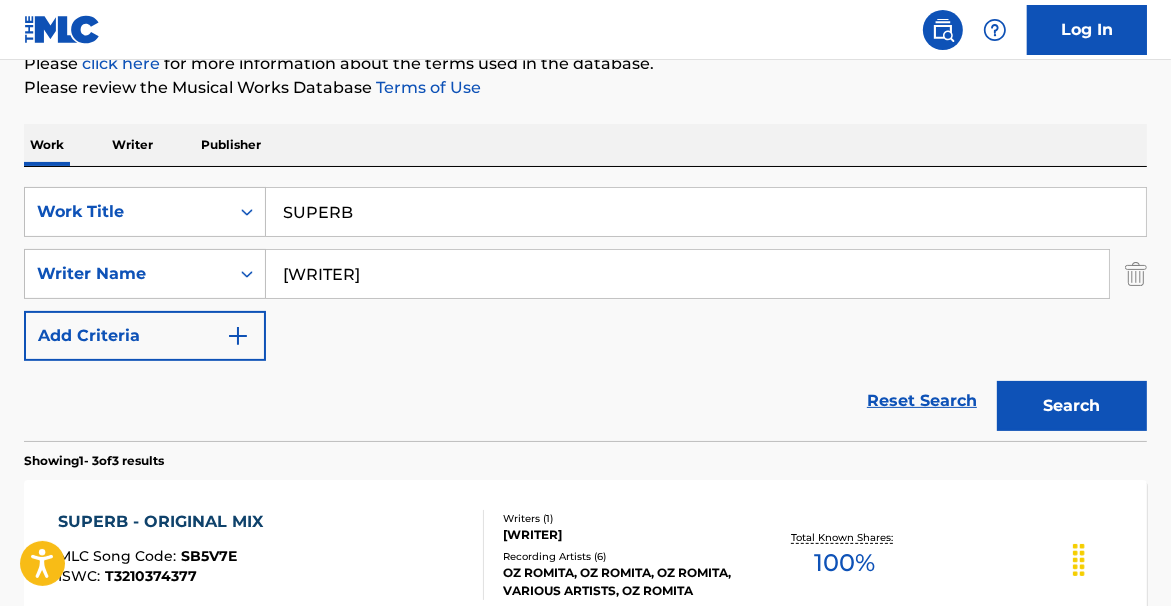 scroll, scrollTop: 256, scrollLeft: 0, axis: vertical 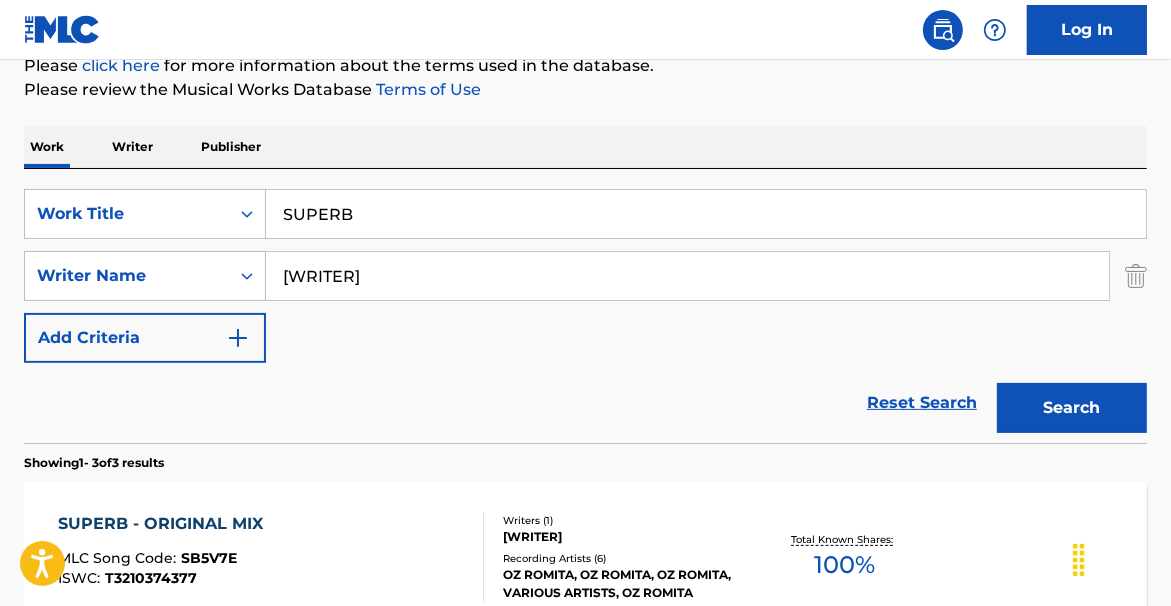 drag, startPoint x: 171, startPoint y: 147, endPoint x: 136, endPoint y: 104, distance: 55.443665 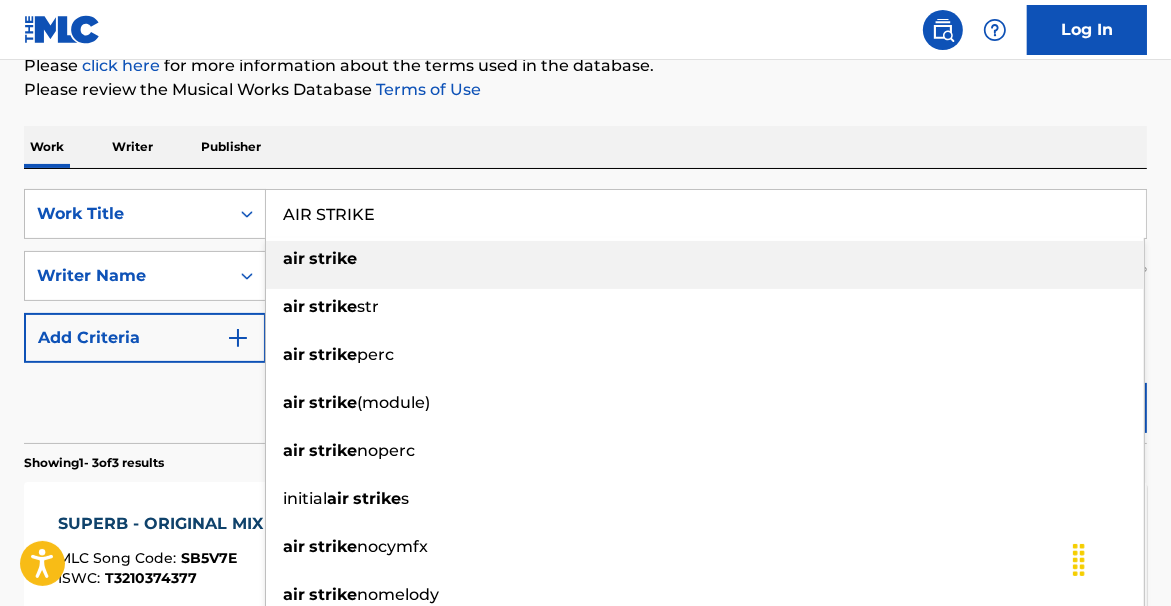 drag, startPoint x: 315, startPoint y: 268, endPoint x: 278, endPoint y: 255, distance: 39.217342 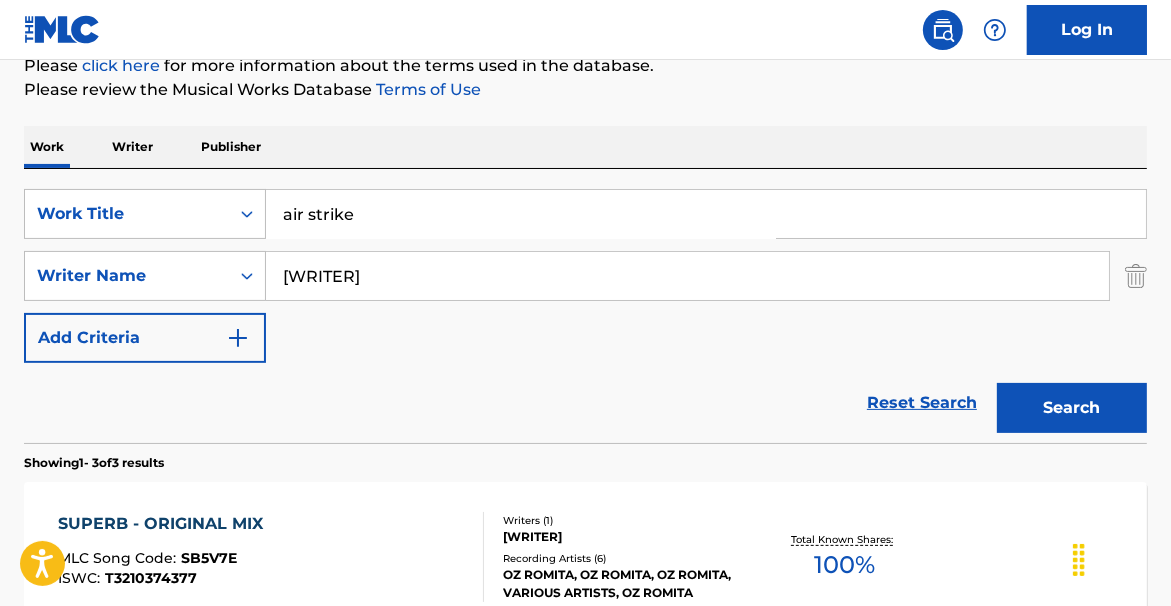 click on "The MLC Public Work Search The accuracy and completeness of The MLC's data is determined solely by our Members. It is not an authoritative source for recording information. Please   click here   for more information about the terms used in the database. Please review the Musical Works Database   Terms of Use Work Writer Publisher SearchWithCriteriaff9fc327-2466-430d-b8ff-9cc51aca6e4e Work Title air strike SearchWithCriteria4aa0c47b-b0e6-4e9c-9382-4488faa78bb2 Writer Name [FIRST] [LAST] Add Criteria Reset Search Search Showing  1  -   3  of  3   results   SUPERB - ORIGINAL MIX MLC Song Code : SB5V7E ISWC : T3210374377 Writers ( 1 ) [FIRST] [LAST] Recording Artists ( 6 ) [FIRST] [LAST], [FIRST] [LAST], [FIRST] [LAST], VARIOUS ARTISTS, [FIRST] [LAST] Total Known Shares: 100 % SUPERB - [FIRST] [LAST] REMIX MLC Song Code : SB5O1B ISWC : Writers ( 2 ) [FIRST] [LAST], [FIRST] [LAST] Recording Artists ( 19 ) [FIRST] [LAST], [FIRST] [LAST], [FIRST] [LAST], [FIRST] [LAST], [FIRST] [LAST] Total Known Shares: 75 % SUPERB - SPETTERPHAT REMIX MLC Song Code : SB5ORC ISWC : Writers ( 2)" at bounding box center [585, 447] 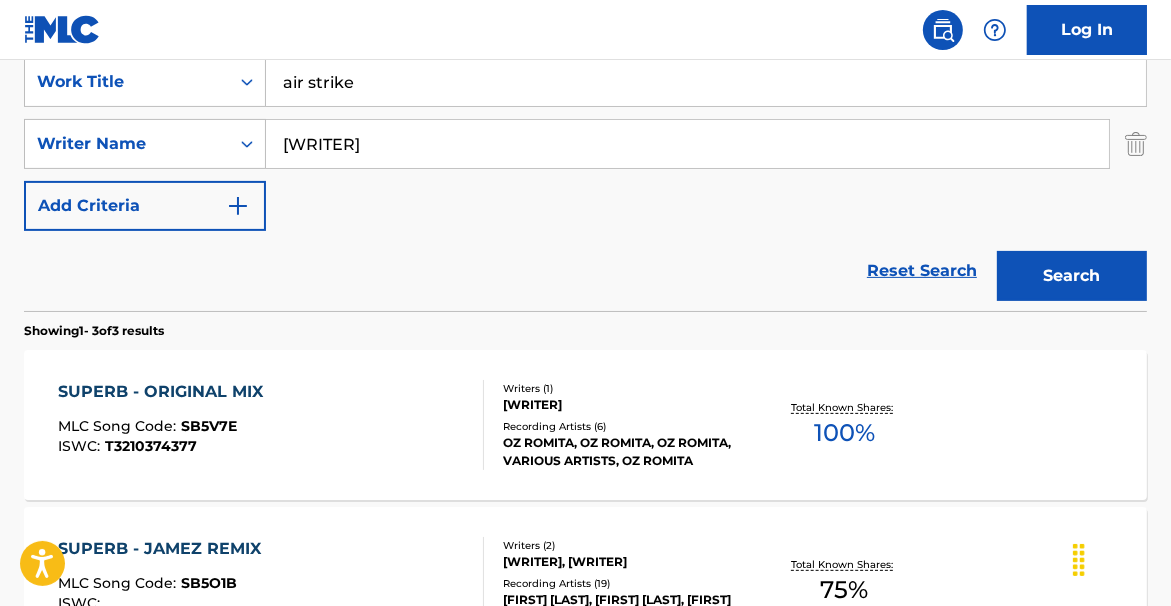 scroll, scrollTop: 393, scrollLeft: 0, axis: vertical 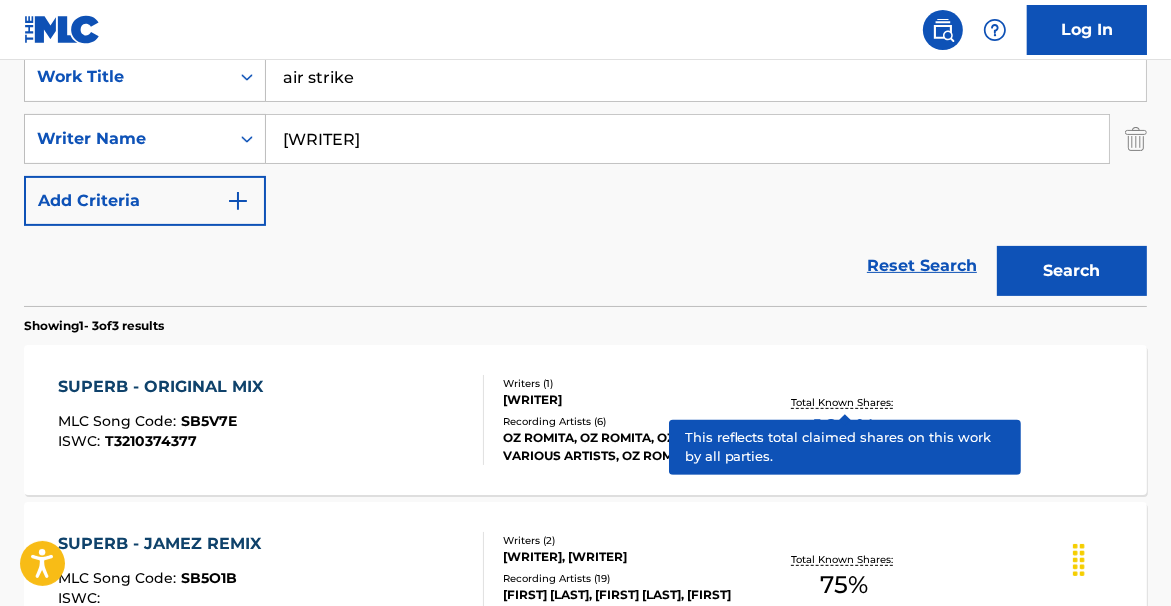 click on "Total Known Shares: 100 %" at bounding box center [844, 420] 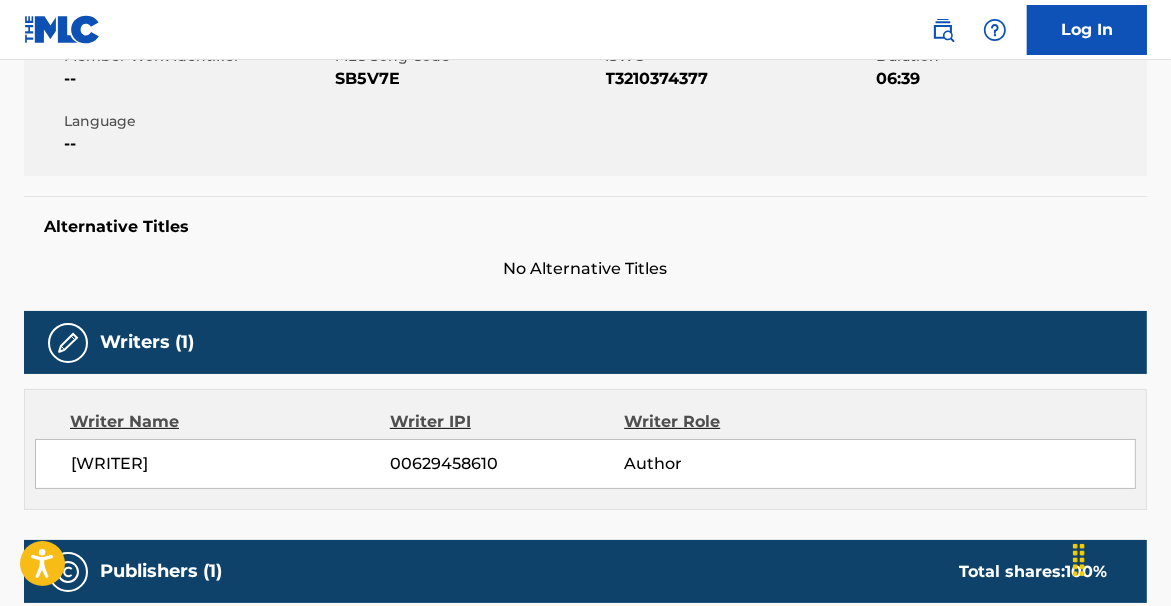 scroll, scrollTop: 0, scrollLeft: 0, axis: both 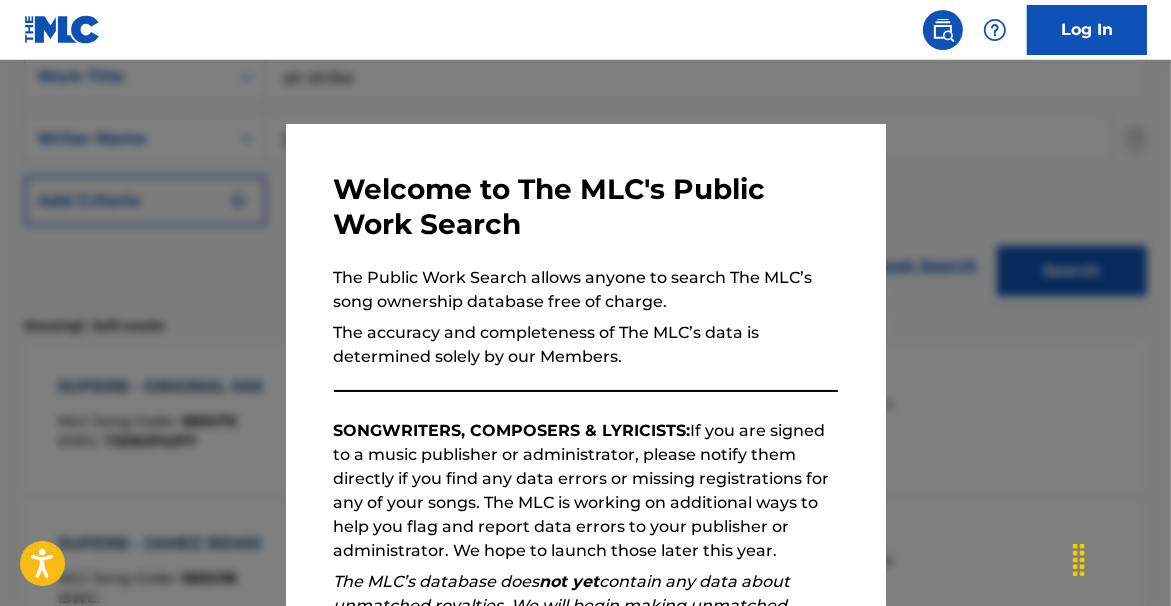 click at bounding box center (585, 363) 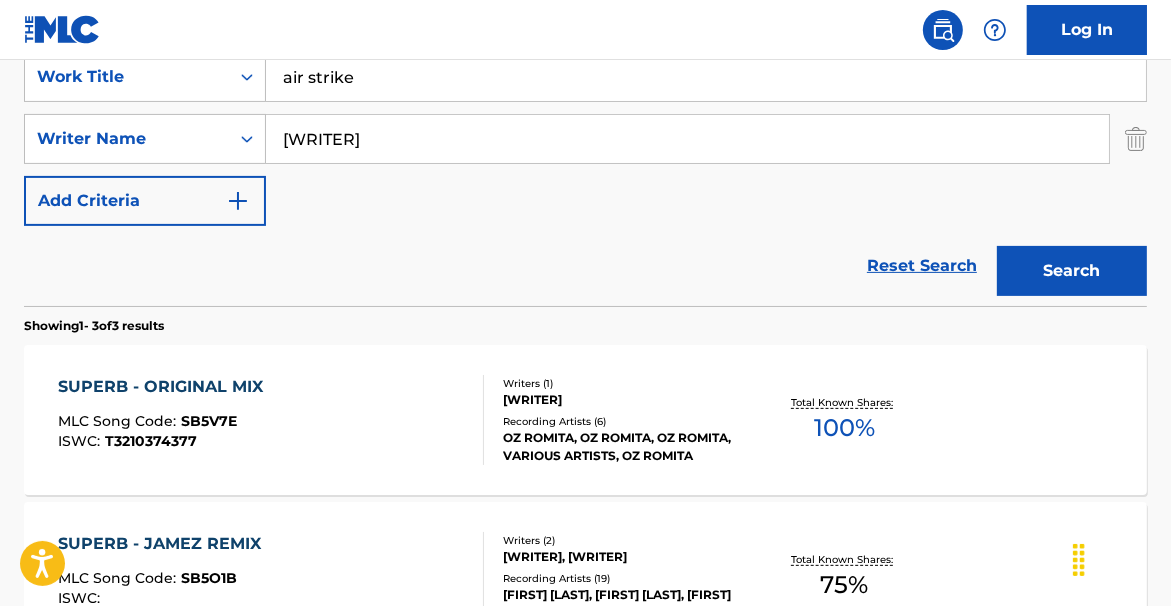 drag, startPoint x: 1081, startPoint y: 270, endPoint x: 1091, endPoint y: 264, distance: 11.661903 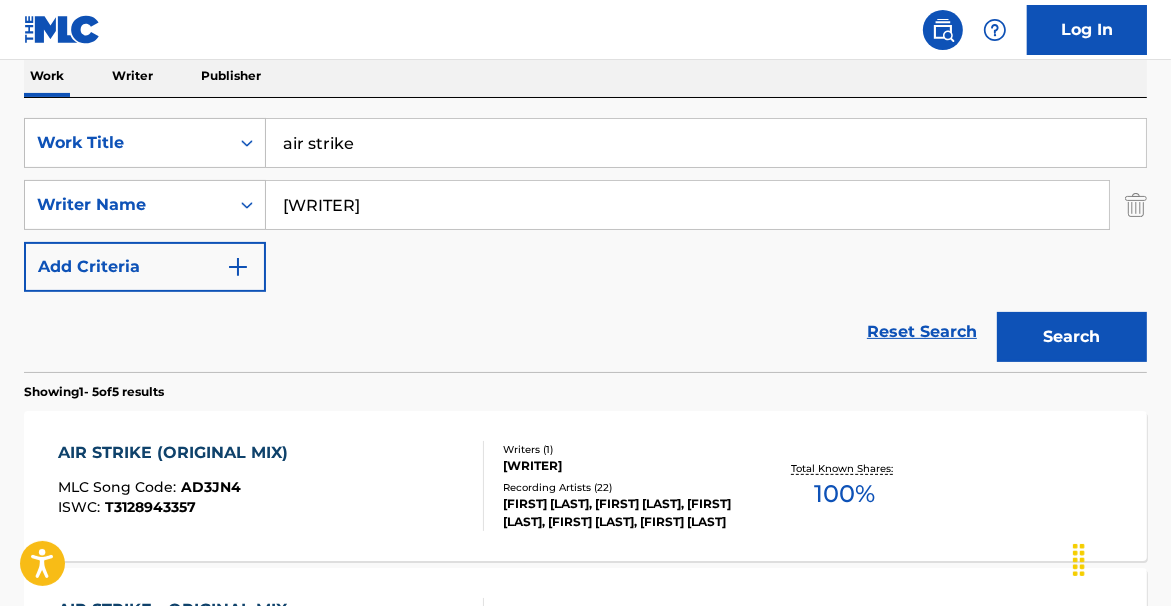 scroll, scrollTop: 393, scrollLeft: 0, axis: vertical 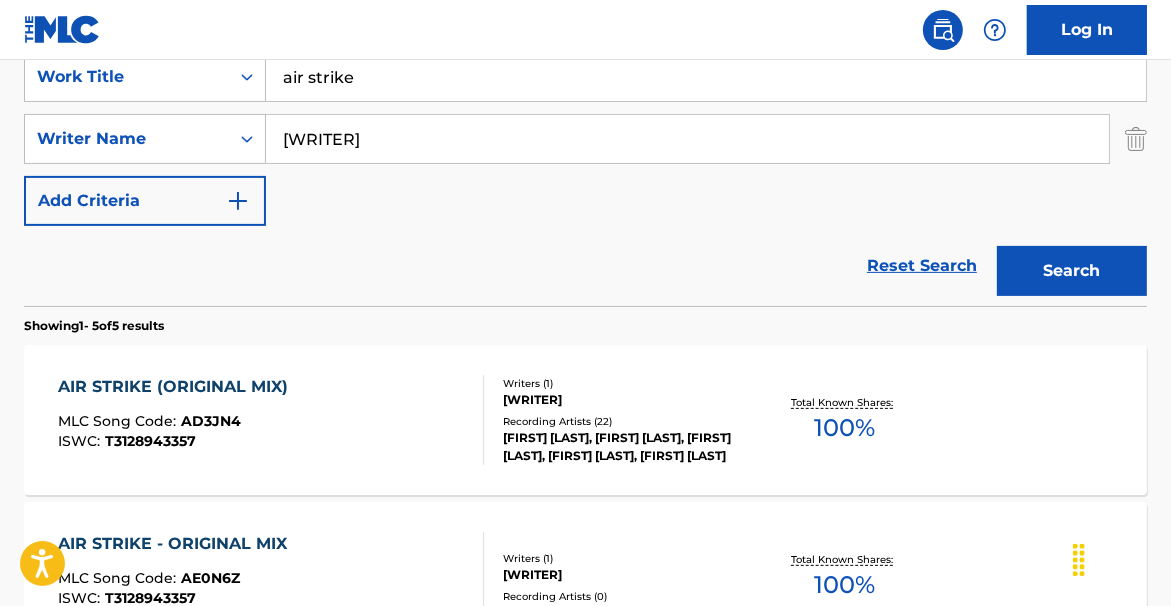 click on "100 %" at bounding box center [844, 428] 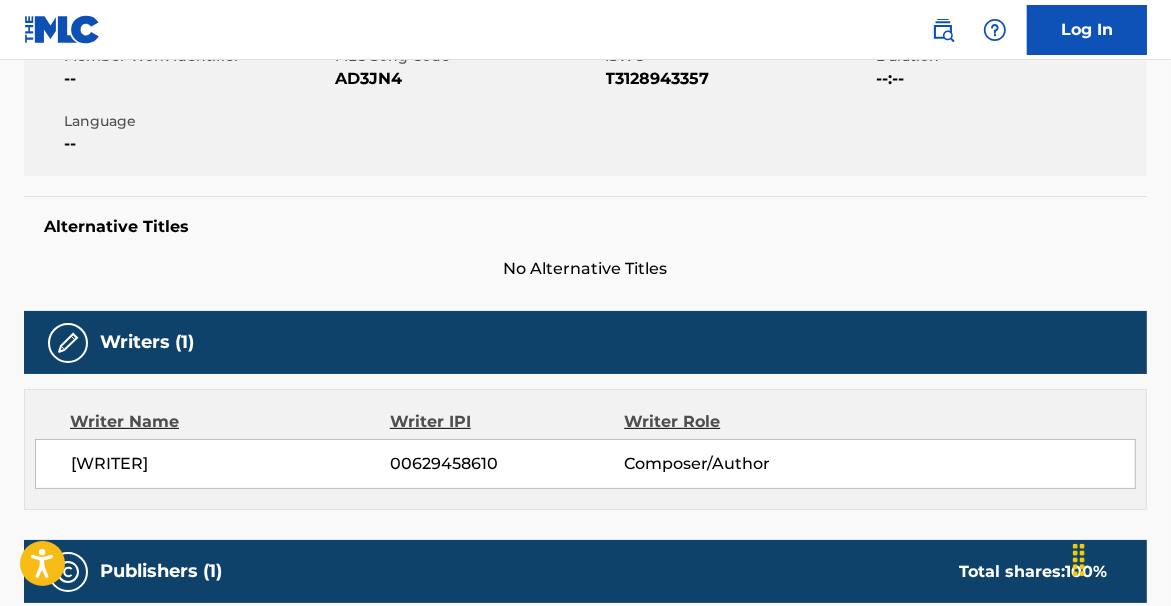 scroll, scrollTop: 0, scrollLeft: 0, axis: both 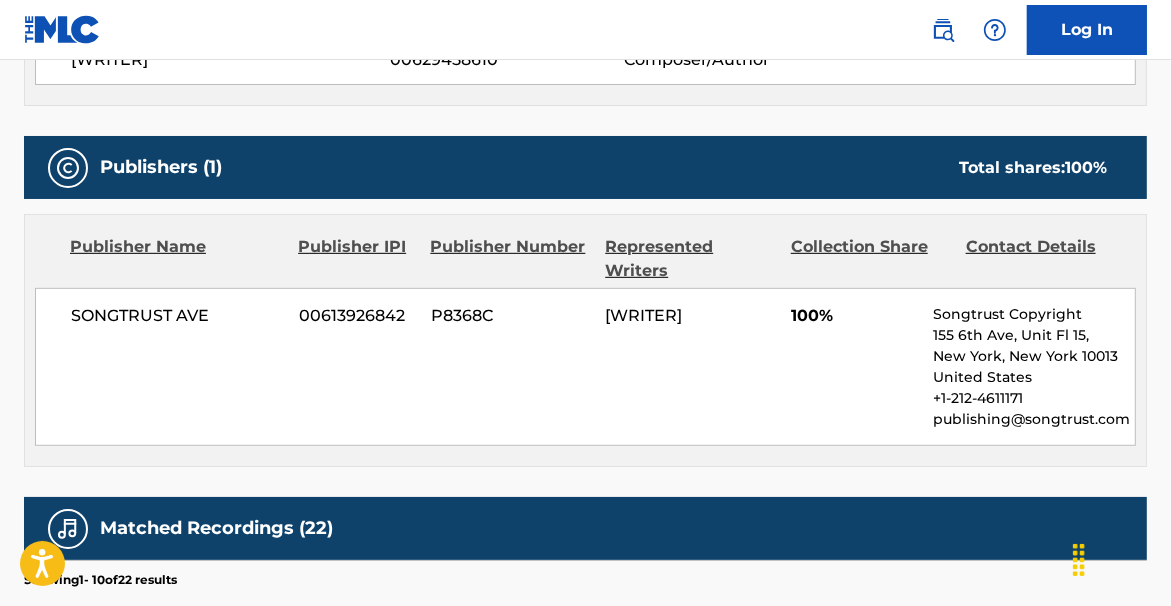 click on "Work Detail Member Work Identifier -- MLC Song Code AD3JN4 ISWC T3128943357 Duration --:-- Language -- Alternative Titles No Alternative Titles Writers (1) Writer Name Writer IPI Writer Role OZAN KANIK 00629458610 Composer/Author Publishers (1) Total shares: 100 % Publisher Name Publisher IPI Publisher Number Represented Writers Collection Share Contact Details SONGTRUST AVE 00613926842 P8368C OZAN KANIK 100% Songtrust Copyright 155 6th Ave, Unit Fl 15, New York, New York 10013 United States +1-212-4611171 publishing@songtrust.com Total shares: 100 % Matched Recordings (22) Showing 1 - 10 of 22 results Recording Artist Recording Title ISRC DSP Label Duration OZ ROMITA AIR STRIKE GBKQU1281360 Beatport LLC STRANGERS IN PARADISE RECORDINGS (SIPREC) 05:48 OZ ROMITA AIR STRIKE (ORIGINAL MIX) GBKQU1281361 Amazon Music STRANGERS IN PARADISE RECORDINGS (SIPREC) 07:07 OZ ROMITA AIR STRIKE (ORIGINAL MIX) GBKQU1281361 GTL STRANGERS IN PARADISE RECORDINGS (SIPREC) 07:07 OZ ROMITA GBKQU1281363 GTL" at bounding box center (585, 385) 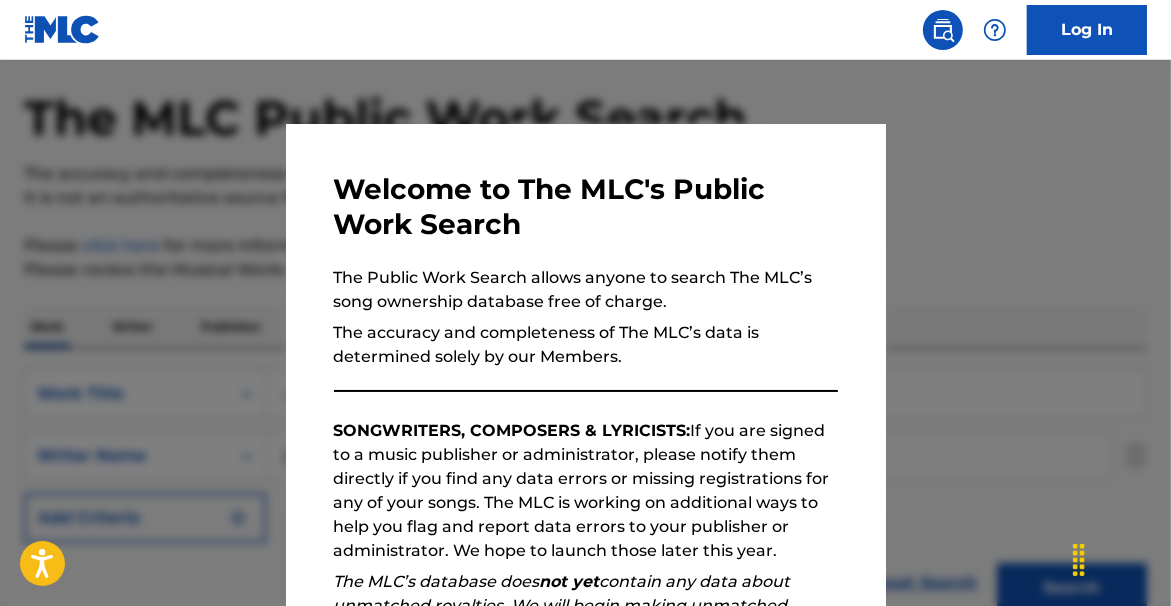 scroll, scrollTop: 393, scrollLeft: 0, axis: vertical 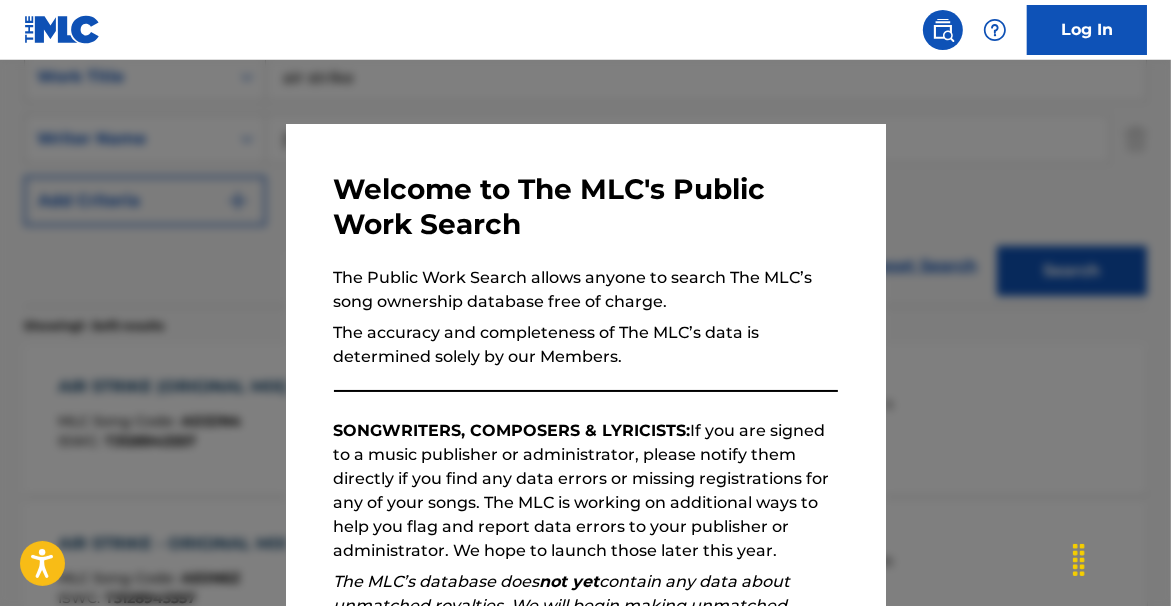 drag, startPoint x: 396, startPoint y: 75, endPoint x: 488, endPoint y: 112, distance: 99.16148 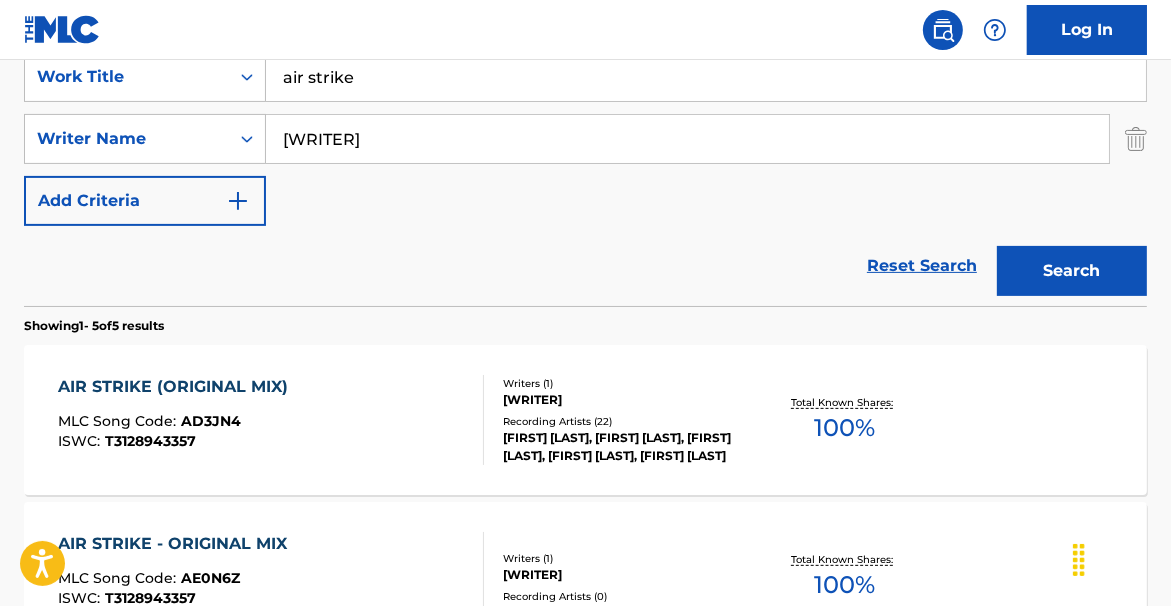 drag, startPoint x: 477, startPoint y: 72, endPoint x: 108, endPoint y: 6, distance: 374.856 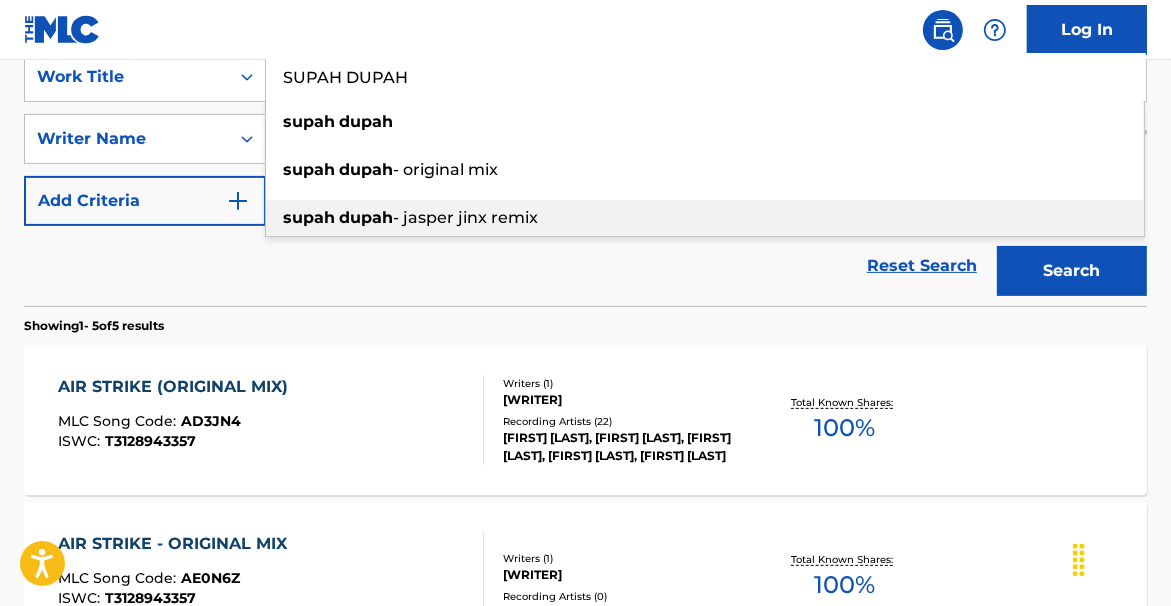 click on "- jasper jinx remix" at bounding box center (465, 217) 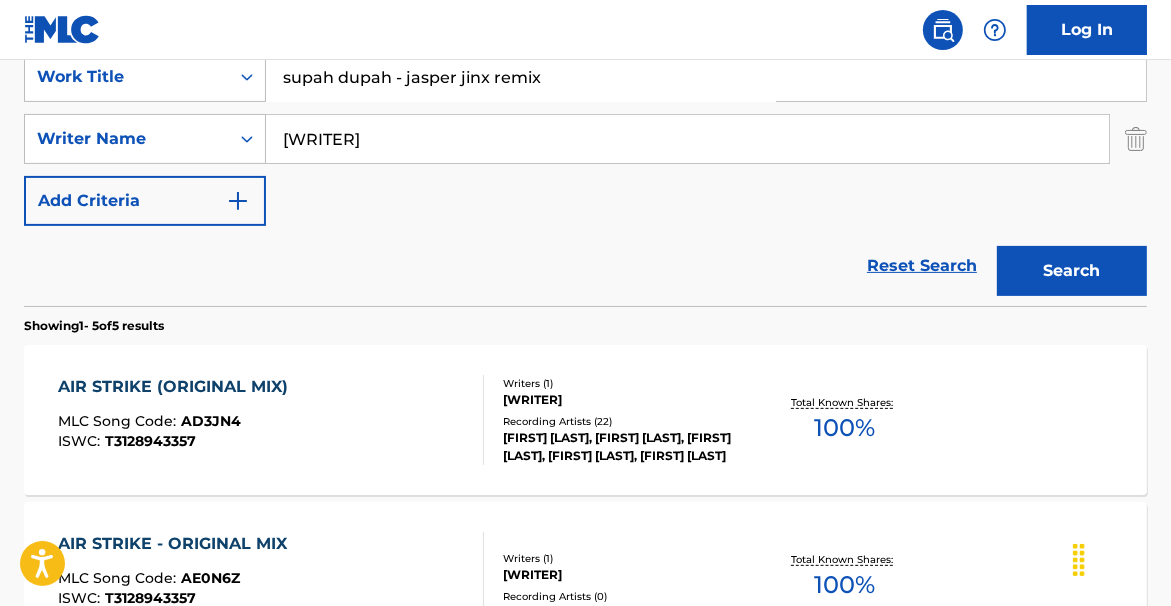 click on "Search" at bounding box center [1072, 271] 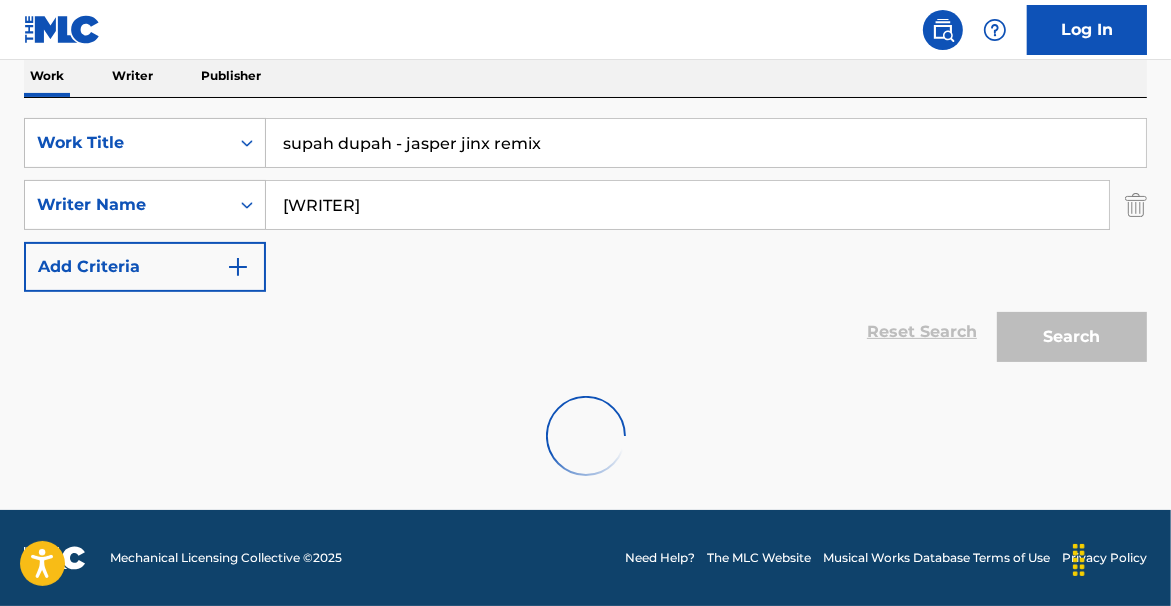 scroll, scrollTop: 393, scrollLeft: 0, axis: vertical 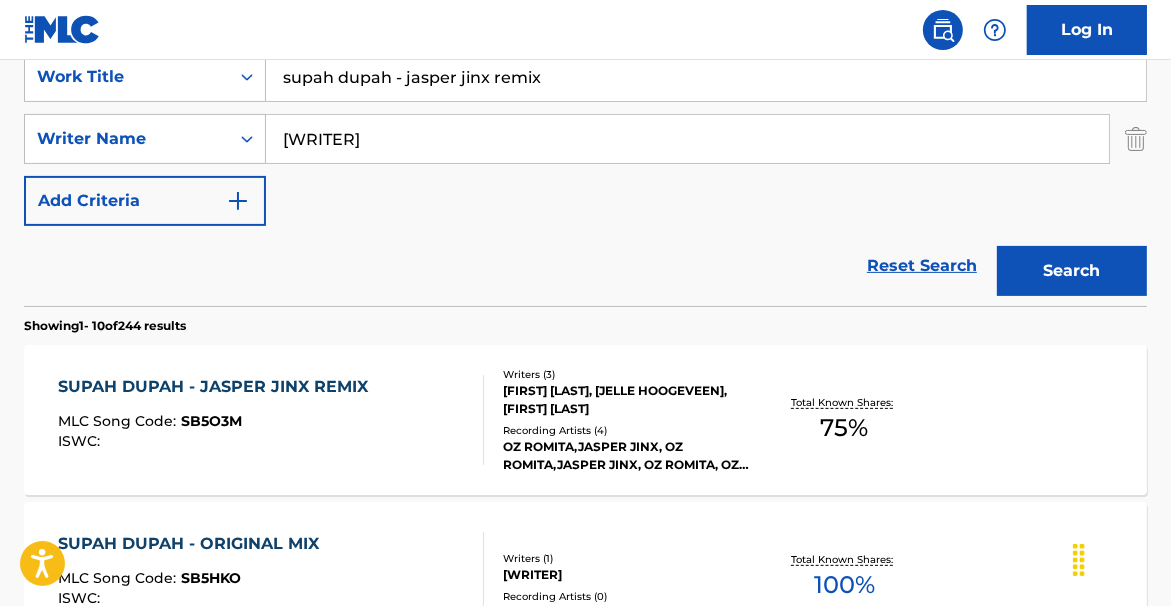 click on "Total Known Shares: 75 %" at bounding box center [844, 420] 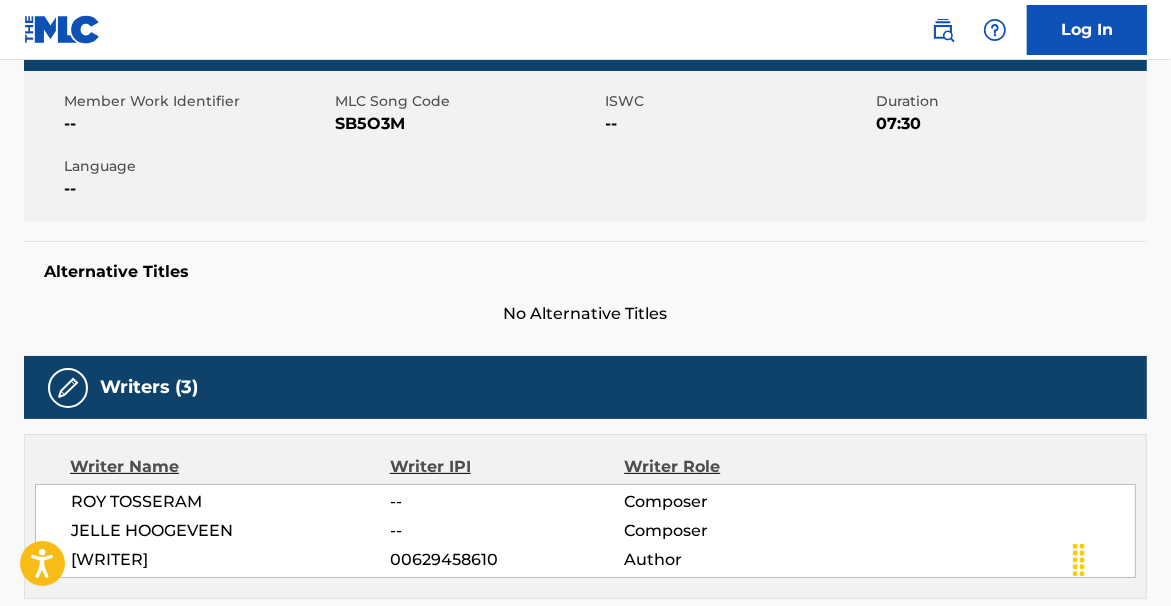 scroll, scrollTop: 0, scrollLeft: 0, axis: both 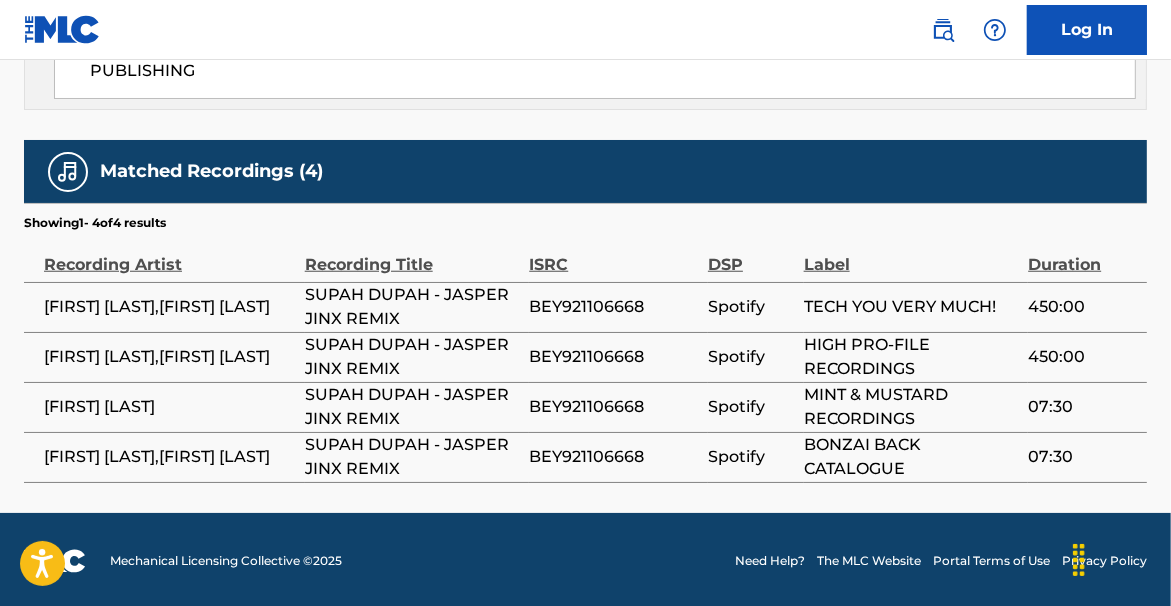 click on "BEY921106668" at bounding box center (613, 357) 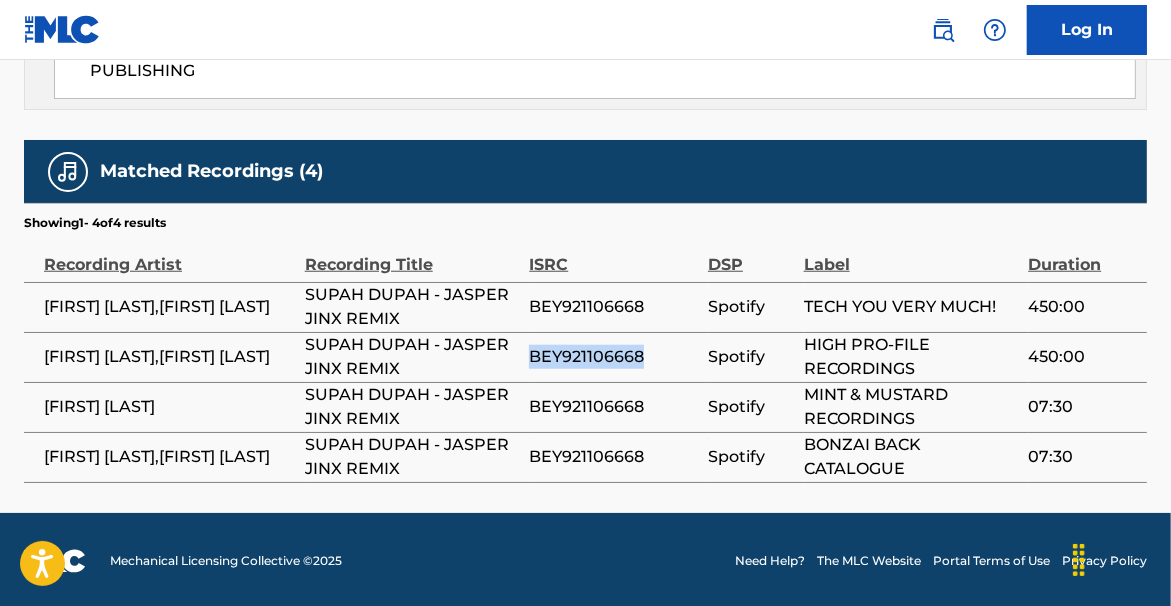 click on "BEY921106668" at bounding box center [613, 357] 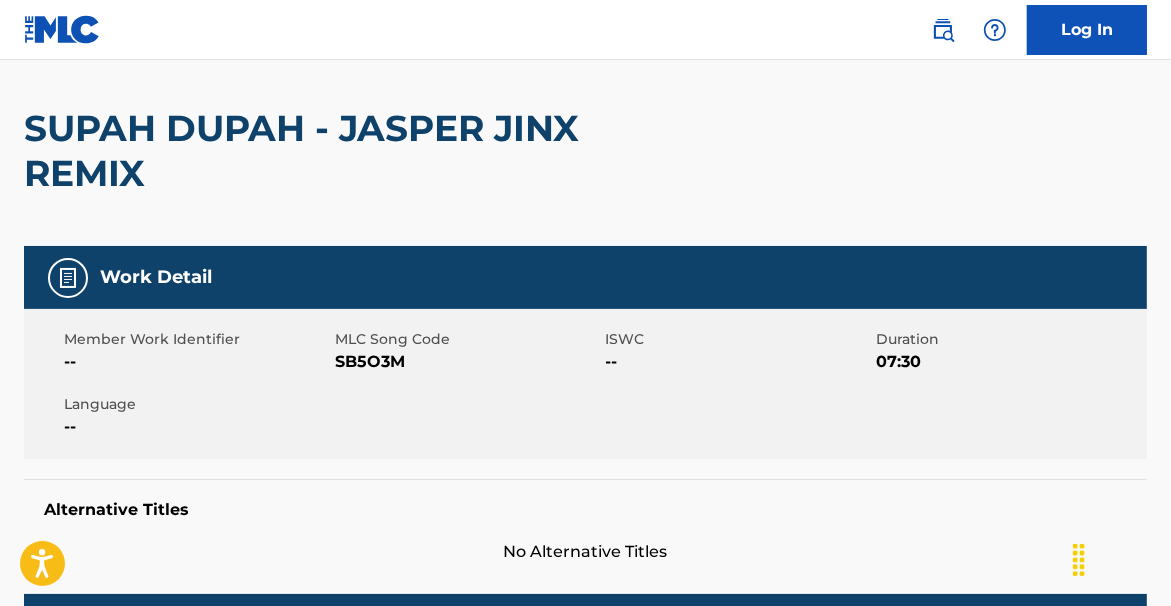 scroll, scrollTop: 135, scrollLeft: 0, axis: vertical 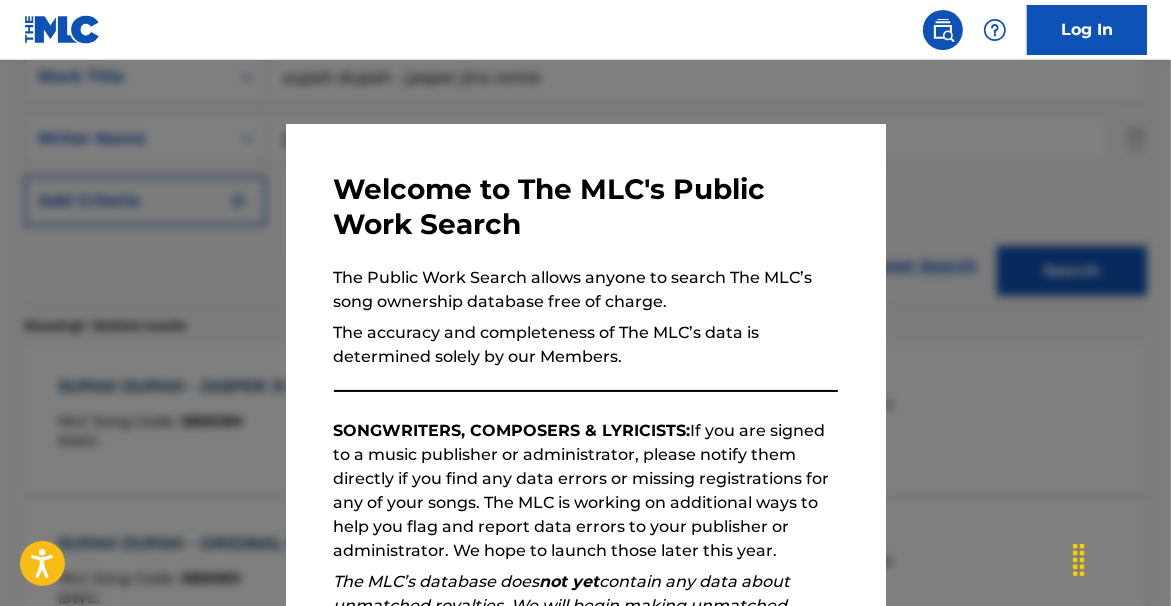 click at bounding box center (585, 363) 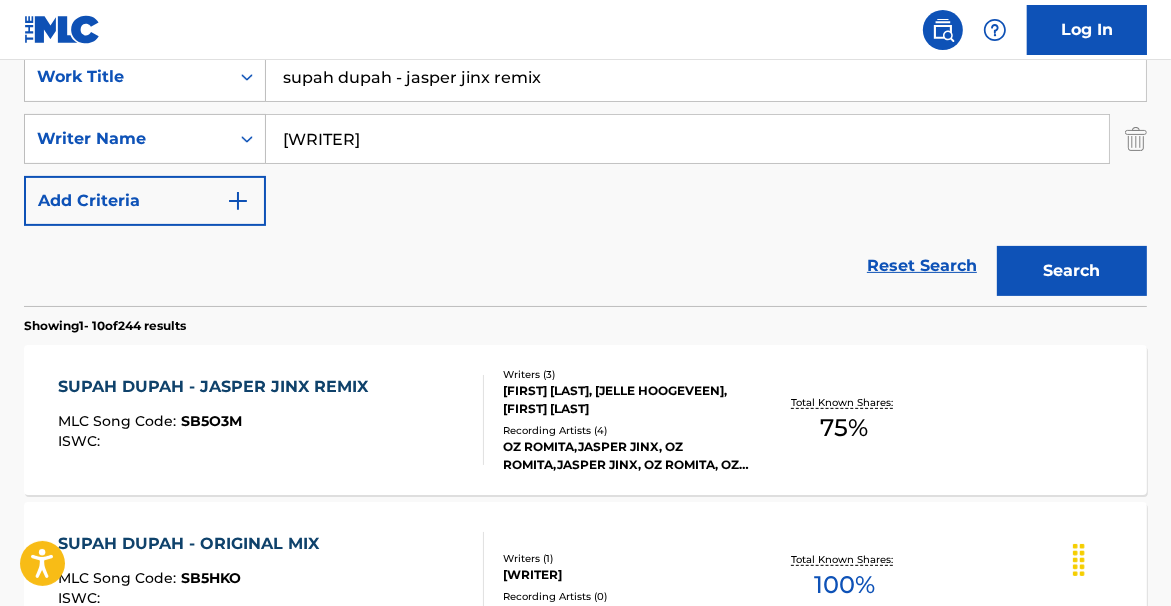 click on "Accessibility Screen-Reader Guide, Feedback, and Issue Reporting | New window Consent Details [#IABV2SETTINGS#] About This website uses cookies We use cookies to personalise content and ads, to provide social media features and to analyse our traffic. We also share information about your use of our site with our social media, advertising and analytics partners who may combine it with other information that you’ve provided to them or that they’ve collected from your use of their services. You consent to our cookies if you continue to use our website. Consent Selection Necessary   Preferences   Statistics   Marketing   Show details Details Necessary    41   Necessary cookies help make a website usable by enabling basic functions like page navigation and access to secure areas of the website. The website cannot function properly without these cookies.  Meta Platforms, Inc. 3 Learn more about this provider lastExternalReferrer Detects how the user reached the website by registering their last URL-address. 4 3" at bounding box center (585, -90) 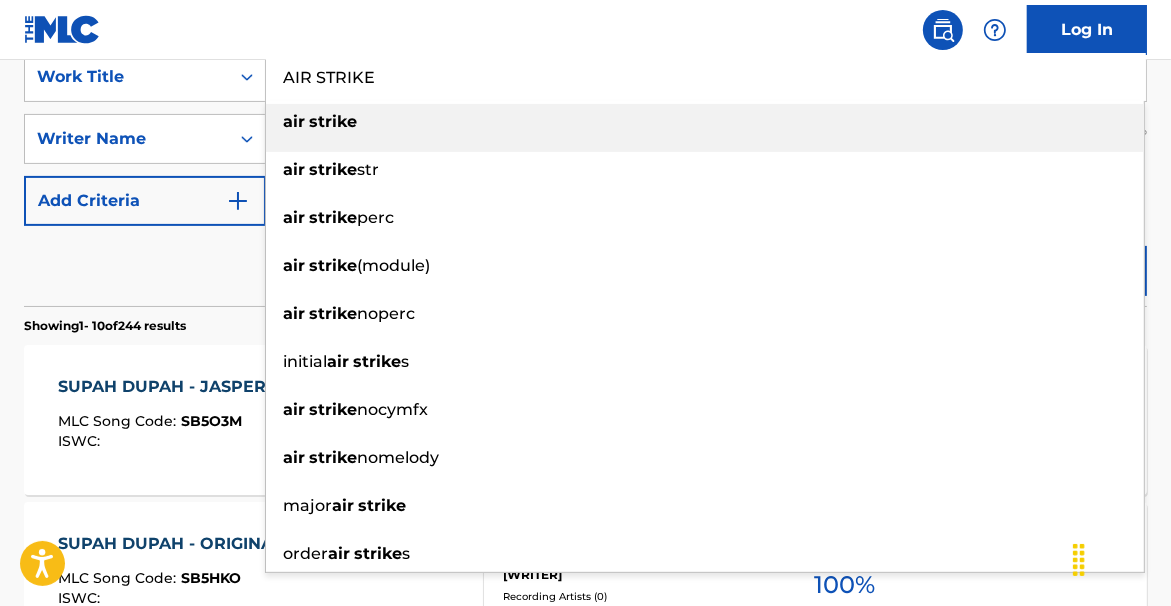 click on "AIR STRIKE" at bounding box center (706, 77) 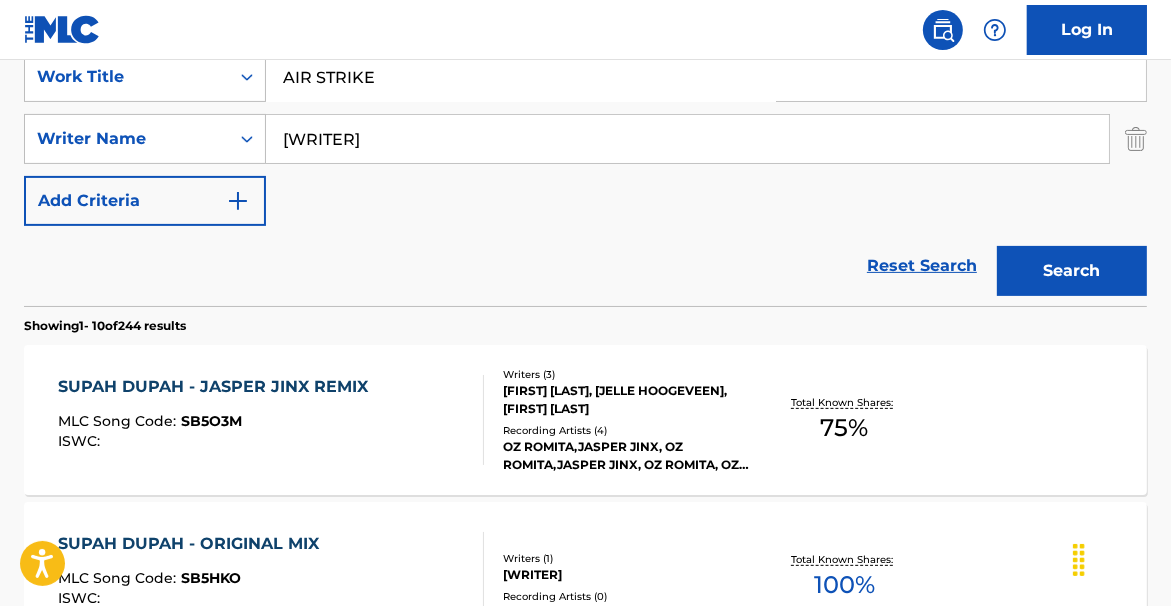 click on "Search" at bounding box center [1072, 271] 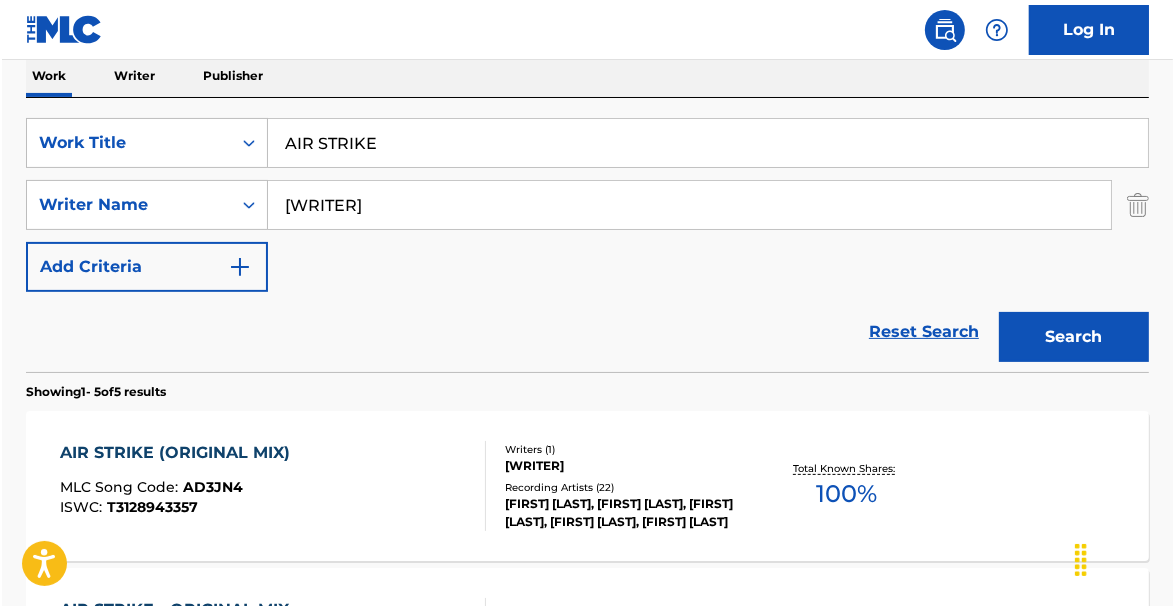 scroll, scrollTop: 393, scrollLeft: 0, axis: vertical 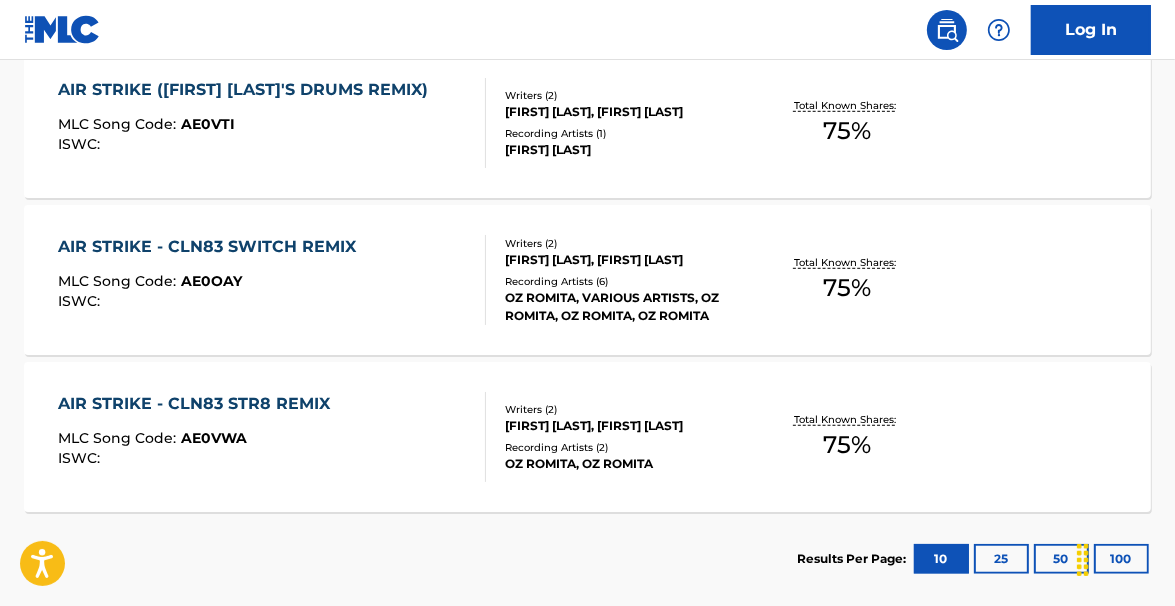 click on "Total Known Shares: 75 %" at bounding box center [847, 280] 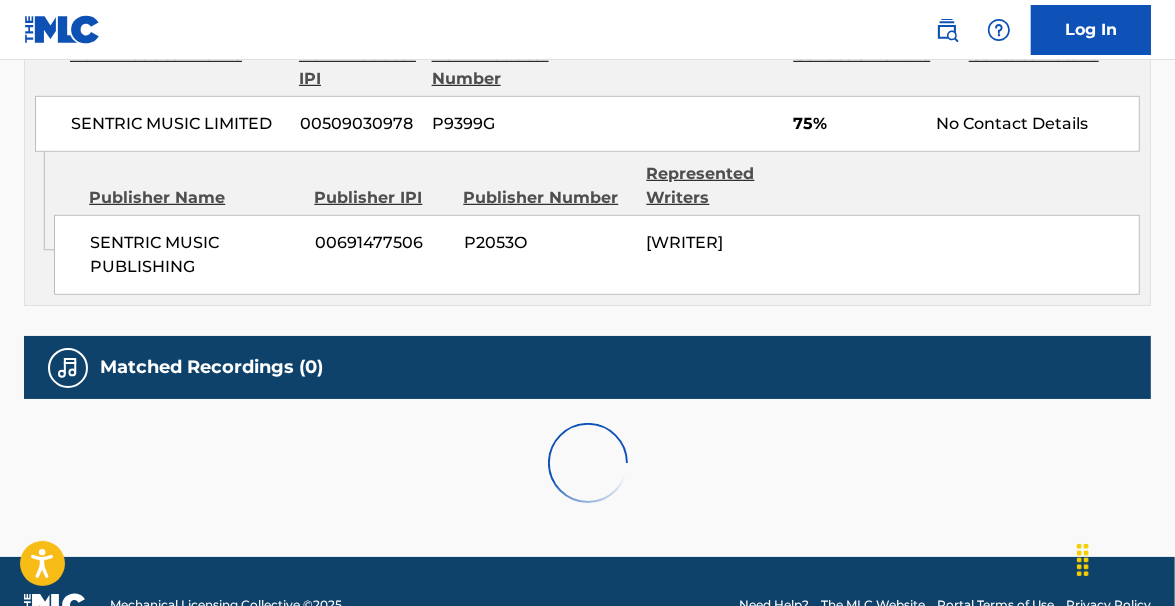 scroll, scrollTop: 0, scrollLeft: 0, axis: both 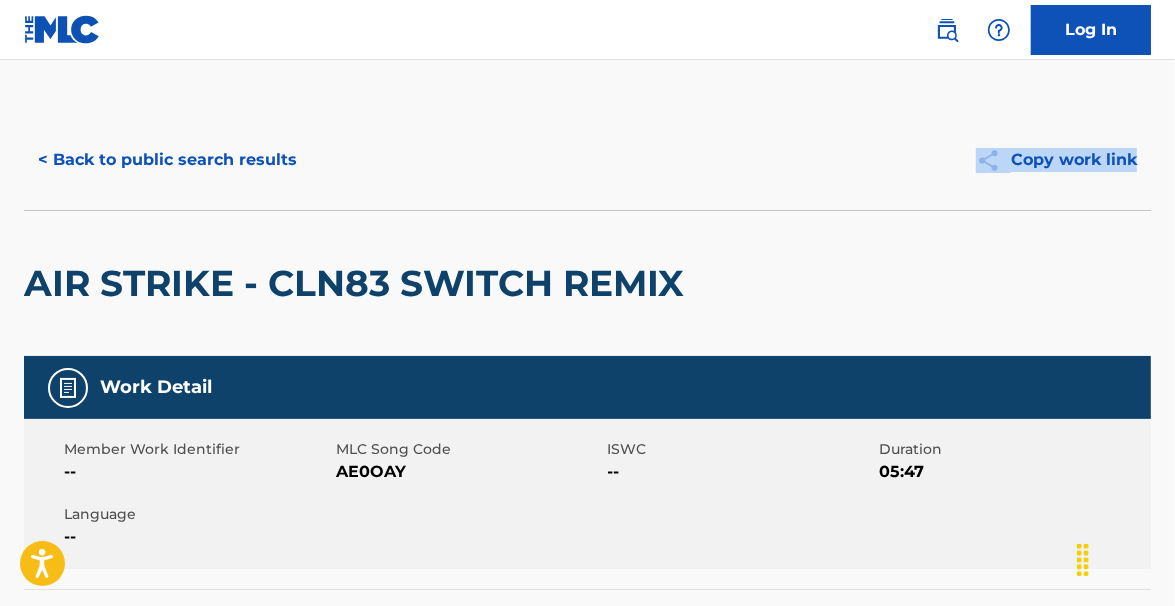 drag, startPoint x: 1171, startPoint y: 132, endPoint x: 1173, endPoint y: 163, distance: 31.06445 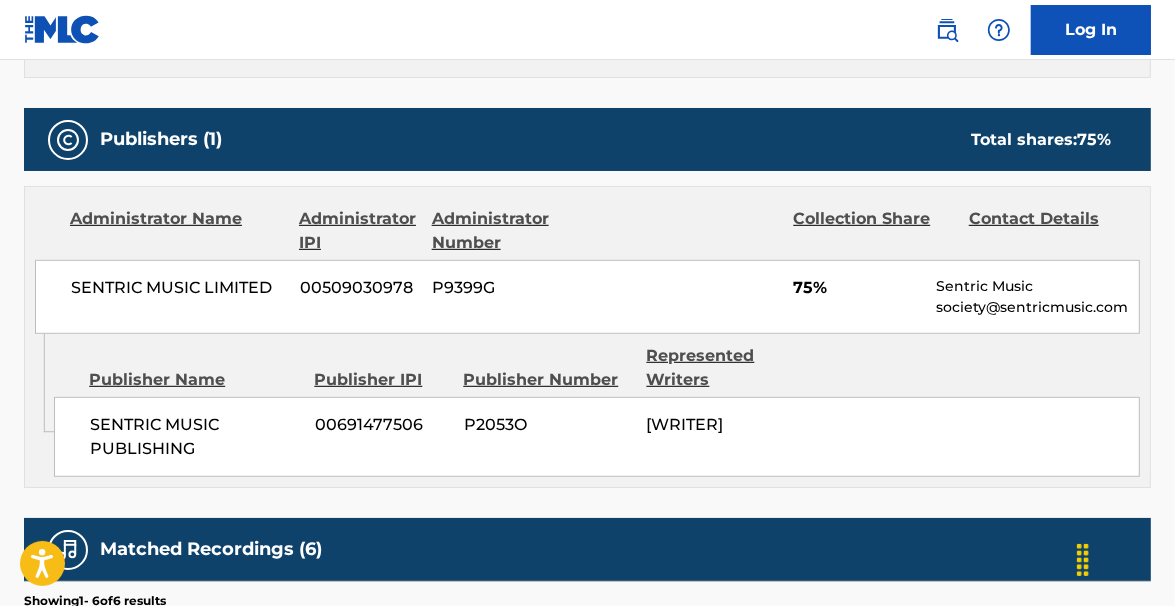 scroll, scrollTop: 782, scrollLeft: 0, axis: vertical 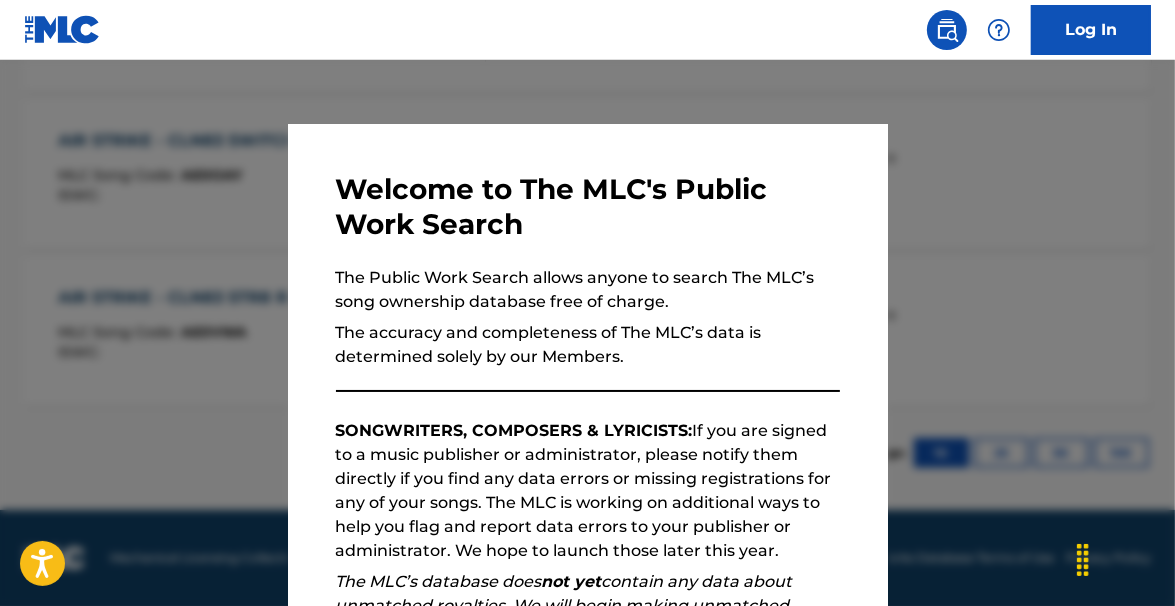 drag, startPoint x: 1067, startPoint y: 204, endPoint x: 1118, endPoint y: 207, distance: 51.088158 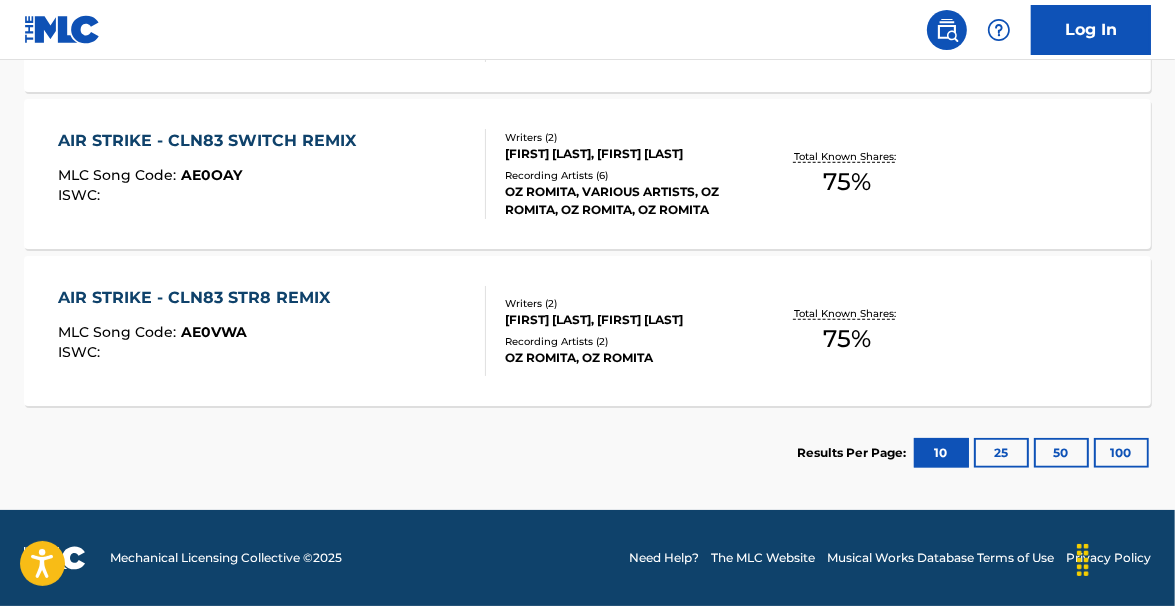 click on "Total Known Shares: 75 %" at bounding box center [847, 331] 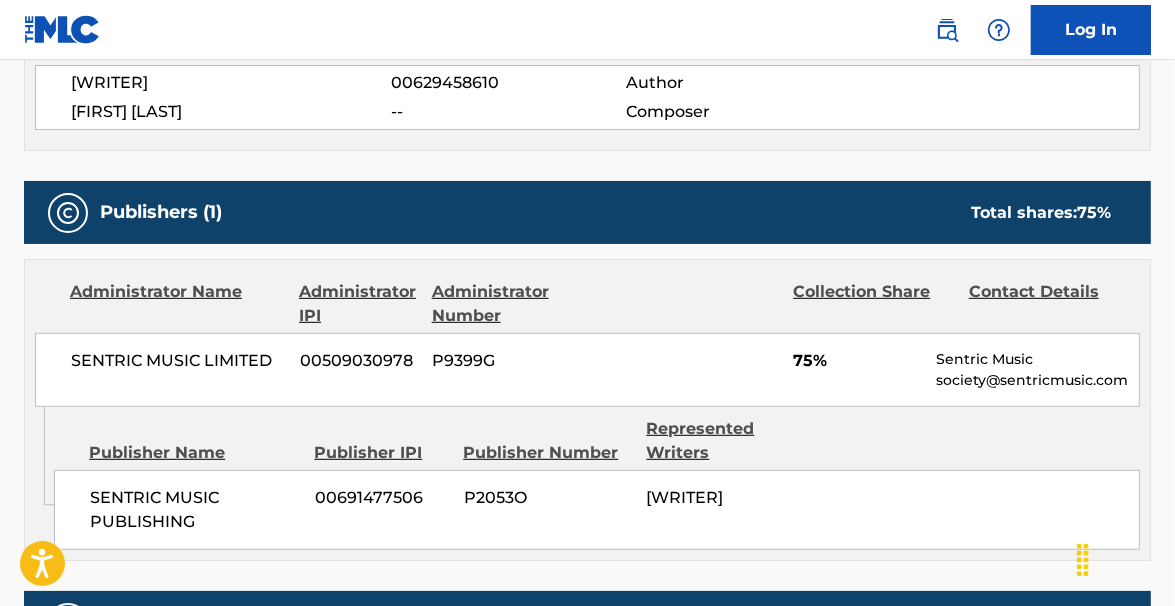 scroll, scrollTop: 754, scrollLeft: 0, axis: vertical 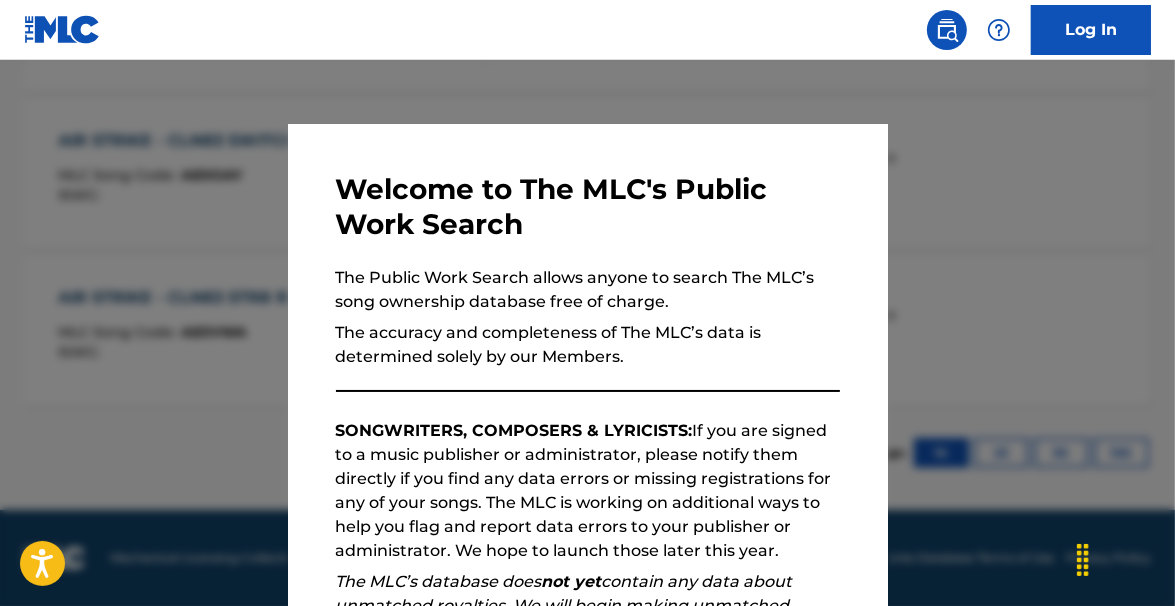 drag, startPoint x: 1056, startPoint y: 203, endPoint x: 1104, endPoint y: 221, distance: 51.264023 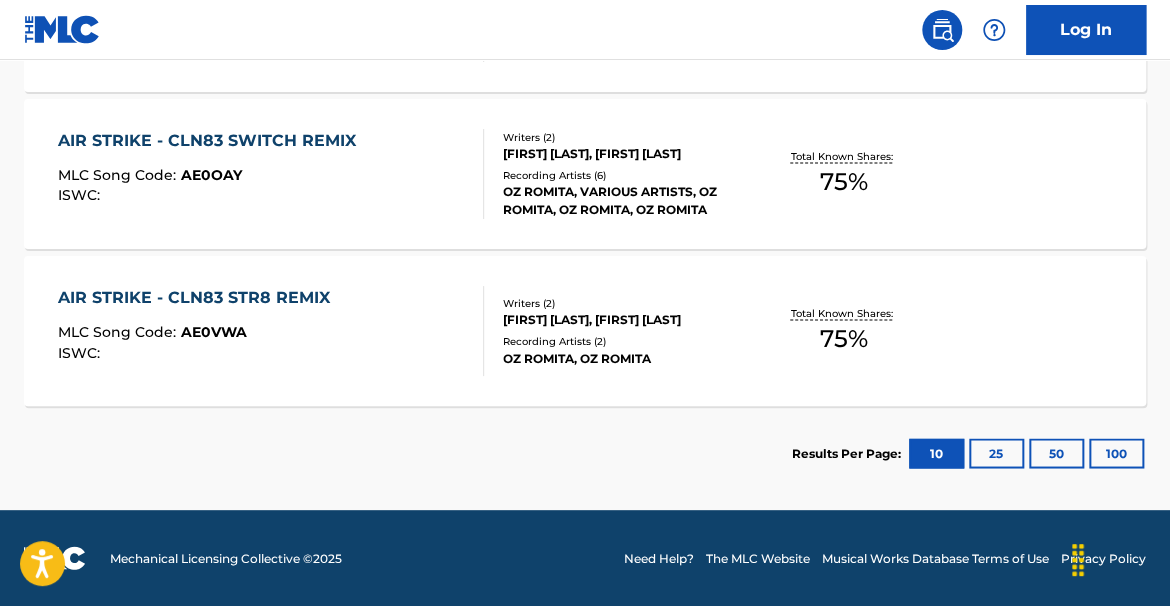 click on "AIR STRIKE - CLN83 SWITCH REMIX MLC Song Code : AE0OAY ISWC : Writers ( 2 ) OZAN KANIK, CARITA ODURO Recording Artists ( 6 ) OZ ROMITA, VARIOUS ARTISTS, OZ ROMITA, OZ ROMITA, OZ ROMITA Total Known Shares: 75 %" at bounding box center [585, 174] 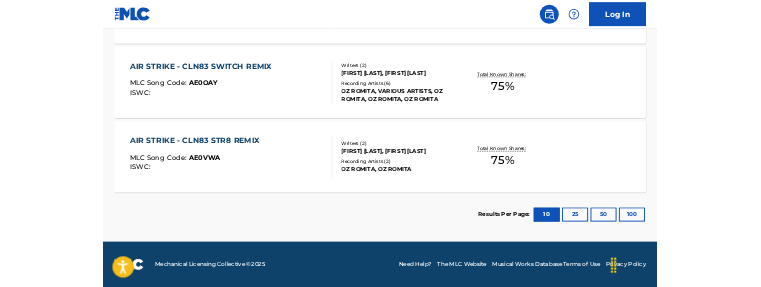 scroll, scrollTop: 0, scrollLeft: 0, axis: both 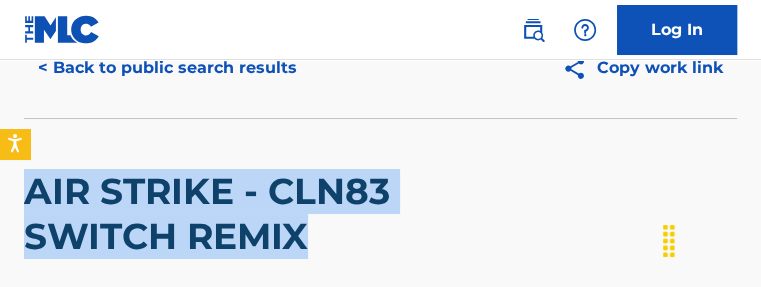 drag, startPoint x: 307, startPoint y: 234, endPoint x: 65, endPoint y: 202, distance: 244.10654 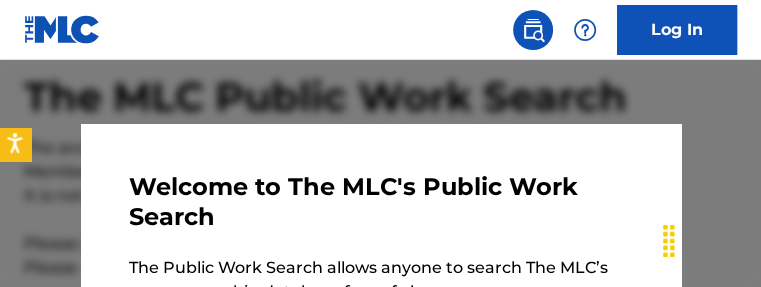 scroll, scrollTop: 1224, scrollLeft: 0, axis: vertical 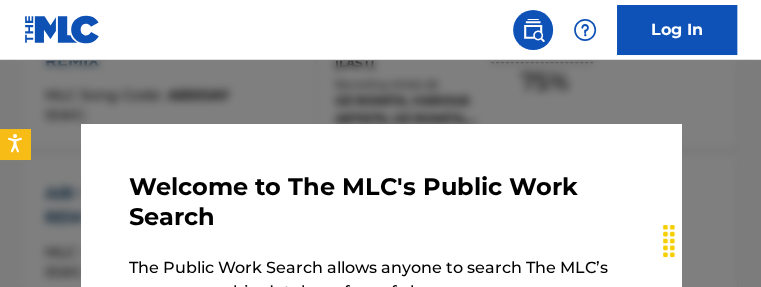 click at bounding box center (380, 203) 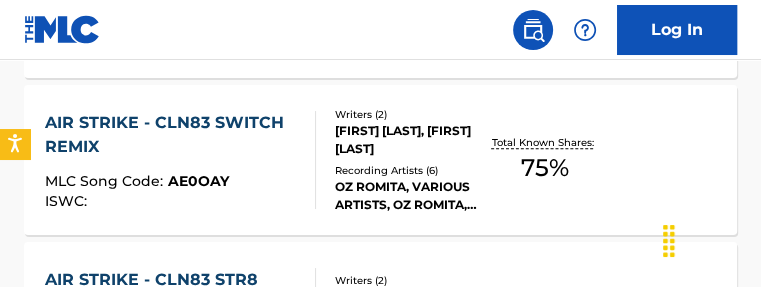 scroll, scrollTop: 1128, scrollLeft: 0, axis: vertical 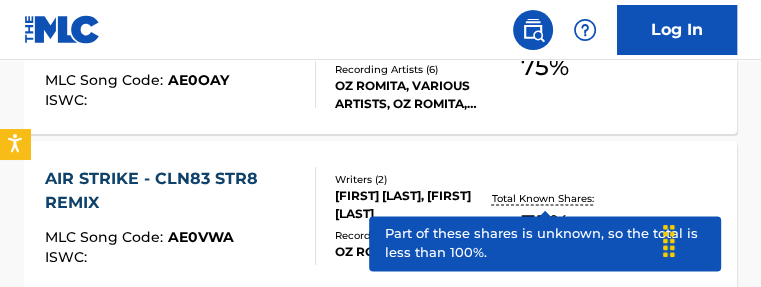 click on "Total Known Shares:" at bounding box center [544, 198] 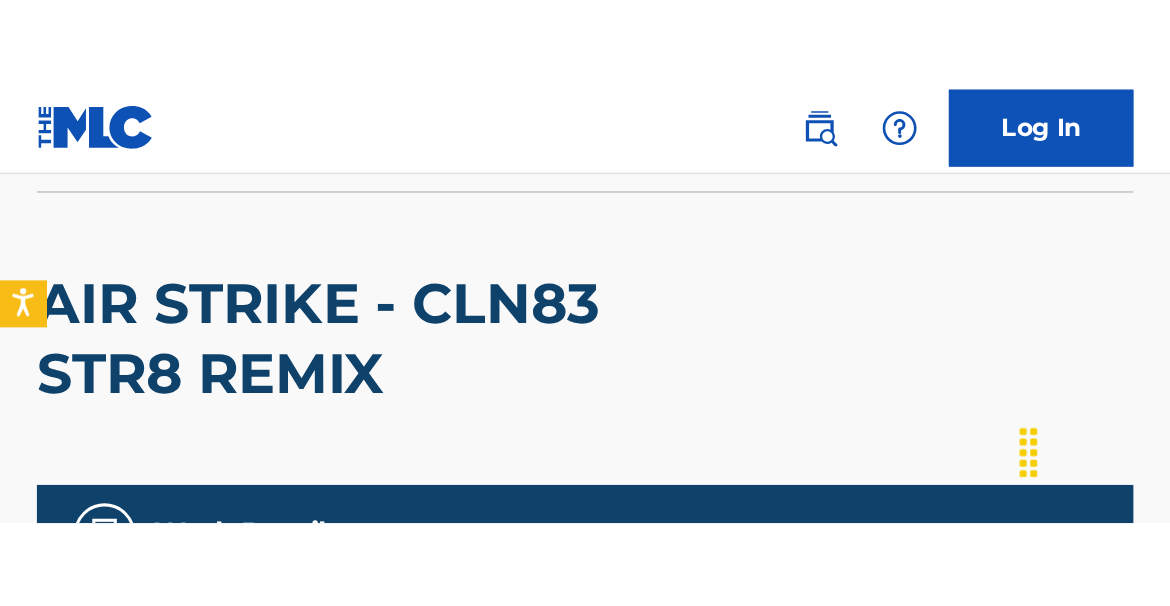 scroll, scrollTop: 140, scrollLeft: 0, axis: vertical 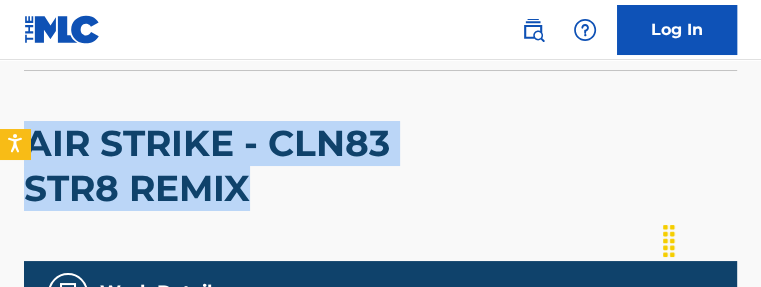 drag, startPoint x: 291, startPoint y: 178, endPoint x: 108, endPoint y: 163, distance: 183.61372 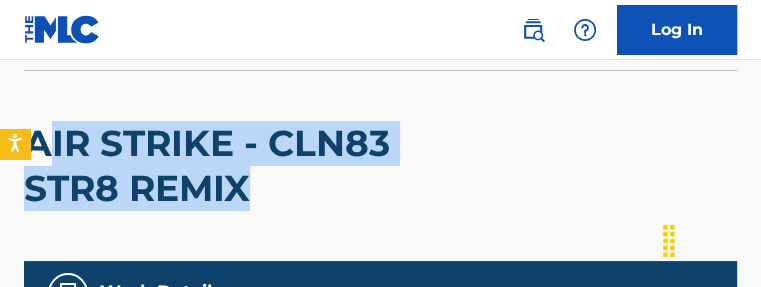 click on "AIR STRIKE - CLN83 STR8 REMIX" at bounding box center (238, 166) 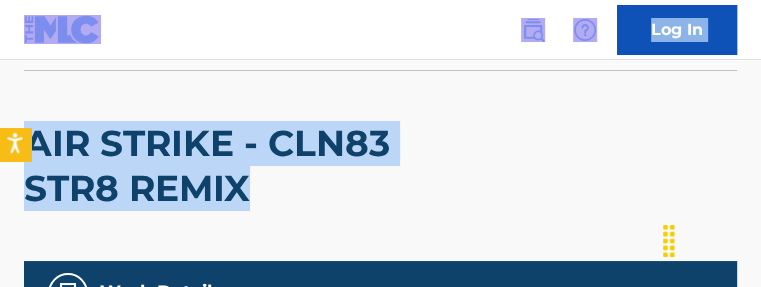 drag, startPoint x: 292, startPoint y: 191, endPoint x: 24, endPoint y: 152, distance: 270.8228 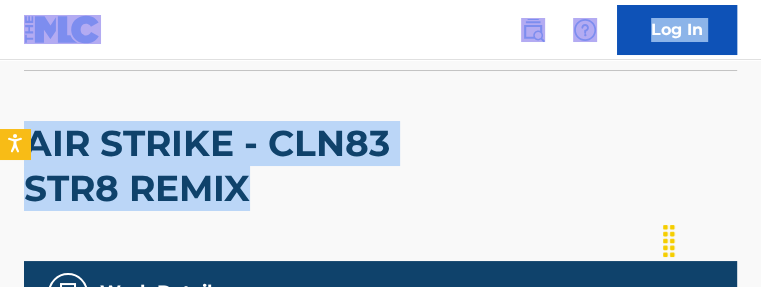 drag, startPoint x: 77, startPoint y: 161, endPoint x: 216, endPoint y: 77, distance: 162.40997 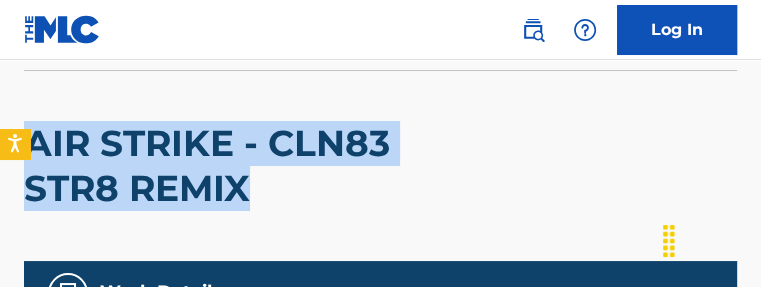 drag, startPoint x: 257, startPoint y: 191, endPoint x: 36, endPoint y: 152, distance: 224.4148 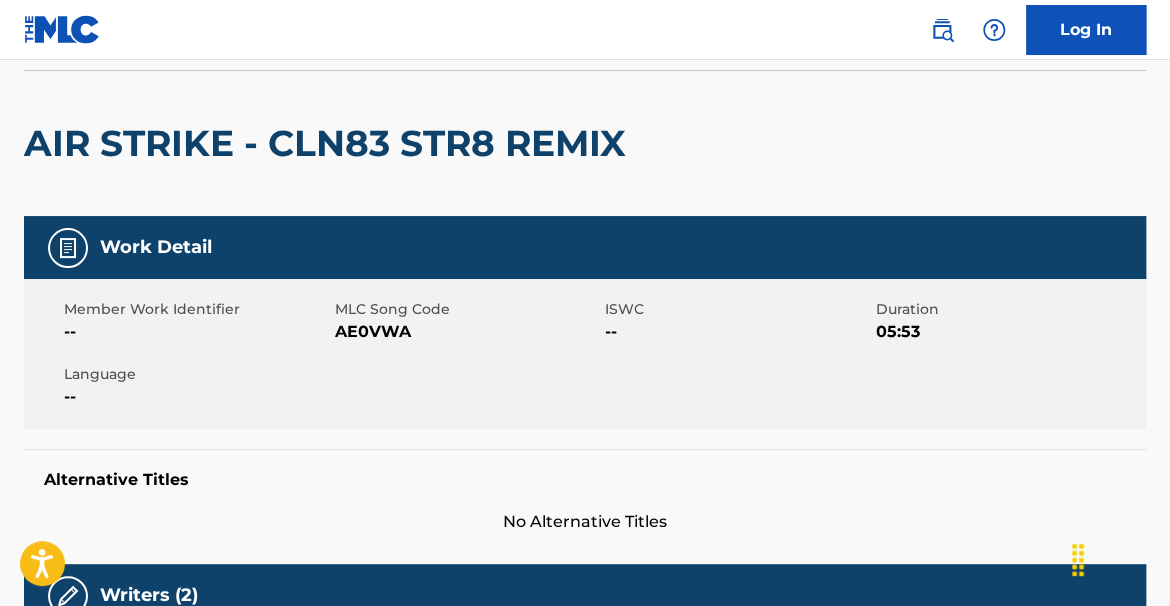 click on "Member Work Identifier -- MLC Song Code AE0VWA ISWC -- Duration 05:53 Language --" at bounding box center (585, 354) 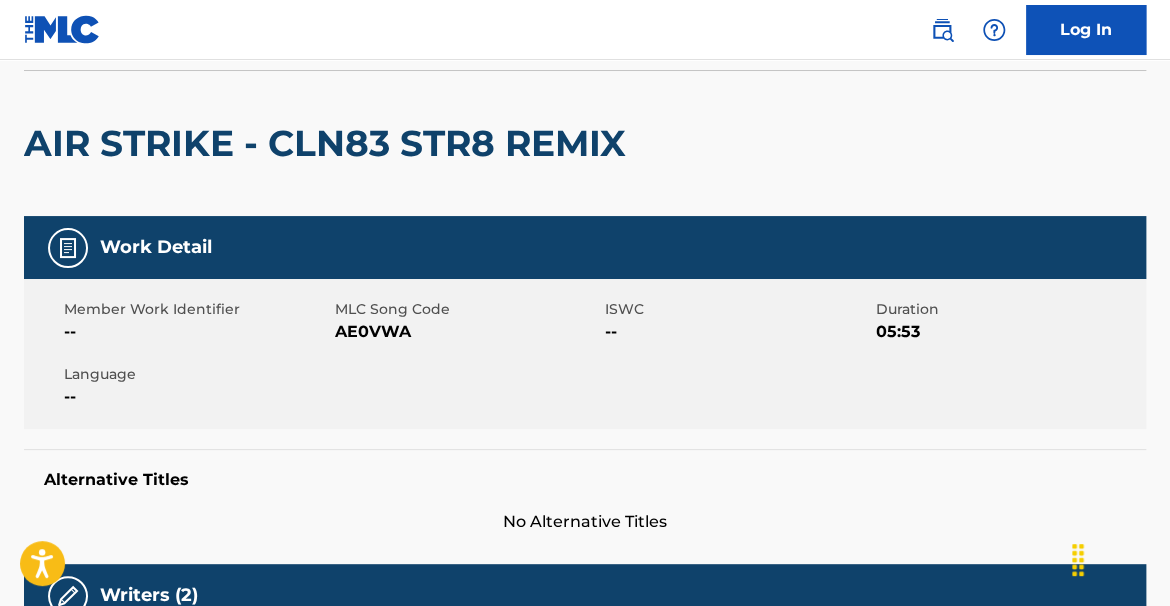 drag, startPoint x: 1165, startPoint y: 120, endPoint x: 1166, endPoint y: 163, distance: 43.011627 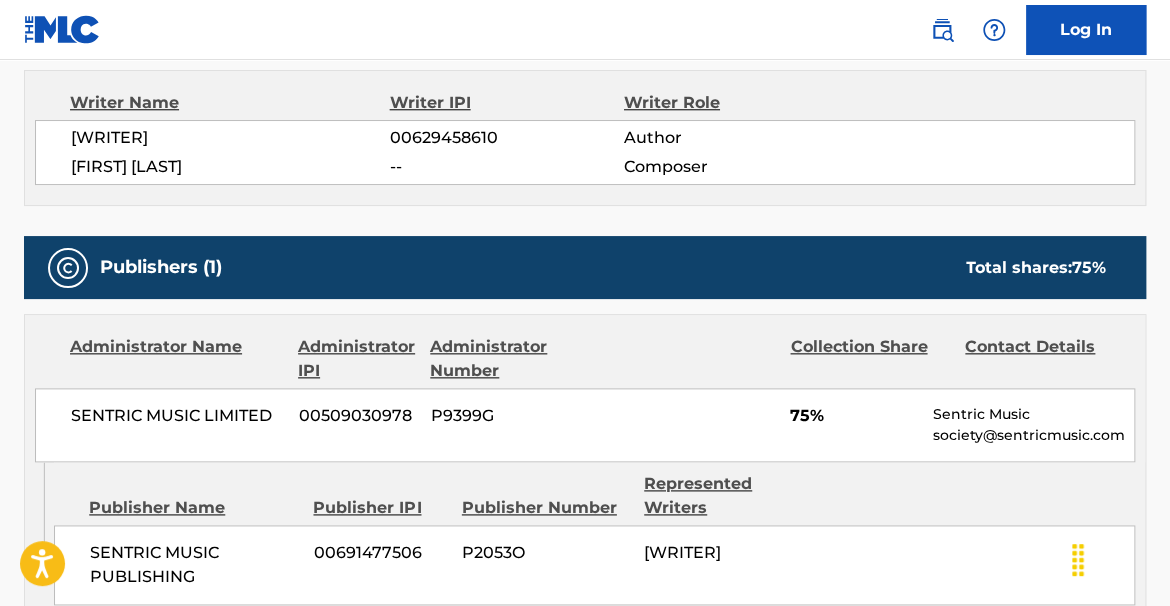 scroll, scrollTop: 708, scrollLeft: 0, axis: vertical 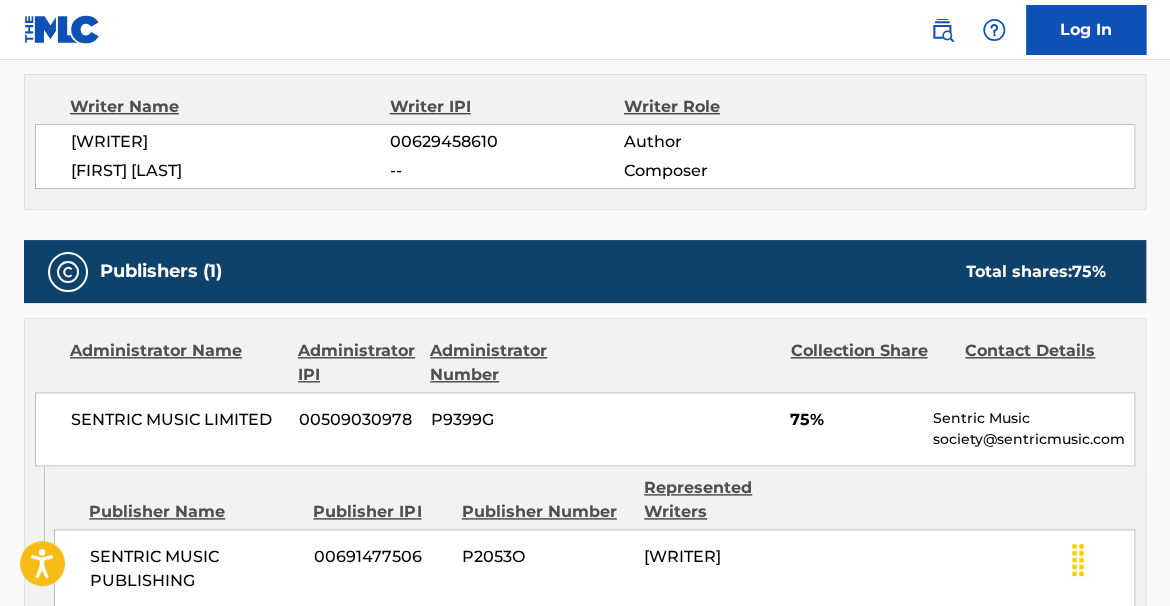 click on "[FIRST] [LAST]" at bounding box center (230, 171) 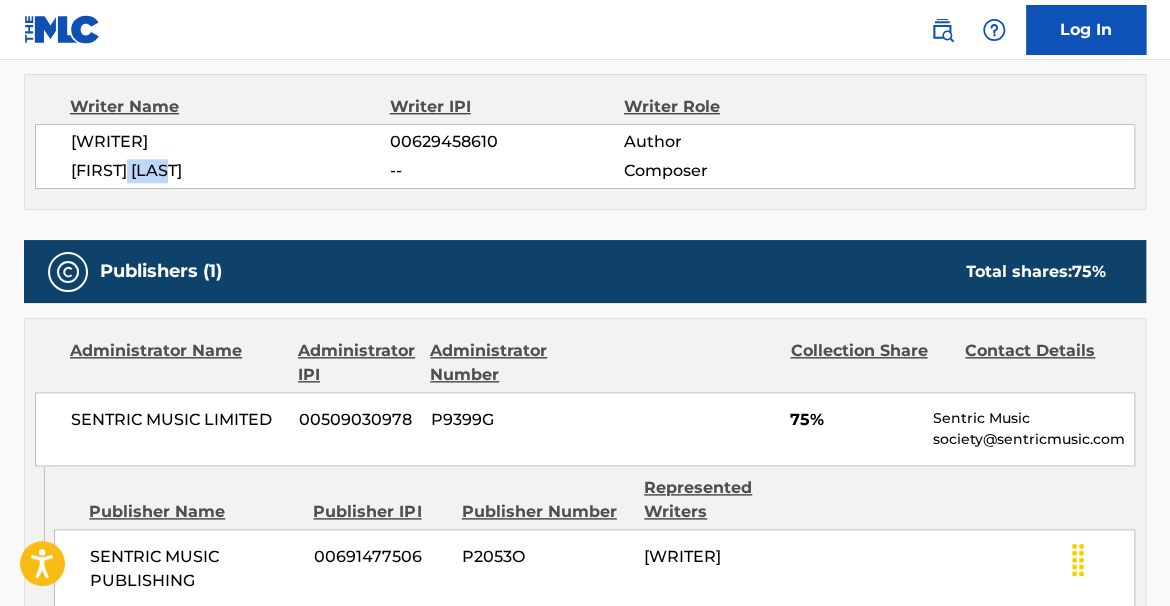 click on "[FIRST] [LAST]" at bounding box center [230, 171] 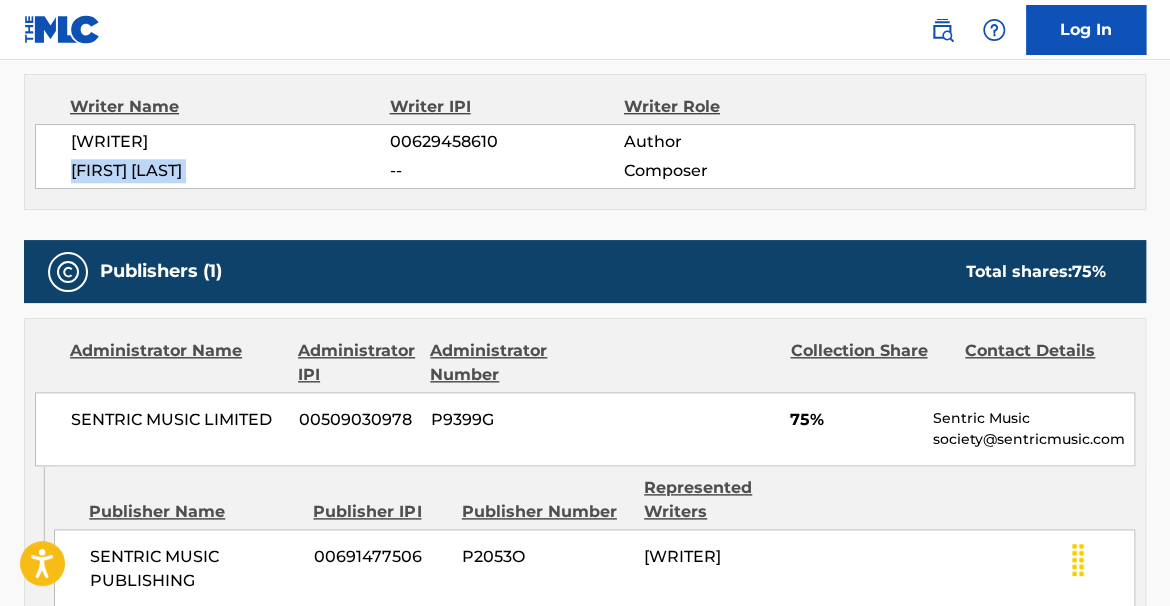 click on "[FIRST] [LAST]" at bounding box center (230, 171) 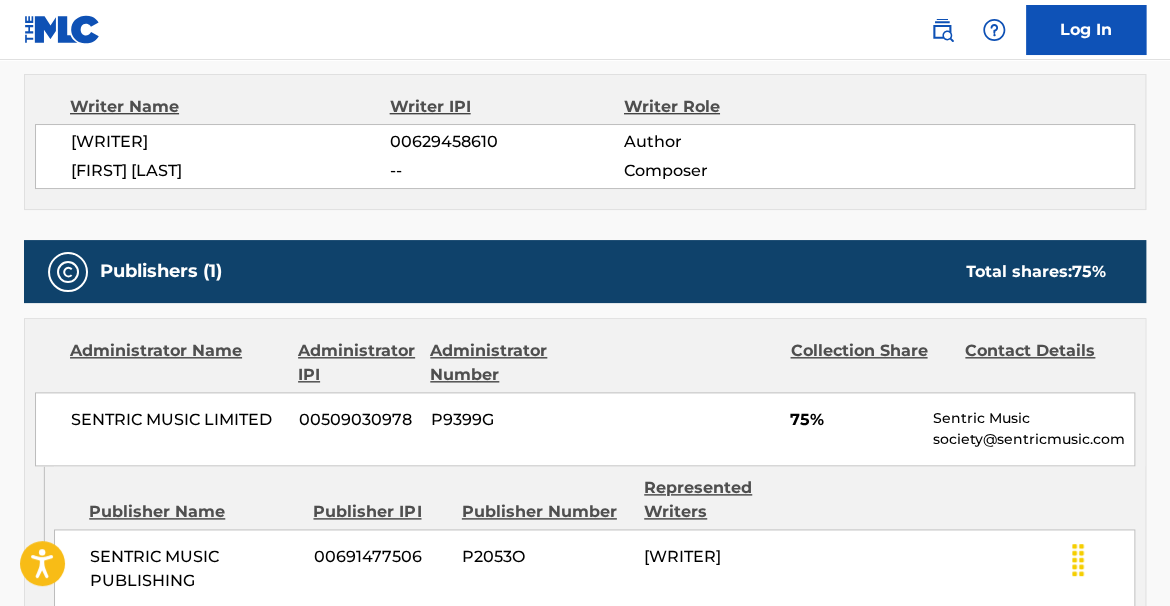 click on "Contact Details" at bounding box center [1045, 363] 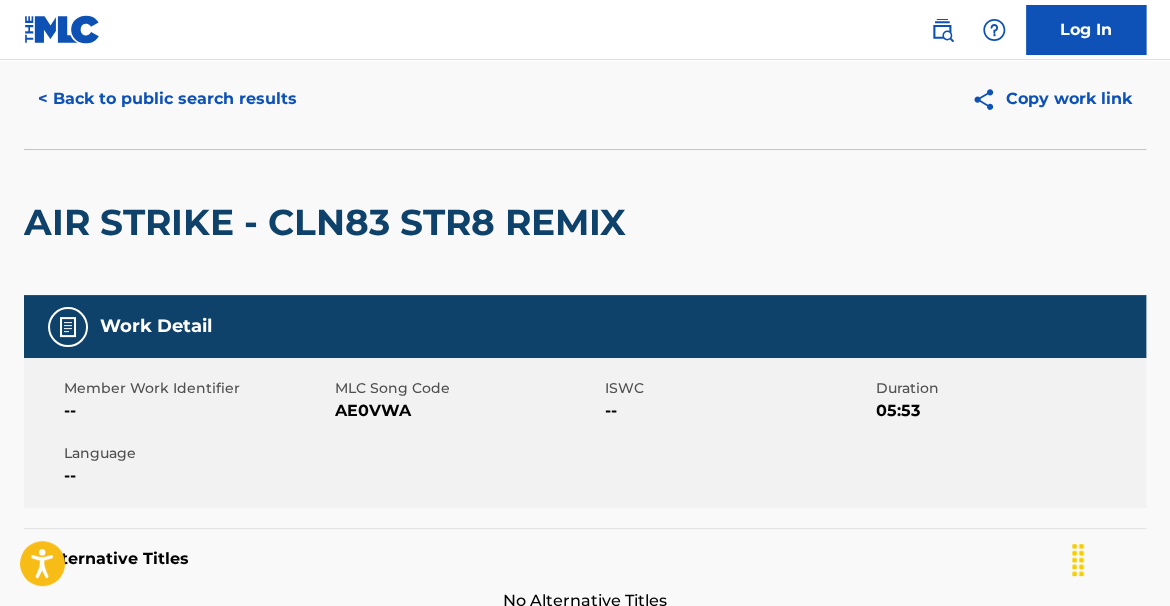 scroll, scrollTop: 0, scrollLeft: 0, axis: both 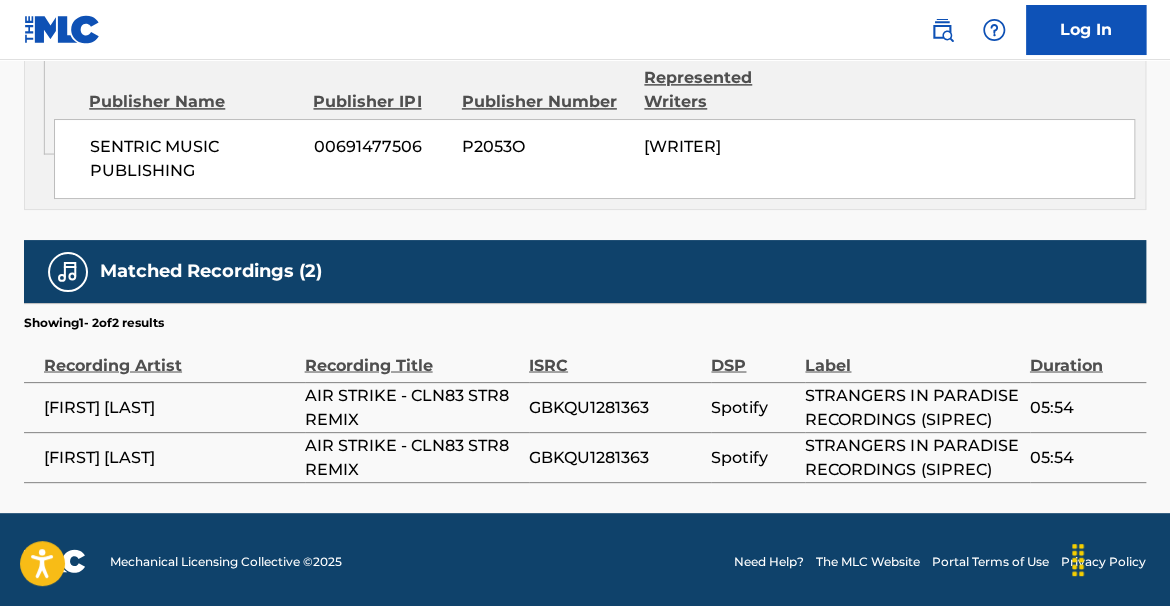 click on "GBKQU1281363" at bounding box center [615, 407] 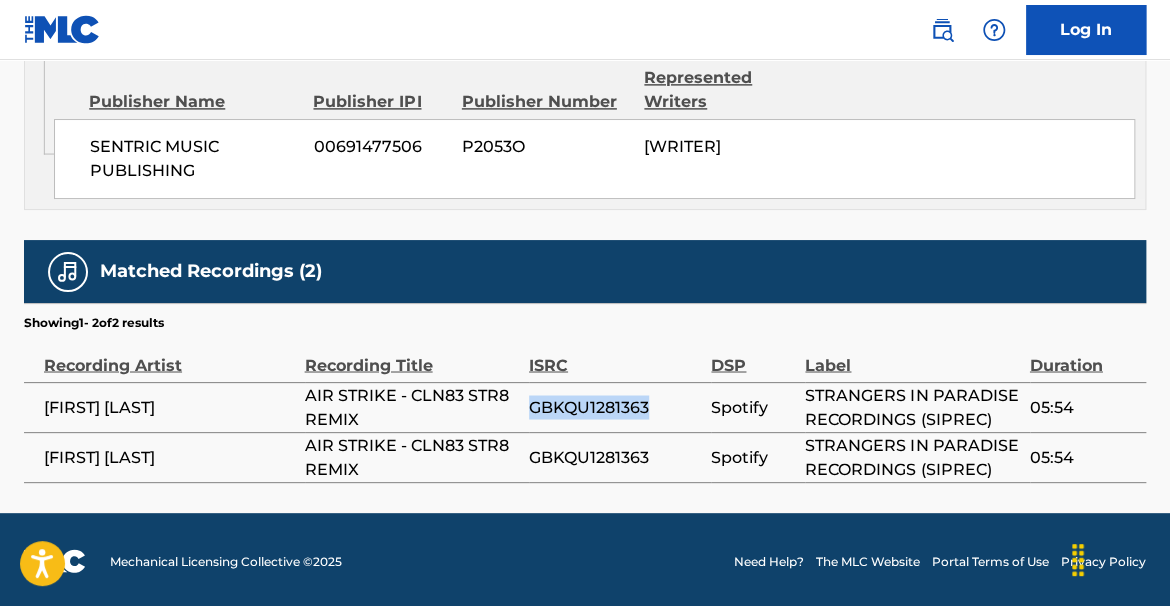 click on "GBKQU1281363" at bounding box center [615, 407] 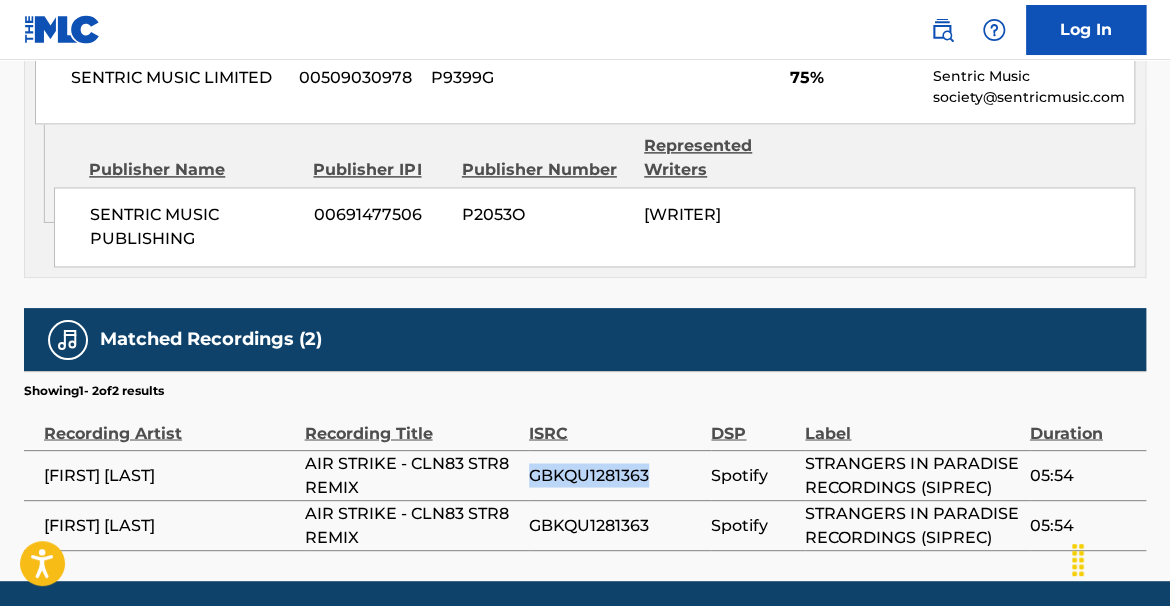scroll, scrollTop: 1008, scrollLeft: 0, axis: vertical 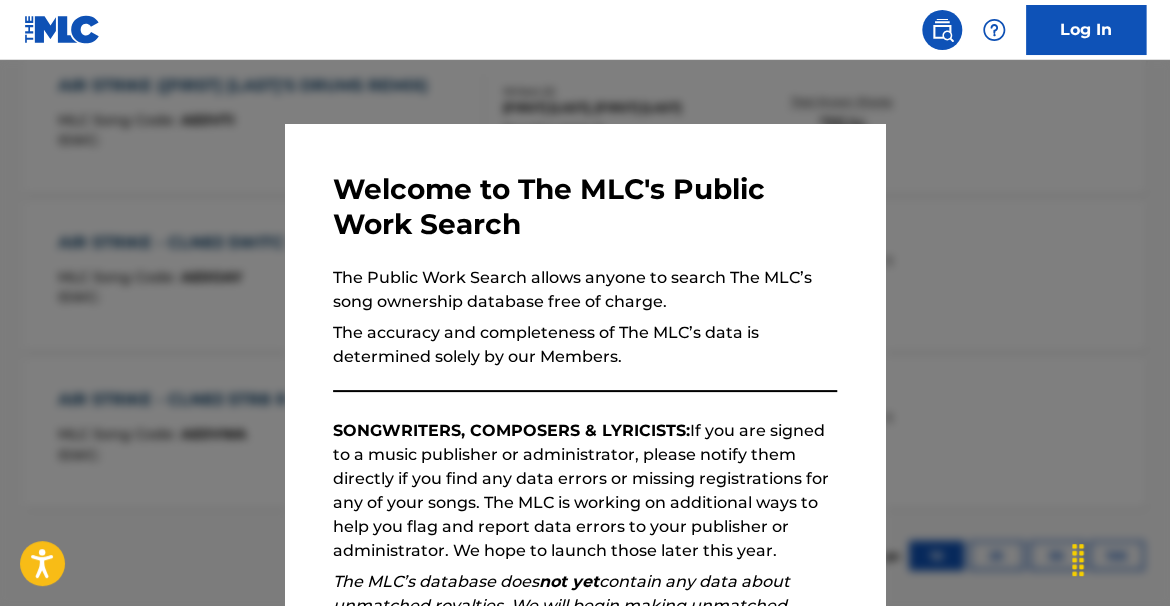 click at bounding box center (585, 363) 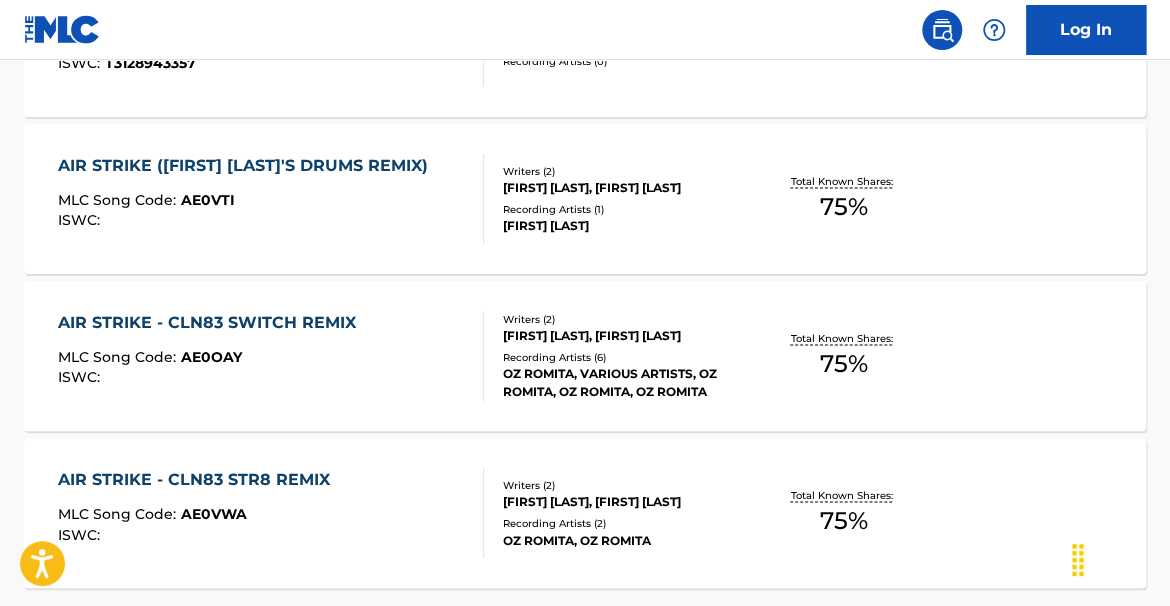 scroll, scrollTop: 924, scrollLeft: 0, axis: vertical 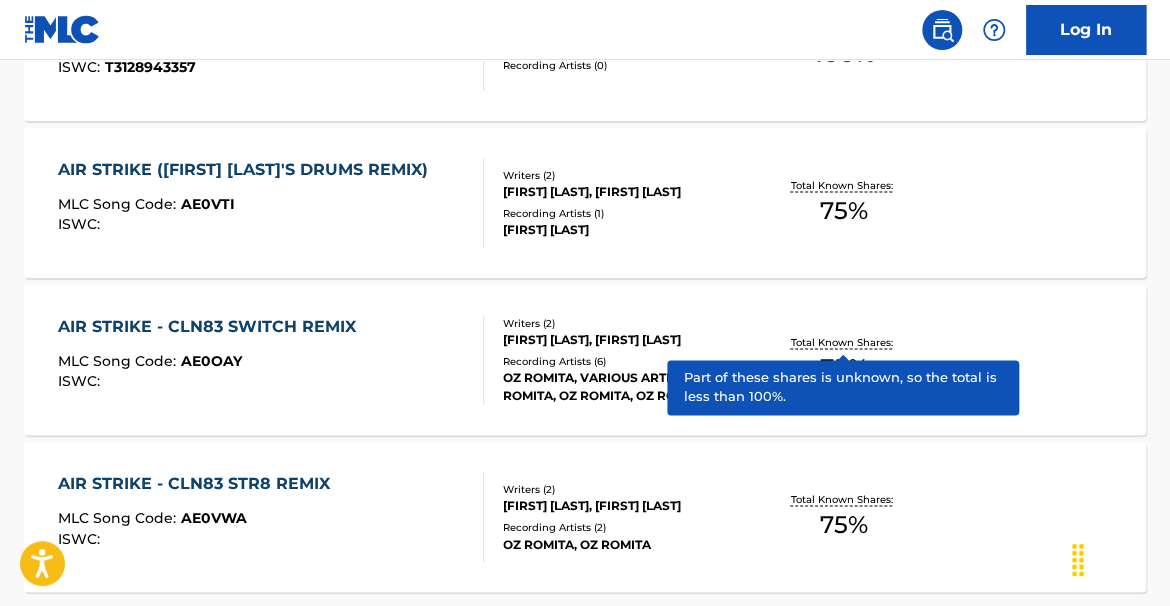 click on "Total Known Shares:" at bounding box center [843, 342] 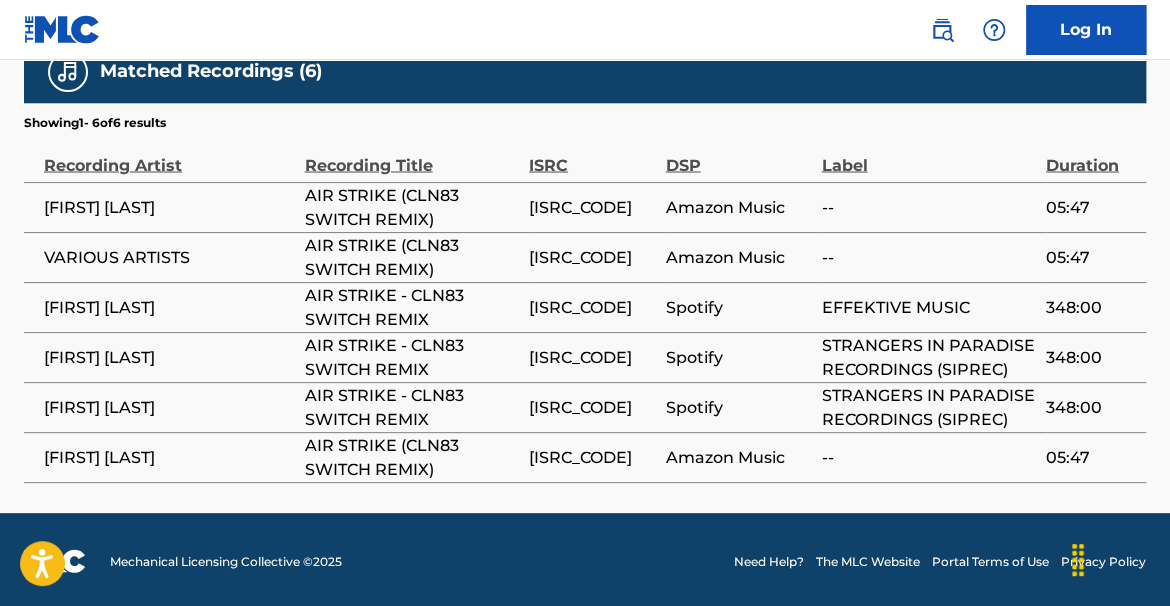 scroll, scrollTop: 1300, scrollLeft: 0, axis: vertical 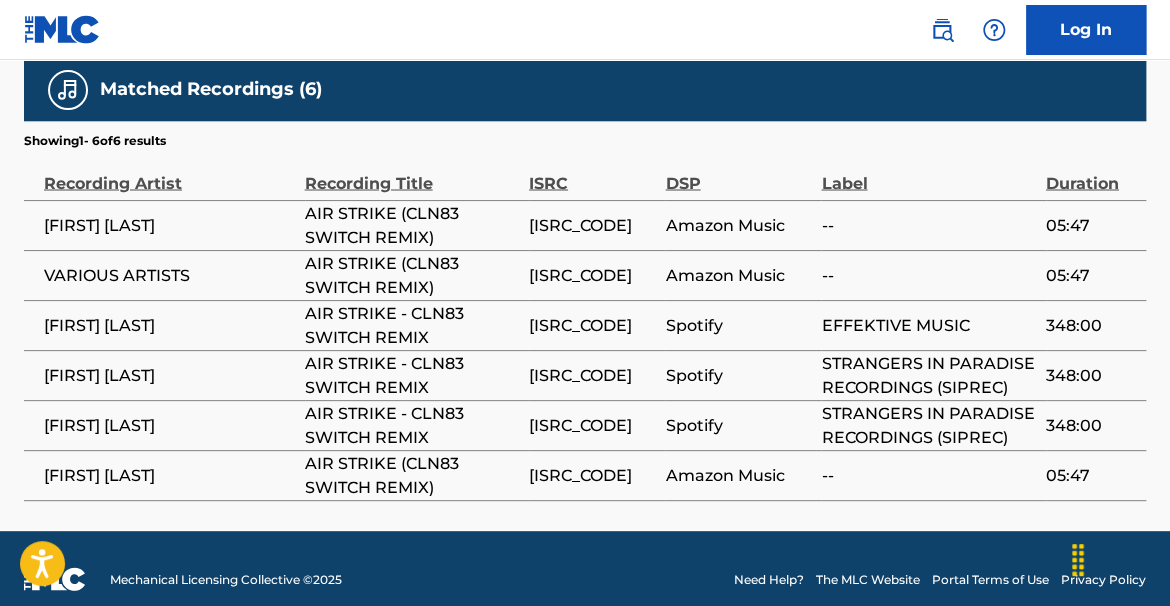 click on "[ISRC_CODE]" at bounding box center [592, 325] 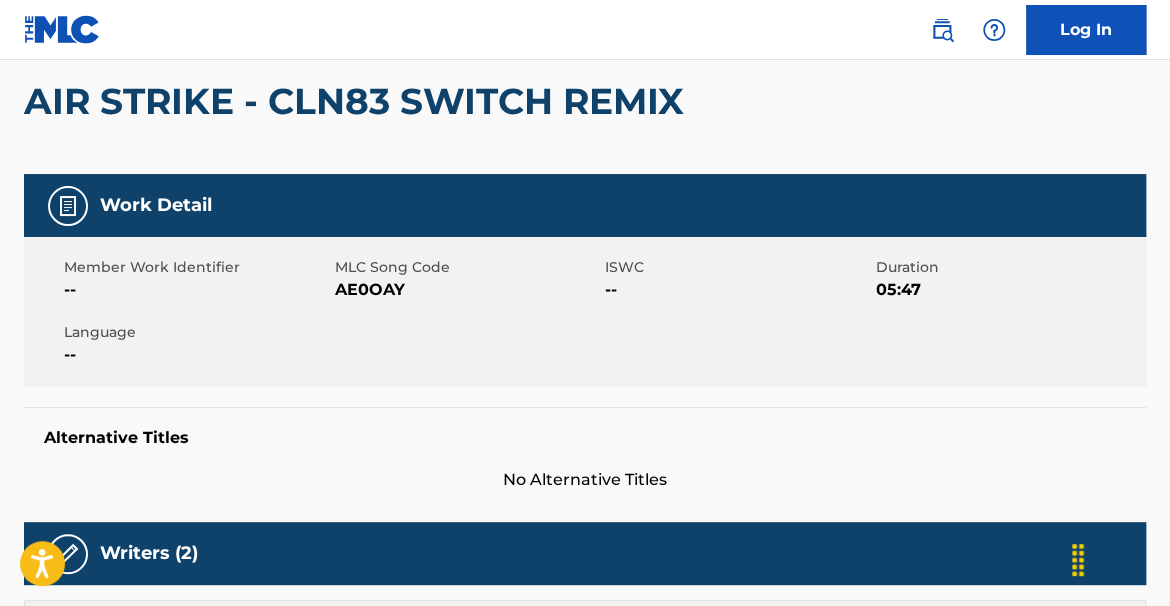 scroll, scrollTop: 0, scrollLeft: 0, axis: both 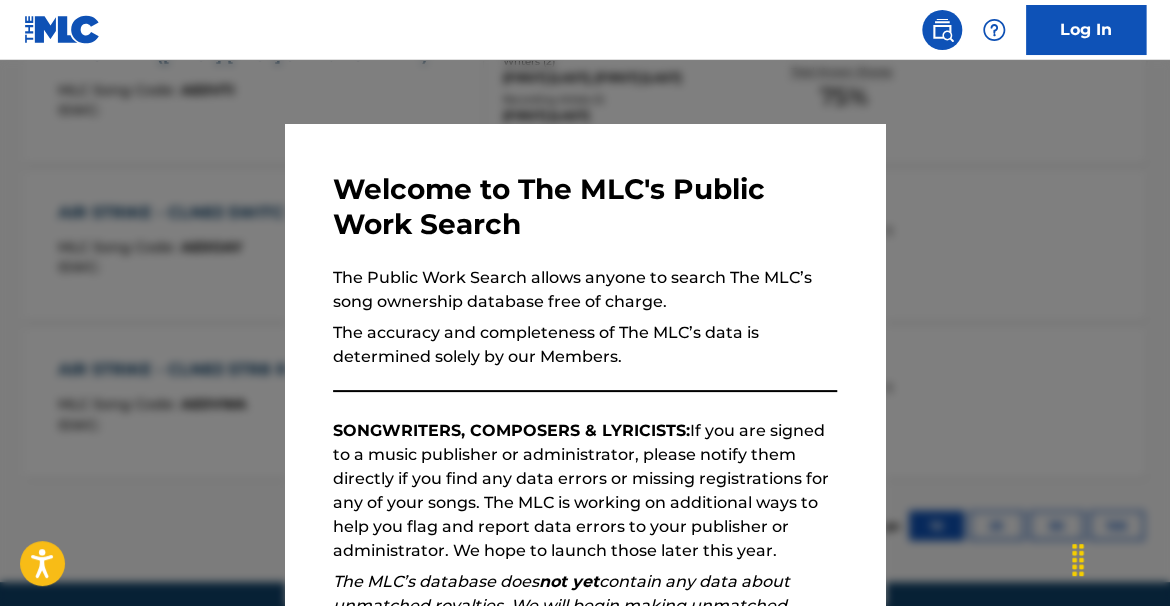 click at bounding box center (585, 363) 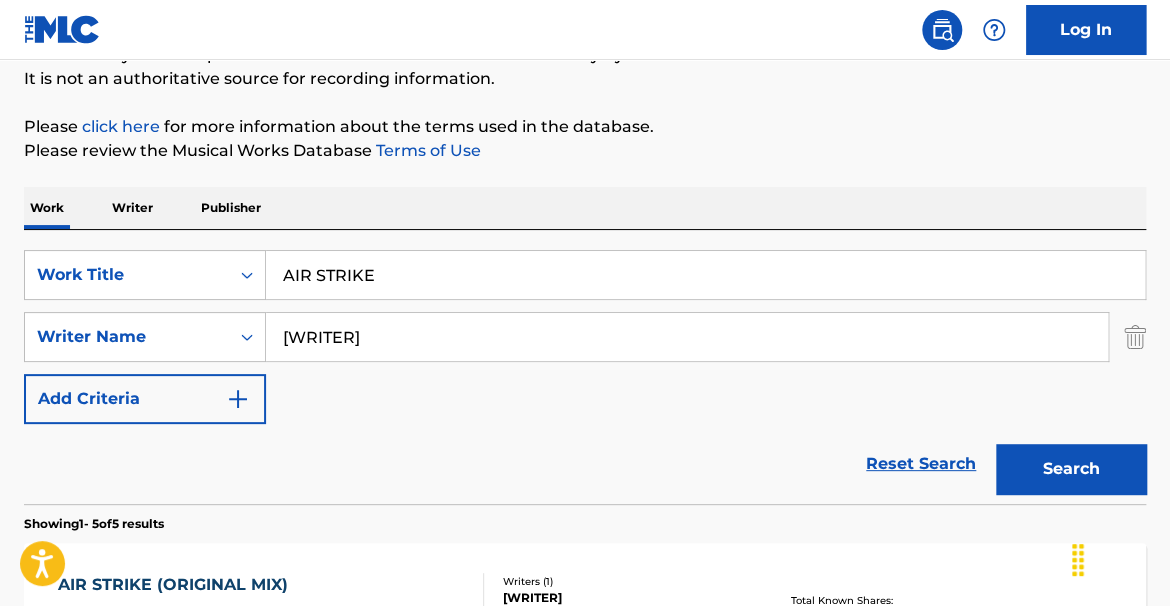 scroll, scrollTop: 196, scrollLeft: 0, axis: vertical 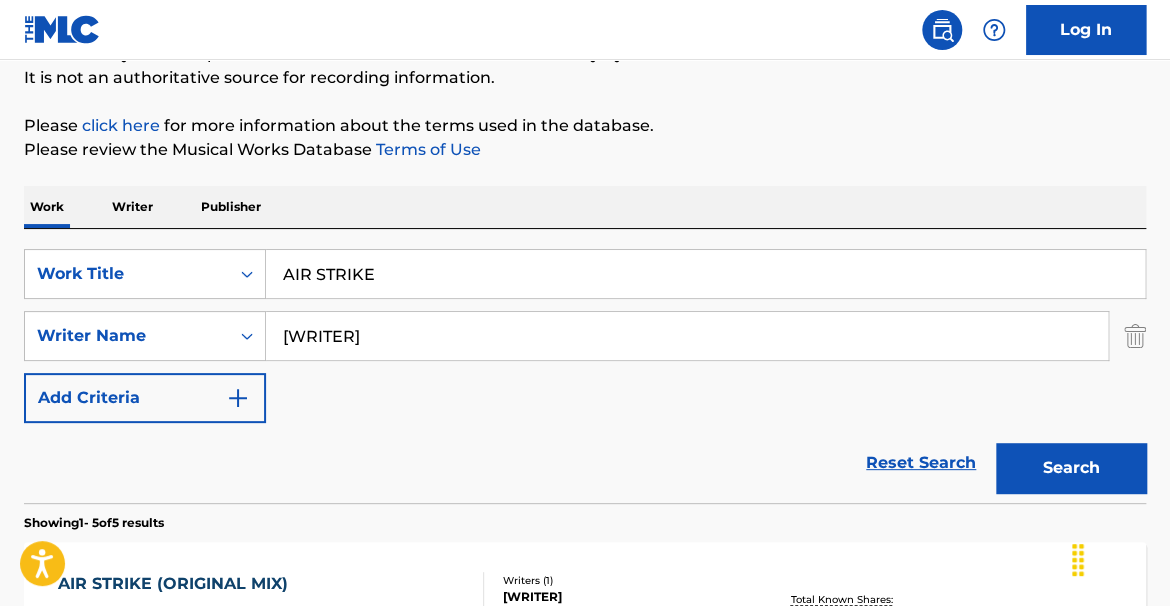 drag, startPoint x: 392, startPoint y: 275, endPoint x: 258, endPoint y: 208, distance: 149.81656 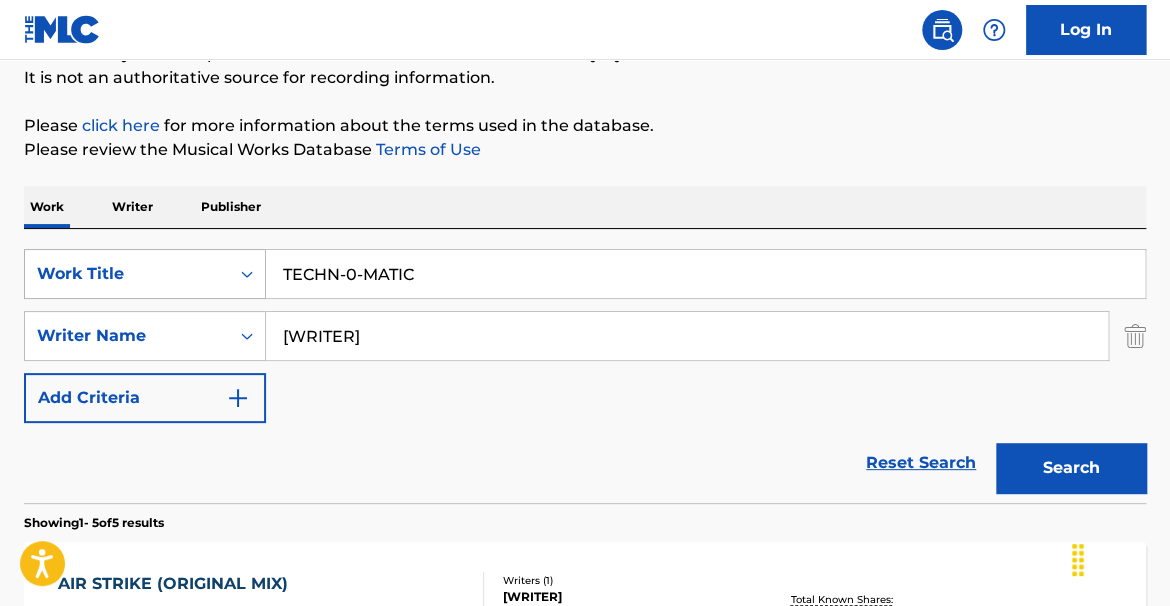 type on "TECHN-0-MATIC" 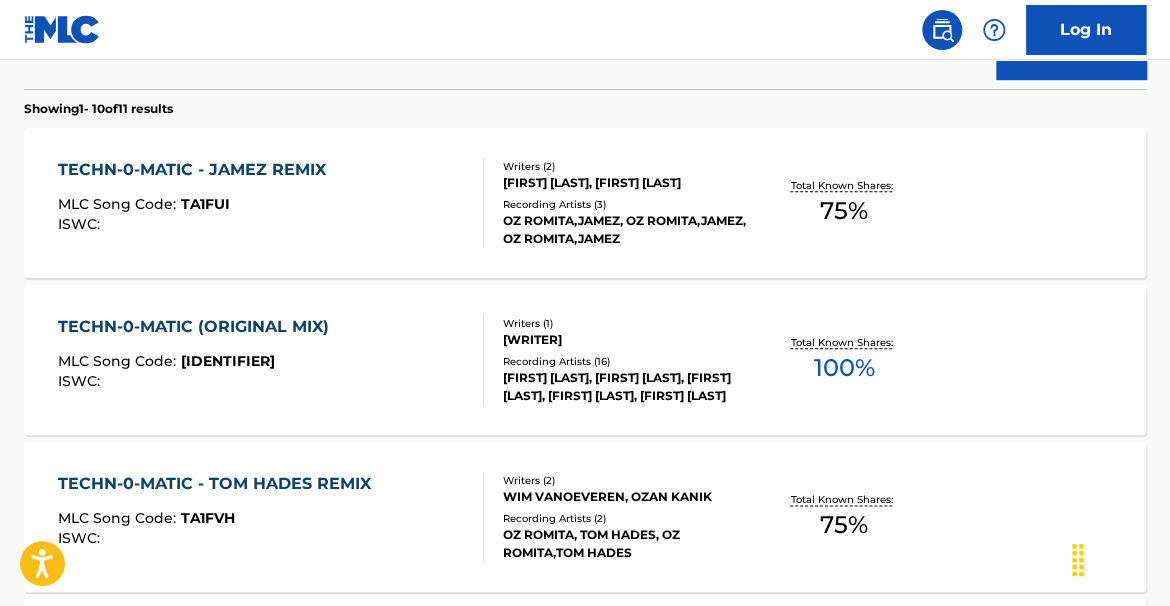 scroll, scrollTop: 613, scrollLeft: 0, axis: vertical 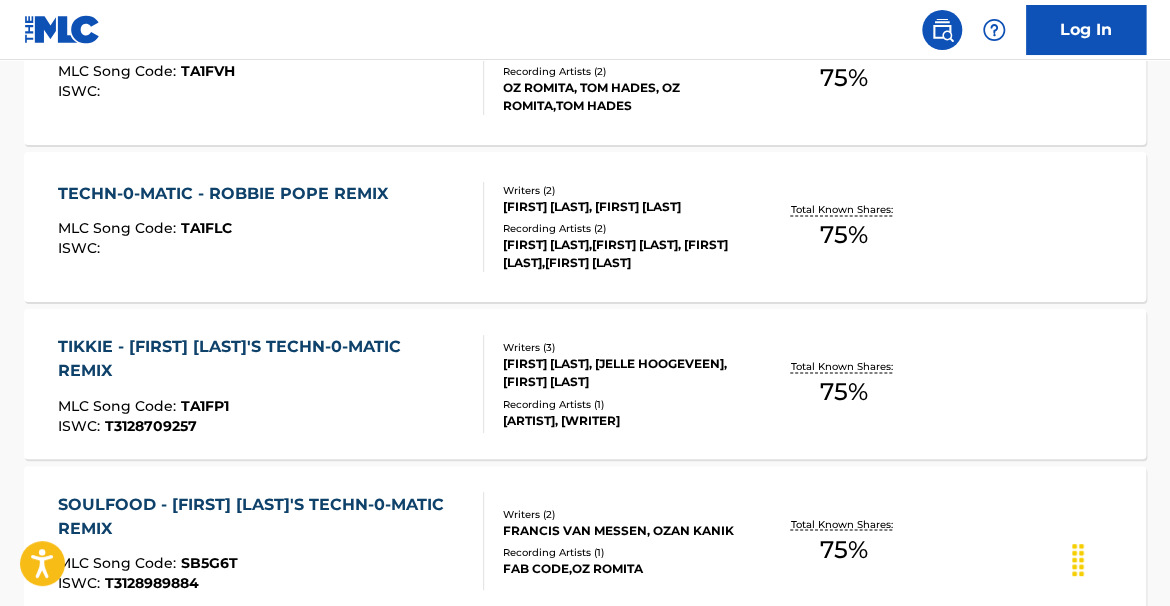 click on "75 %" at bounding box center [844, 235] 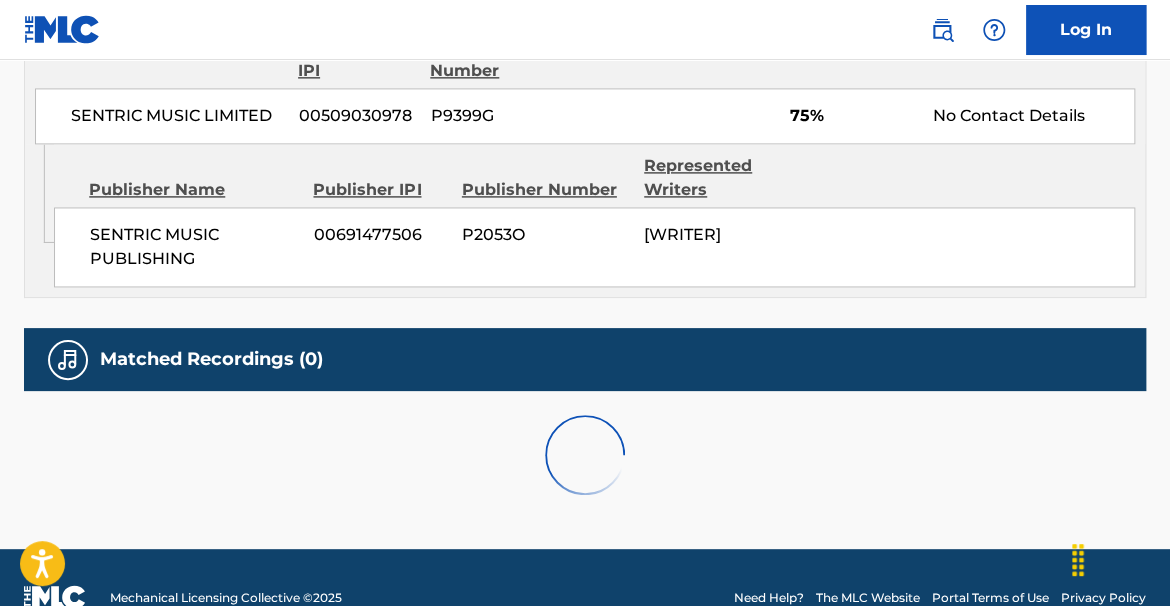 scroll, scrollTop: 0, scrollLeft: 0, axis: both 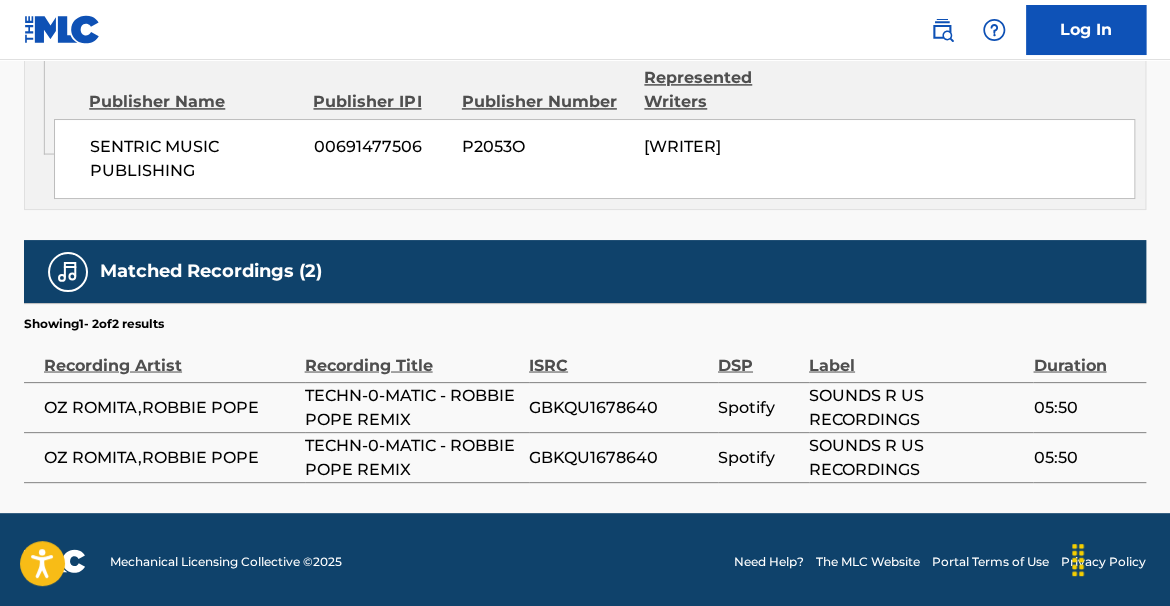 click on "GBKQU1678640" at bounding box center (618, 407) 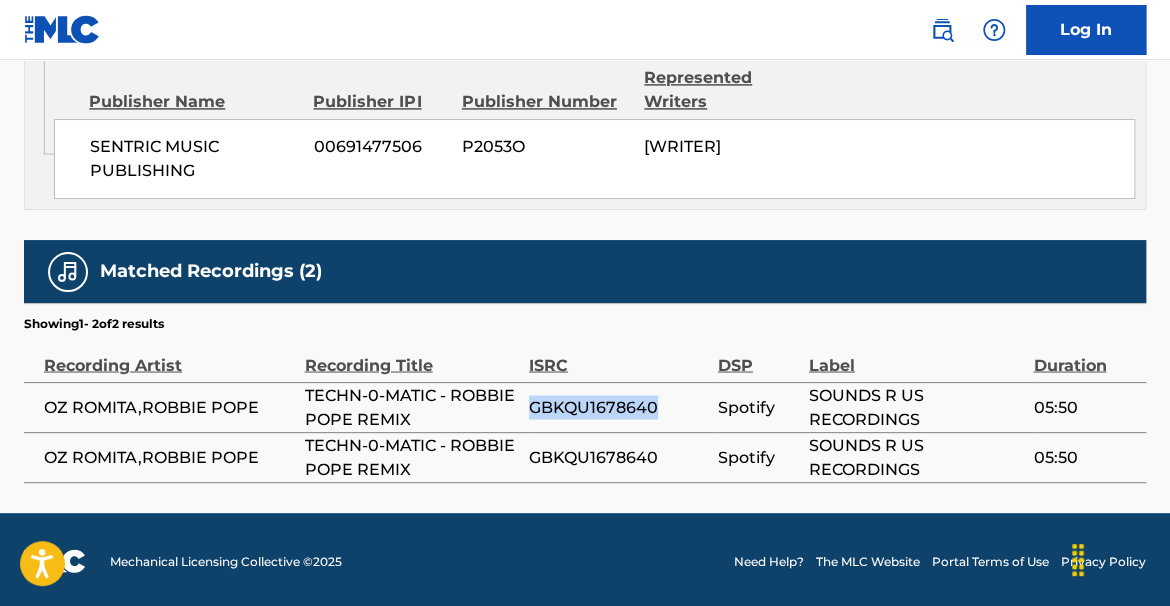 click on "GBKQU1678640" at bounding box center [618, 407] 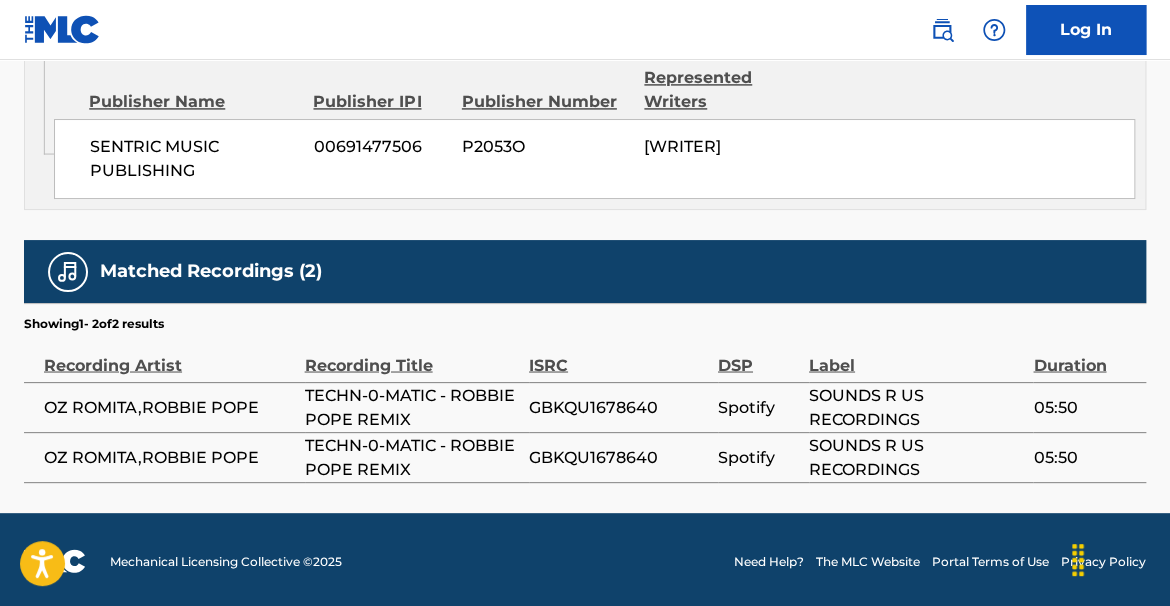 drag, startPoint x: 1168, startPoint y: 467, endPoint x: 1168, endPoint y: 430, distance: 37 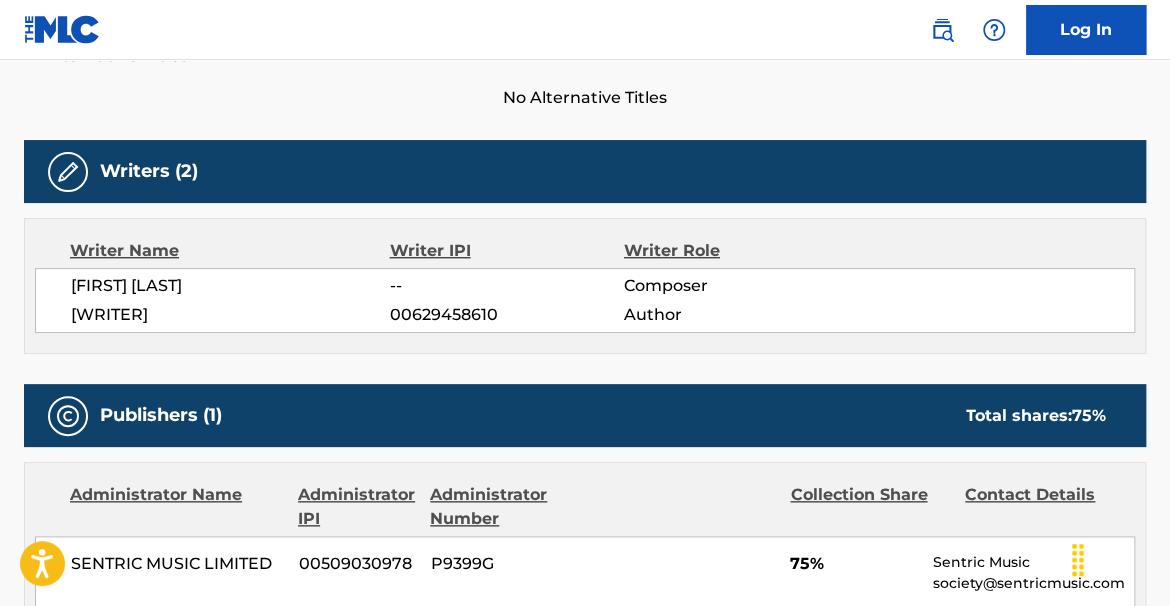 scroll, scrollTop: 600, scrollLeft: 0, axis: vertical 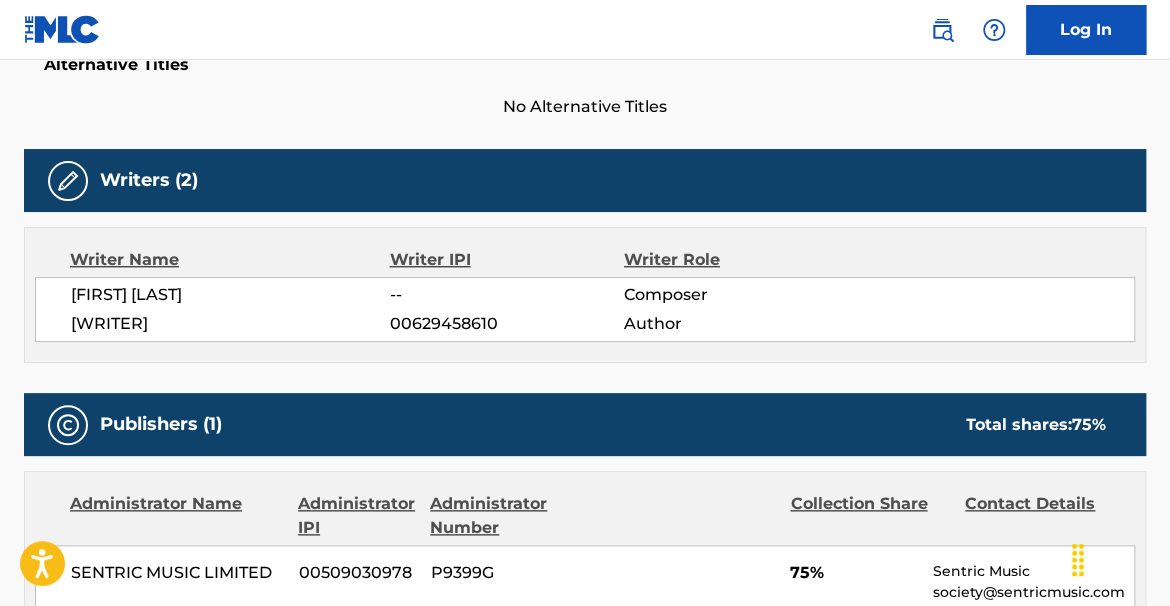 drag, startPoint x: 258, startPoint y: 290, endPoint x: 145, endPoint y: 294, distance: 113.07078 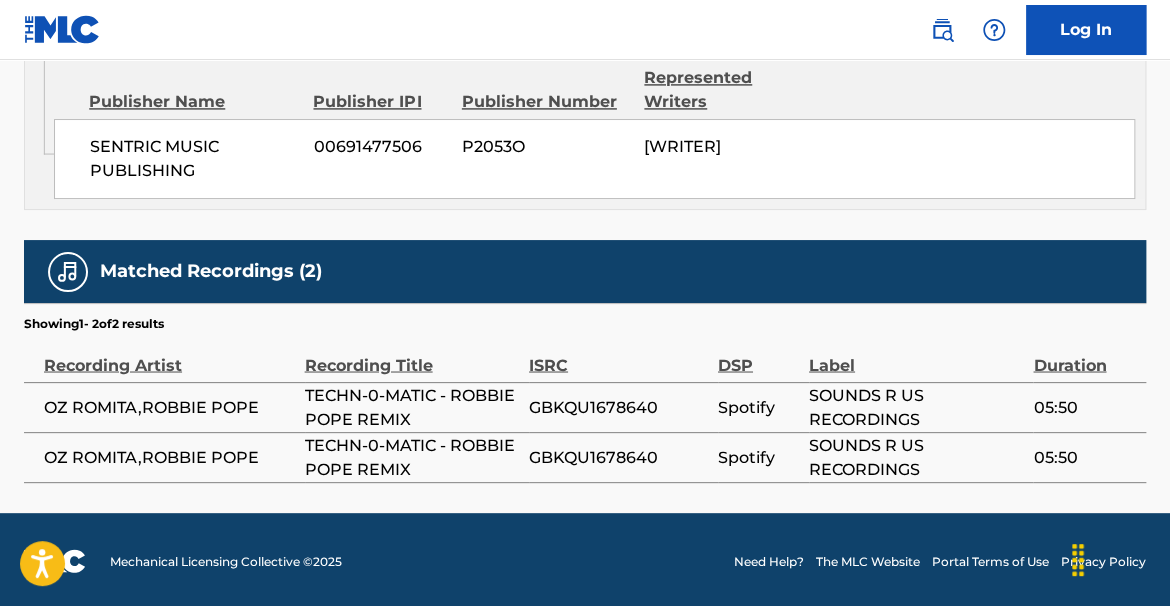 scroll, scrollTop: 927, scrollLeft: 0, axis: vertical 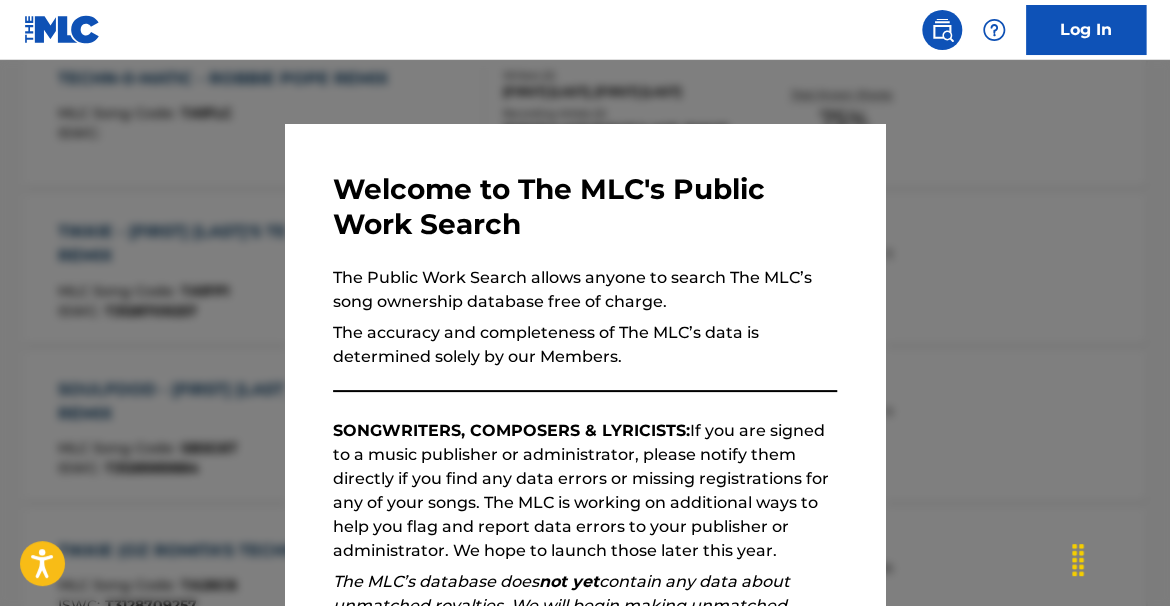 click at bounding box center [585, 363] 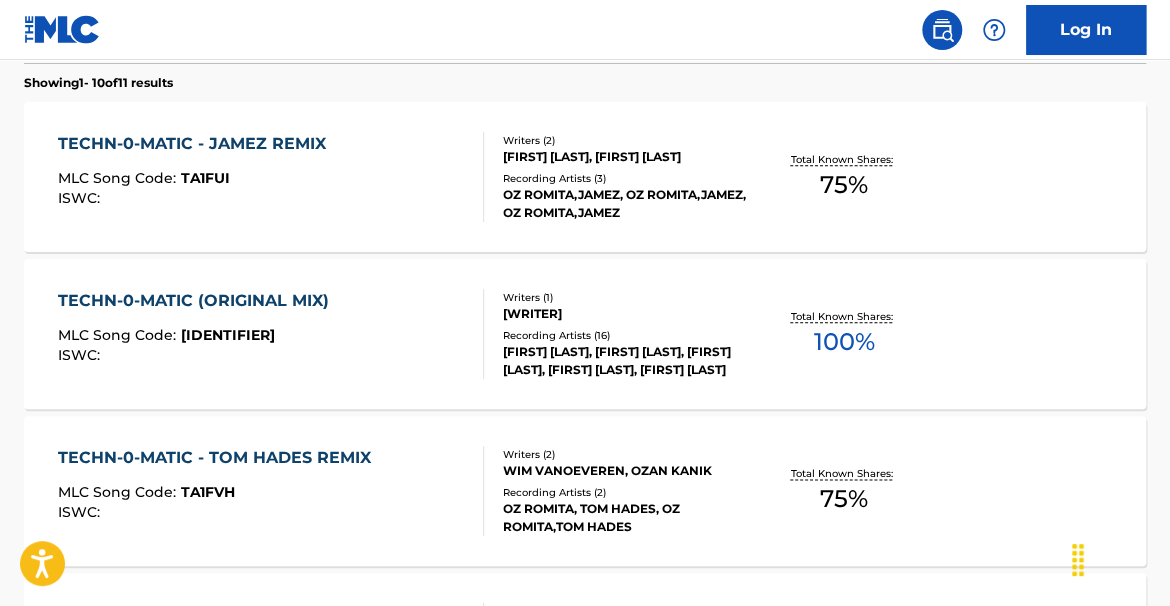 scroll, scrollTop: 683, scrollLeft: 0, axis: vertical 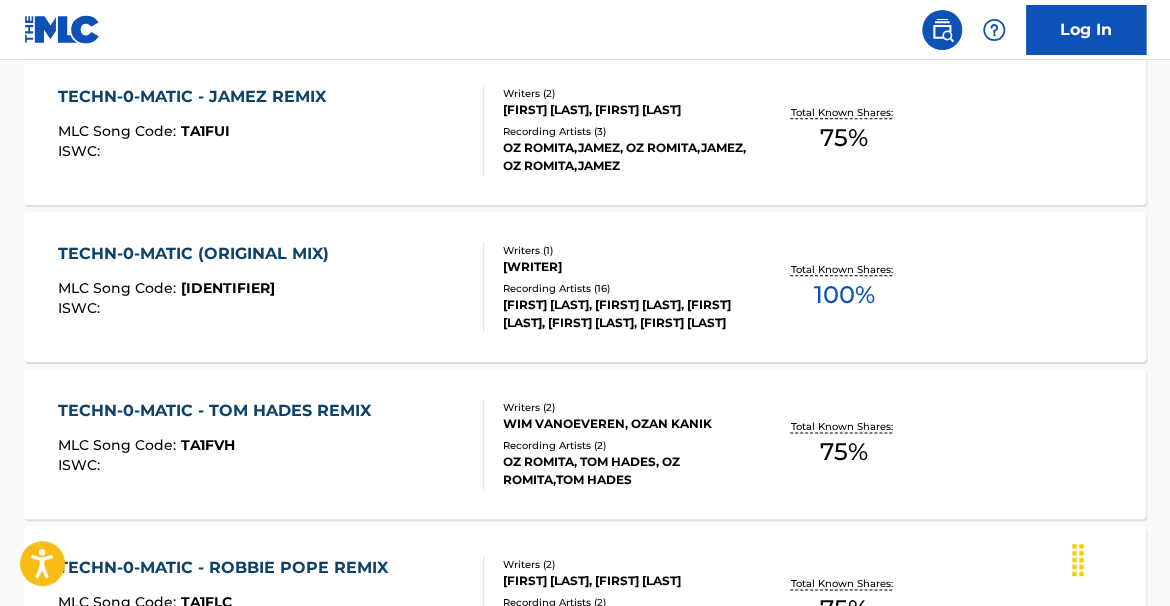 click on "Total Known Shares:" at bounding box center [843, 269] 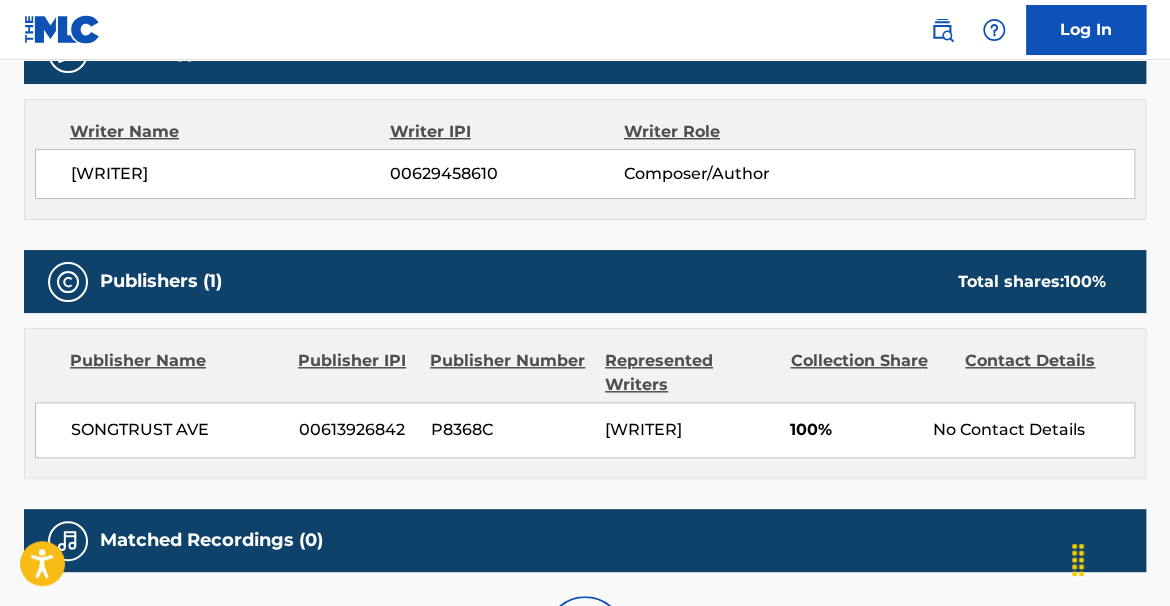 scroll, scrollTop: 0, scrollLeft: 0, axis: both 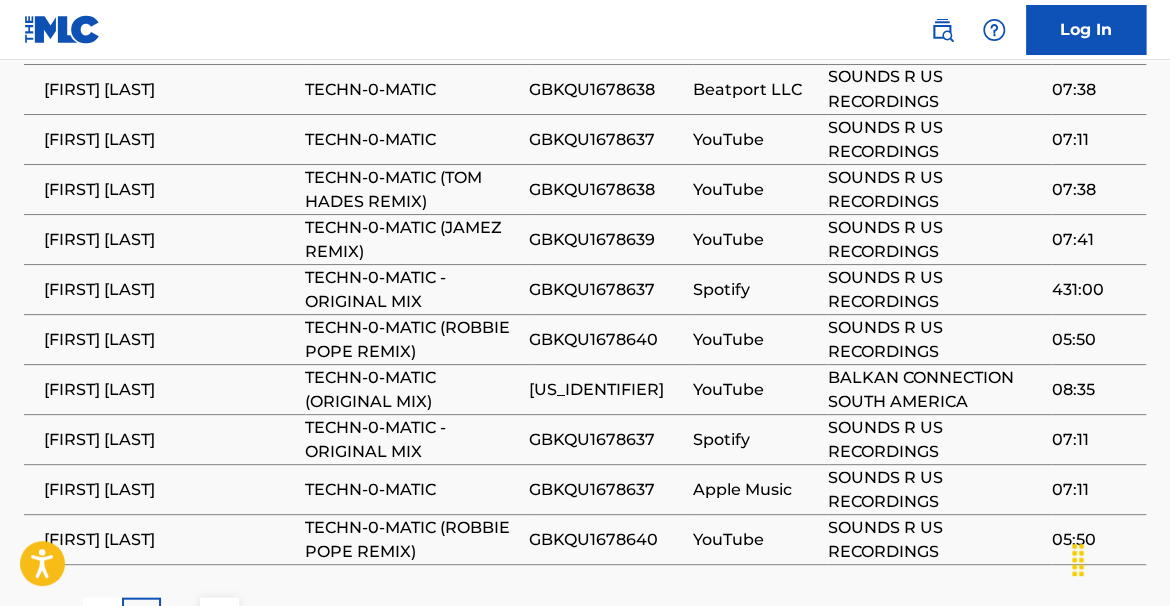 click on "GBKQU1678637" at bounding box center [606, 439] 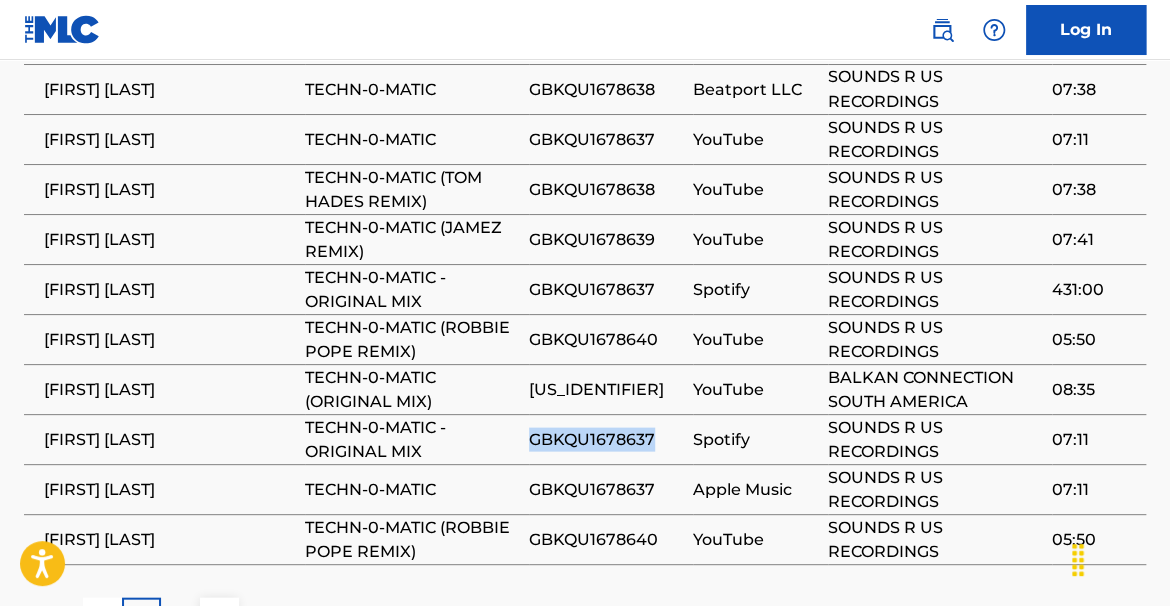 click on "GBKQU1678637" at bounding box center (606, 439) 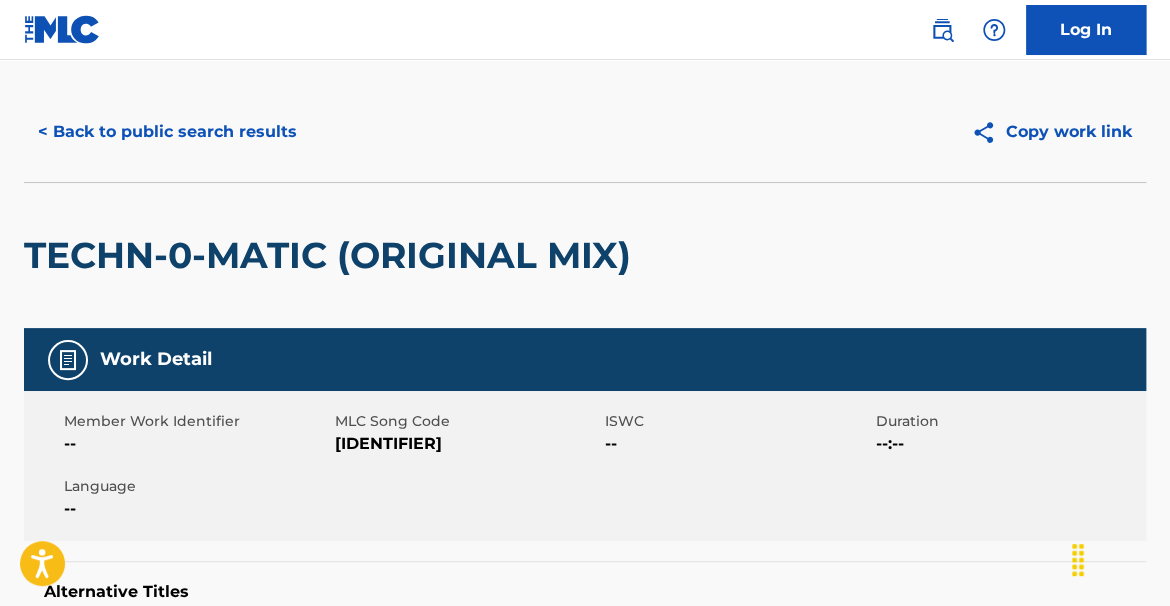 scroll, scrollTop: 0, scrollLeft: 0, axis: both 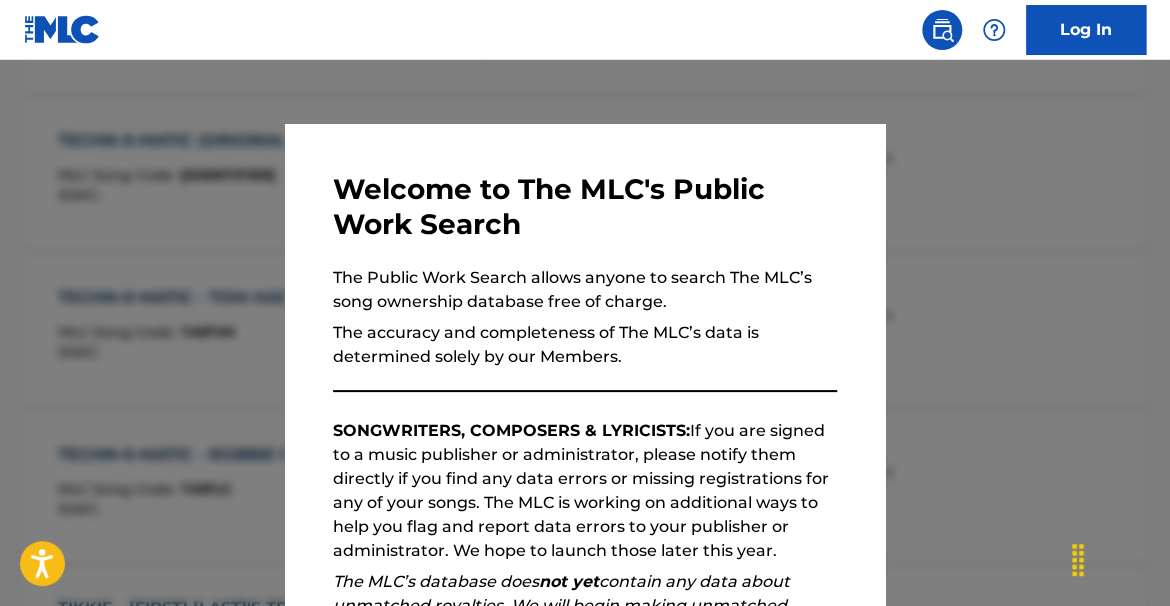 drag, startPoint x: 1056, startPoint y: 100, endPoint x: 1071, endPoint y: 131, distance: 34.43835 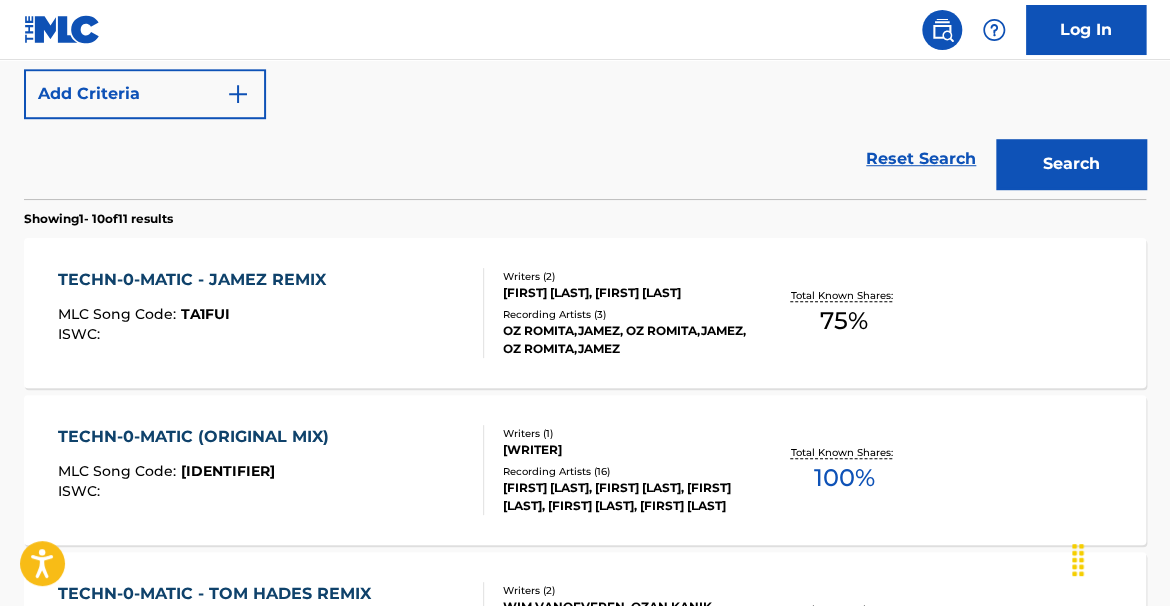 scroll, scrollTop: 490, scrollLeft: 0, axis: vertical 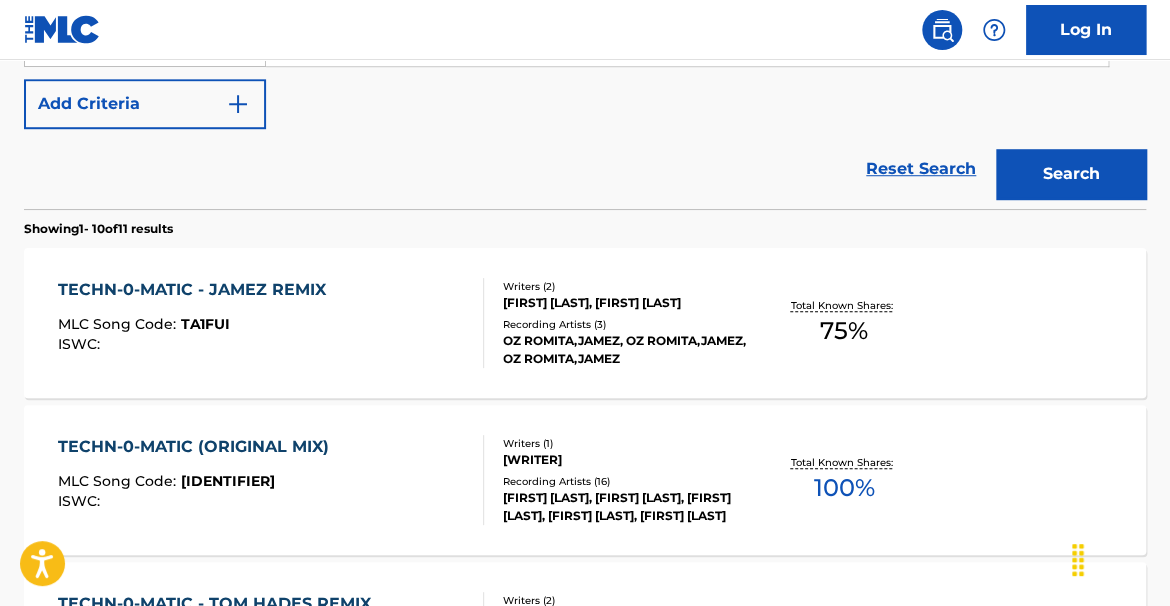 click on "75 %" at bounding box center [844, 331] 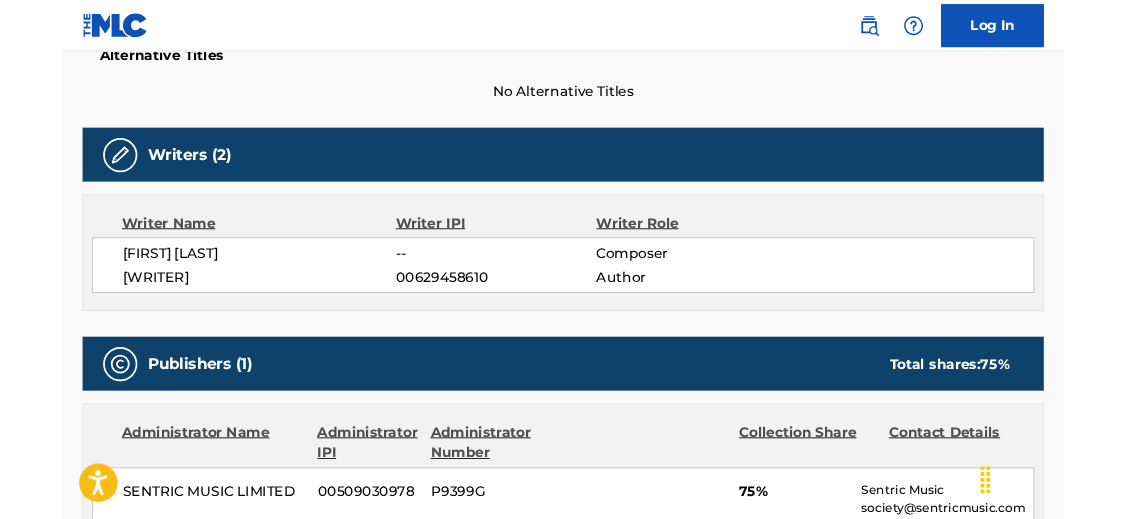 scroll, scrollTop: 552, scrollLeft: 0, axis: vertical 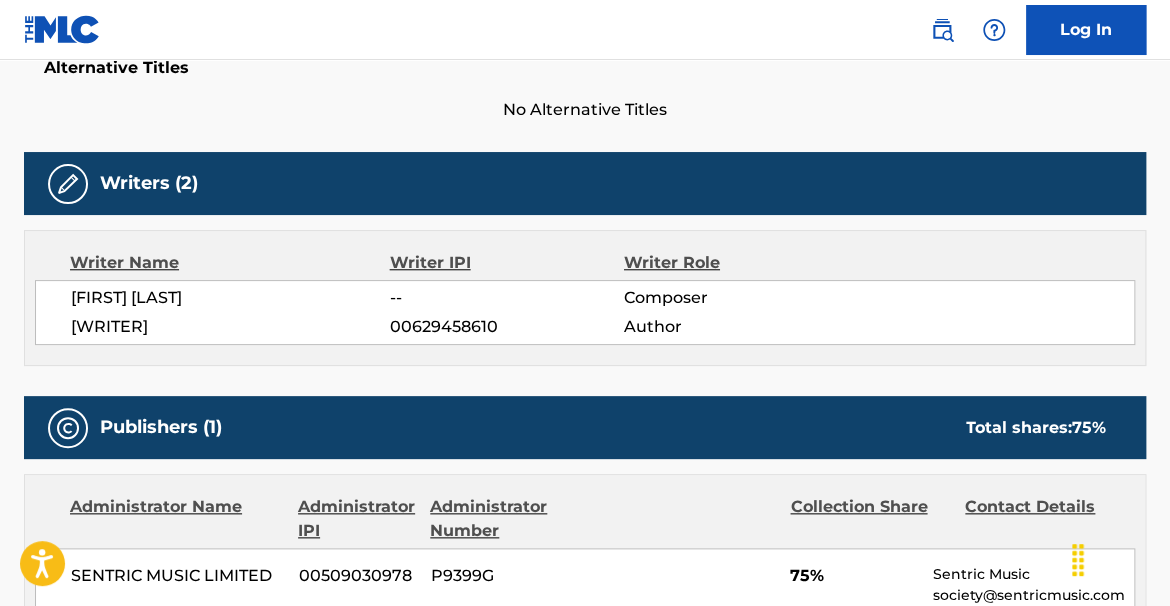 click on "[FIRST] [LAST]" at bounding box center (230, 298) 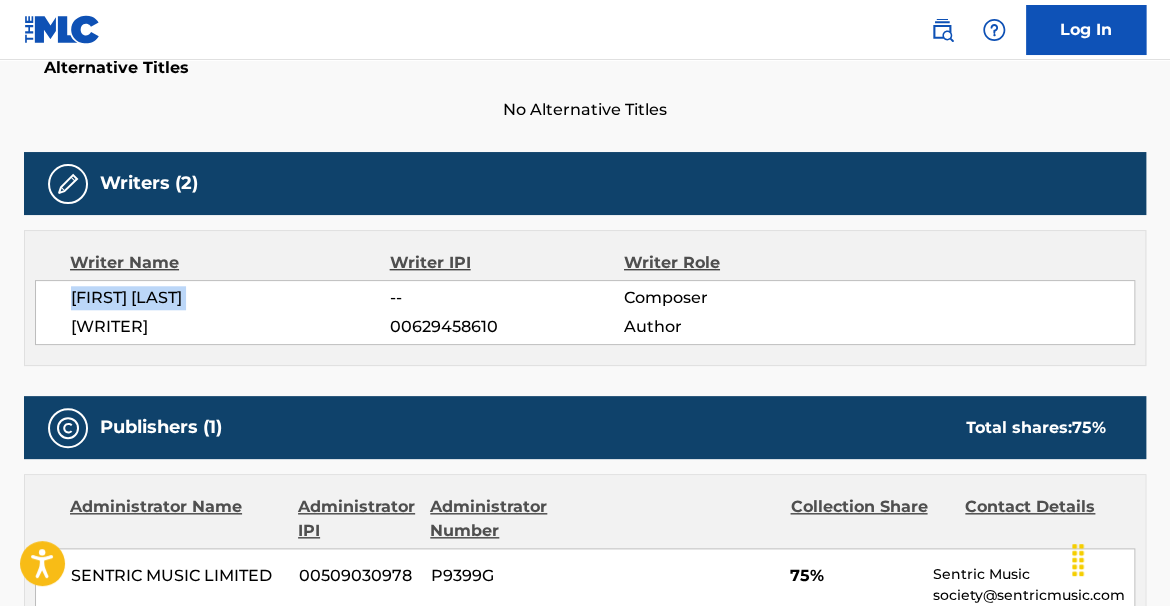 click on "[FIRST] [LAST]" at bounding box center (230, 298) 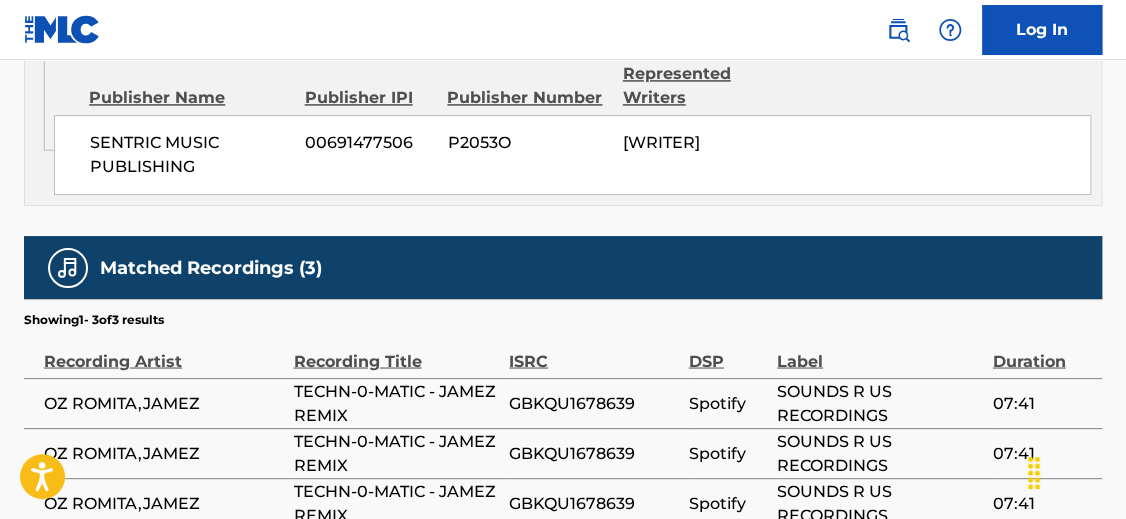 scroll, scrollTop: 1276, scrollLeft: 0, axis: vertical 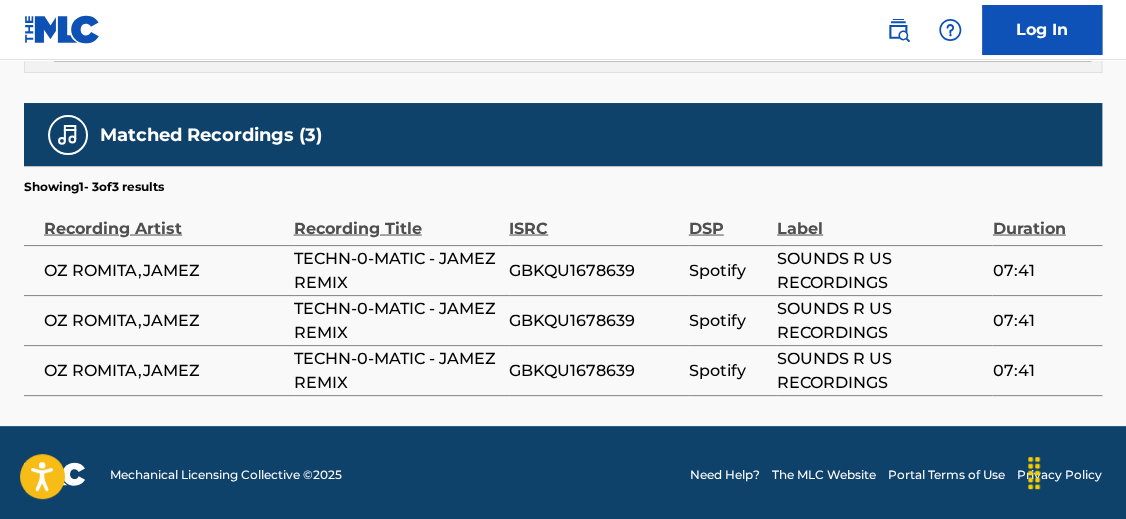 click on "GBKQU1678639" at bounding box center (593, 270) 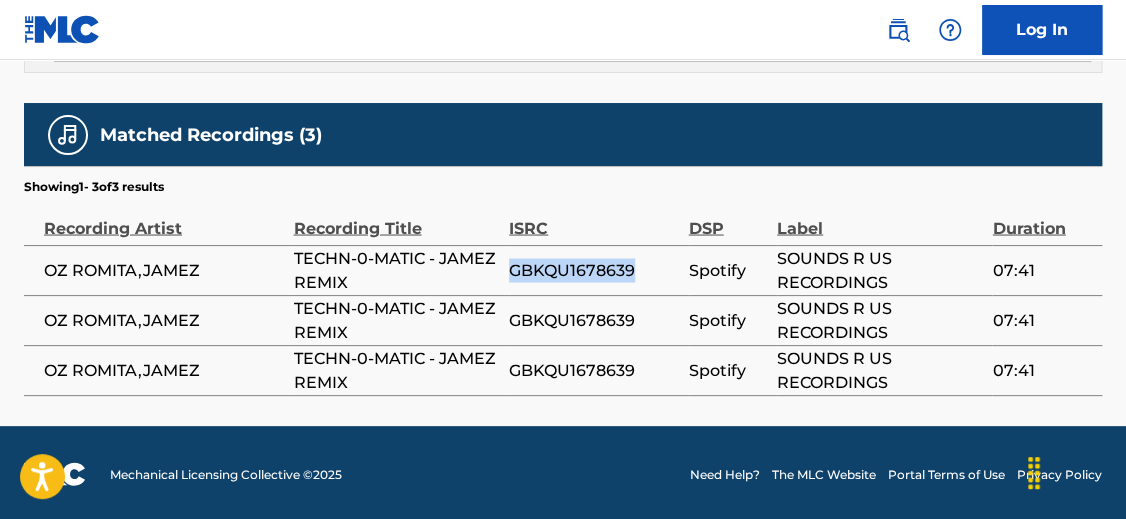 click on "GBKQU1678639" at bounding box center [593, 270] 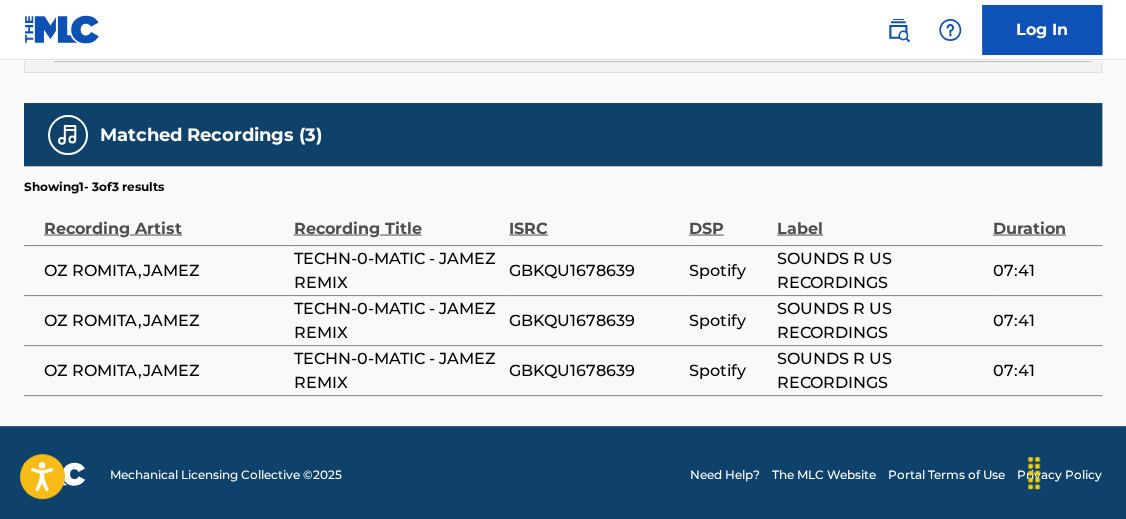 click on "< Back to public search results Copy work link TECHN-0-MATIC - JAMEZ REMIX     Work Detail   Member Work Identifier -- MLC Song Code TA1FUI ISWC -- Duration 07:40 Language -- Alternative Titles No Alternative Titles Writers   (2) Writer Name Writer IPI Writer Role ALEX DIJKSTERHUIS -- Composer [FIRST] [LAST] 00629458610 Author Publishers   (1) Total shares:  75 % Administrator Name Administrator IPI Administrator Number Collection Share Contact Details SENTRIC MUSIC LIMITED 00509030978 P9399G 75% Sentric Music society@sentricmusic.com Admin Original Publisher Connecting Line Publisher Name Publisher IPI Publisher Number Represented Writers SENTRIC MUSIC PUBLISHING 00691477506 P2053O [FIRST] [LAST] Total shares:  75 % Matched Recordings   (3) Showing  1  -   3  of  3   results   Recording Artist Recording Title ISRC DSP Label Duration OZ ROMITA,JAMEZ TECHN-0-MATIC - JAMEZ REMIX GBKQU1678639 Spotify SOUNDS R US RECORDINGS 07:41 OZ ROMITA,JAMEZ TECHN-0-MATIC - JAMEZ REMIX GBKQU1678639 Spotify SOUNDS R US RECORDINGS" at bounding box center [563, -385] 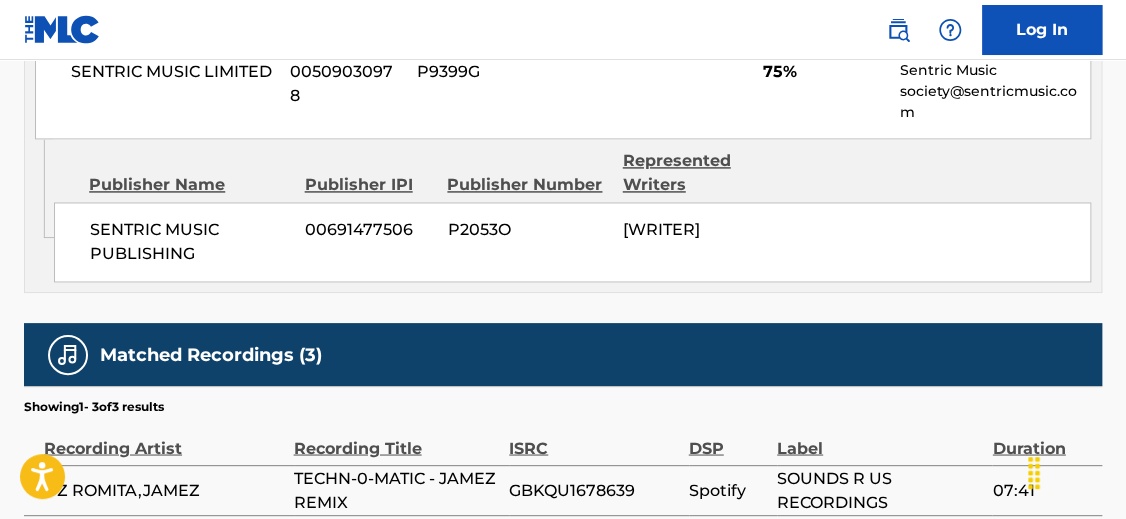 scroll, scrollTop: 1046, scrollLeft: 0, axis: vertical 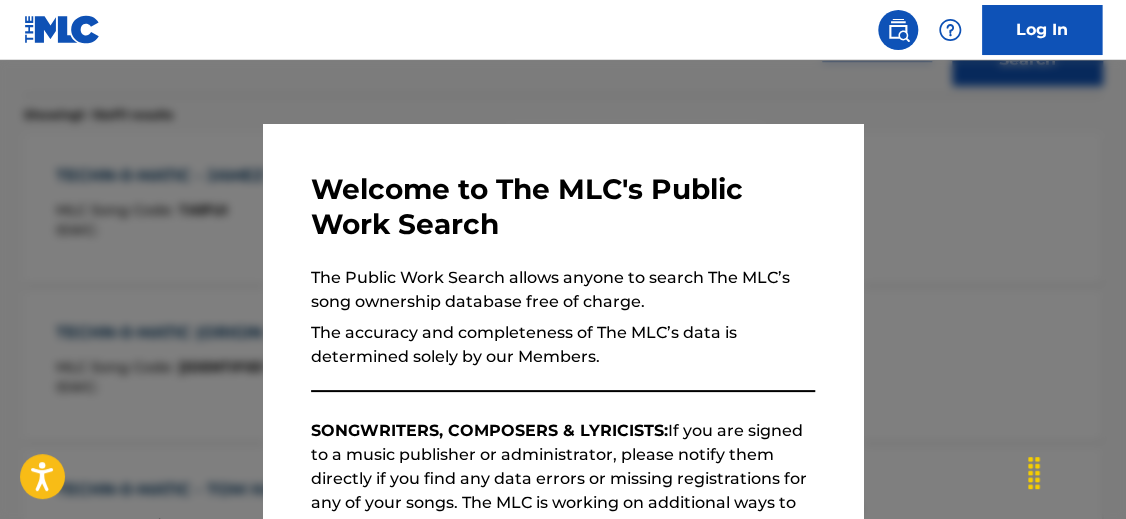 click at bounding box center [563, 319] 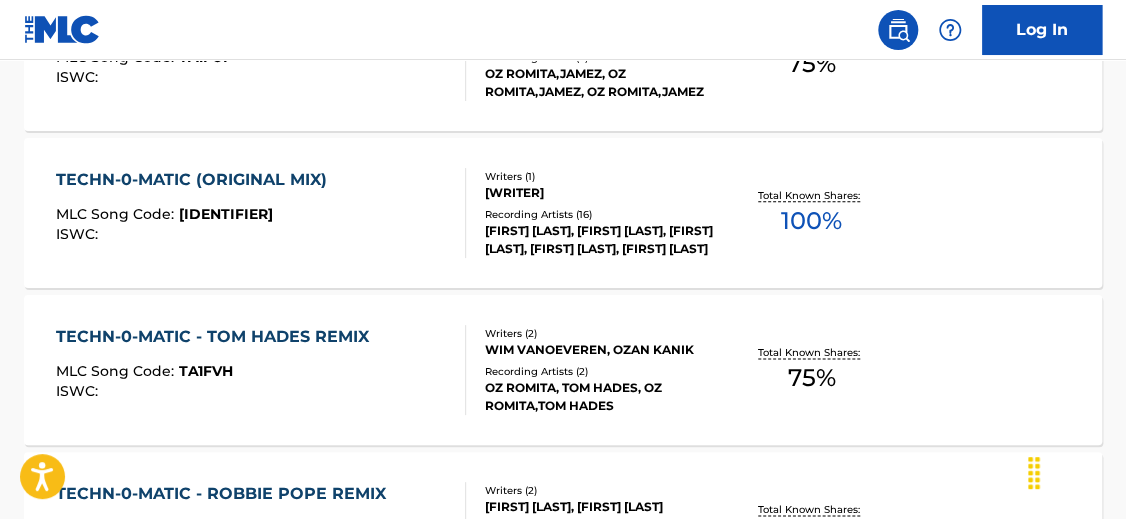 scroll, scrollTop: 796, scrollLeft: 0, axis: vertical 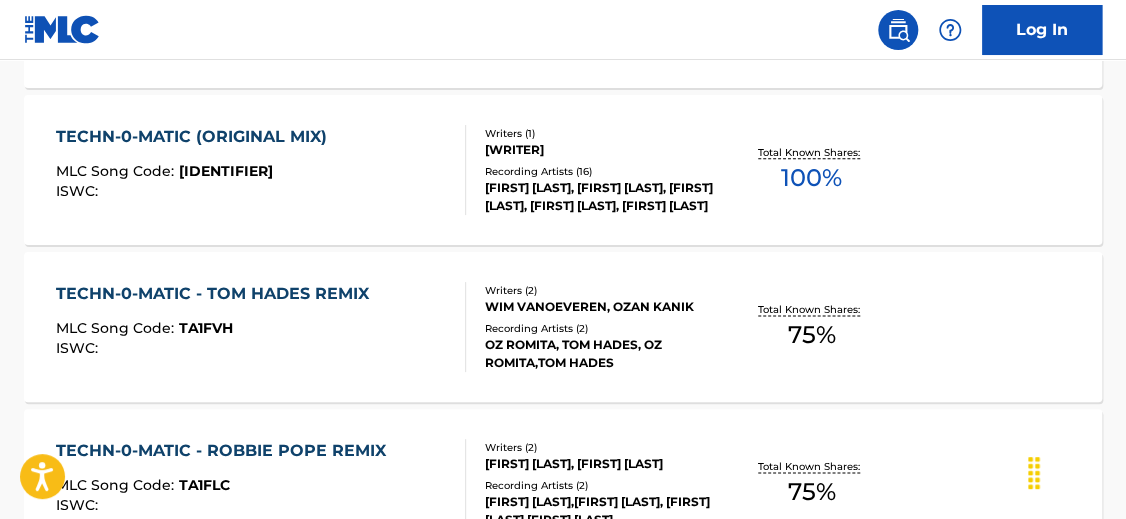 click on "The MLC Public Work Search The accuracy and completeness of The MLC's data is determined solely by our Members. It is not an authoritative source for recording information. Please   click here   for more information about the terms used in the database. Please review the Musical Works Database   Terms of Use Work Writer Publisher SearchWithCriteriaff9fc327-2466-430d-b8ff-9cc51aca6e4e Work Title TECHN-0-MATIC SearchWithCriteria4aa0c47b-b0e6-4e9c-9382-4488faa78bb2 Writer Name [WRITER] Add Criteria Reset Search Search Showing  1  -   10  of  11   results   TECHN-0-MATIC - JAMEZ REMIX MLC Song Code : TA1FUI ISWC : Writers ( 2 ) [WRITER], [WRITER] Recording Artists ( 3 ) [ARTIST], [ARTIST], [ARTIST], [ARTIST], [ARTIST], [ARTIST] Total Known Shares: 75 % TECHN-0-MATIC (ORIGINAL MIX) MLC Song Code : TA3LO6 ISWC : Writers ( 1 ) [WRITER] Recording Artists ( 16 ) [ARTIST], [ARTIST], [ARTIST], [ARTIST], [ARTIST] Total Known Shares: 100 % TECHN-0-MATIC - TOM HADES REMIX MLC Song Code : TA1FVH ISWC : Writers ( 1 )" at bounding box center [563, 457] 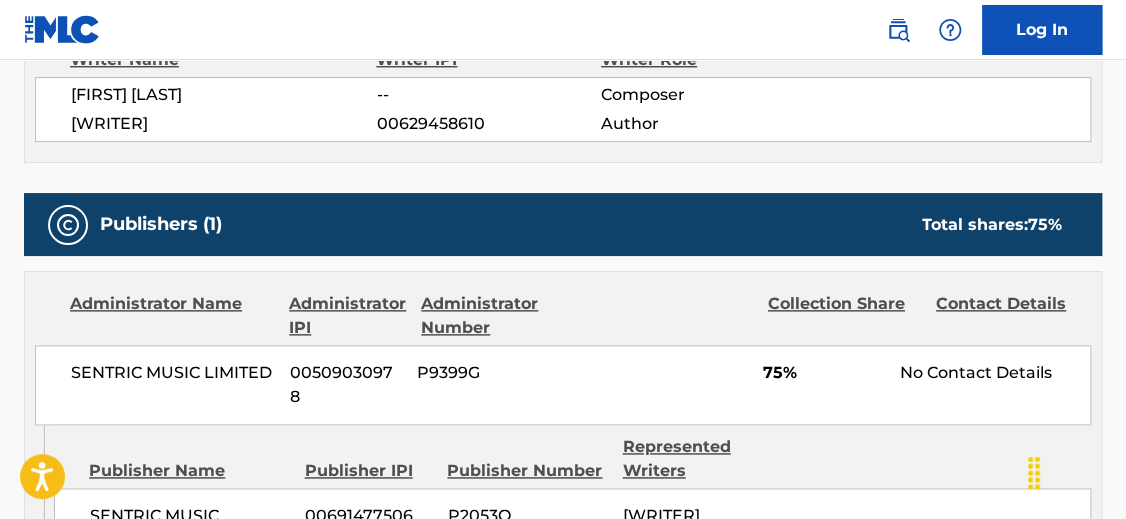 scroll, scrollTop: 0, scrollLeft: 0, axis: both 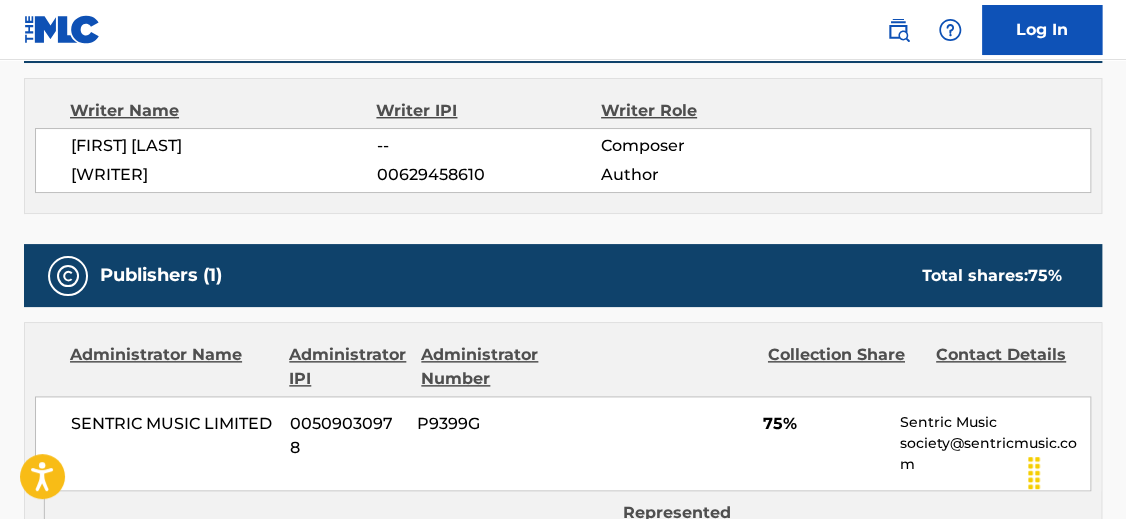 click on "[FIRST] [LAST]" at bounding box center [224, 146] 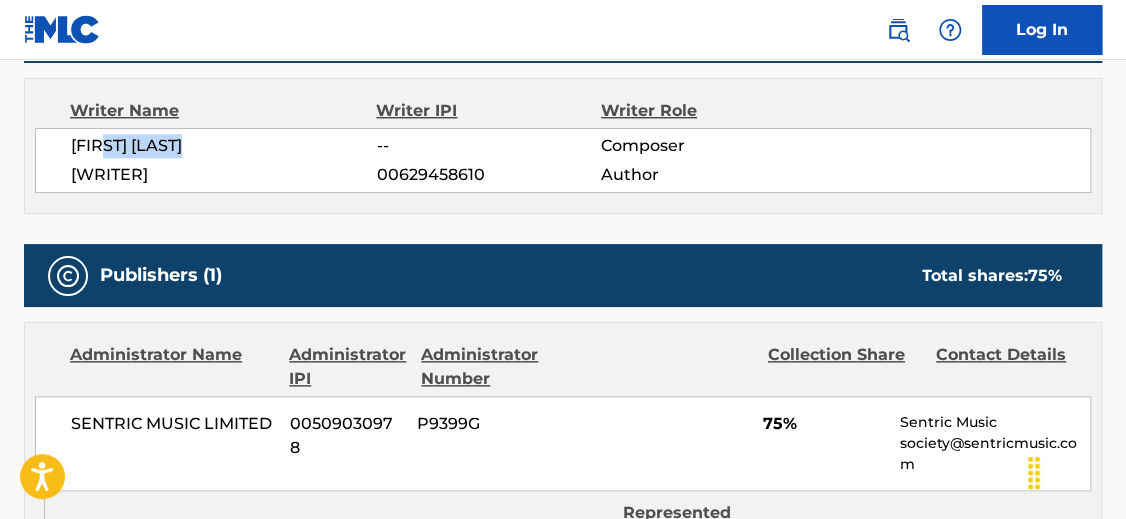 click on "[FIRST] [LAST]" at bounding box center (224, 146) 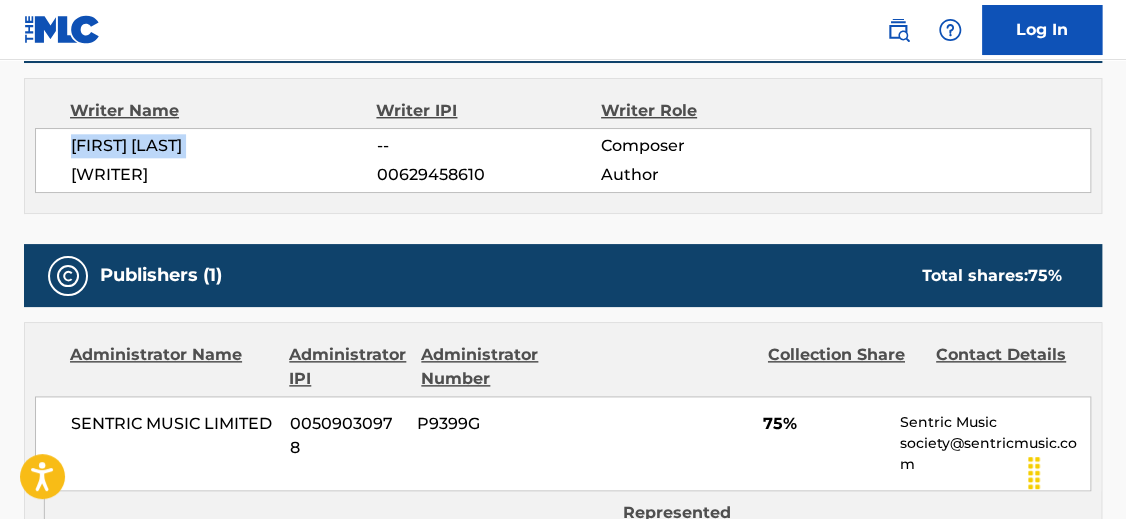 click on "[FIRST] [LAST]" at bounding box center (224, 146) 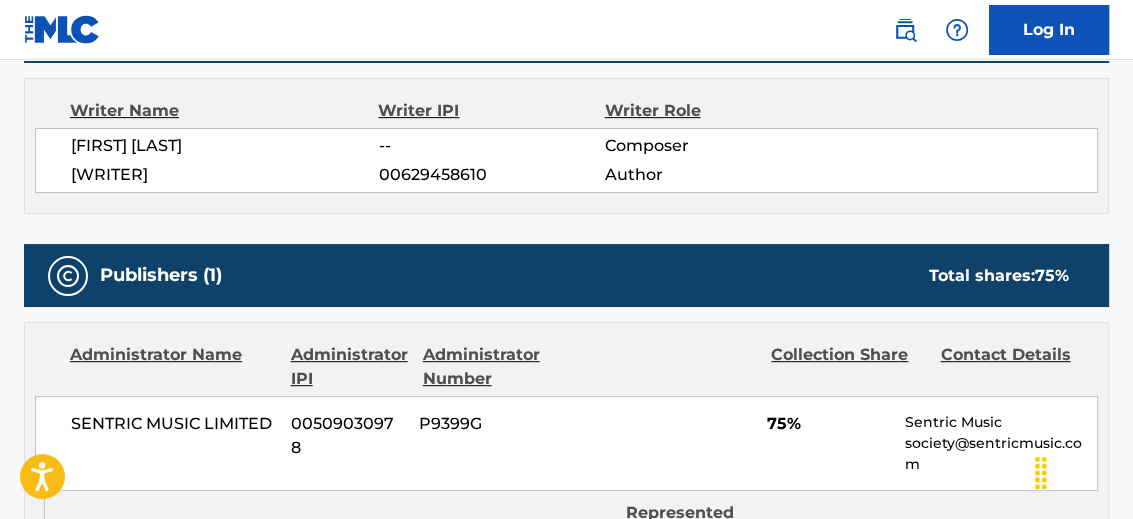 click on "SENTRIC MUSIC LIMITED 00509030978 P9399G 75% Sentric Music society@sentricmusic.com" at bounding box center [566, 443] 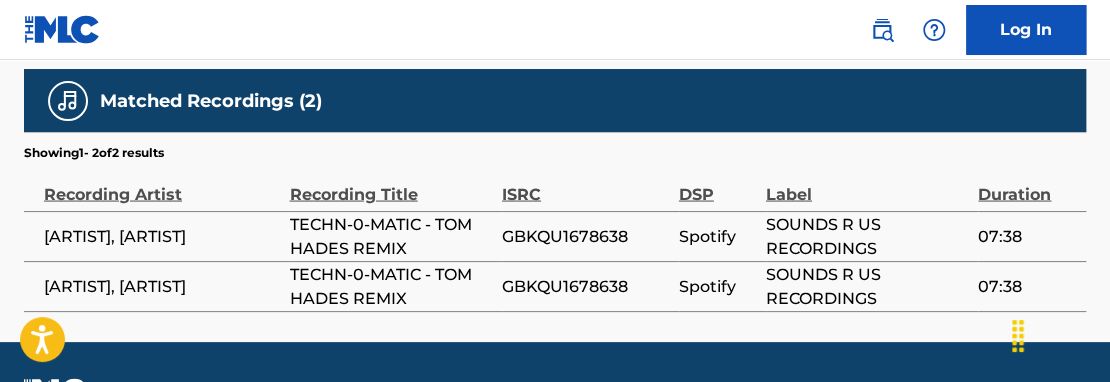 scroll, scrollTop: 1408, scrollLeft: 0, axis: vertical 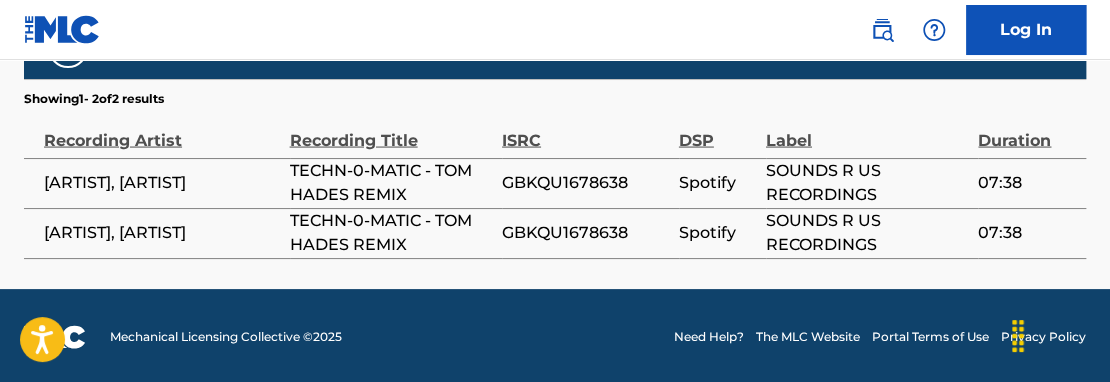 click on "Back to public search results Copy work link TECHN-0-MATIC - TOM HADES REMIX Work Detail Member Work Identifier -- MLC Song Code TA1FVH ISWC -- Duration 07:37 Language -- Alternative Titles No Alternative Titles Writers (2) Writer Name Writer IPI Writer Role WIM VANOEVEREN -- Composer OZAN KANIK 00629458610 Author Publishers (1) Total shares: 75 % Administrator Name Administrator IPI Administrator Number Collection Share Contact Details SENTRIC MUSIC LIMITED 00509030978 P9399G 75% Sentric Music society@sentricmusic.com Admin Original Publisher Connecting Line Publisher Name Publisher IPI Publisher Number Represented Writers SENTRIC MUSIC PUBLISHING 00691477506 P2053O OZAN KANIK Total shares: 75 % Matched Recordings (2) Showing 1 - 2 of 2 results Recording Artist Recording Title ISRC DSP Label Duration OZ ROMITA,TOM HADES TECHN-0-MATIC - TOM HADES REMIX GBKQU1678638 Spotify SOUNDS R US RECORDINGS 07:38 OZ ROMITA,TOM HADES TECHN-0-MATIC - TOM HADES REMIX GBKQU1678638 Spotify 07:38" at bounding box center [555, -520] 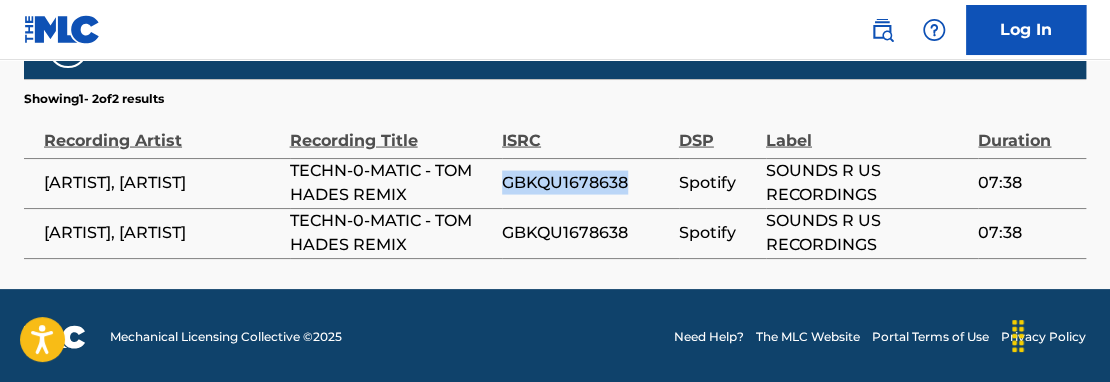 click on "GBKQU1678638" at bounding box center (585, 183) 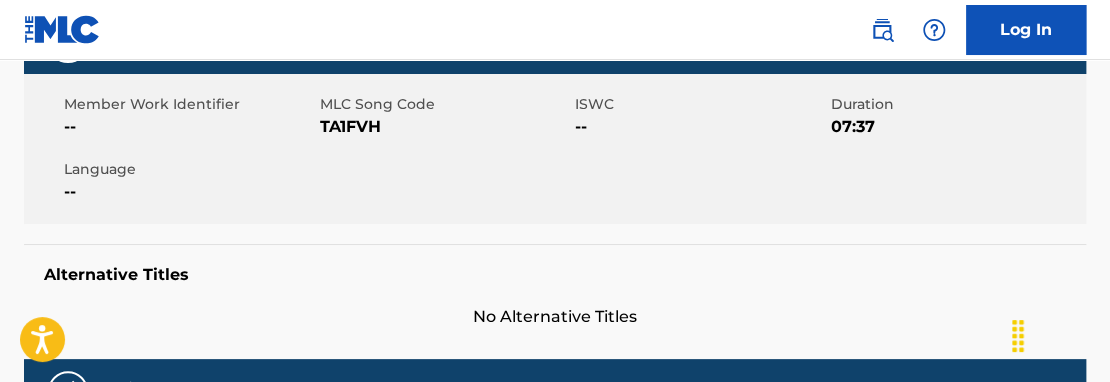 scroll, scrollTop: 183, scrollLeft: 0, axis: vertical 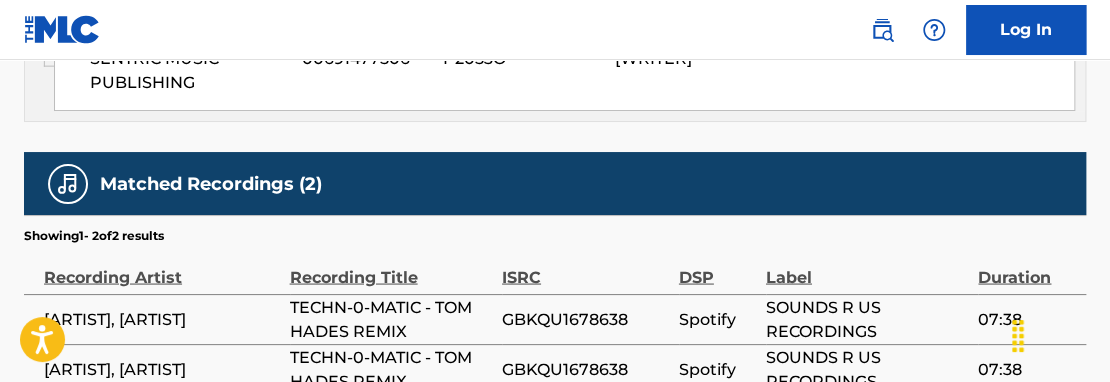 click on "[ARTIST], [ARTIST]" at bounding box center [162, 369] 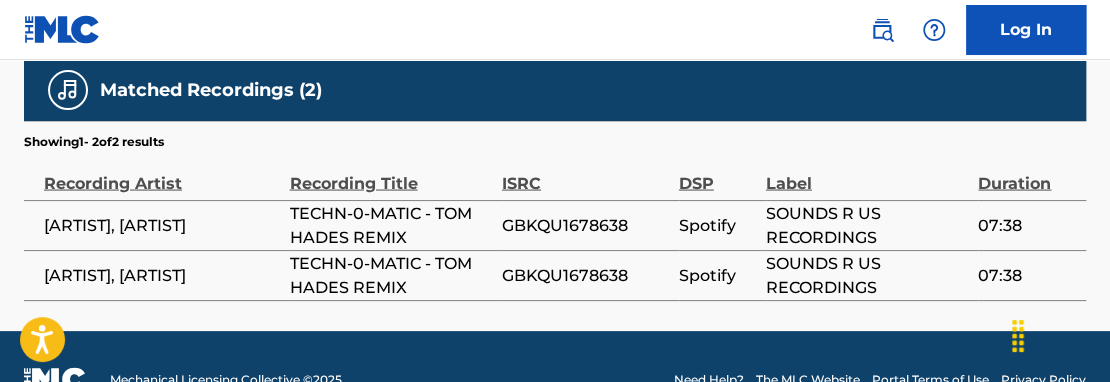 scroll, scrollTop: 1367, scrollLeft: 0, axis: vertical 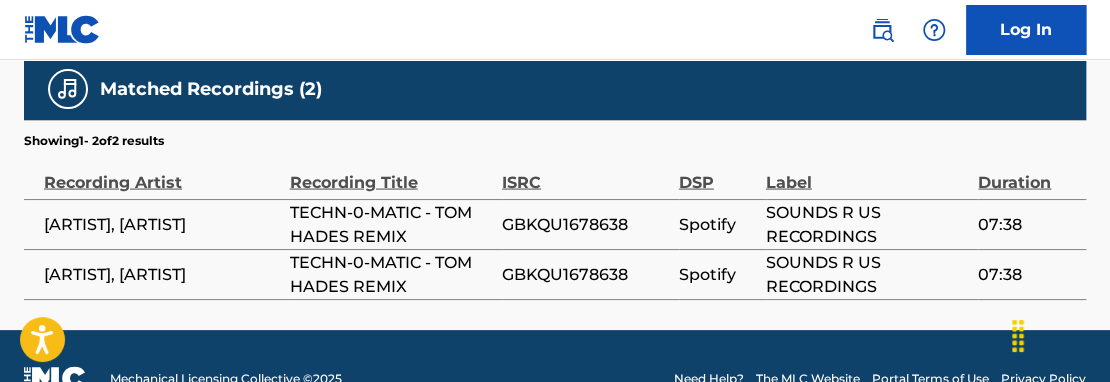 click on "GBKQU1678638" at bounding box center (585, 224) 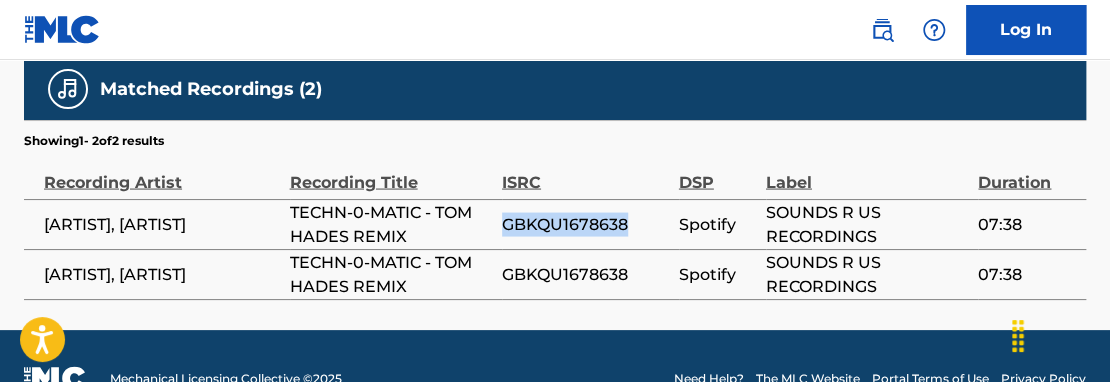 click on "GBKQU1678638" at bounding box center (585, 224) 